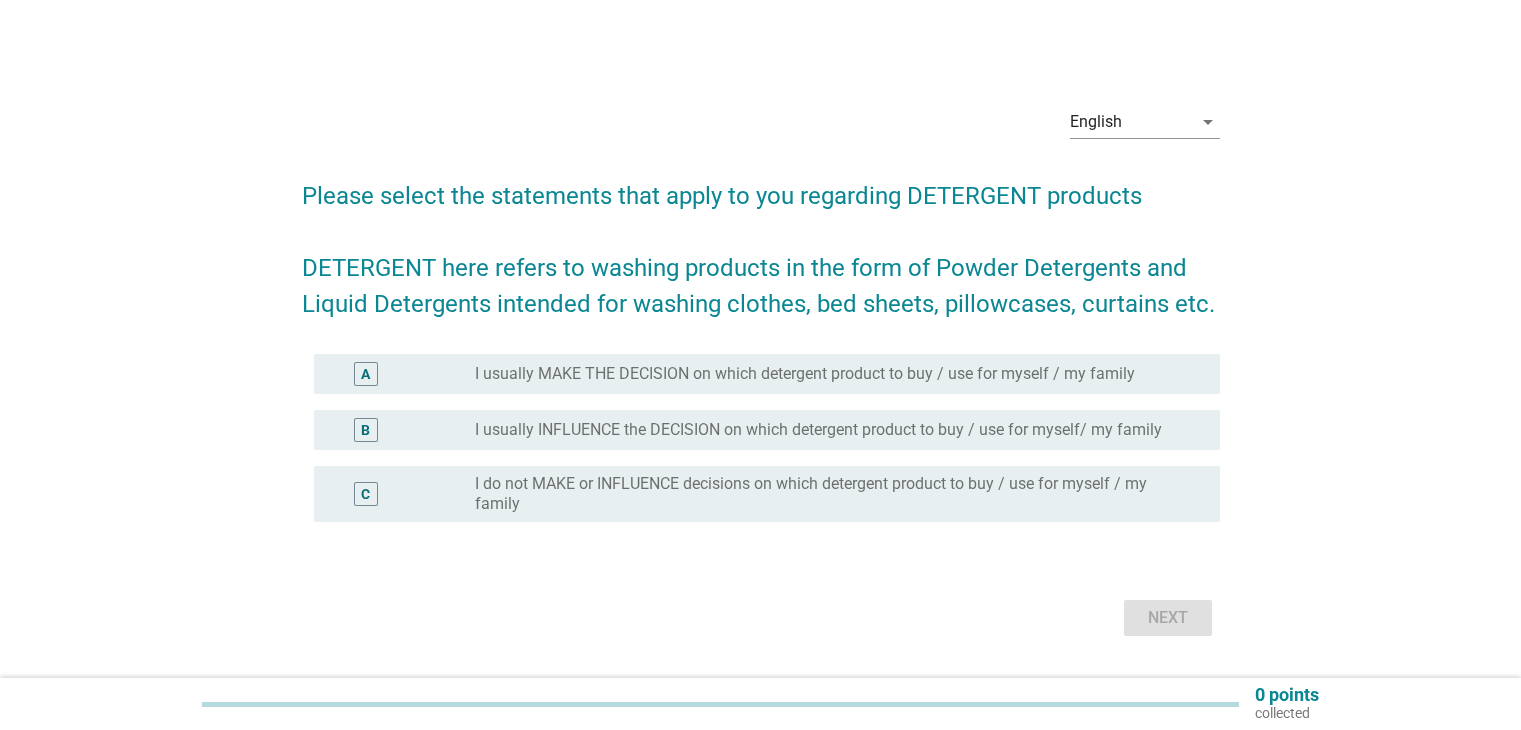 scroll, scrollTop: 0, scrollLeft: 0, axis: both 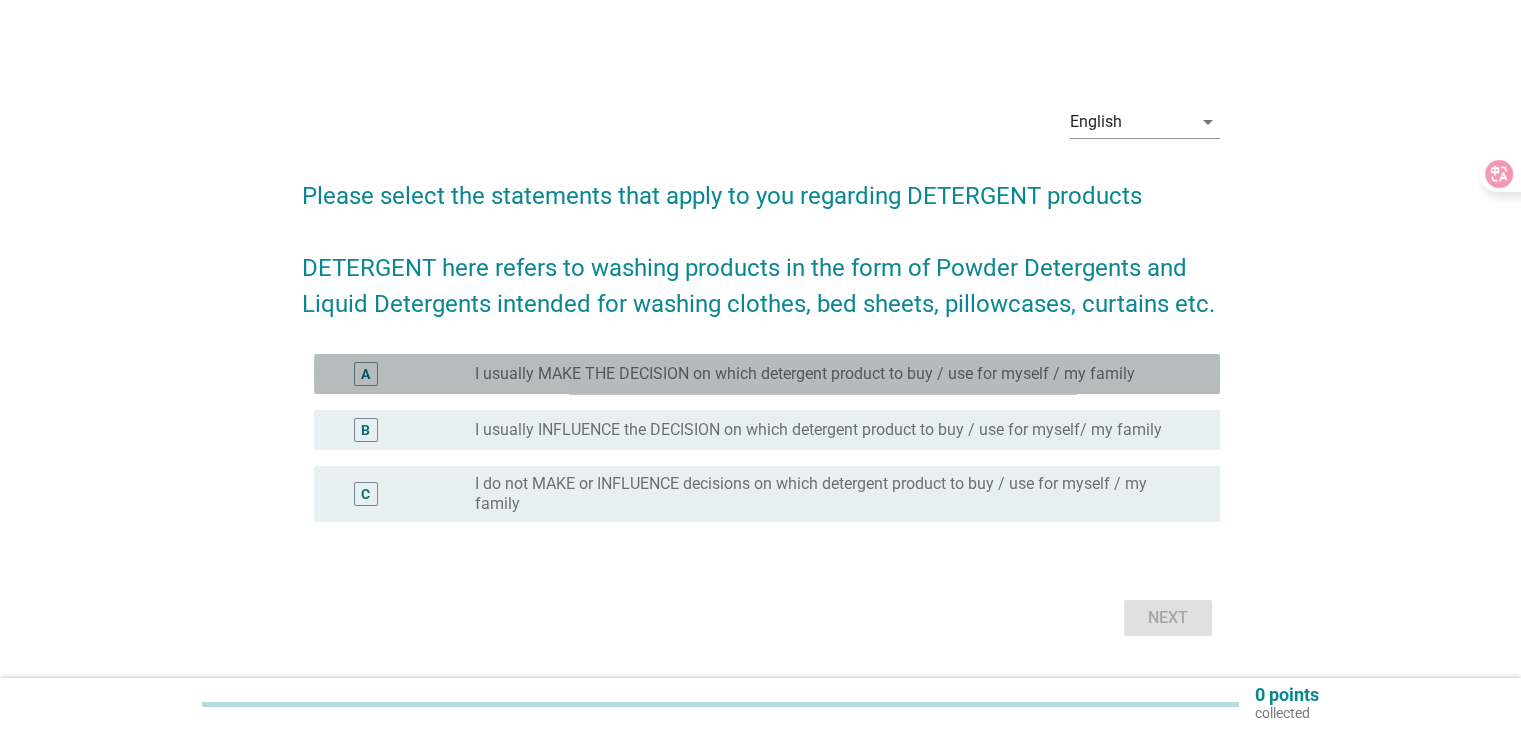 click on "I usually MAKE THE DECISION on which detergent product to buy / use for myself / my family" at bounding box center [805, 374] 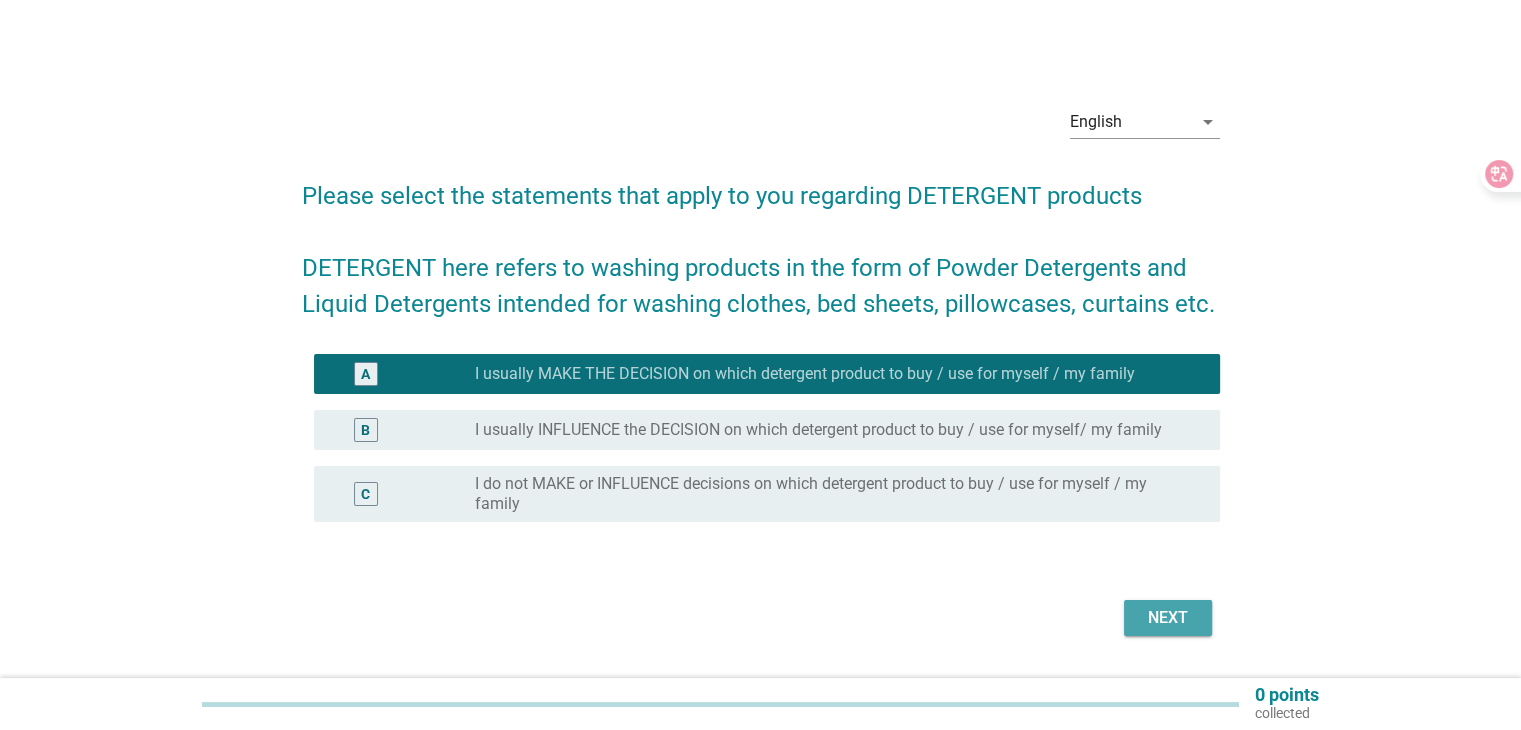 click on "Next" at bounding box center [1168, 618] 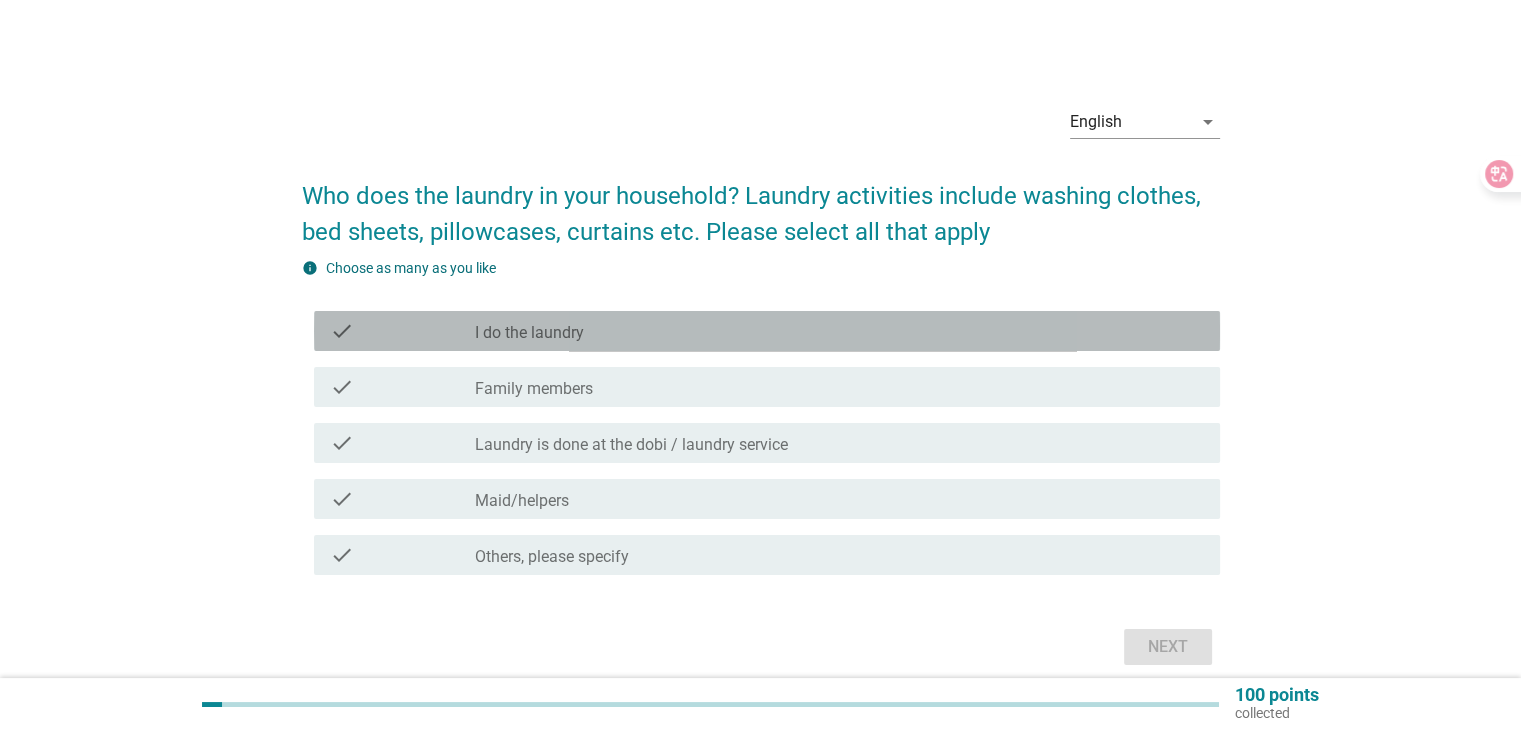 click on "I do the laundry" at bounding box center [529, 333] 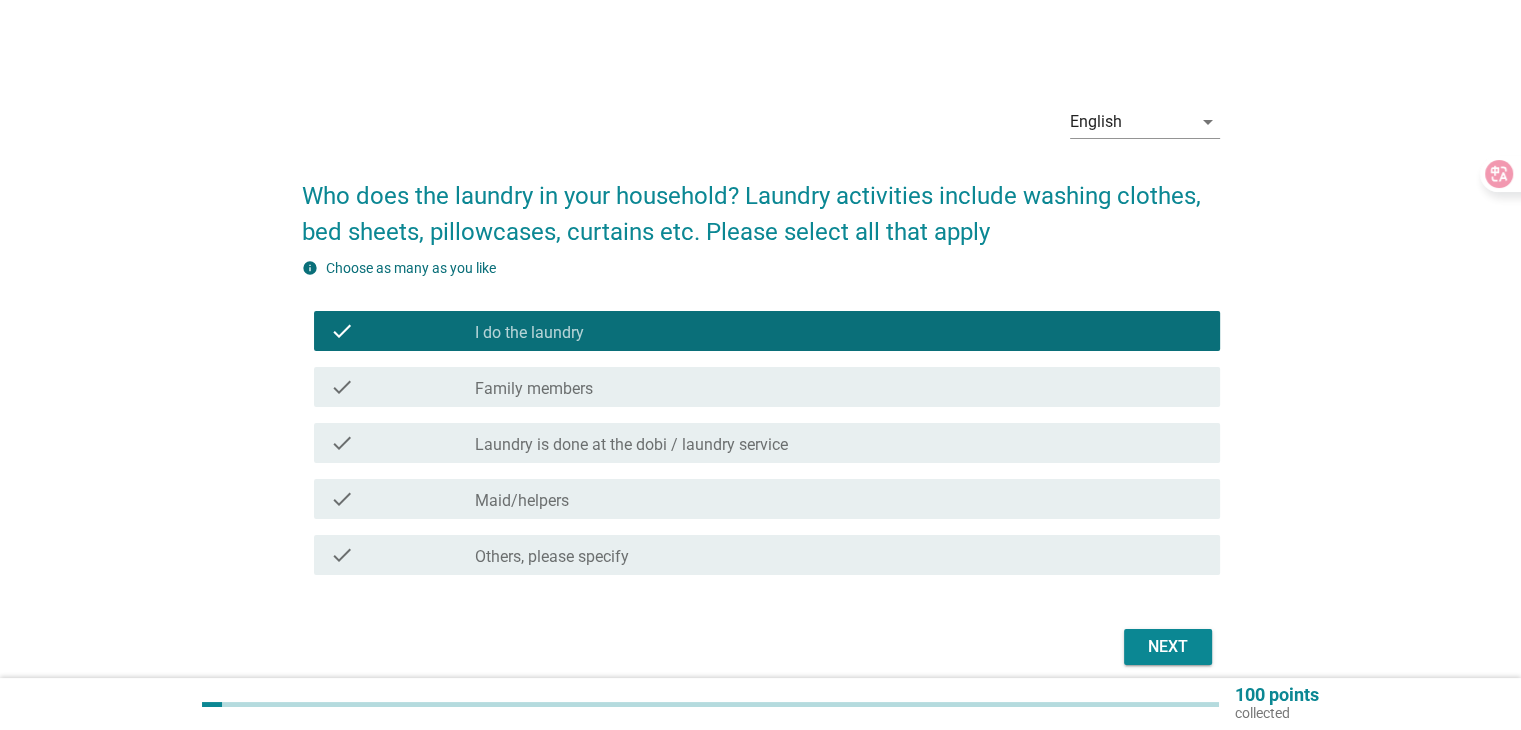 click on "Next" at bounding box center (1168, 647) 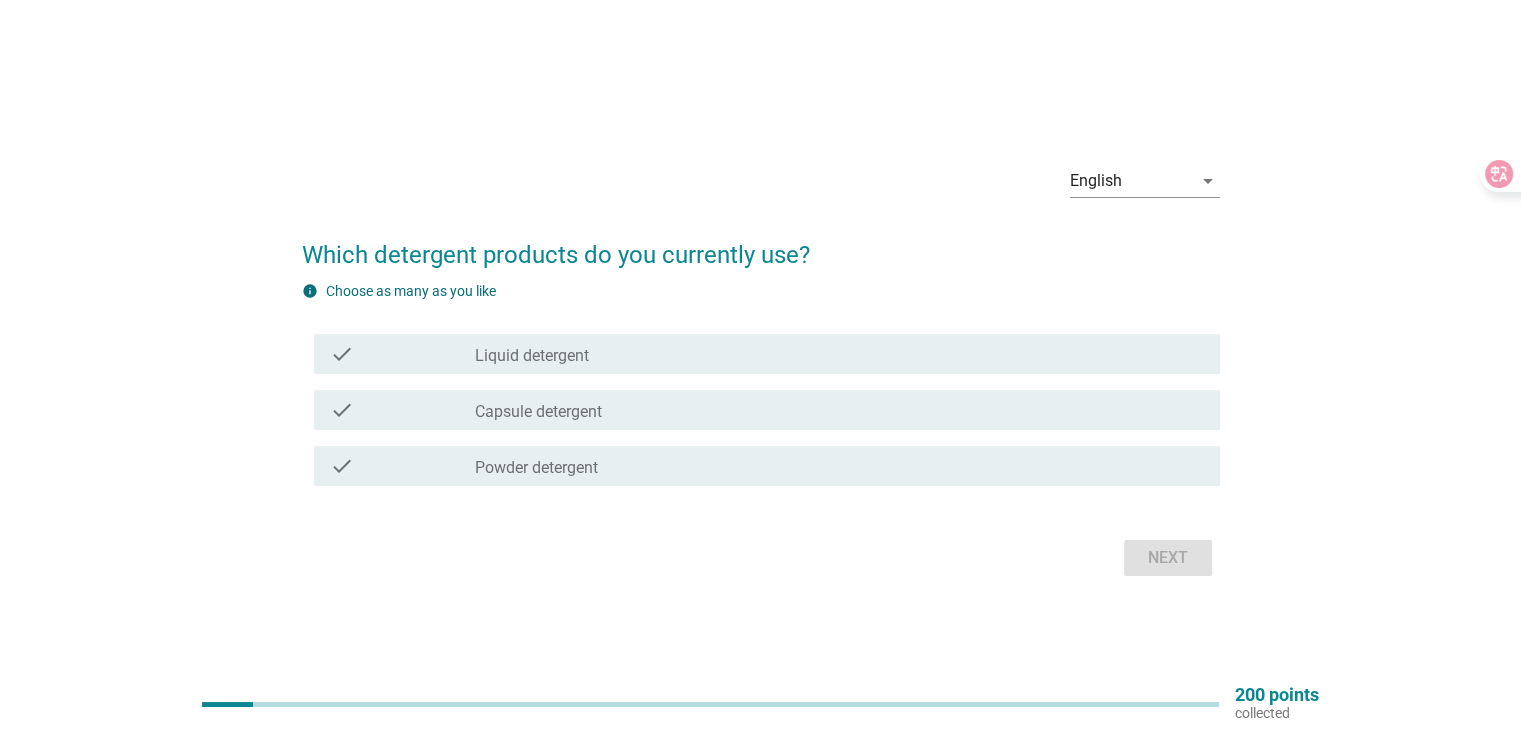 click on "Liquid detergent" at bounding box center [532, 356] 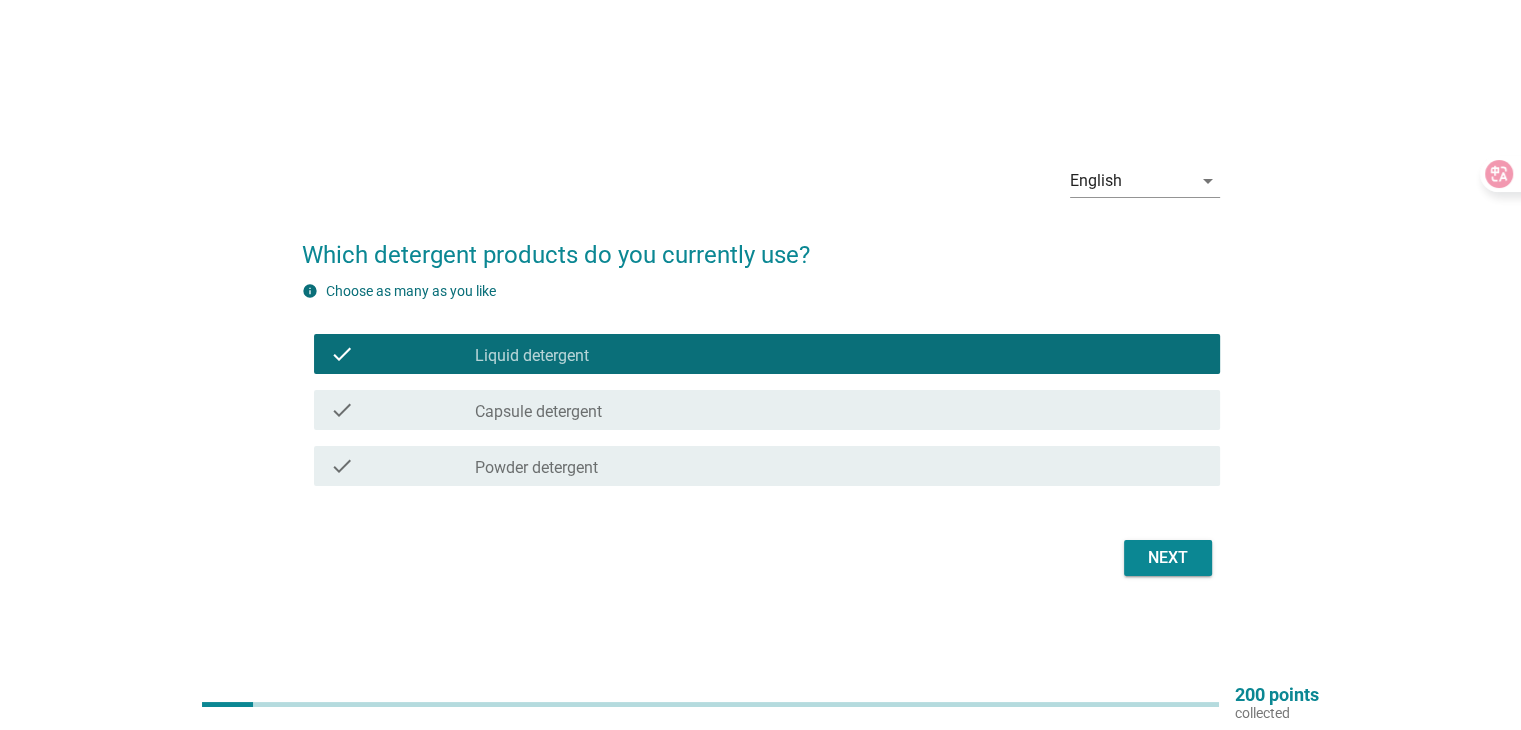 click on "English arrow_drop_down   Which detergent products do you currently use?     info   Choose as many as you like   check     check_box Liquid detergent   check     check_box_outline_blank Capsule detergent   check     check_box_outline_blank Powder detergent        Next" at bounding box center [761, 365] 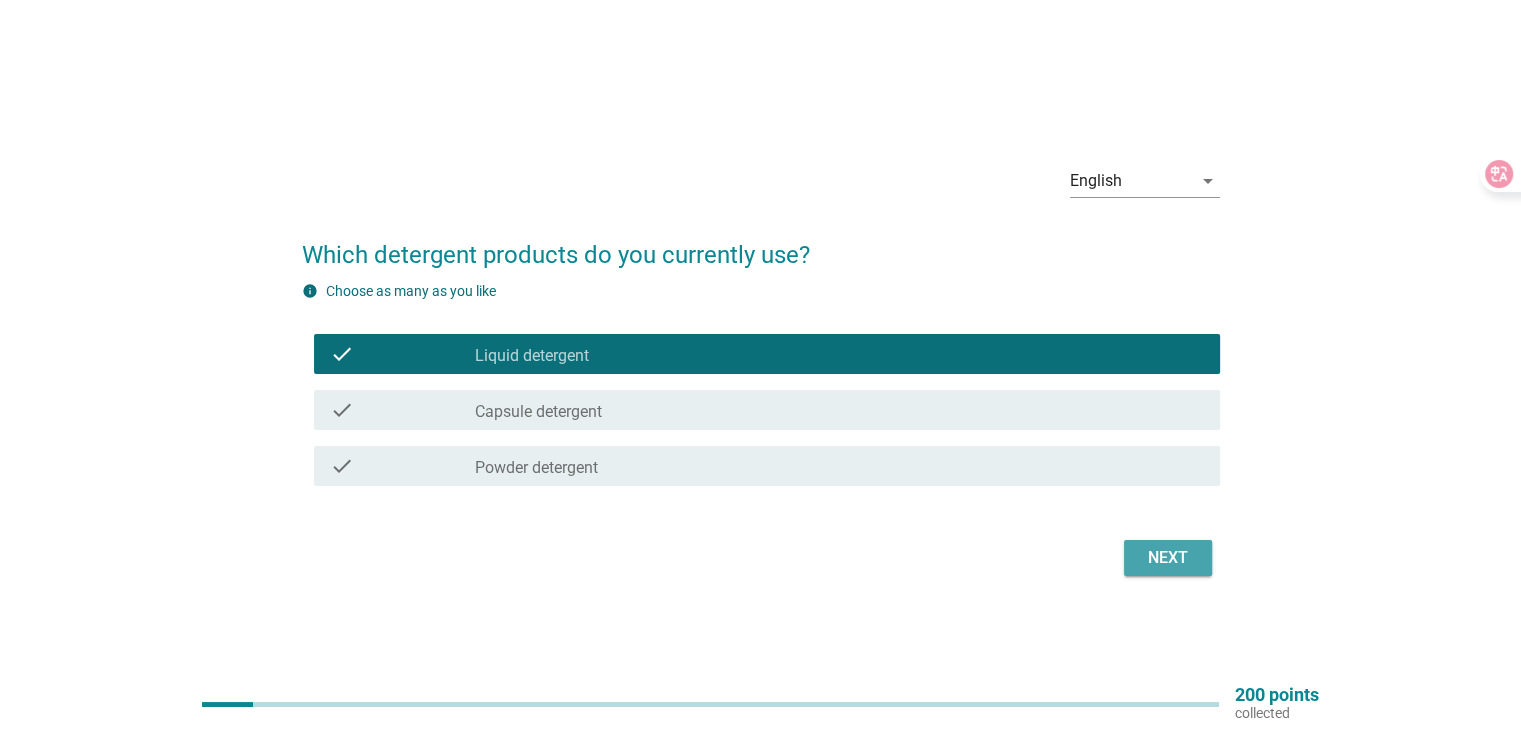 click on "Next" at bounding box center (1168, 558) 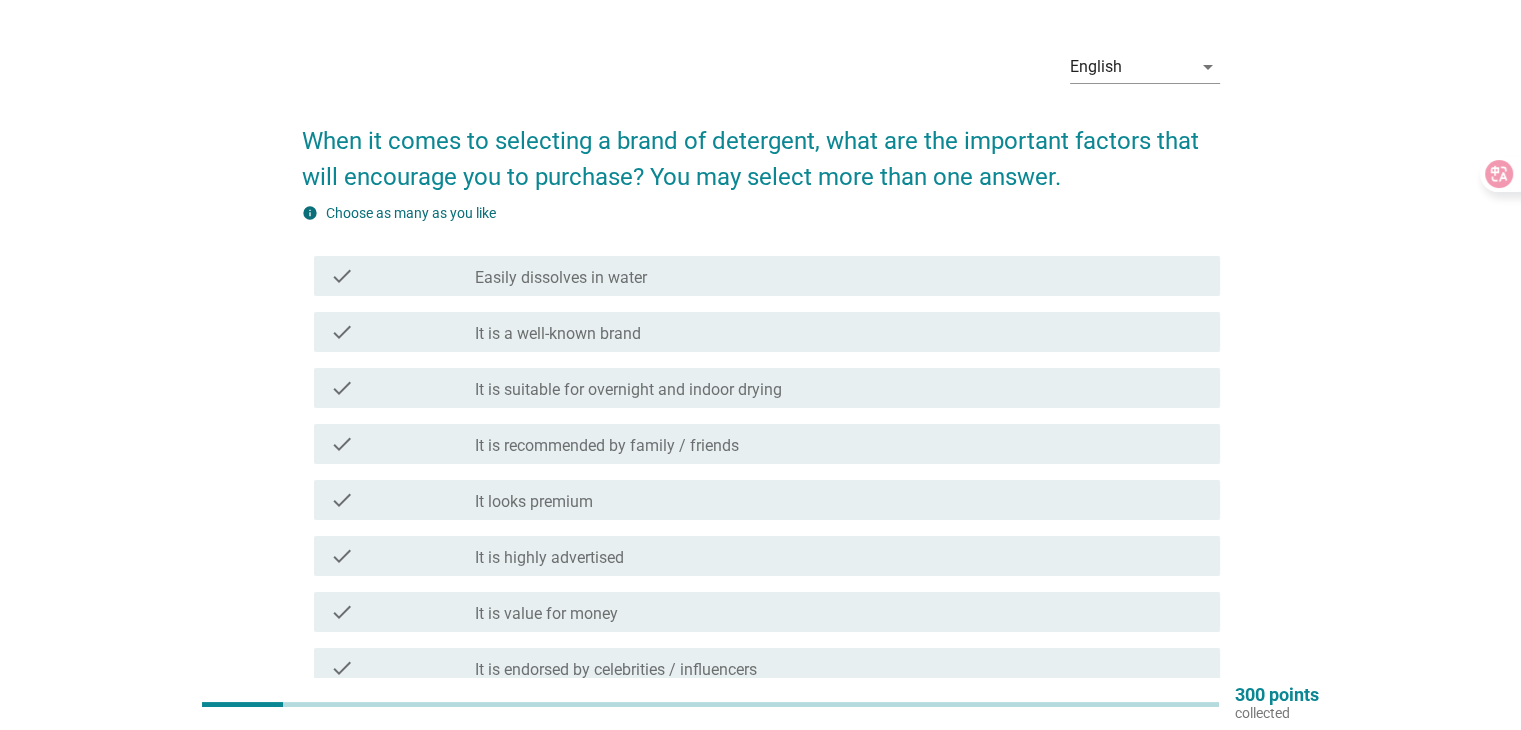 scroll, scrollTop: 100, scrollLeft: 0, axis: vertical 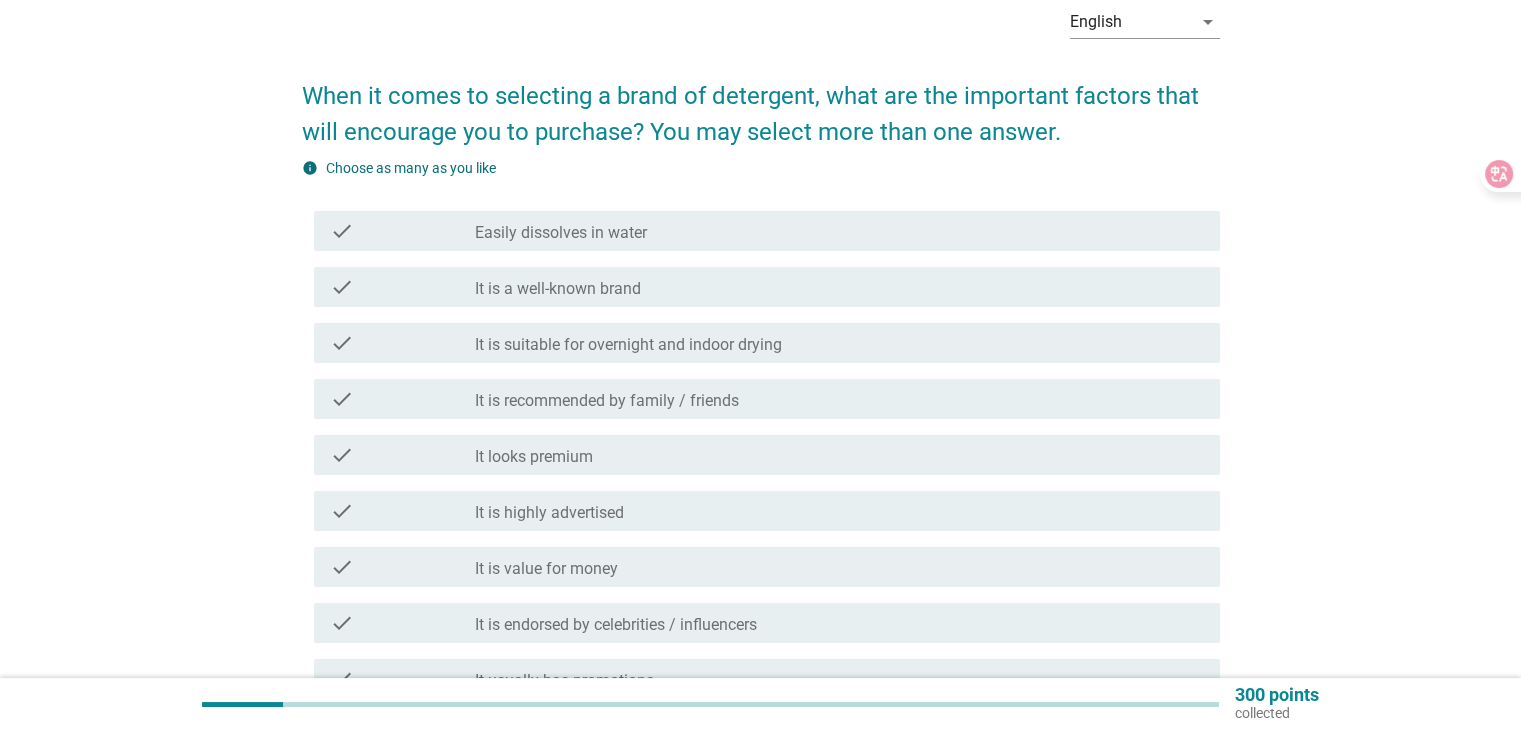 click on "Easily dissolves in water" at bounding box center (561, 233) 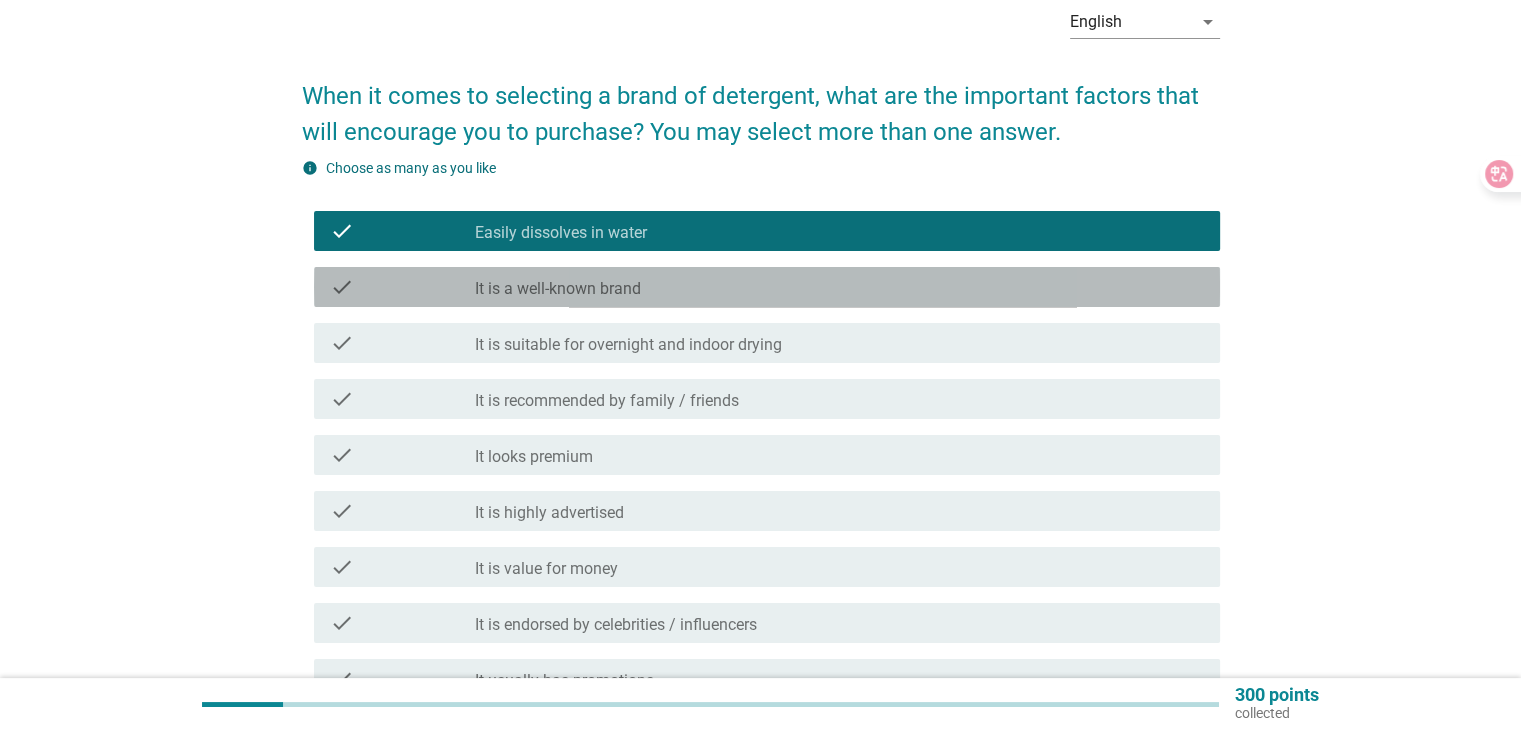 click on "It is a well-known brand" at bounding box center (558, 289) 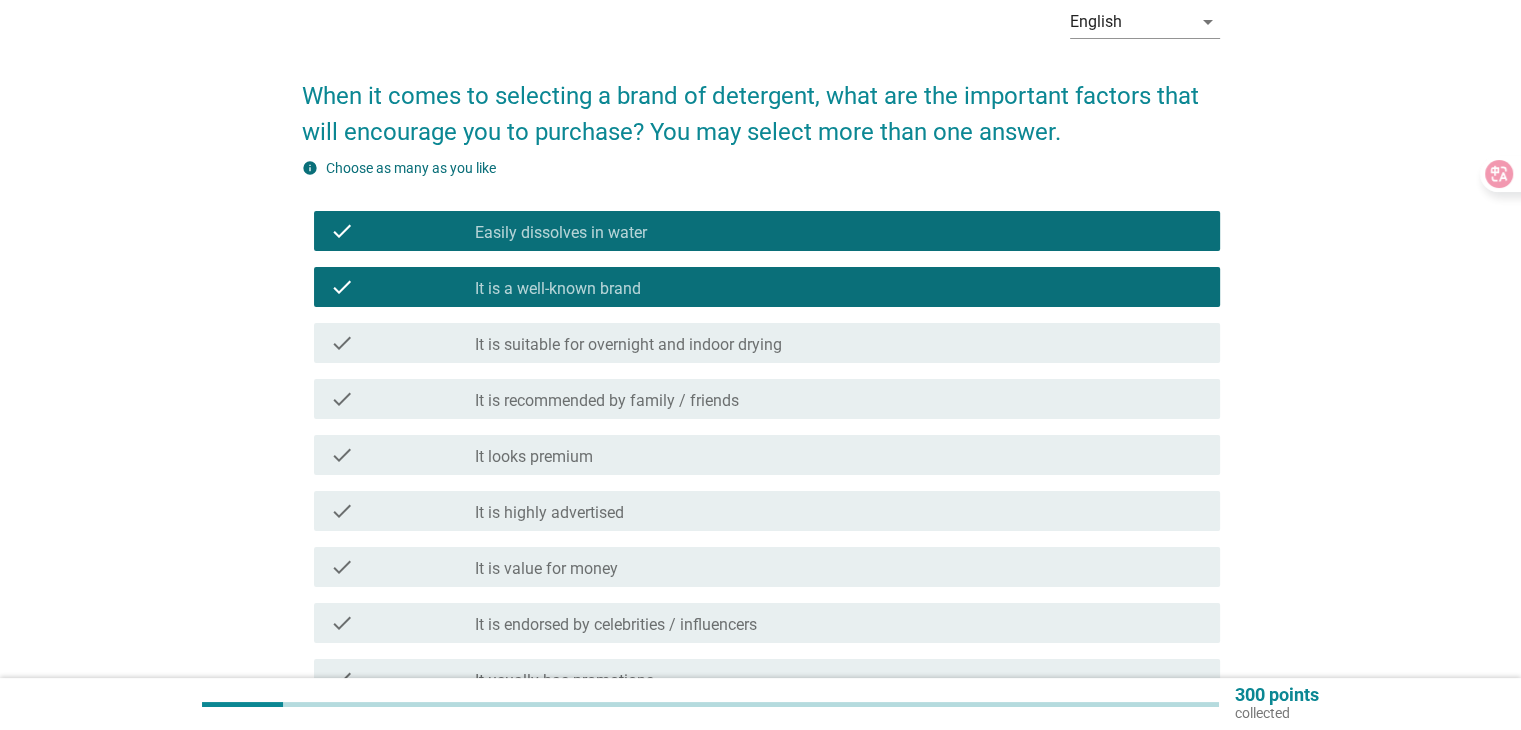 click on "check_box_outline_blank It is suitable for overnight and indoor drying" at bounding box center (839, 343) 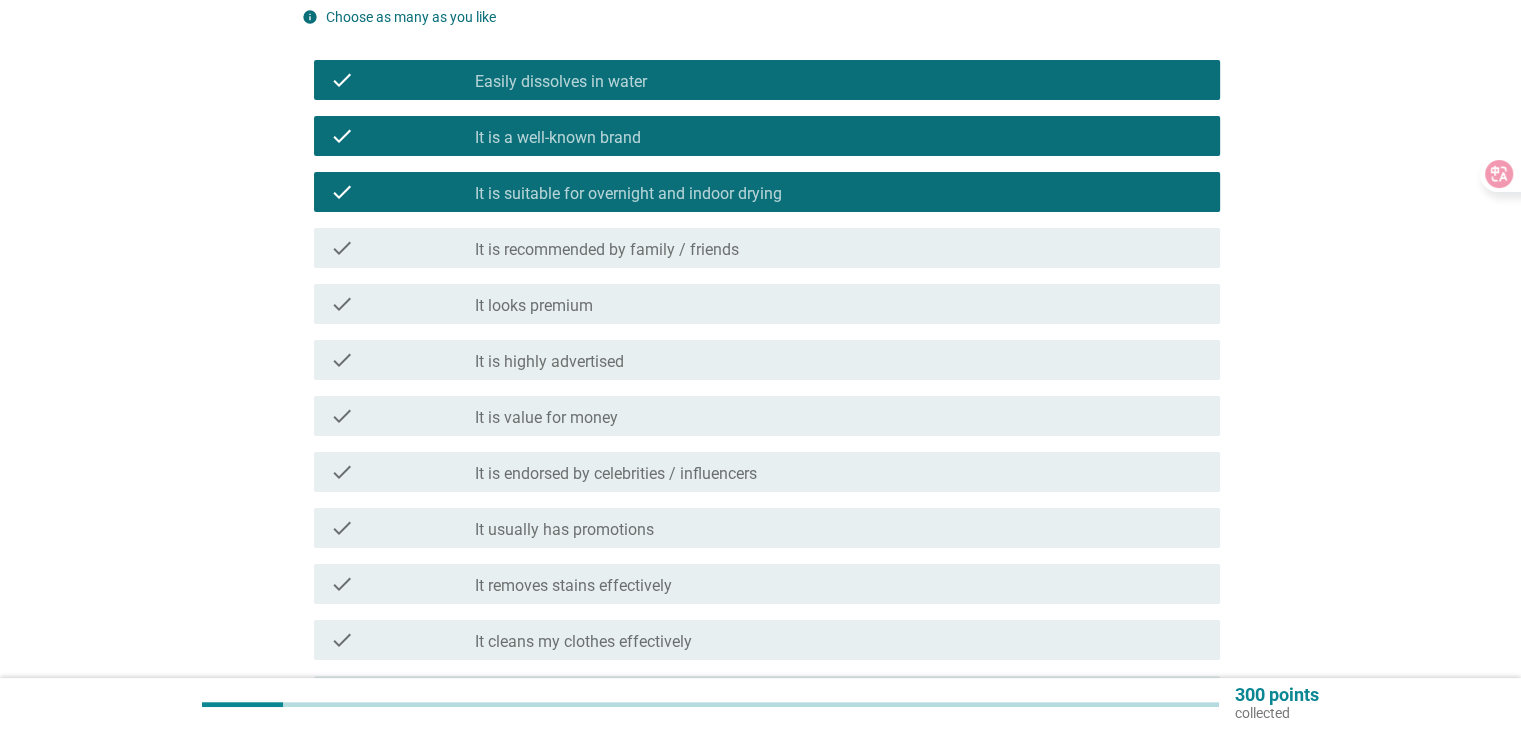 scroll, scrollTop: 300, scrollLeft: 0, axis: vertical 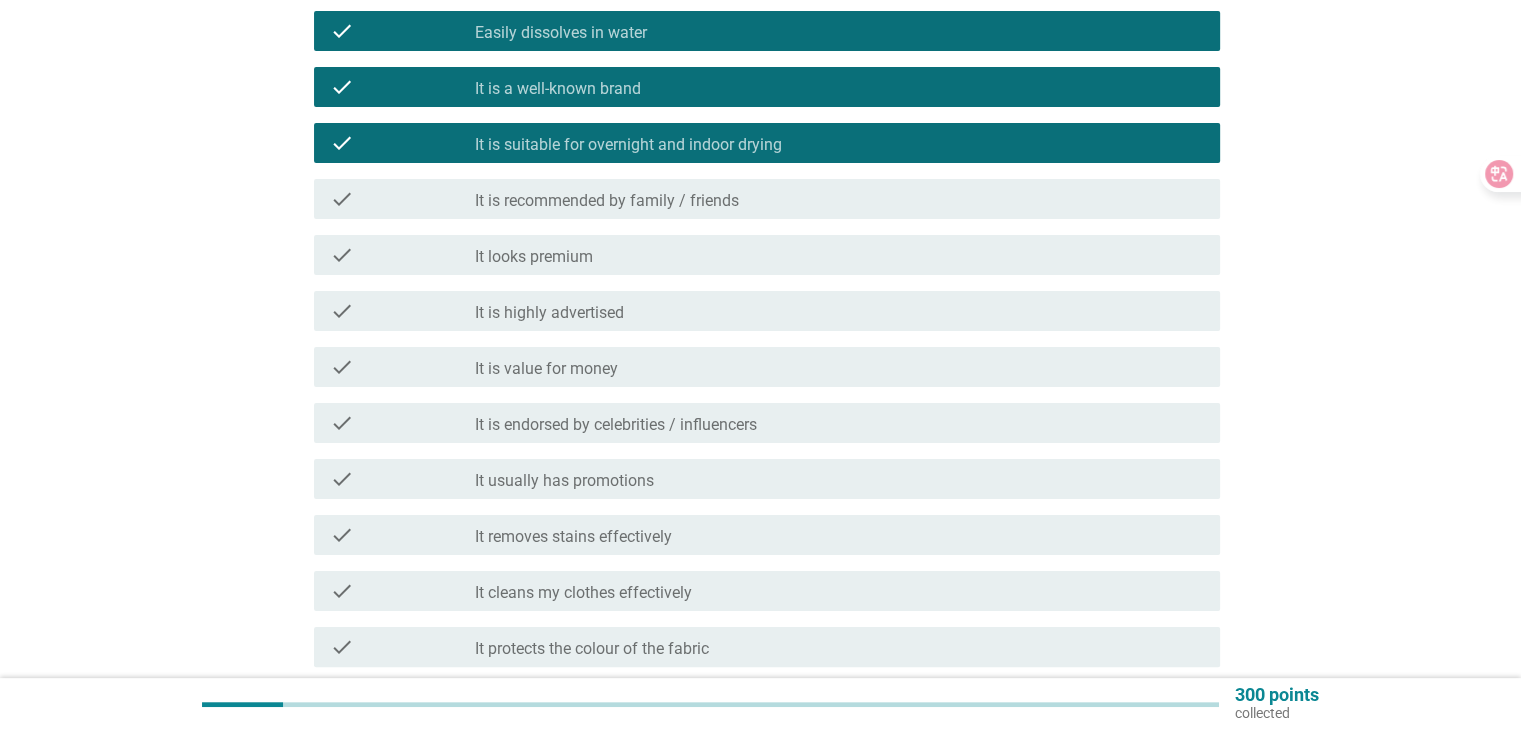 click on "It is value for money" at bounding box center (546, 369) 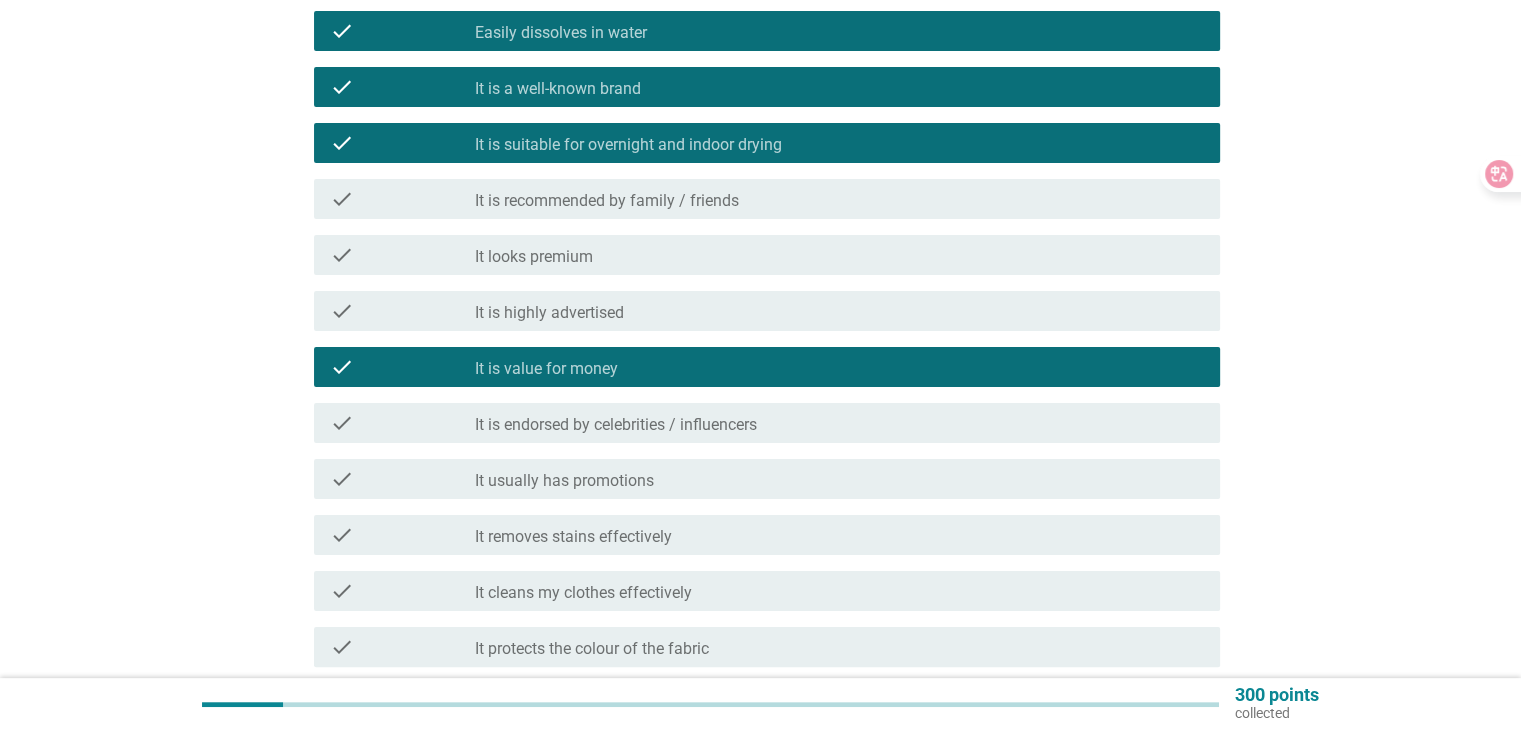scroll, scrollTop: 400, scrollLeft: 0, axis: vertical 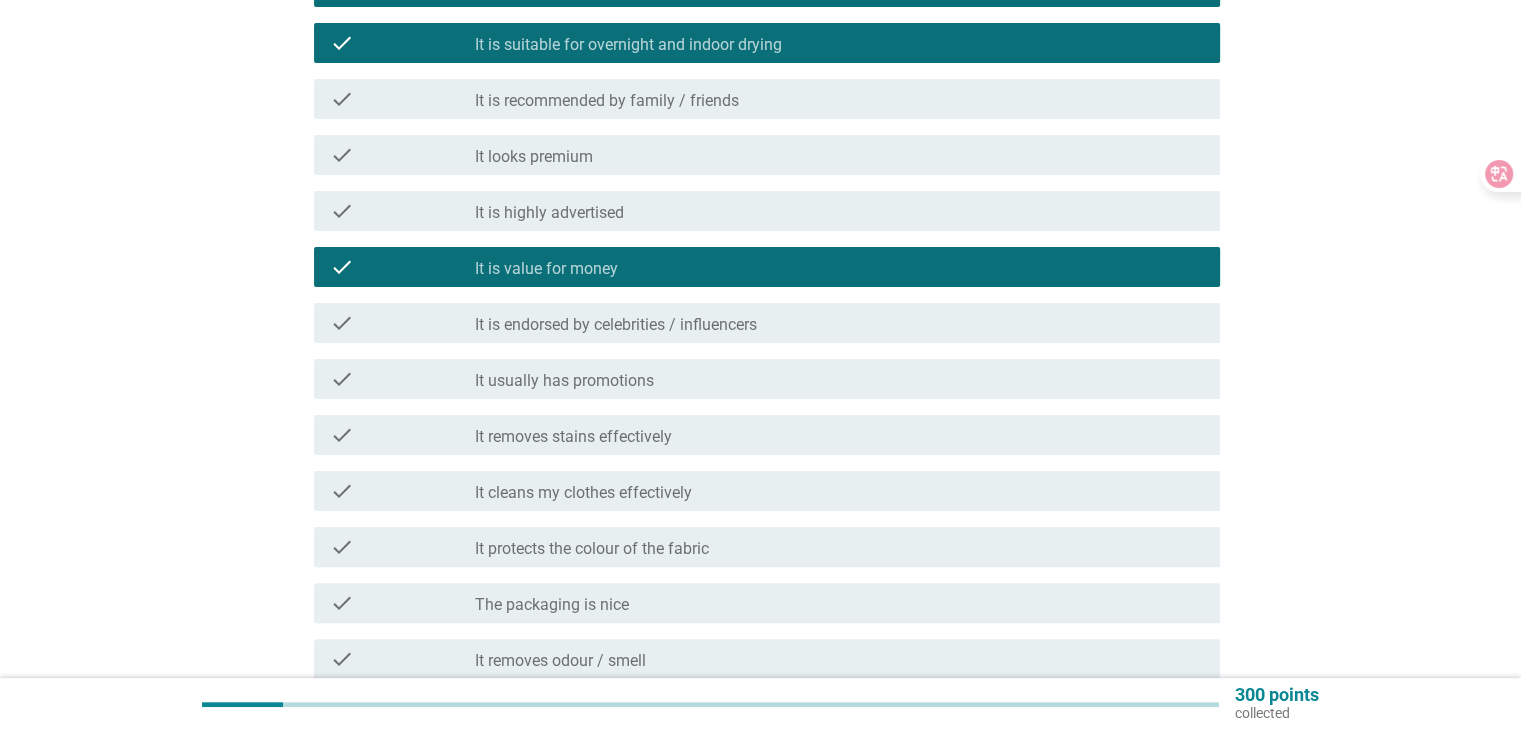 click on "It usually has promotions" at bounding box center [564, 381] 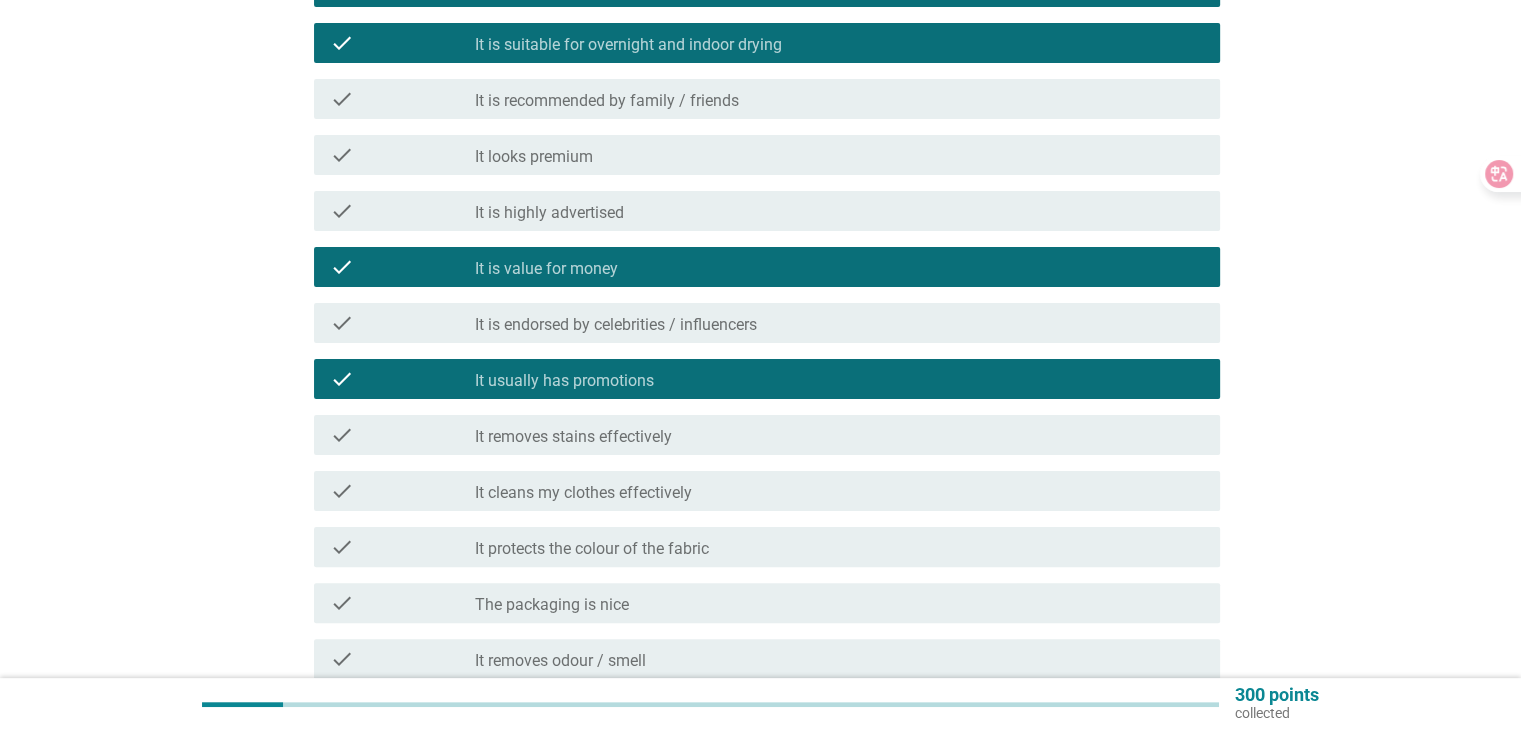 click on "It removes stains effectively" at bounding box center [573, 437] 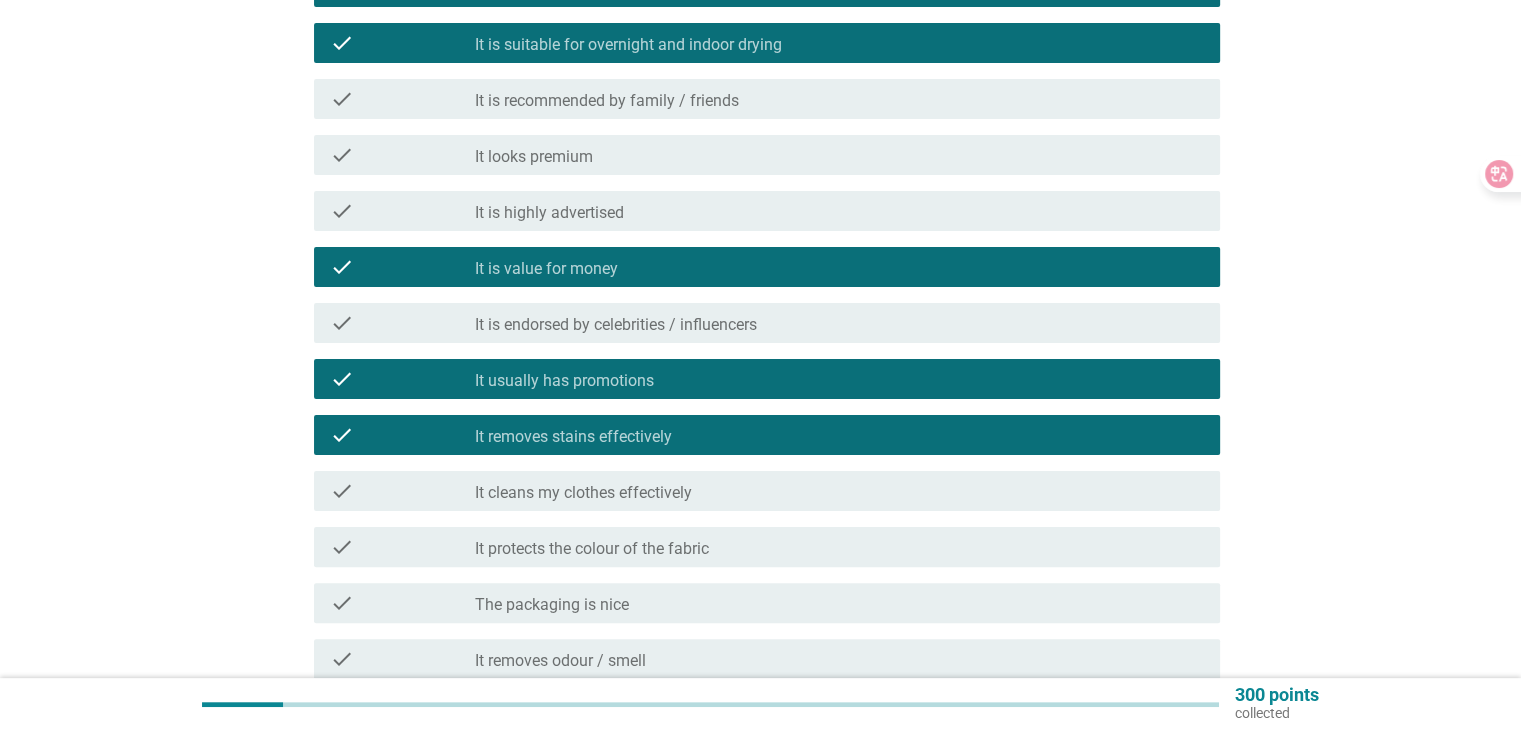 click on "It cleans my clothes effectively" at bounding box center [583, 493] 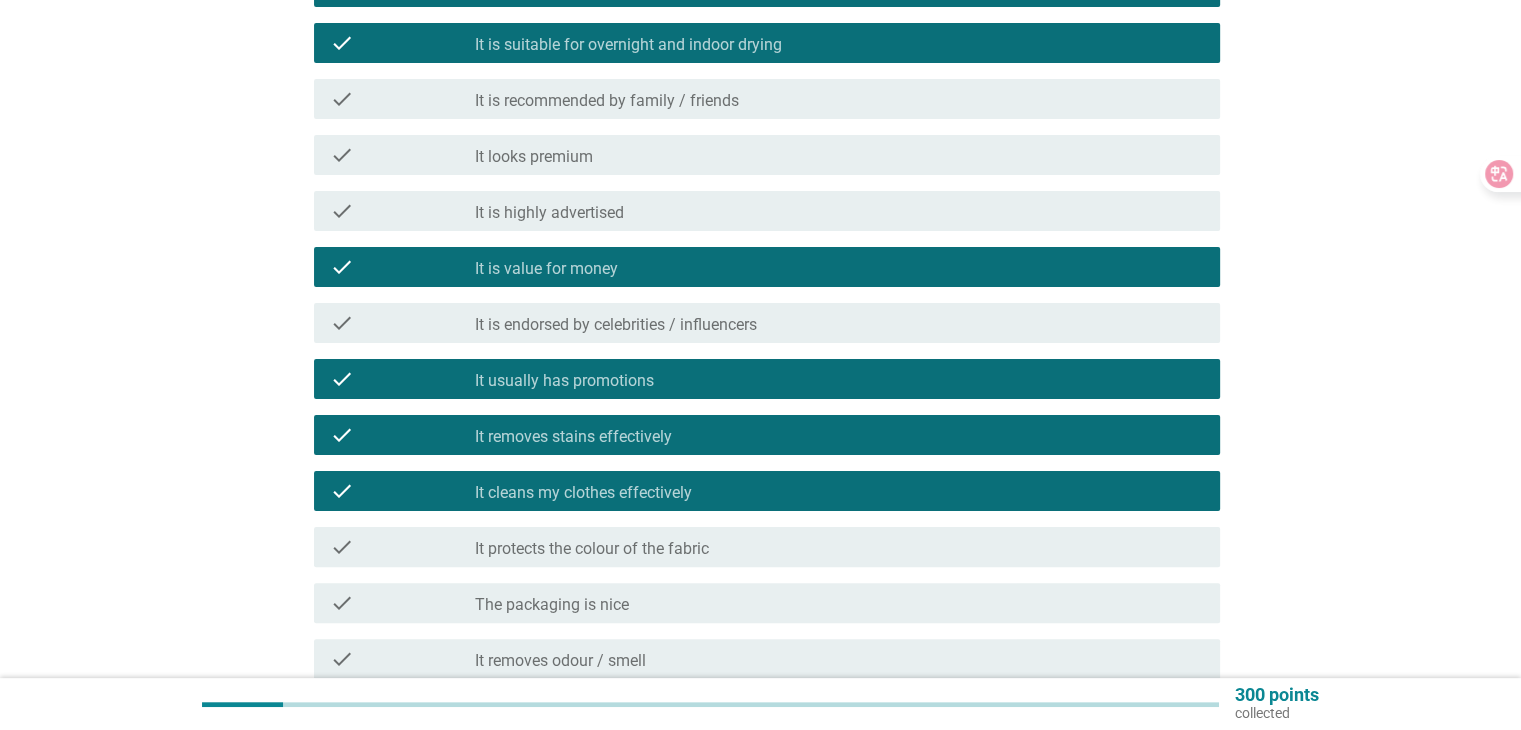 scroll, scrollTop: 500, scrollLeft: 0, axis: vertical 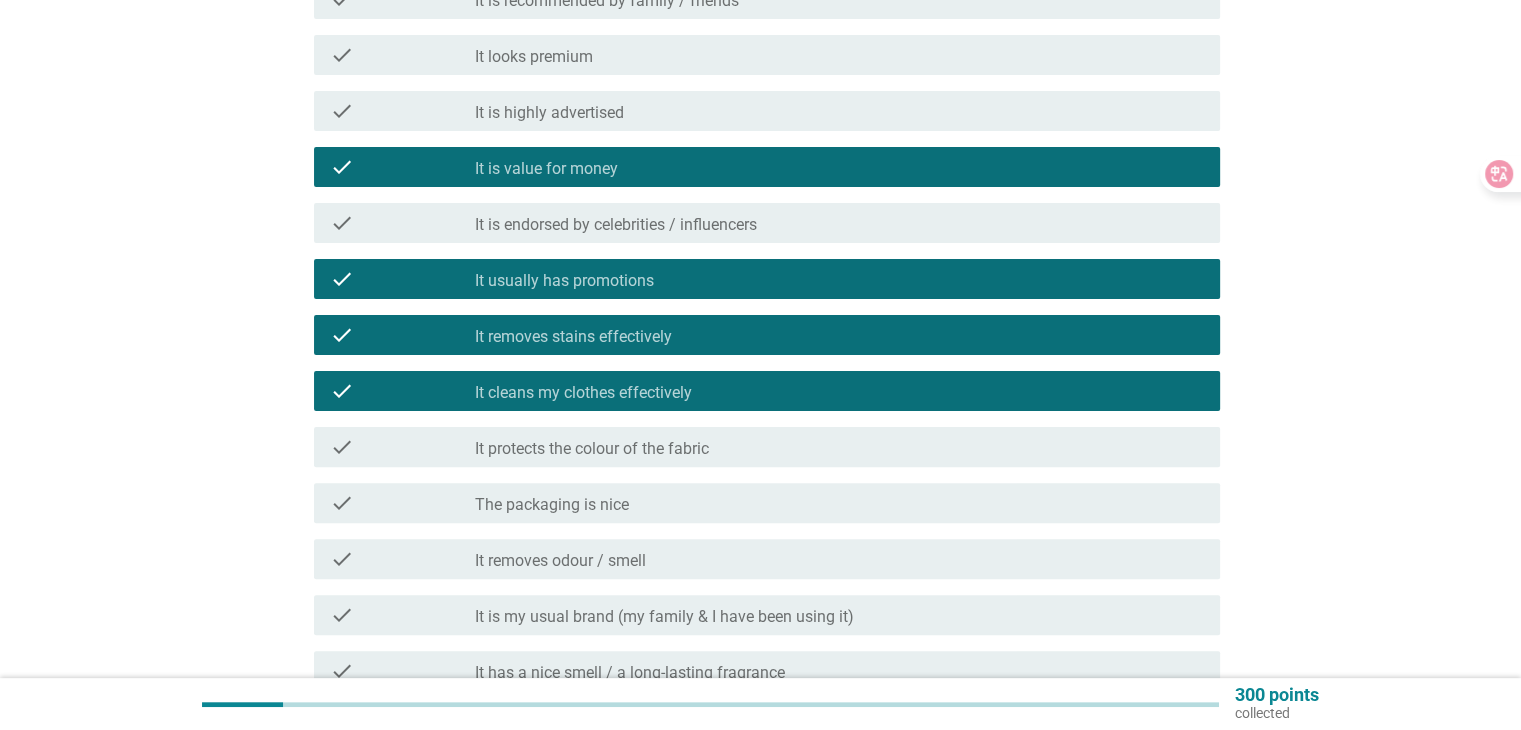 click on "check     check_box_outline_blank It protects the colour of the fabric" at bounding box center [767, 447] 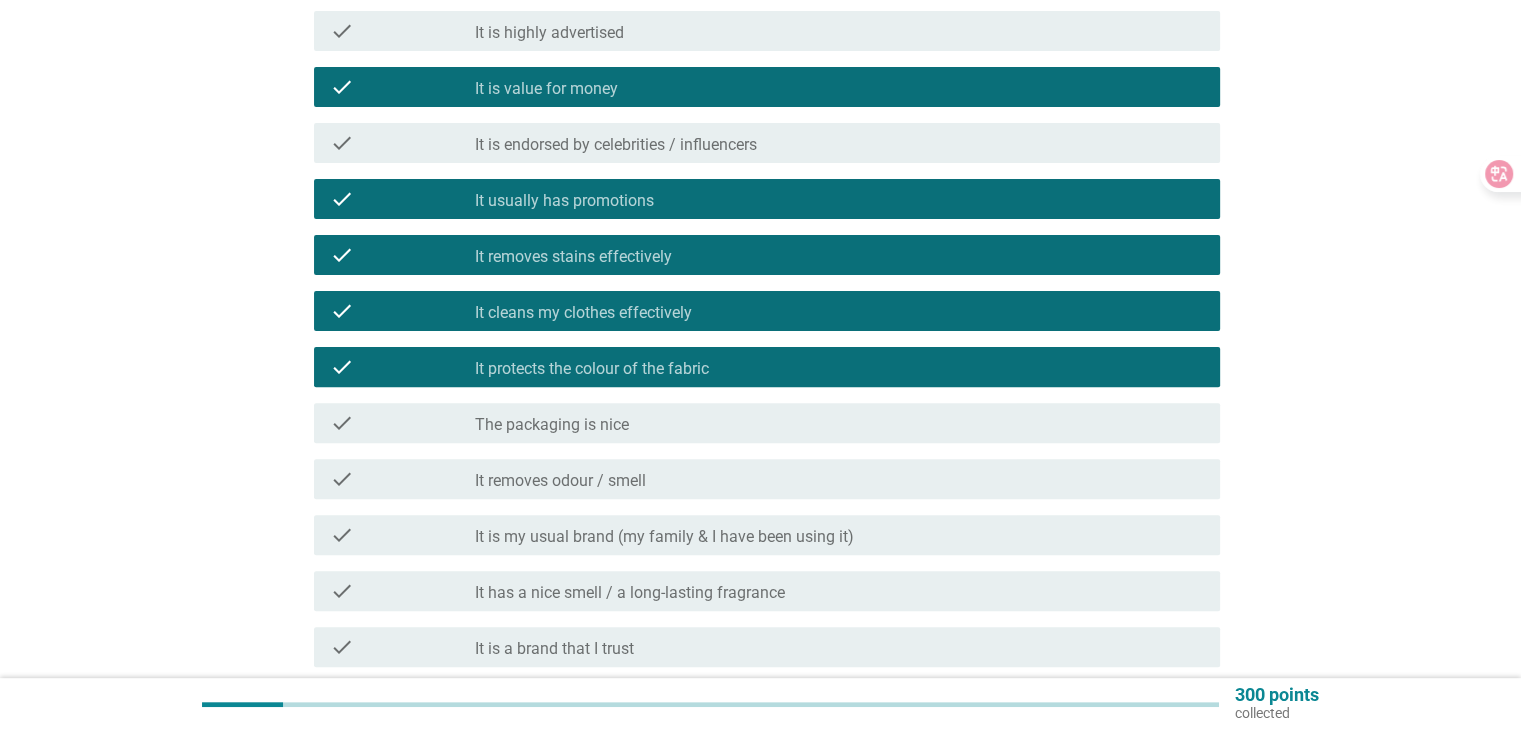 scroll, scrollTop: 700, scrollLeft: 0, axis: vertical 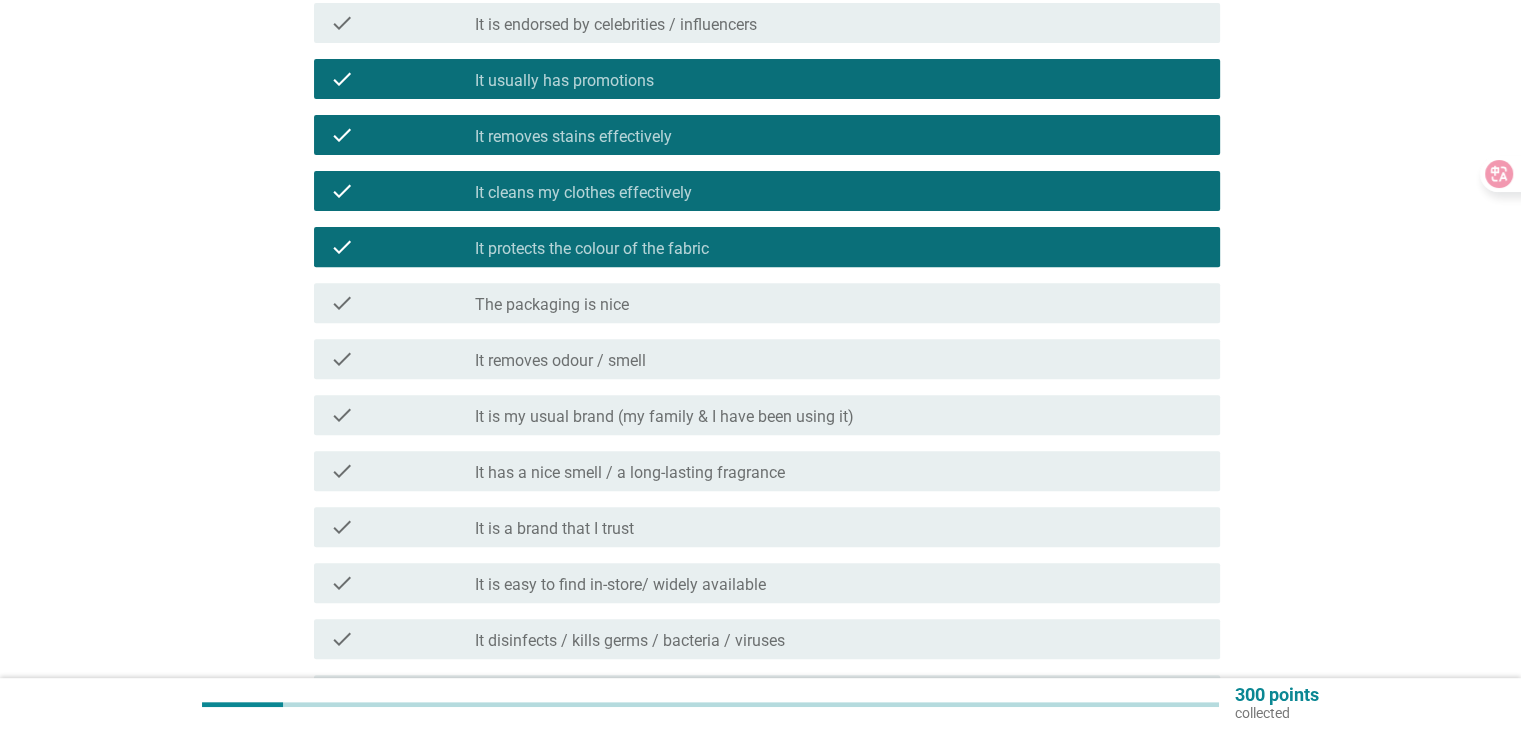 click on "It removes odour / smell" at bounding box center [560, 361] 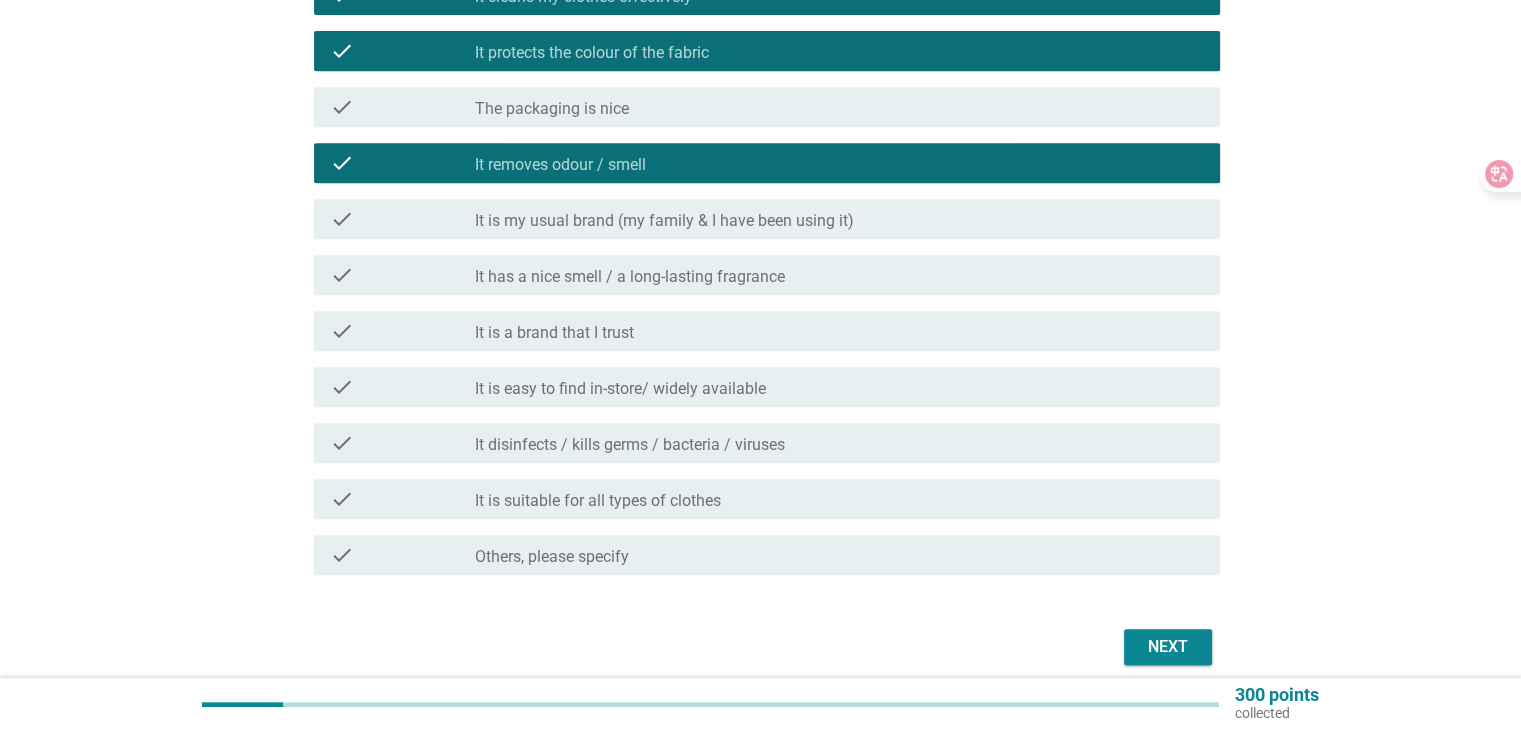 scroll, scrollTop: 900, scrollLeft: 0, axis: vertical 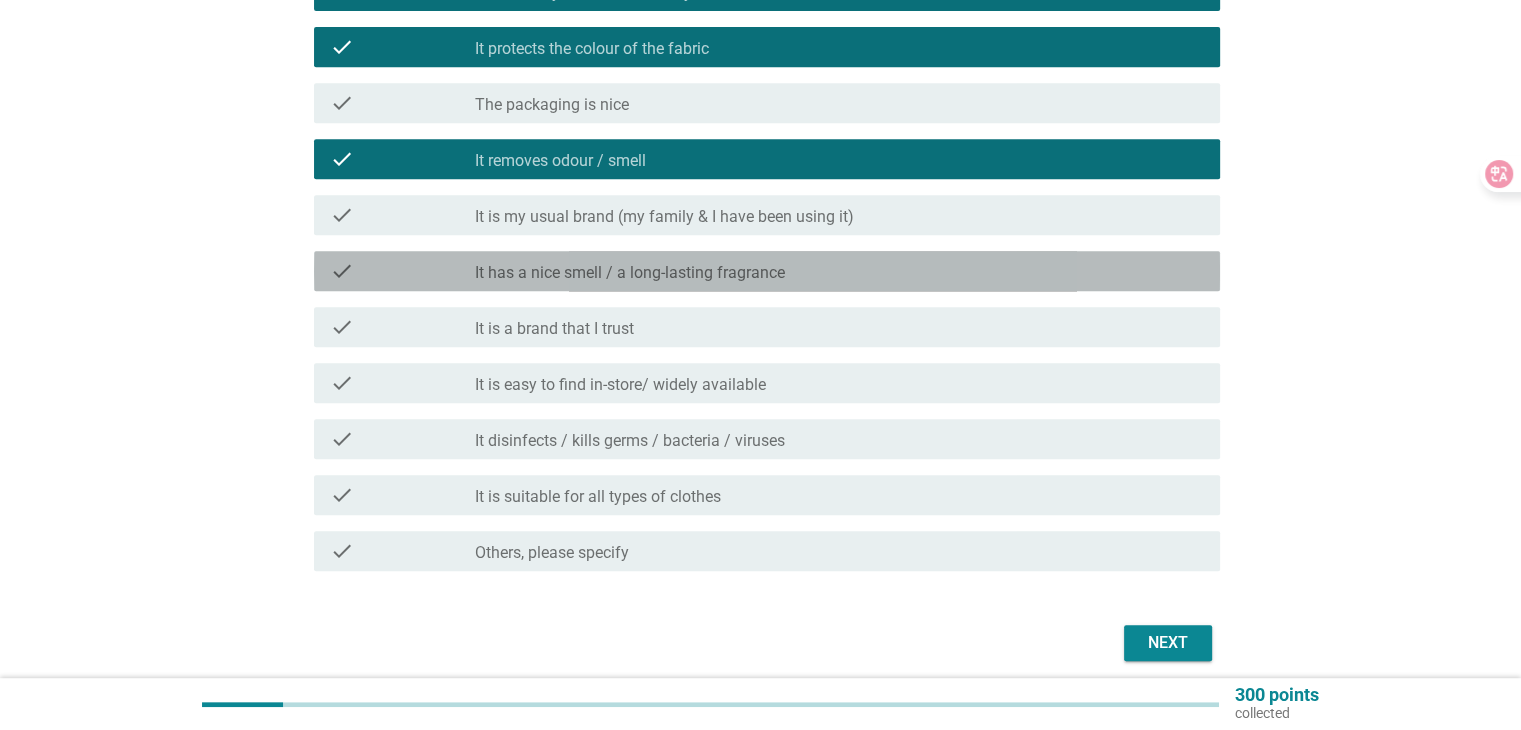 click on "It has a nice smell / a long-lasting fragrance" at bounding box center (630, 273) 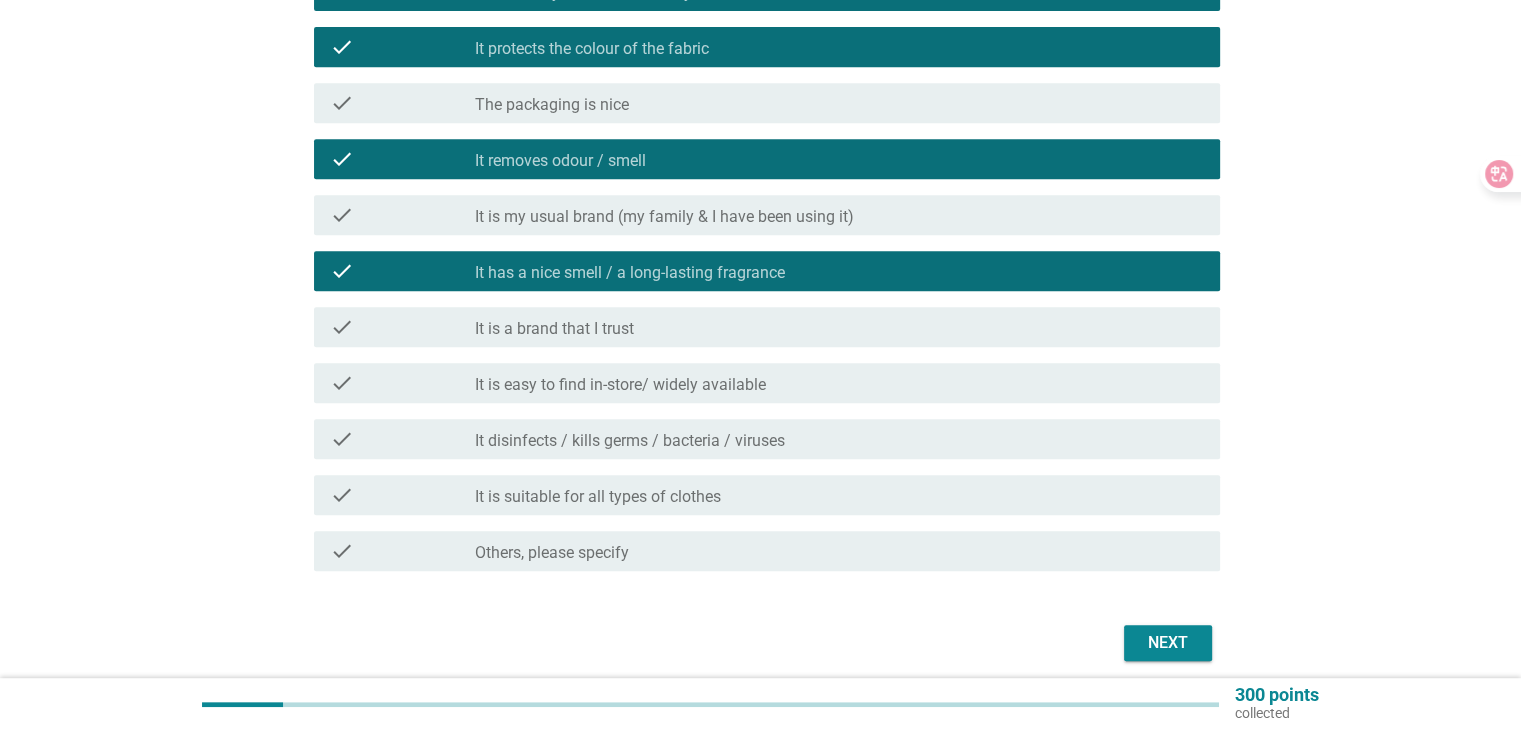 click on "check_box_outline_blank It is easy to find in-store/ widely available" at bounding box center (839, 383) 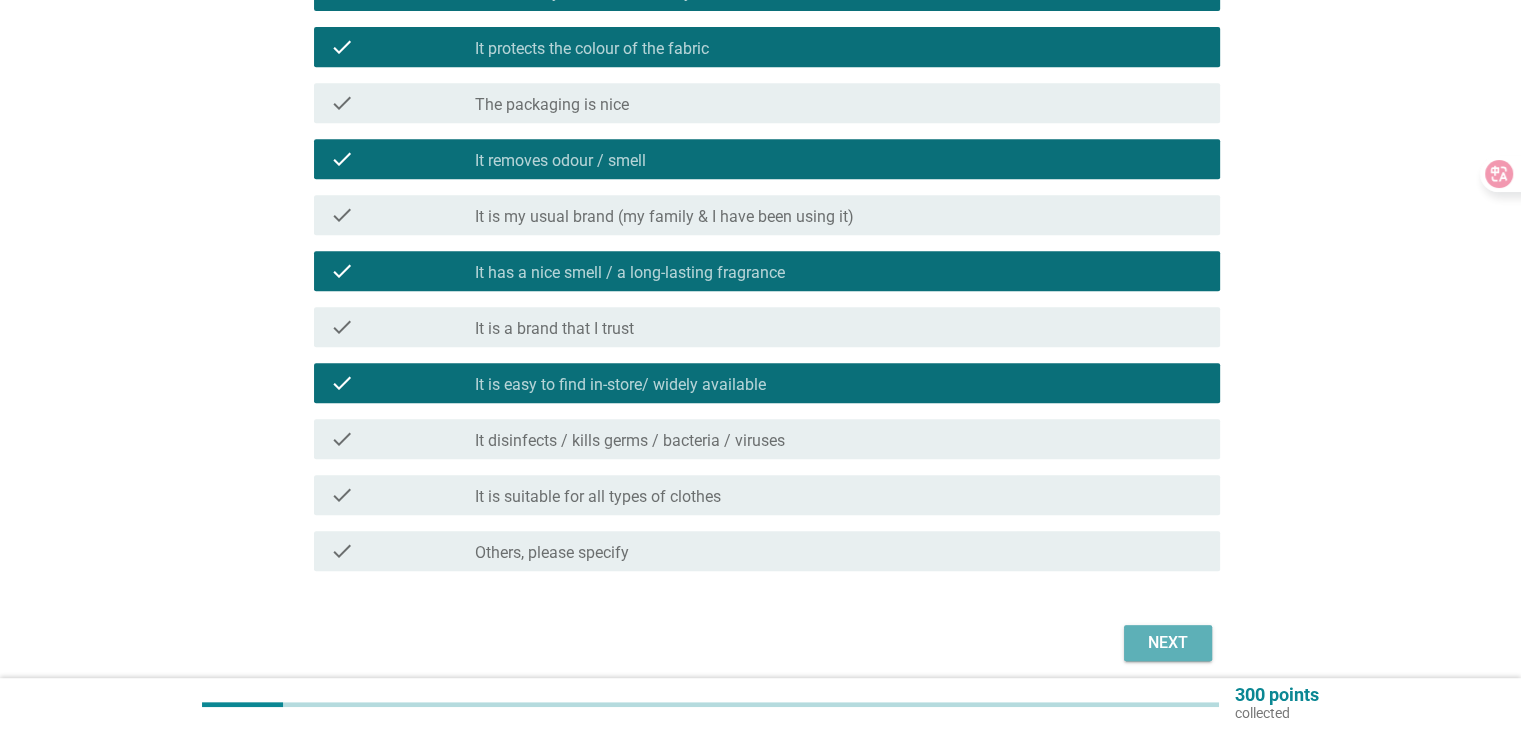click on "Next" at bounding box center (1168, 643) 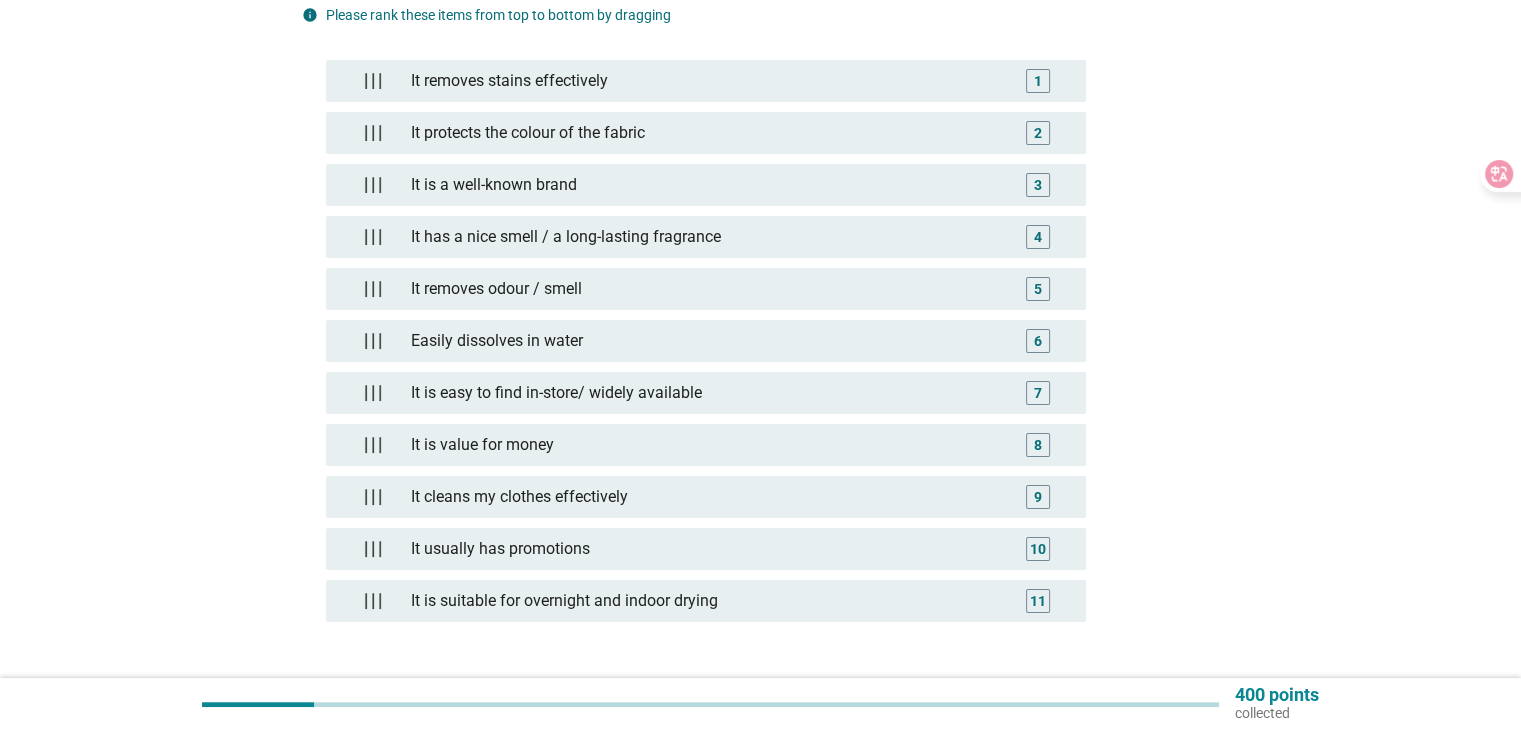 scroll, scrollTop: 300, scrollLeft: 0, axis: vertical 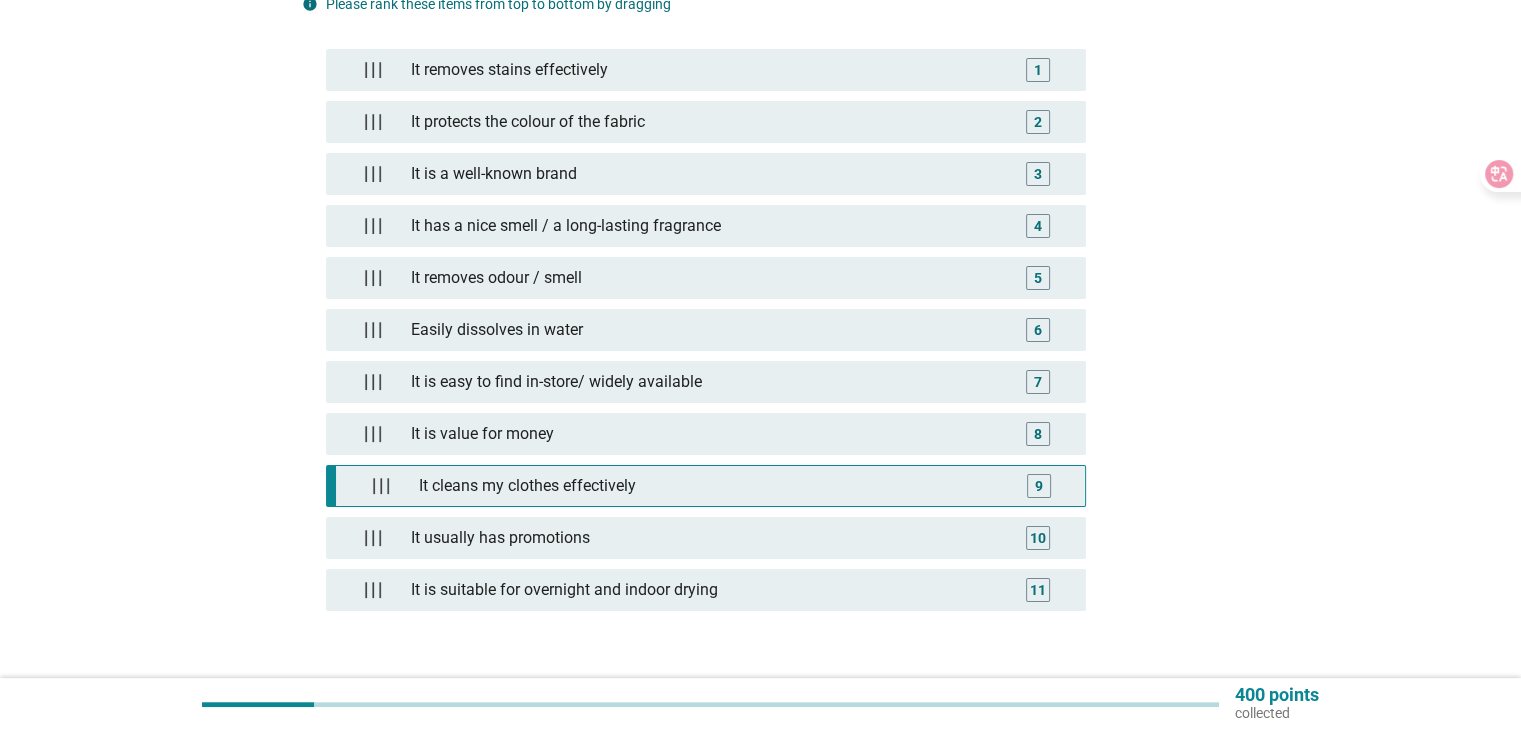type 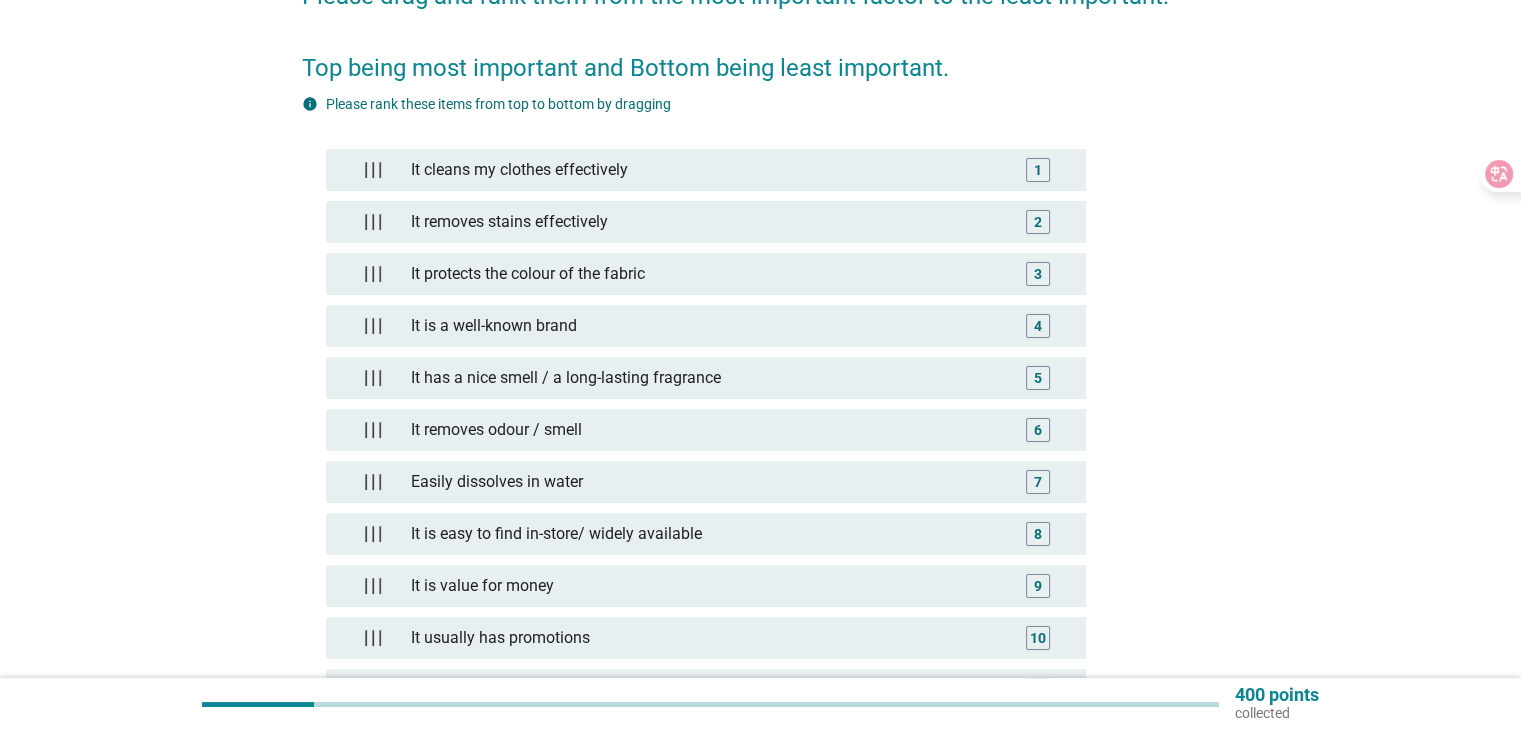 scroll, scrollTop: 300, scrollLeft: 0, axis: vertical 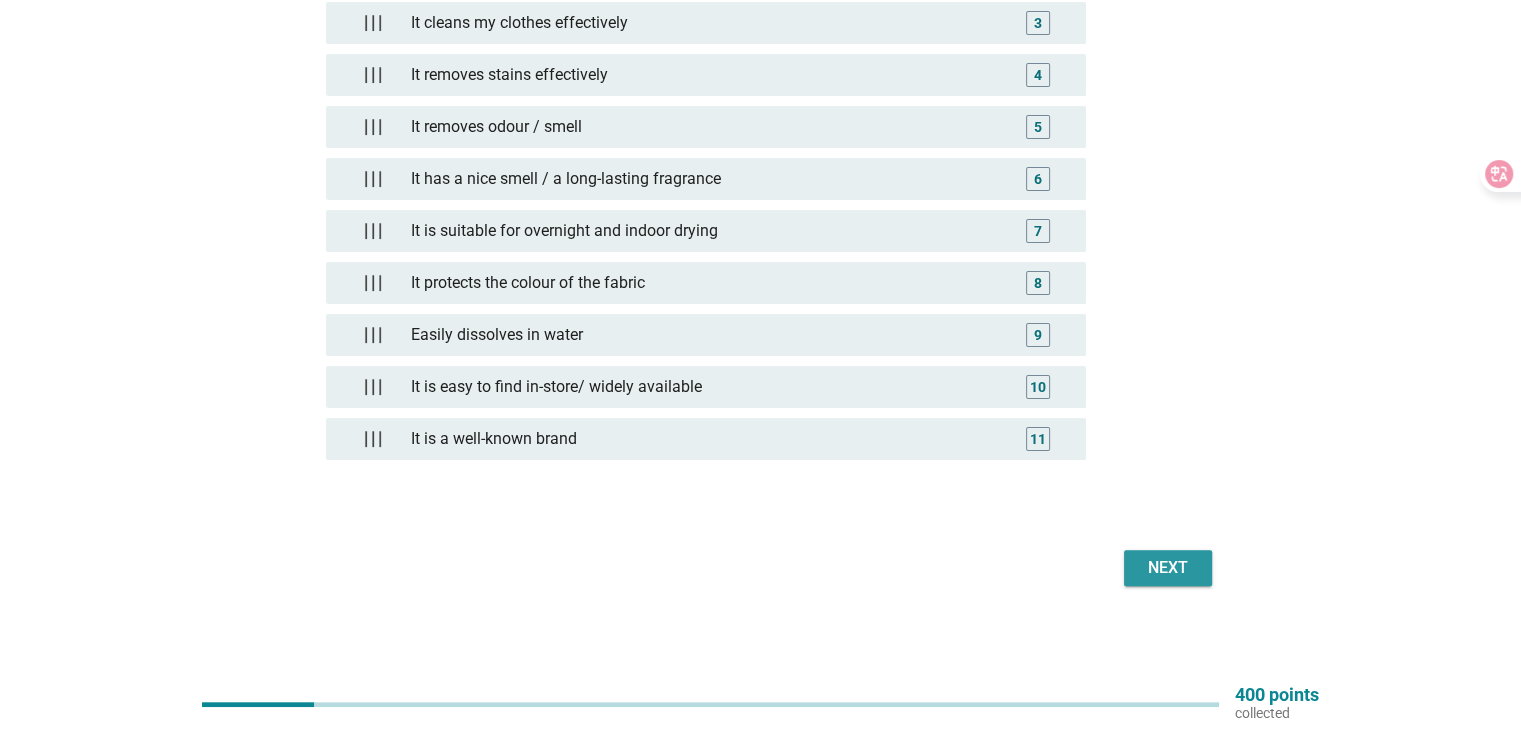click on "Next" at bounding box center [1168, 568] 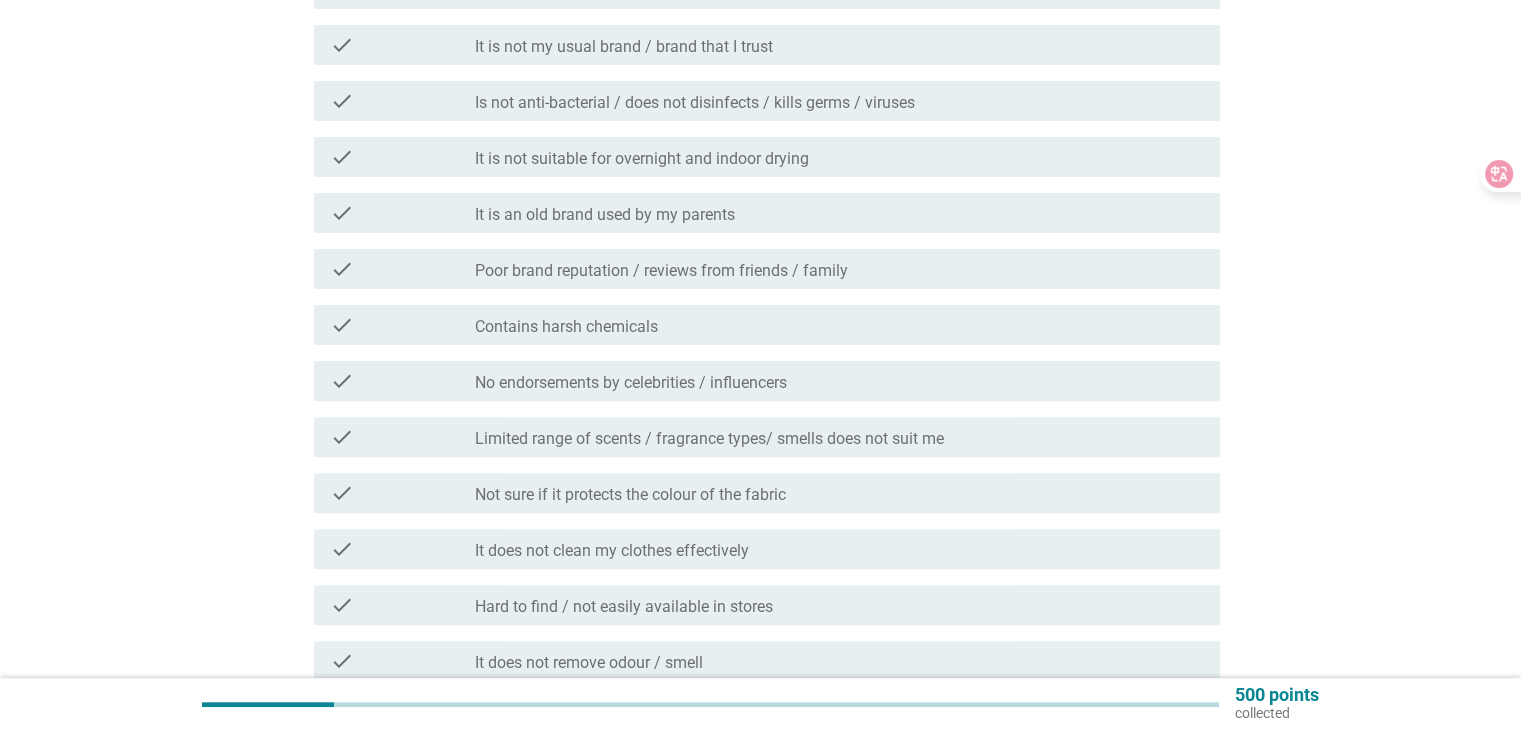 scroll, scrollTop: 600, scrollLeft: 0, axis: vertical 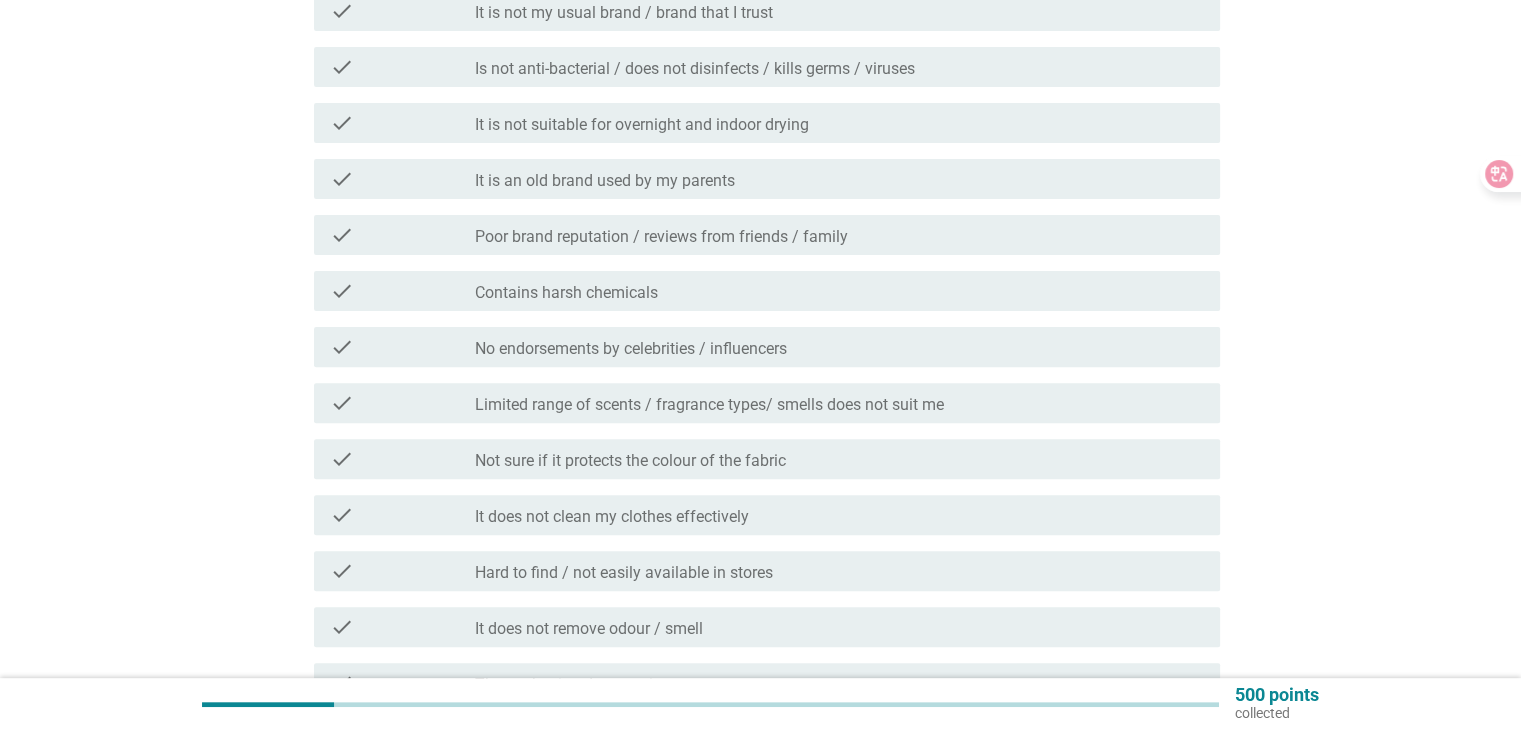click on "Poor brand reputation / reviews from friends / family" at bounding box center [661, 237] 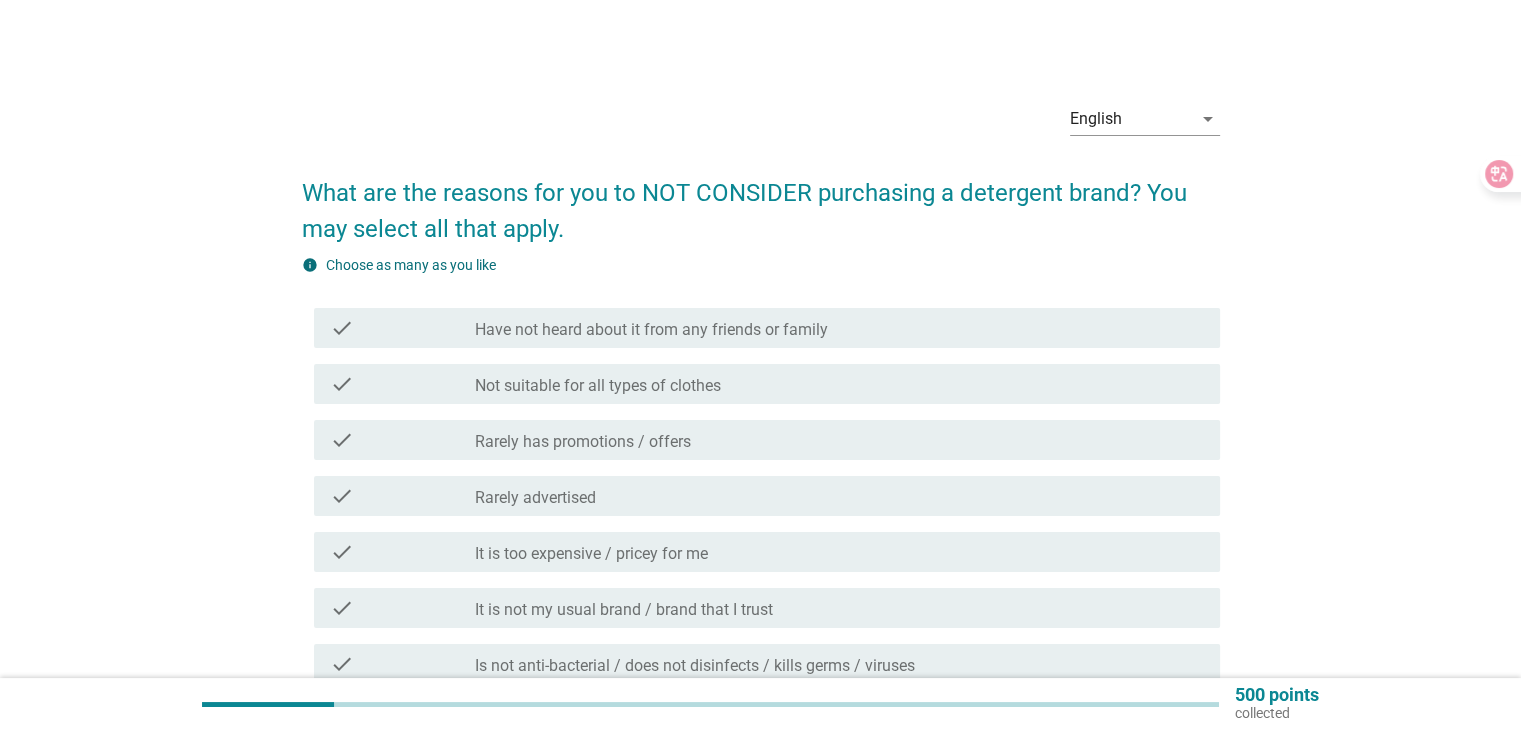 scroll, scrollTop: 0, scrollLeft: 0, axis: both 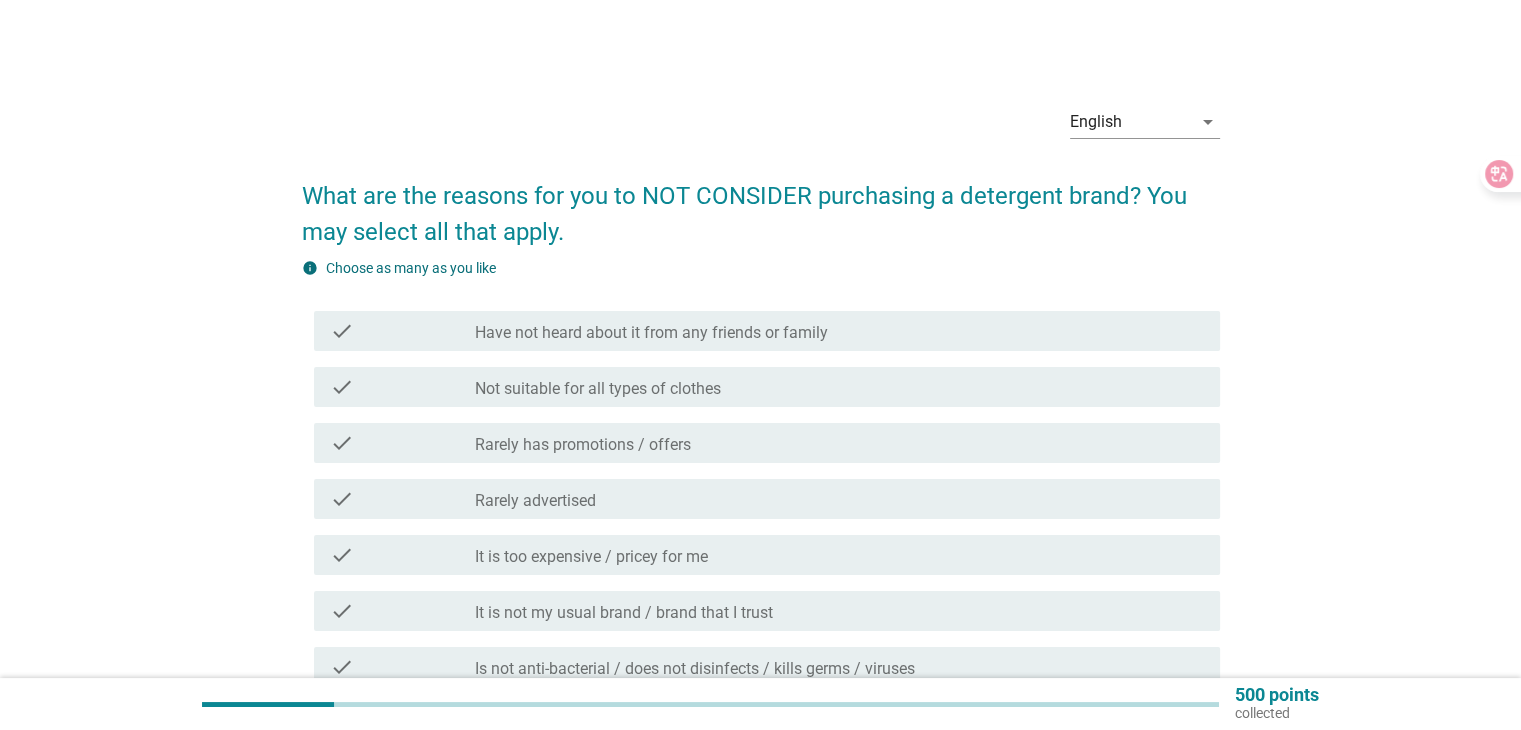 click on "check_box_outline_blank Rarely has promotions / offers" at bounding box center (839, 443) 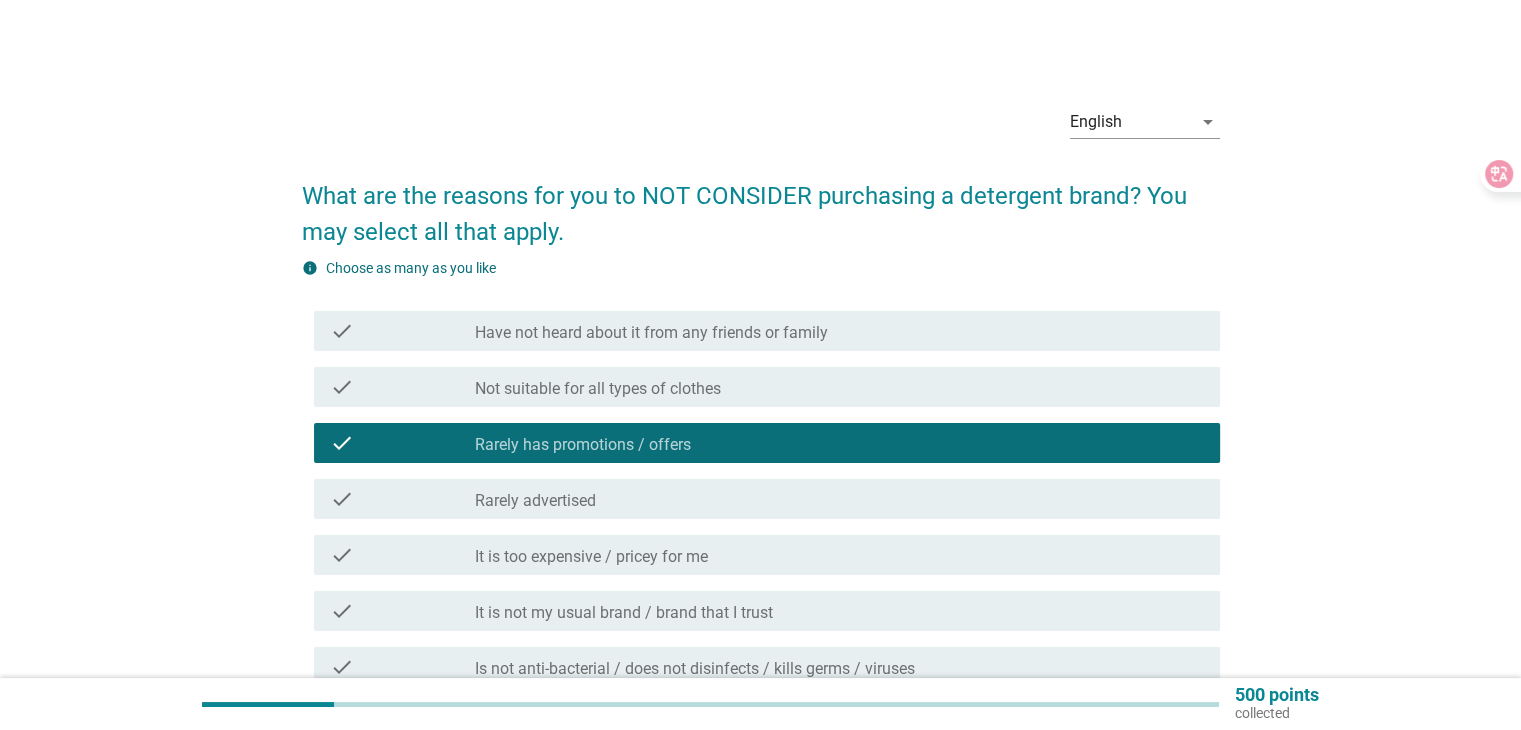 click on "It is too expensive / pricey for me" at bounding box center (591, 557) 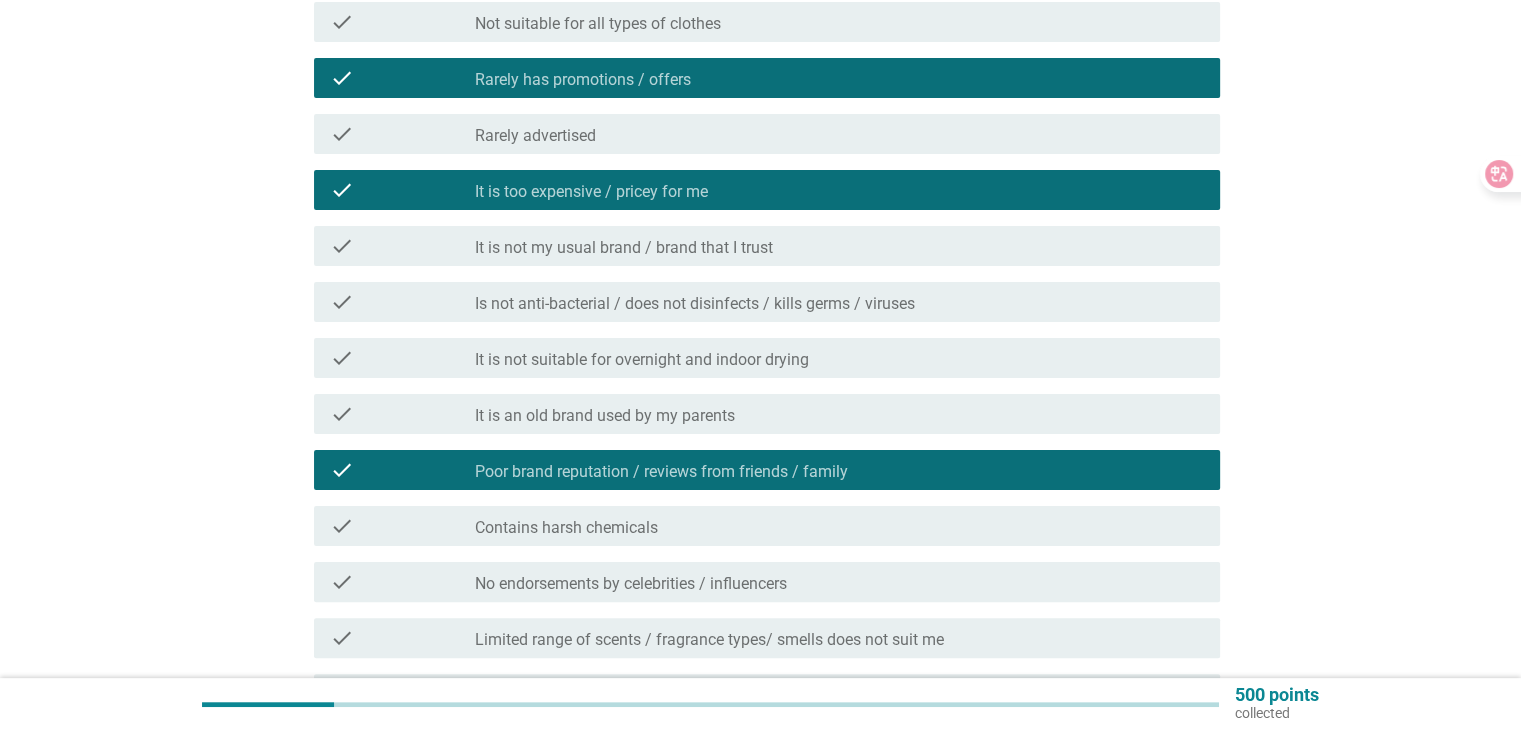 scroll, scrollTop: 400, scrollLeft: 0, axis: vertical 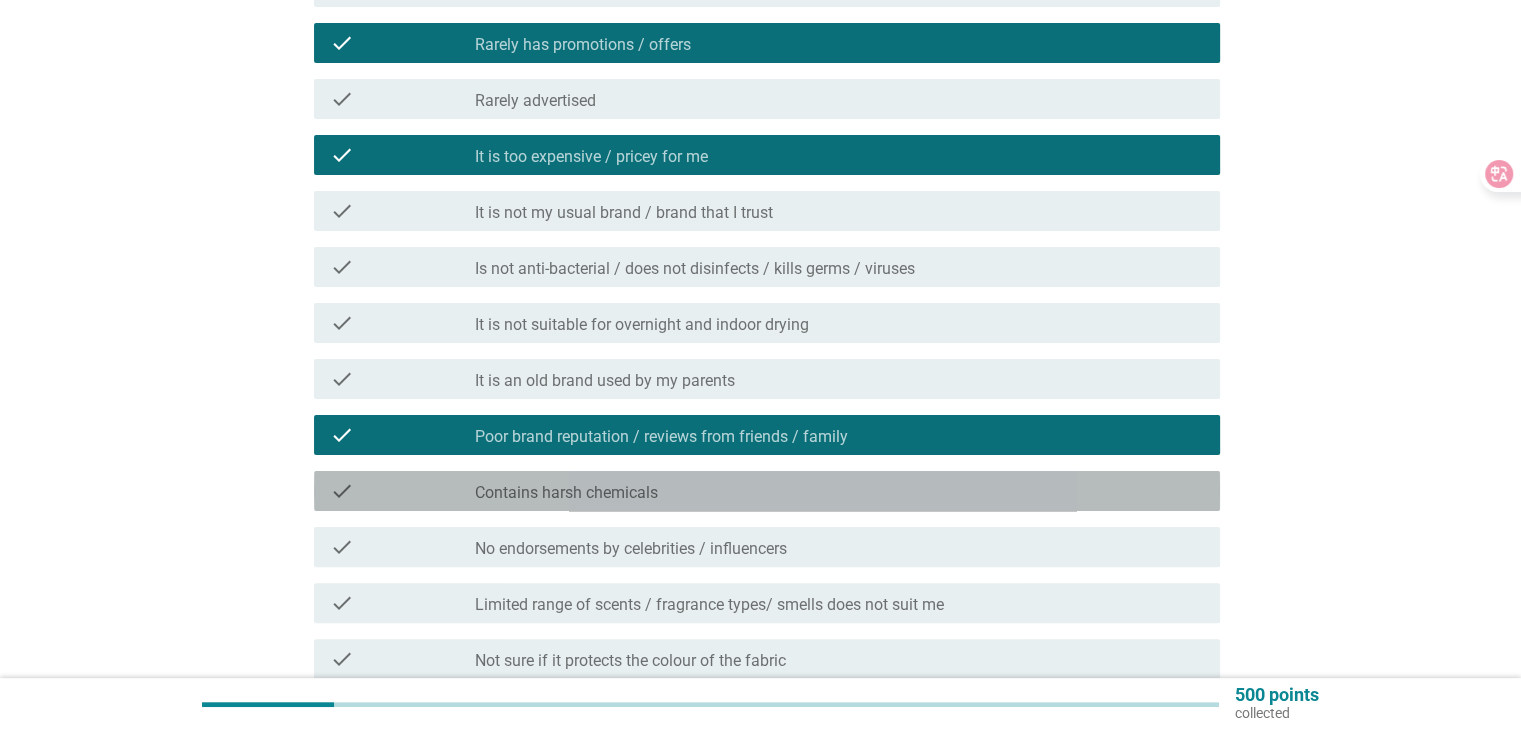 click on "Contains harsh chemicals" at bounding box center [566, 493] 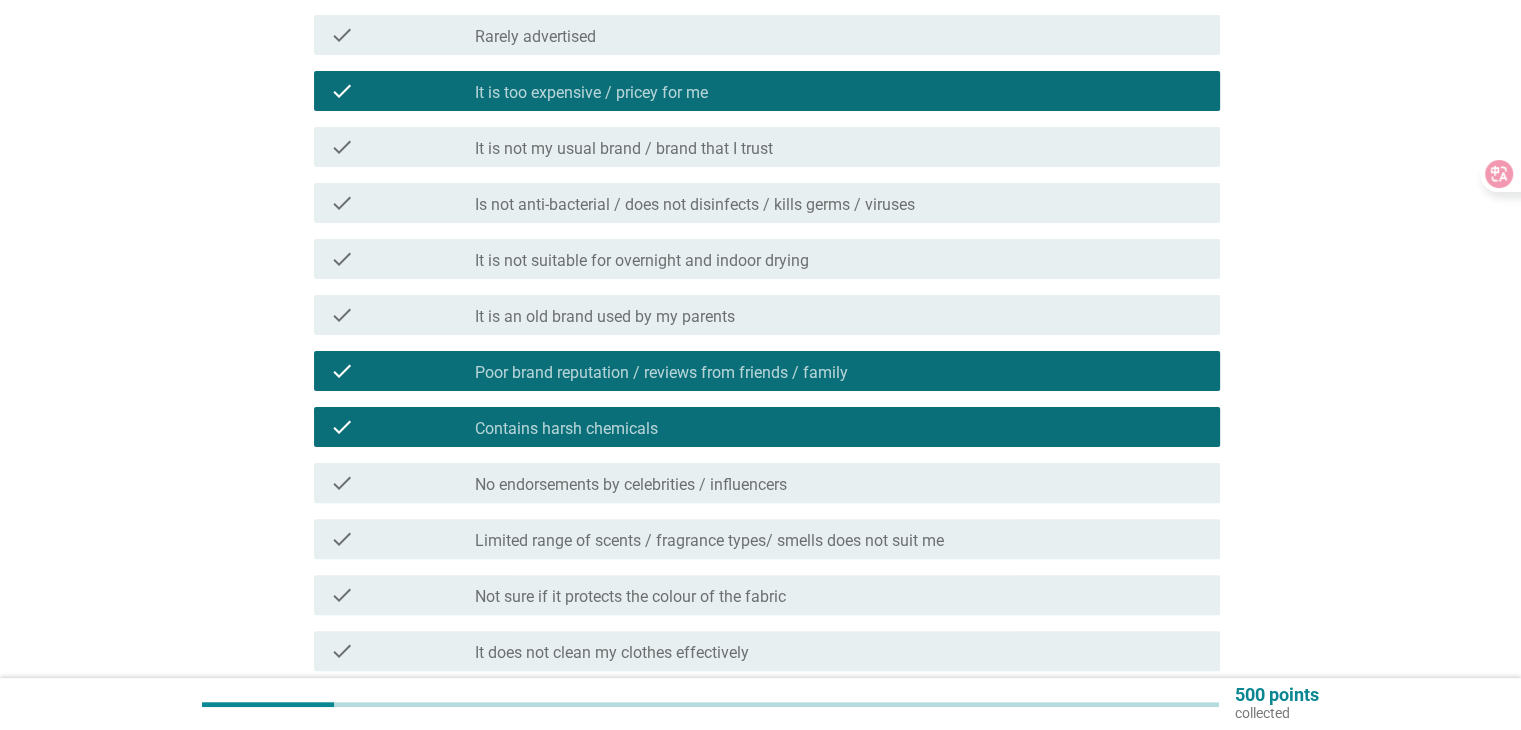 scroll, scrollTop: 500, scrollLeft: 0, axis: vertical 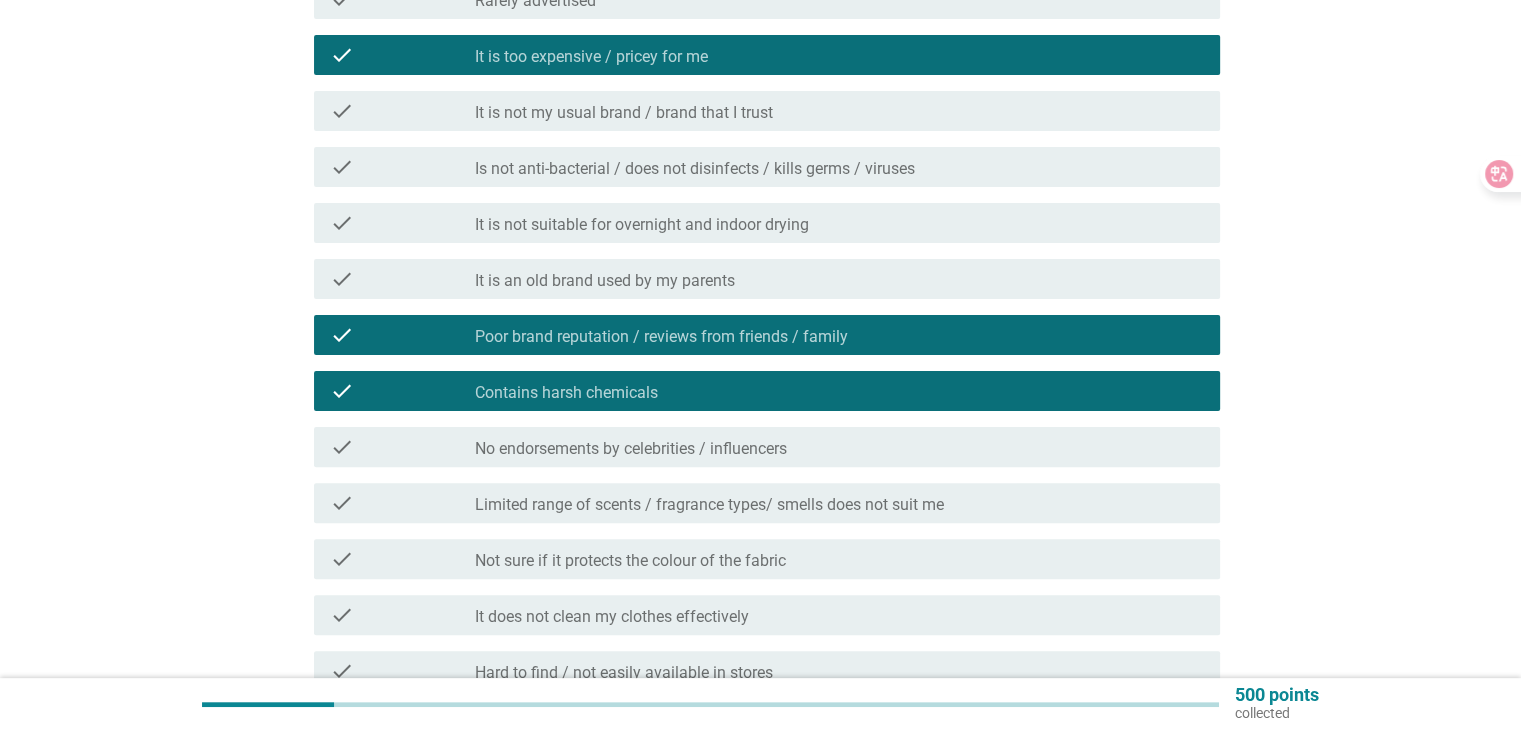 click on "No endorsements by celebrities / influencers" at bounding box center (631, 449) 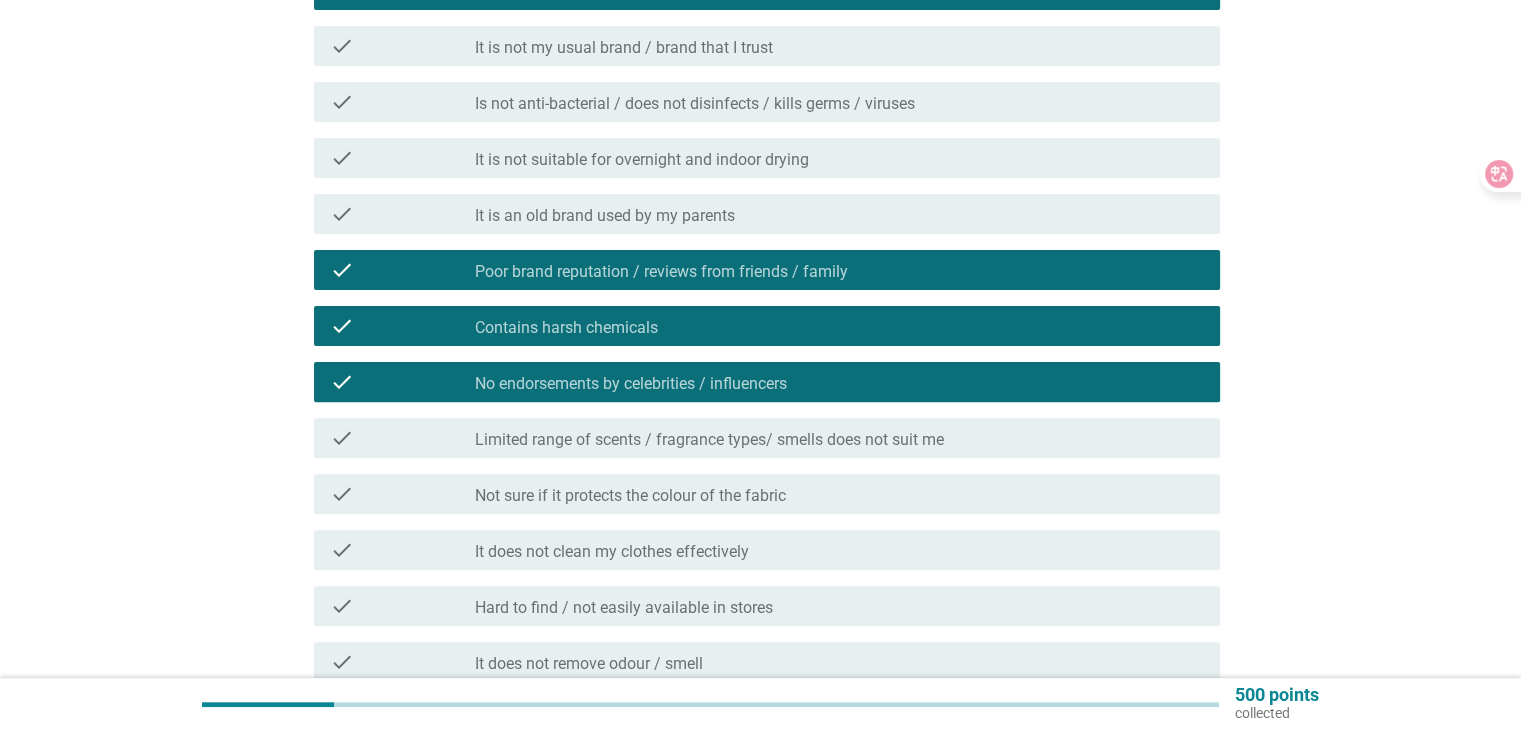 scroll, scrollTop: 600, scrollLeft: 0, axis: vertical 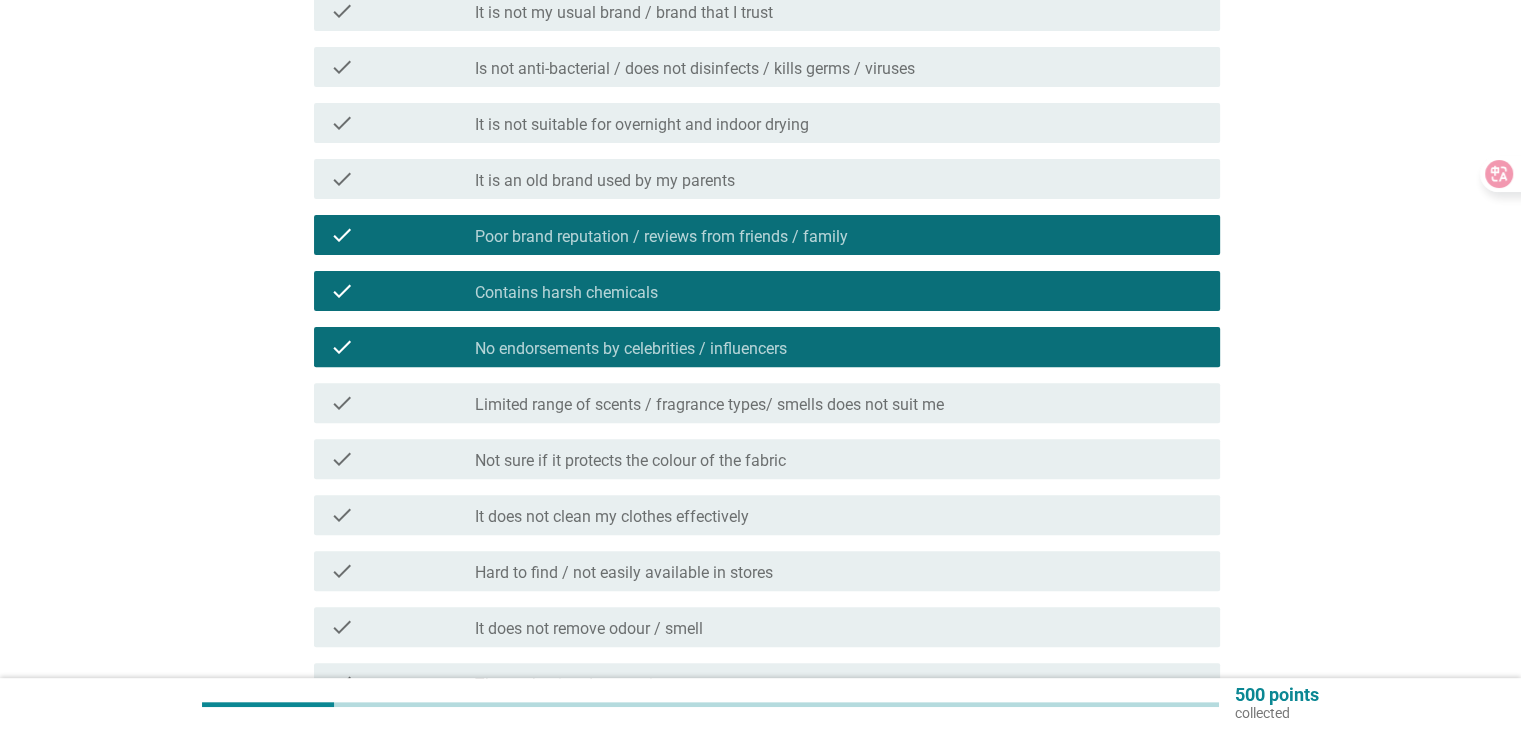 click on "No endorsements by celebrities / influencers" at bounding box center [631, 349] 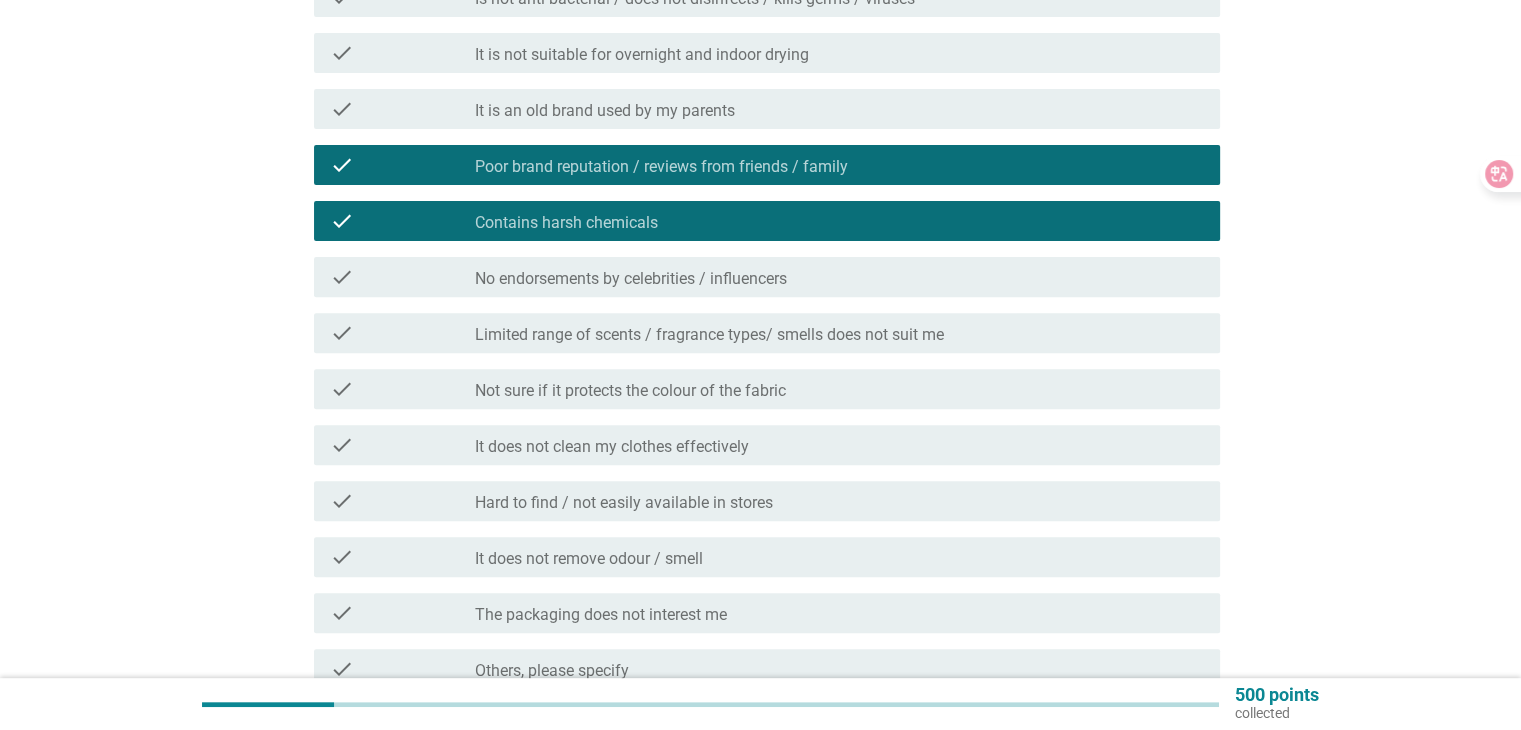 scroll, scrollTop: 700, scrollLeft: 0, axis: vertical 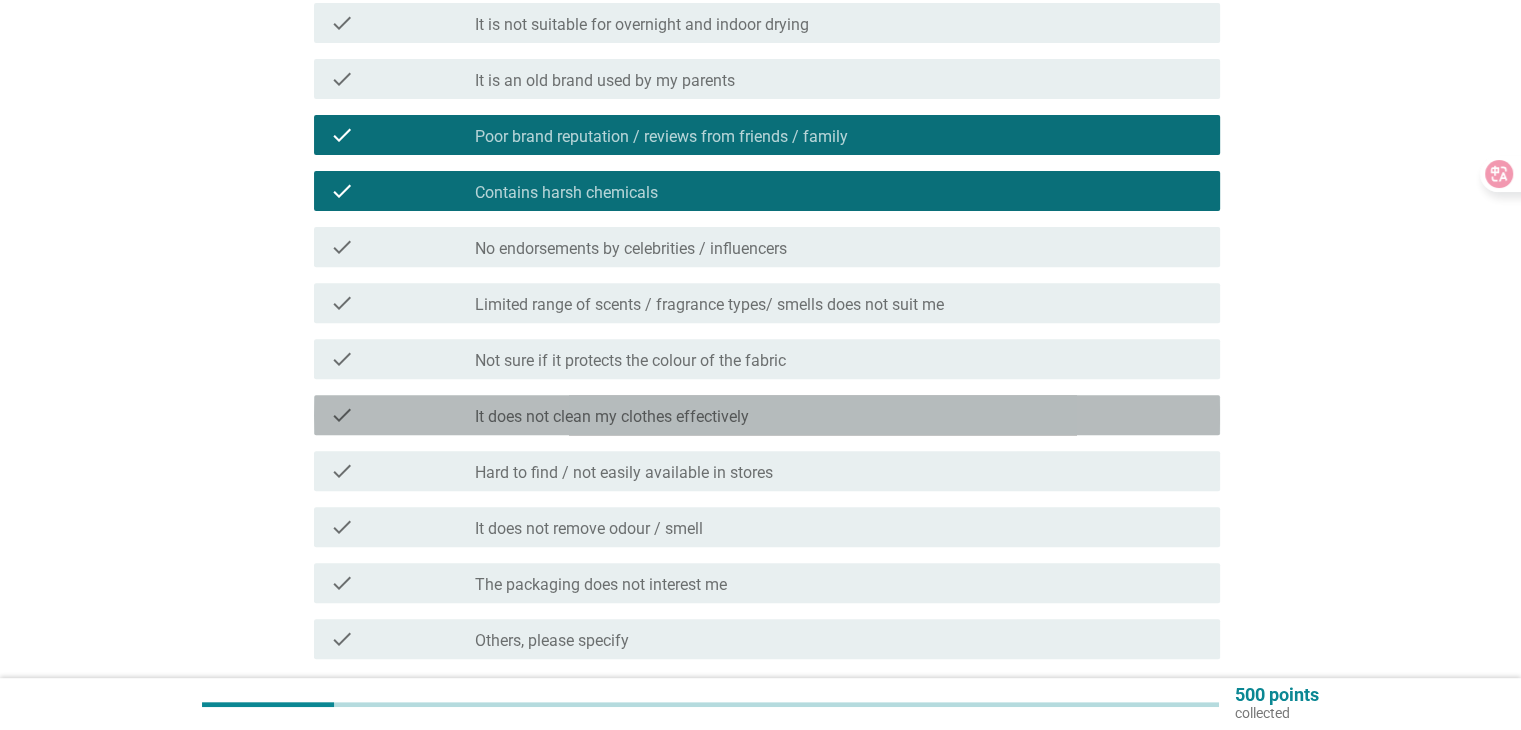 click on "It does not clean my clothes effectively" at bounding box center (612, 417) 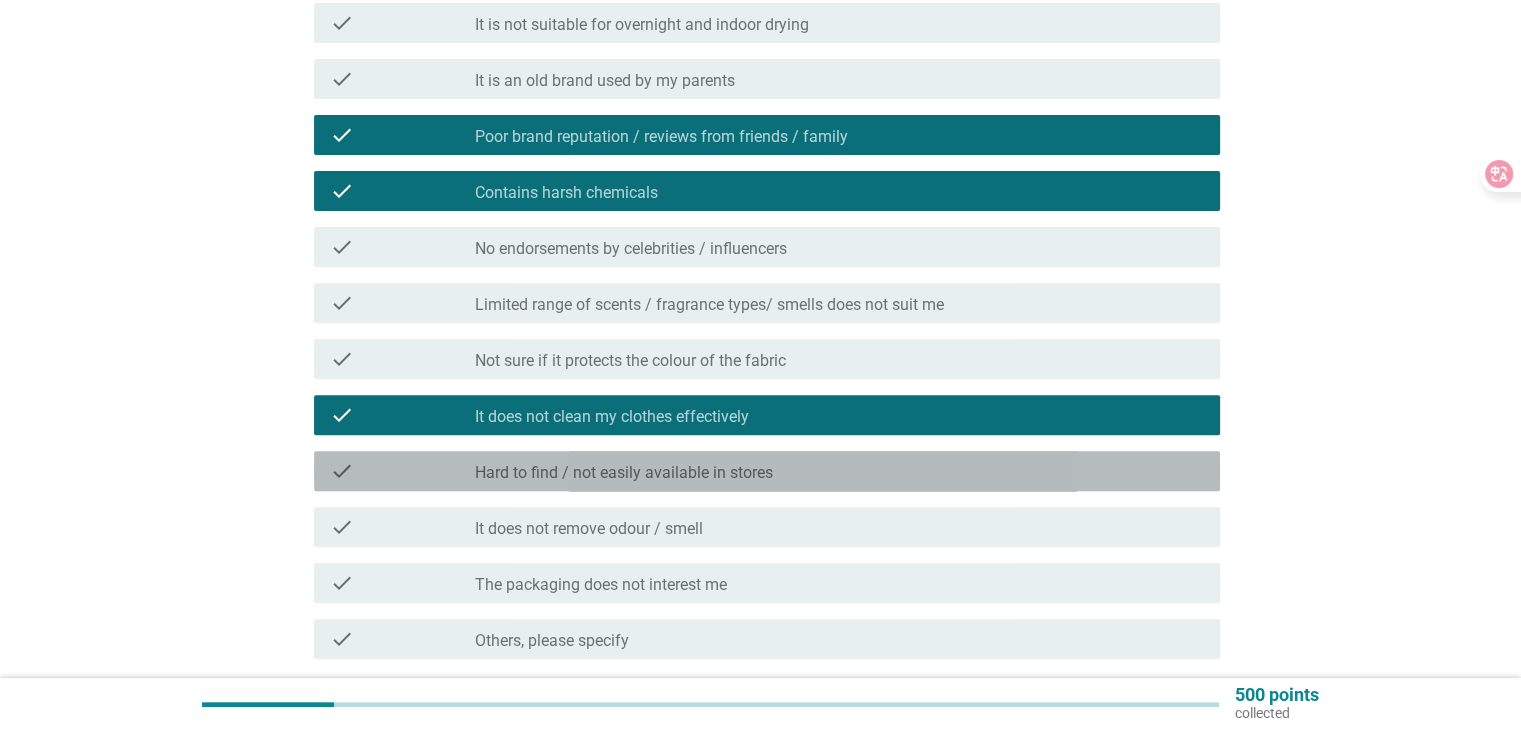 click on "Hard to find / not easily available in stores" at bounding box center (624, 473) 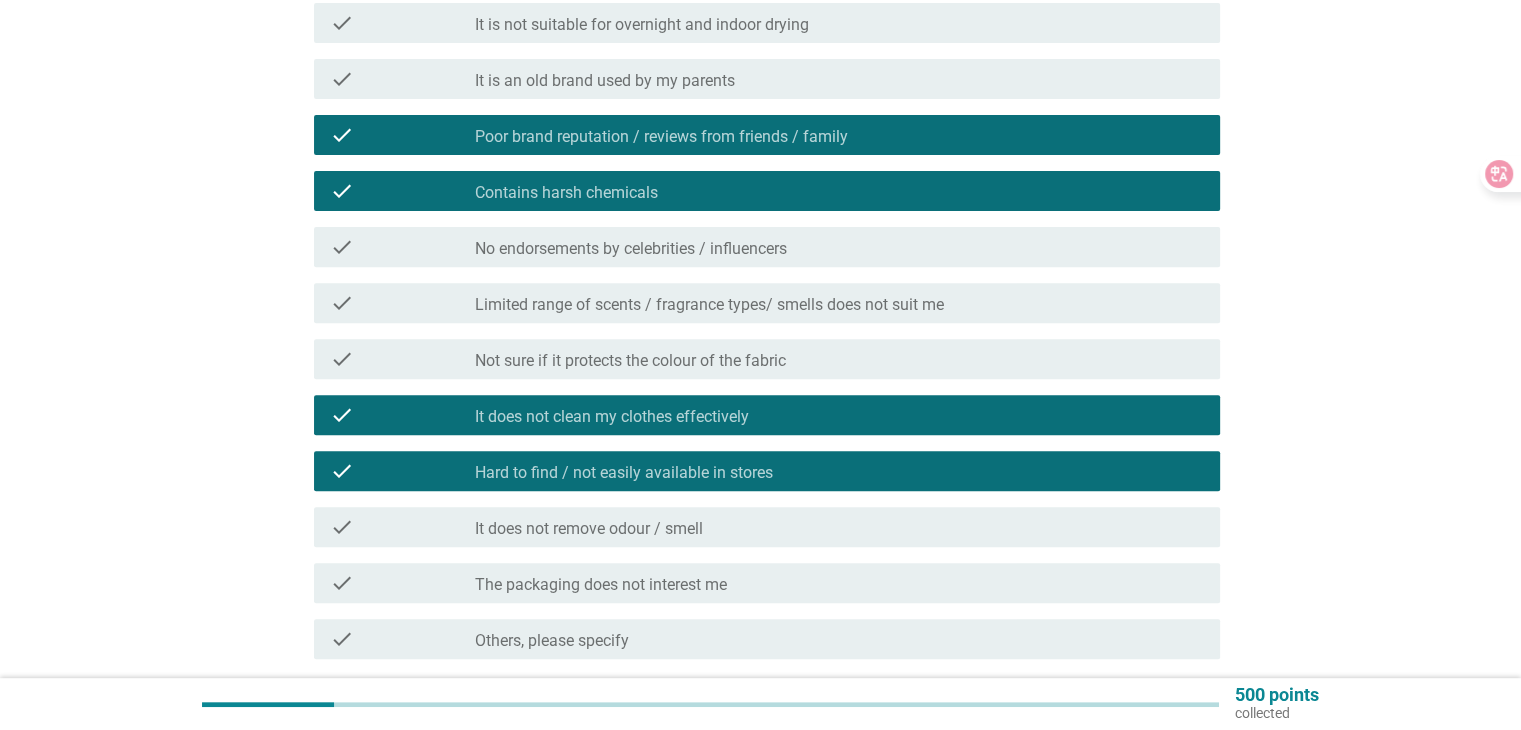 click on "It does not remove odour / smell" at bounding box center [589, 529] 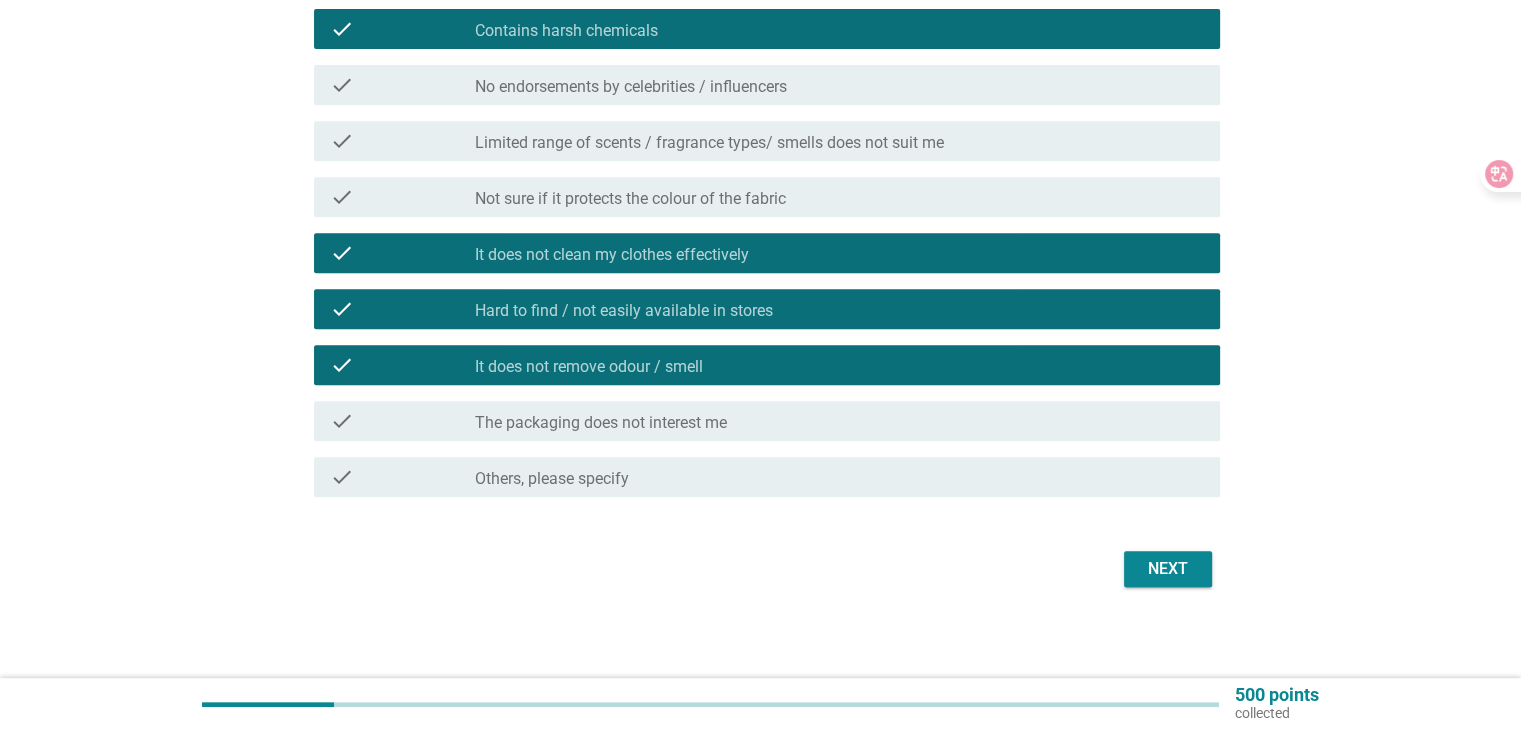 scroll, scrollTop: 867, scrollLeft: 0, axis: vertical 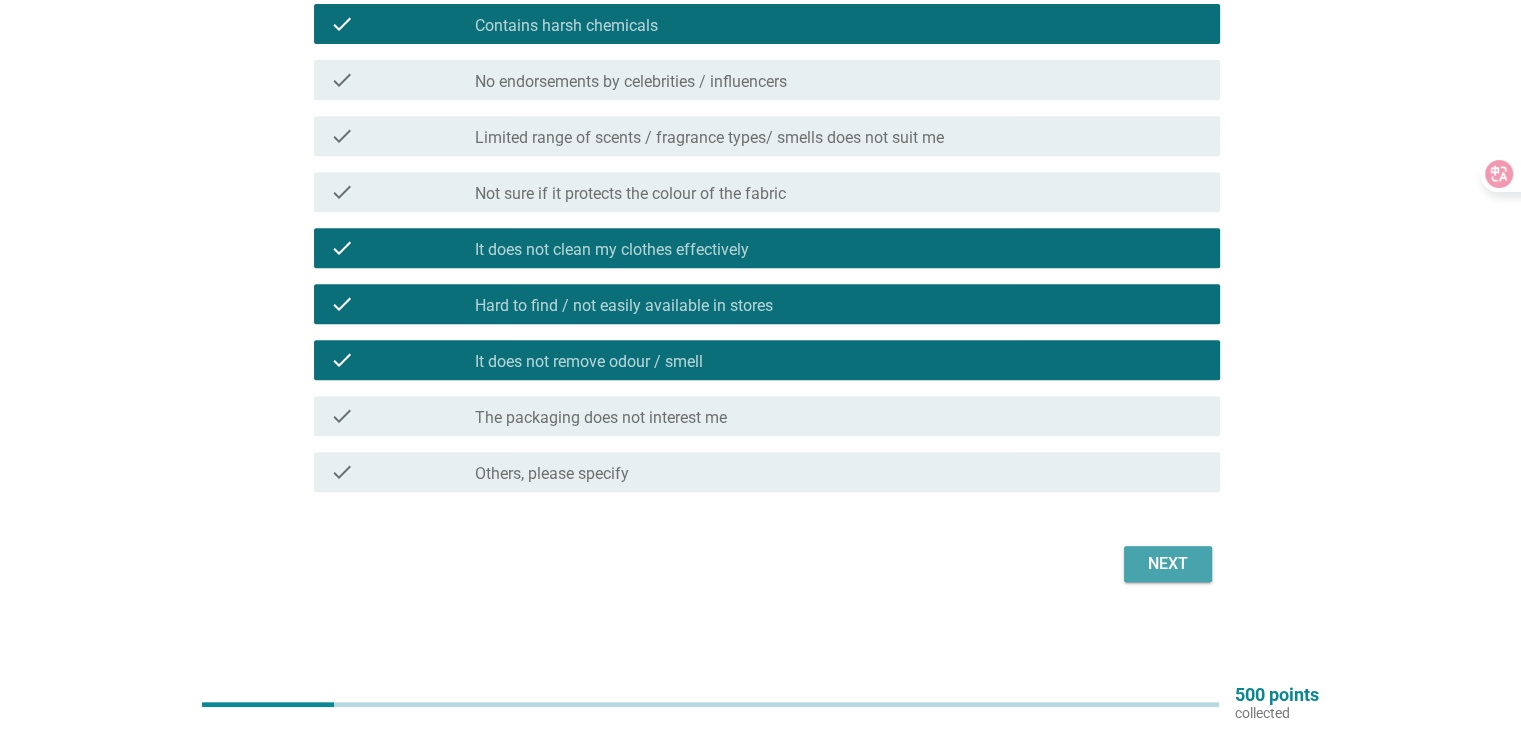 click on "Next" at bounding box center [1168, 564] 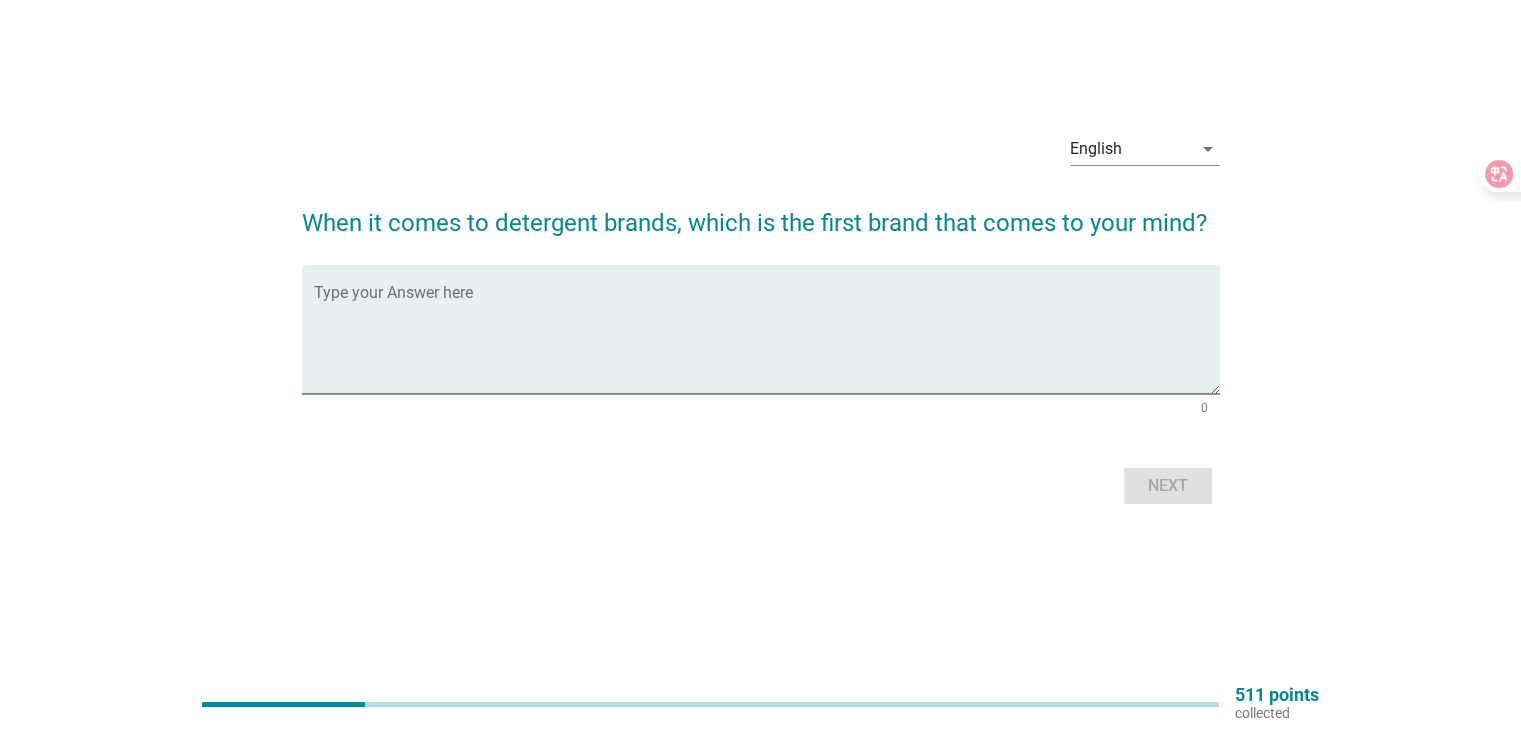 scroll, scrollTop: 0, scrollLeft: 0, axis: both 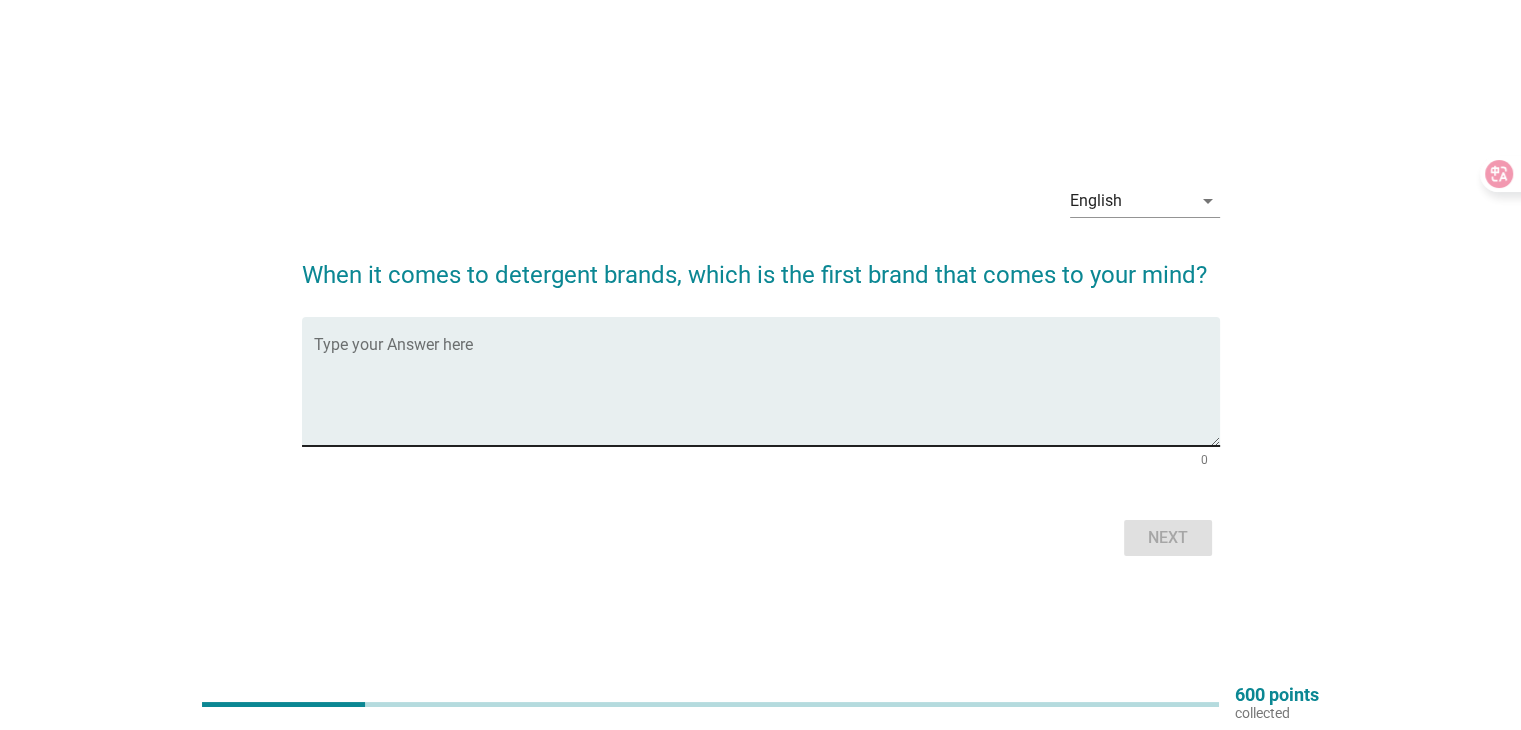drag, startPoint x: 643, startPoint y: 352, endPoint x: 647, endPoint y: 337, distance: 15.524175 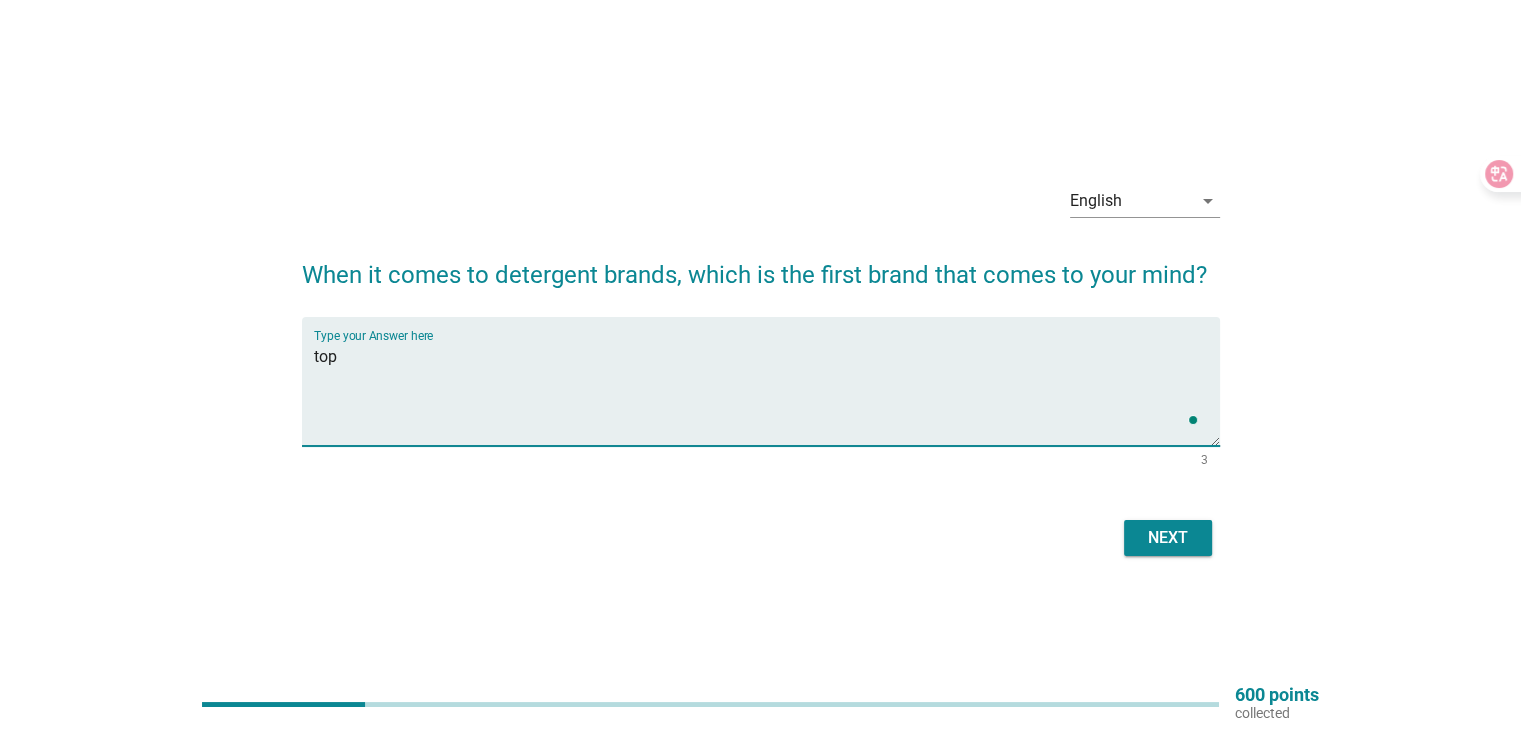 type on "top" 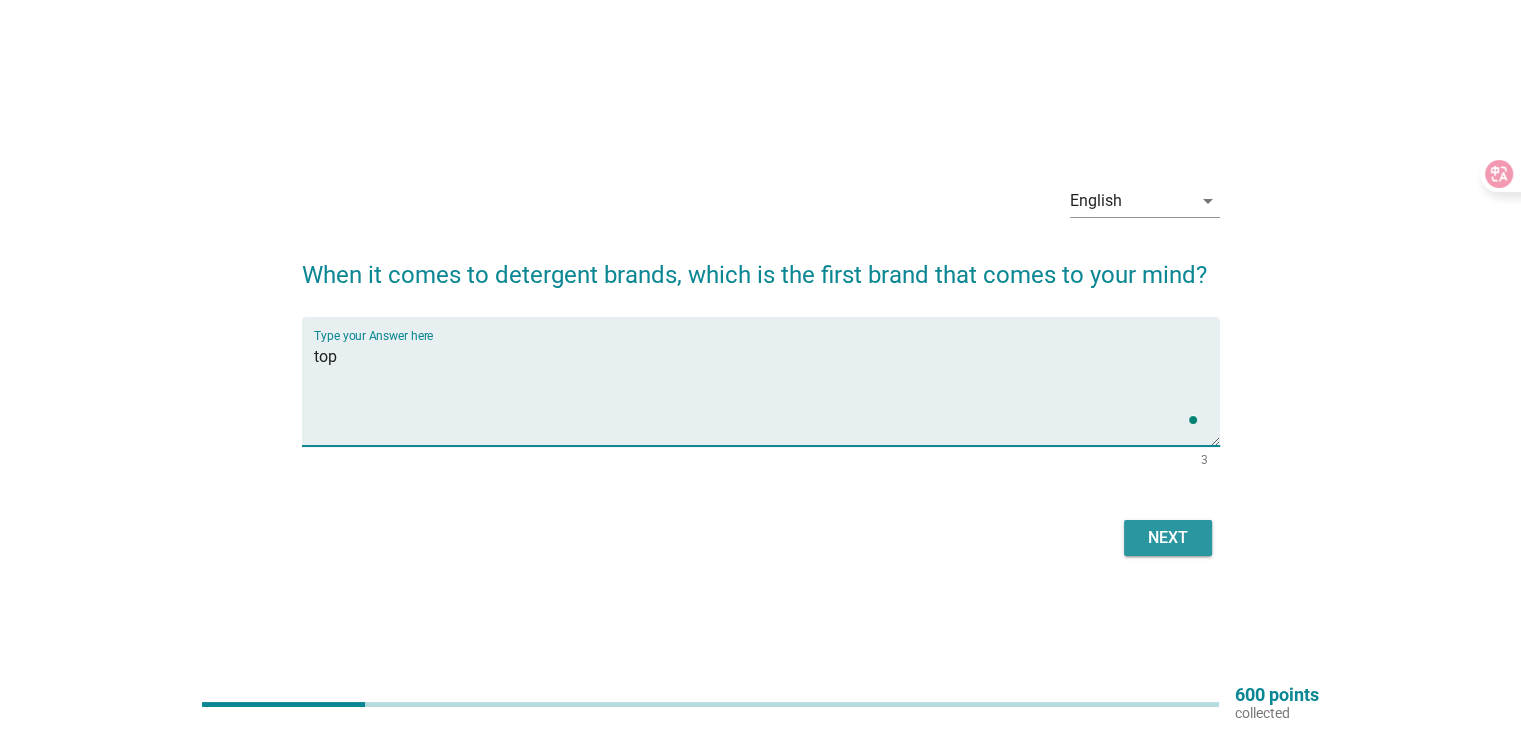 click on "Next" at bounding box center [1168, 538] 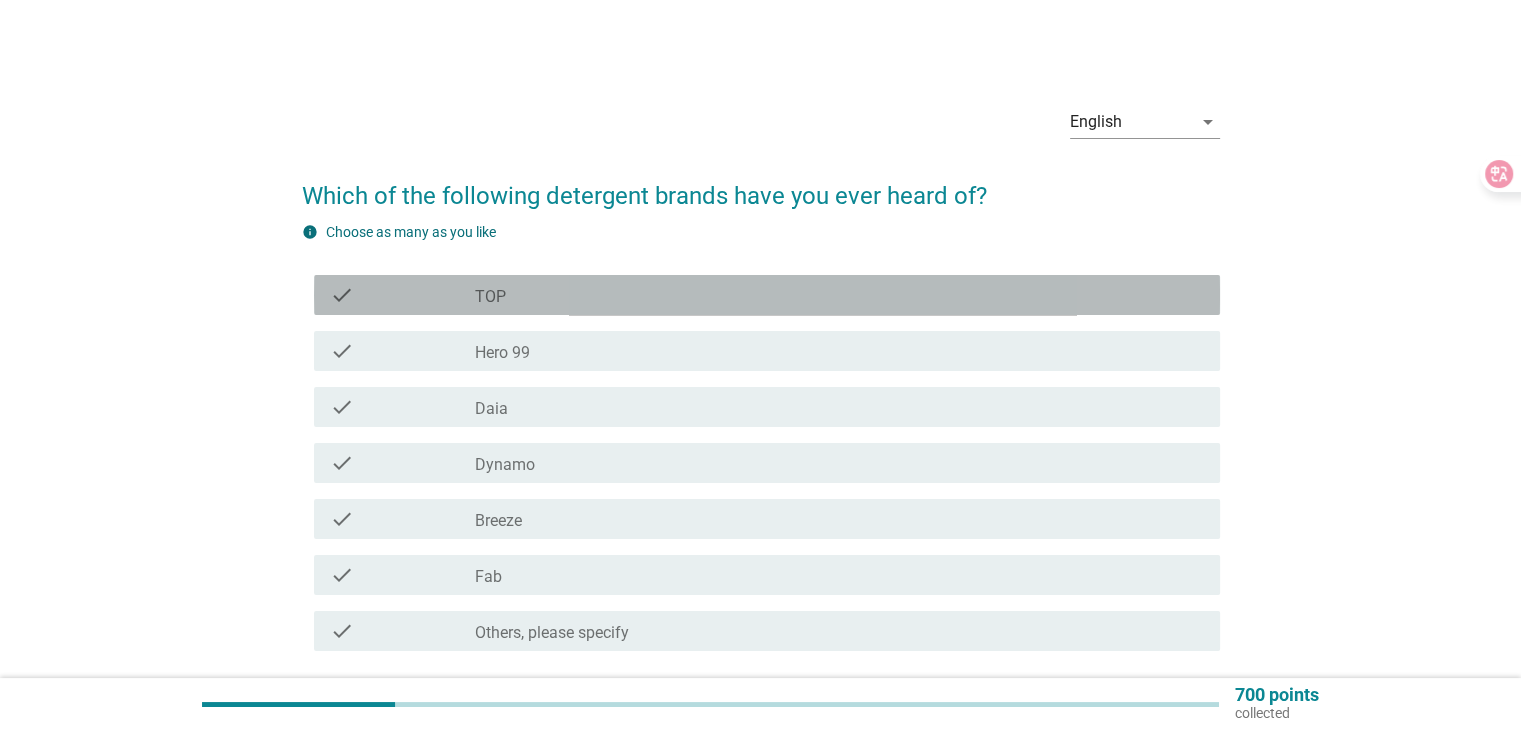 click on "check_box_outline_blank TOP" at bounding box center (839, 295) 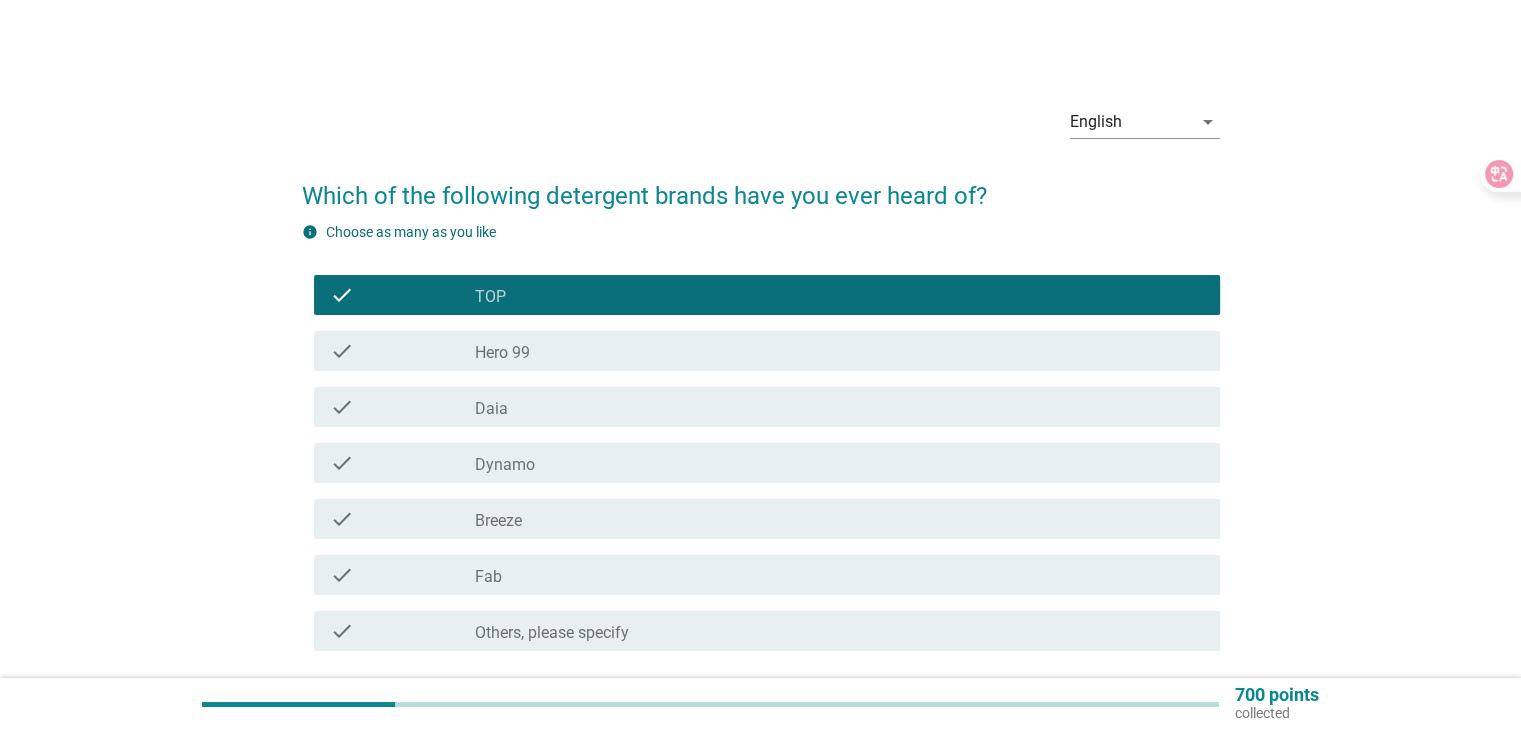 drag, startPoint x: 608, startPoint y: 423, endPoint x: 596, endPoint y: 438, distance: 19.209373 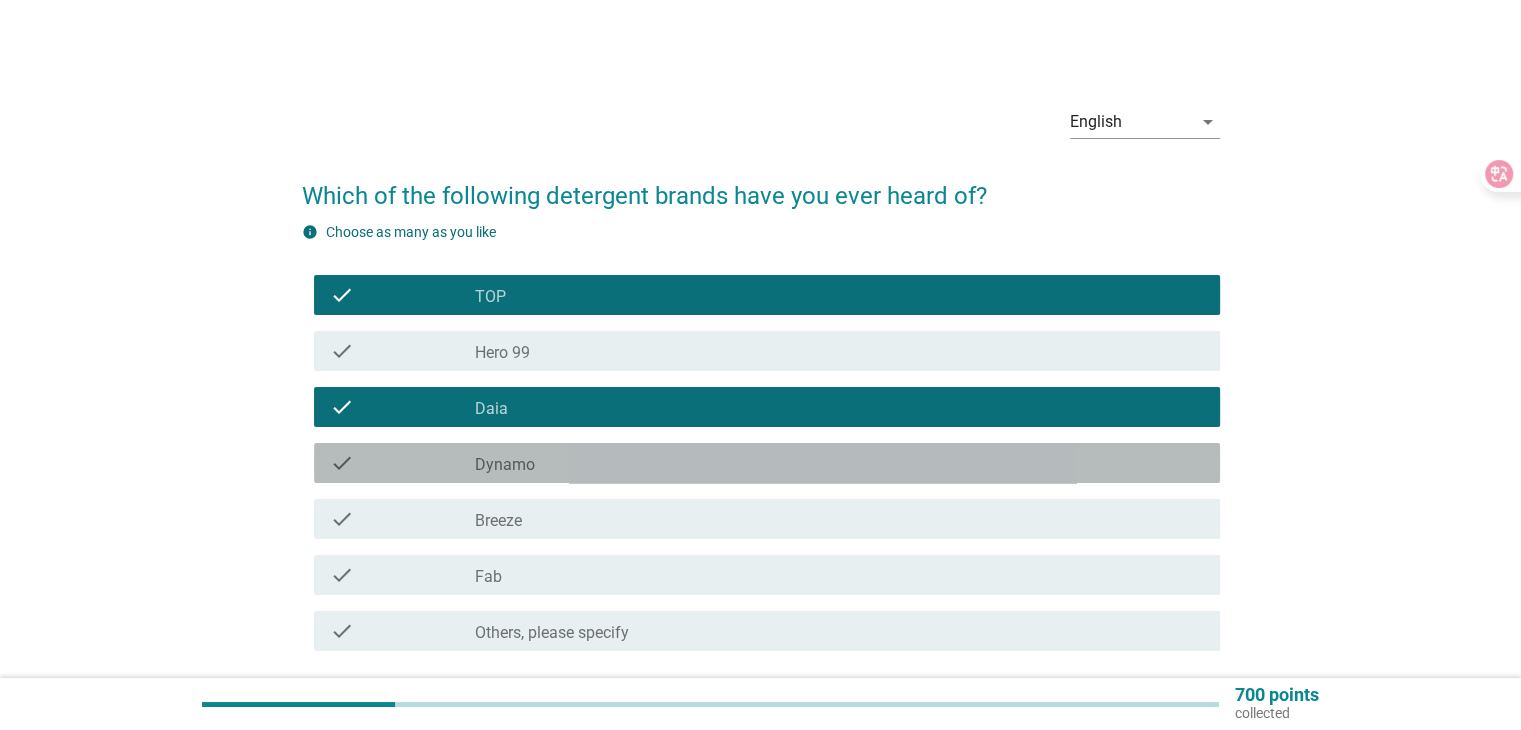 click on "check_box_outline_blank Dynamo" at bounding box center [839, 463] 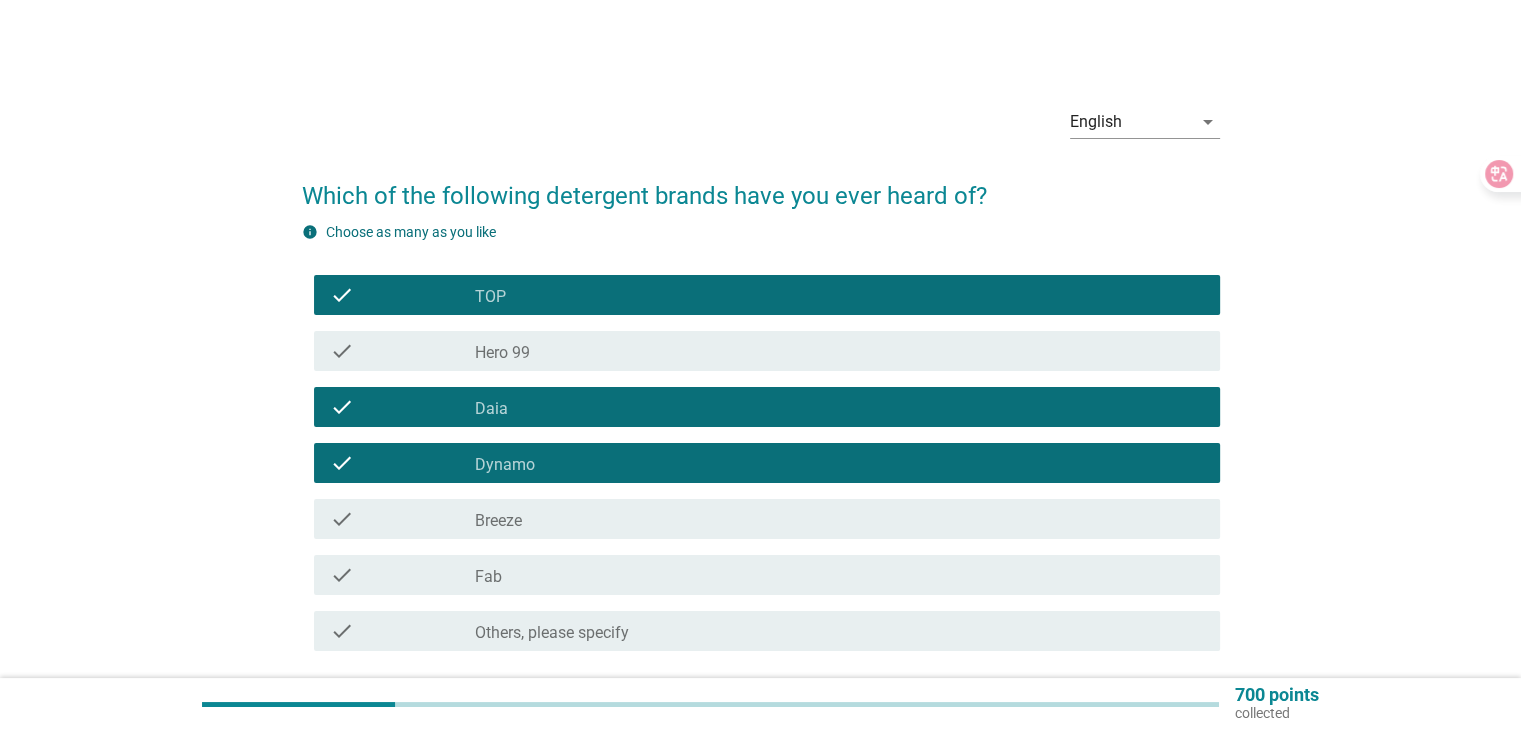 drag, startPoint x: 583, startPoint y: 501, endPoint x: 584, endPoint y: 517, distance: 16.03122 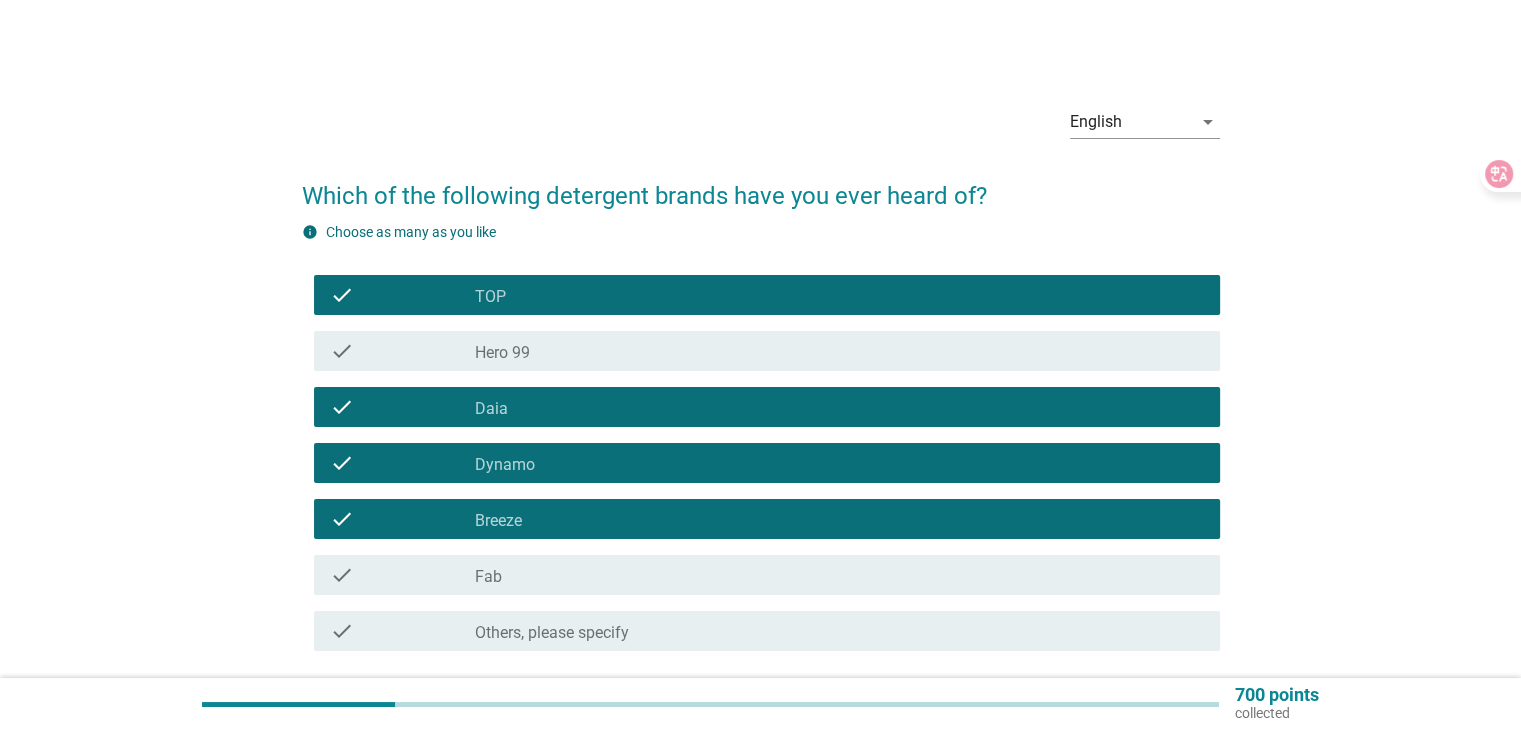 click on "check_box_outline_blank Fab" at bounding box center (839, 575) 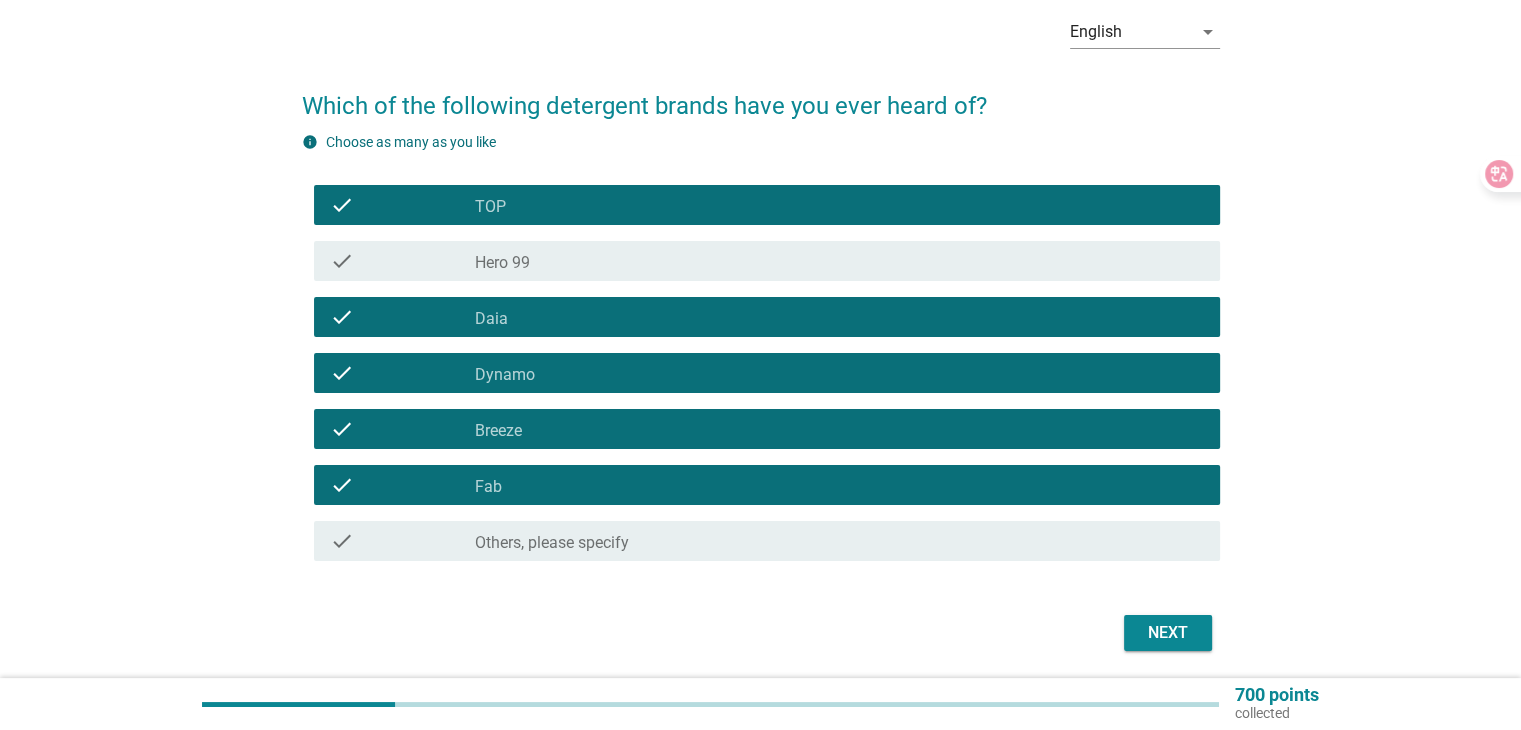 scroll, scrollTop: 159, scrollLeft: 0, axis: vertical 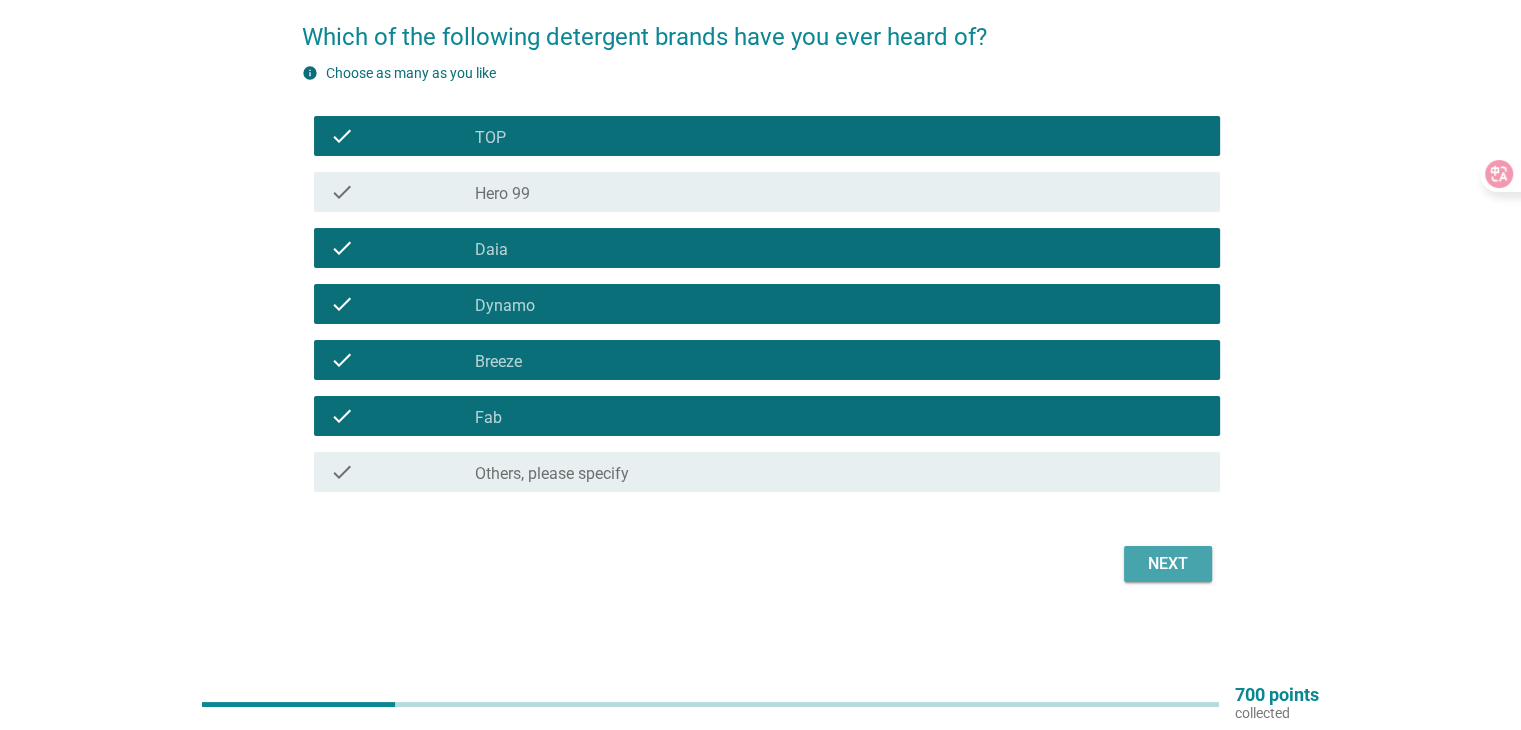 click on "Next" at bounding box center [1168, 564] 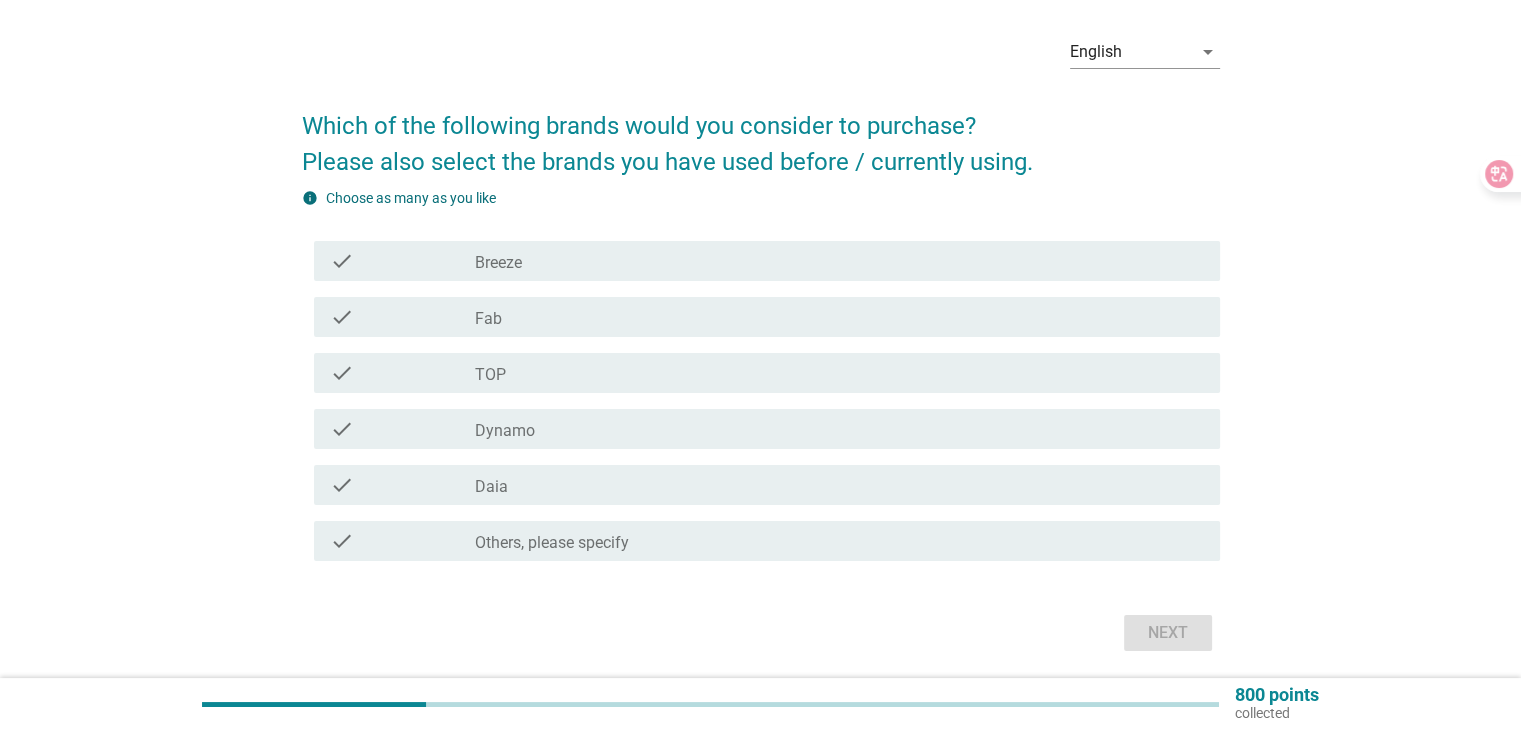 scroll, scrollTop: 100, scrollLeft: 0, axis: vertical 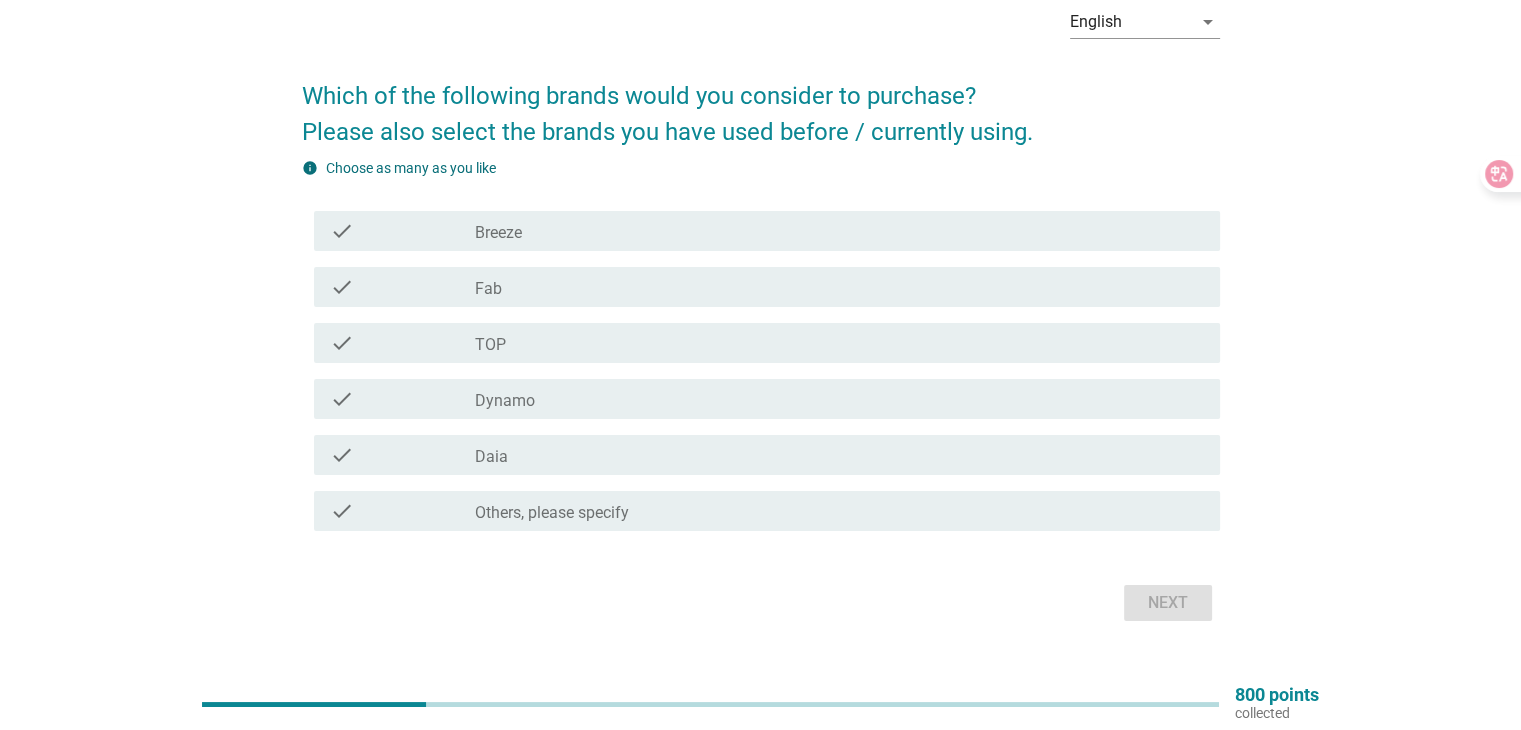 click on "check_box_outline_blank TOP" at bounding box center (839, 343) 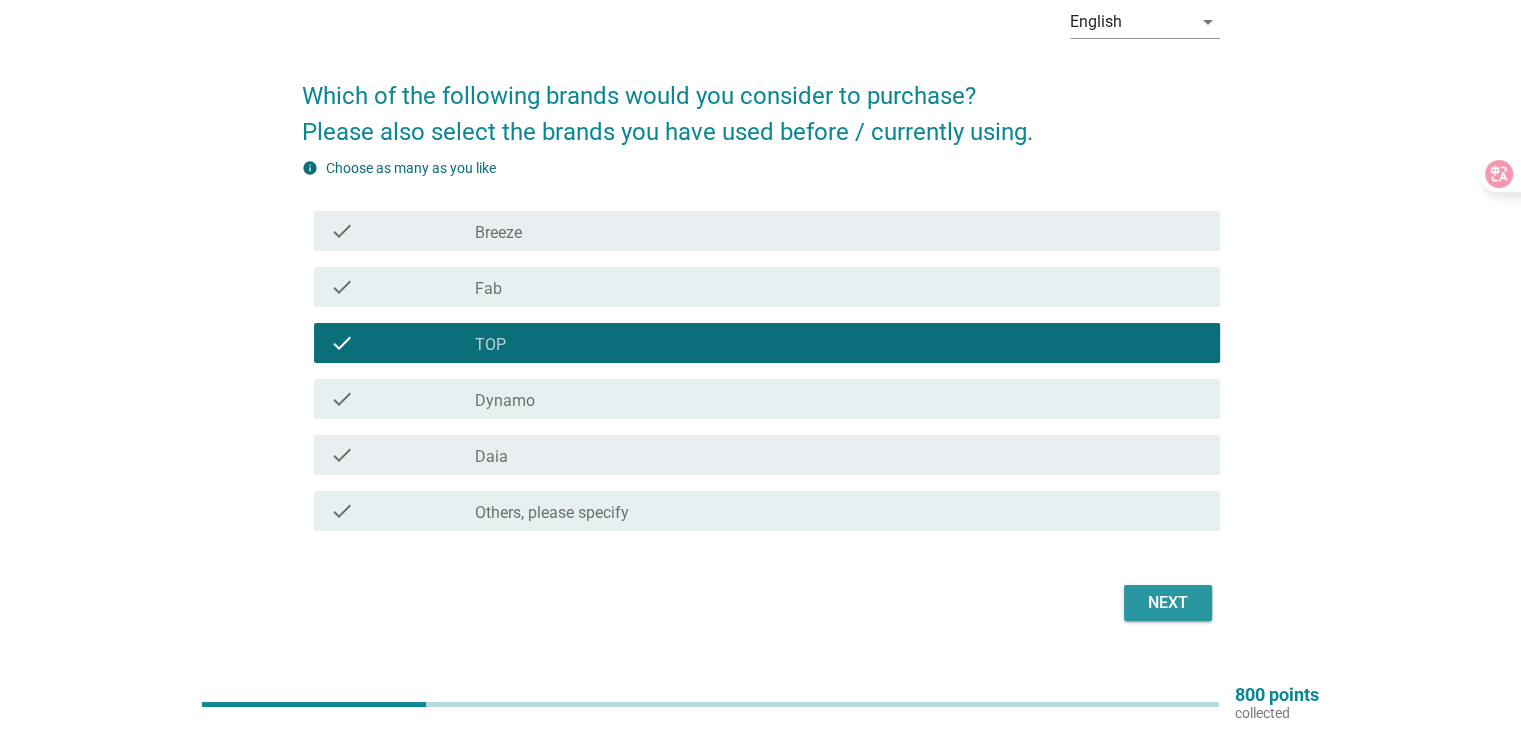 click on "Next" at bounding box center (1168, 603) 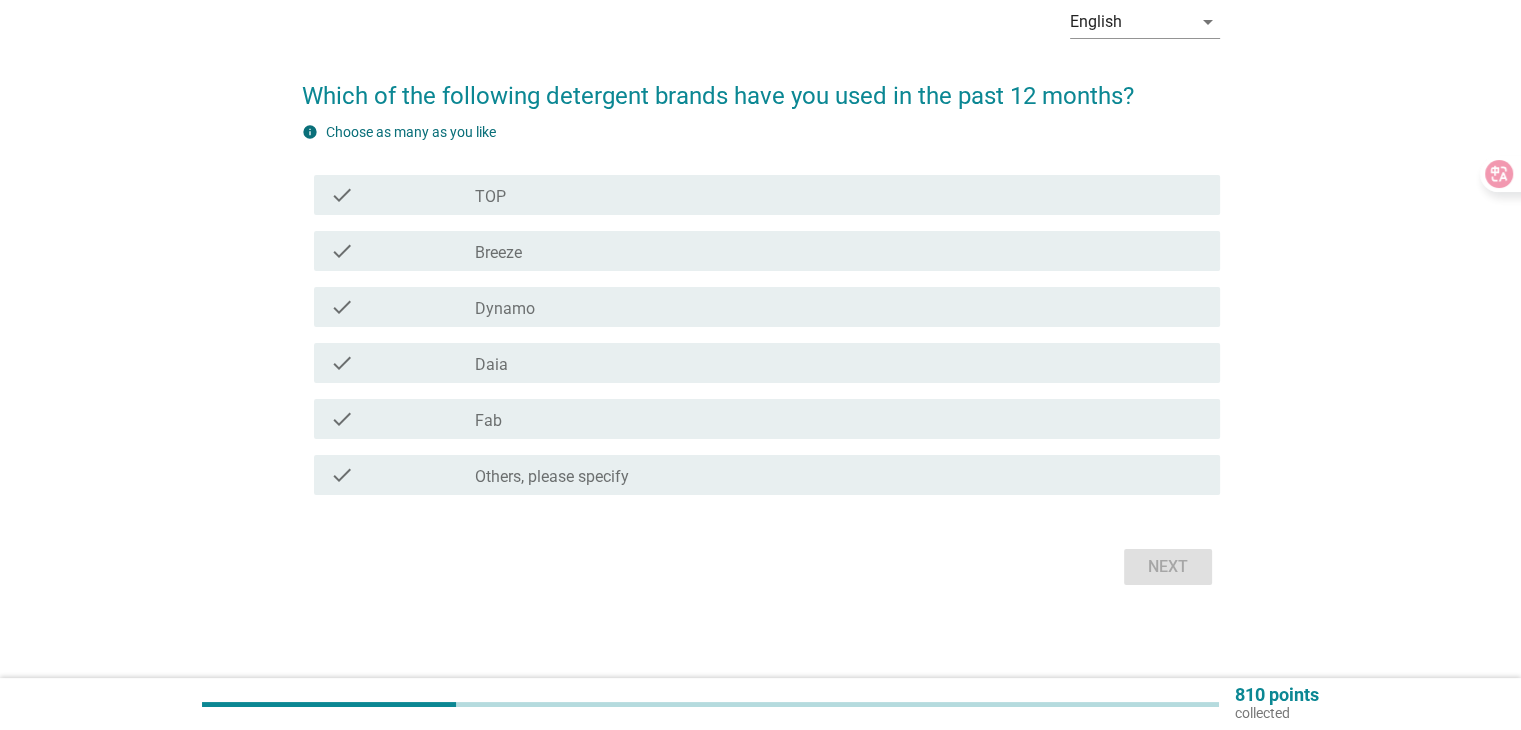 scroll, scrollTop: 0, scrollLeft: 0, axis: both 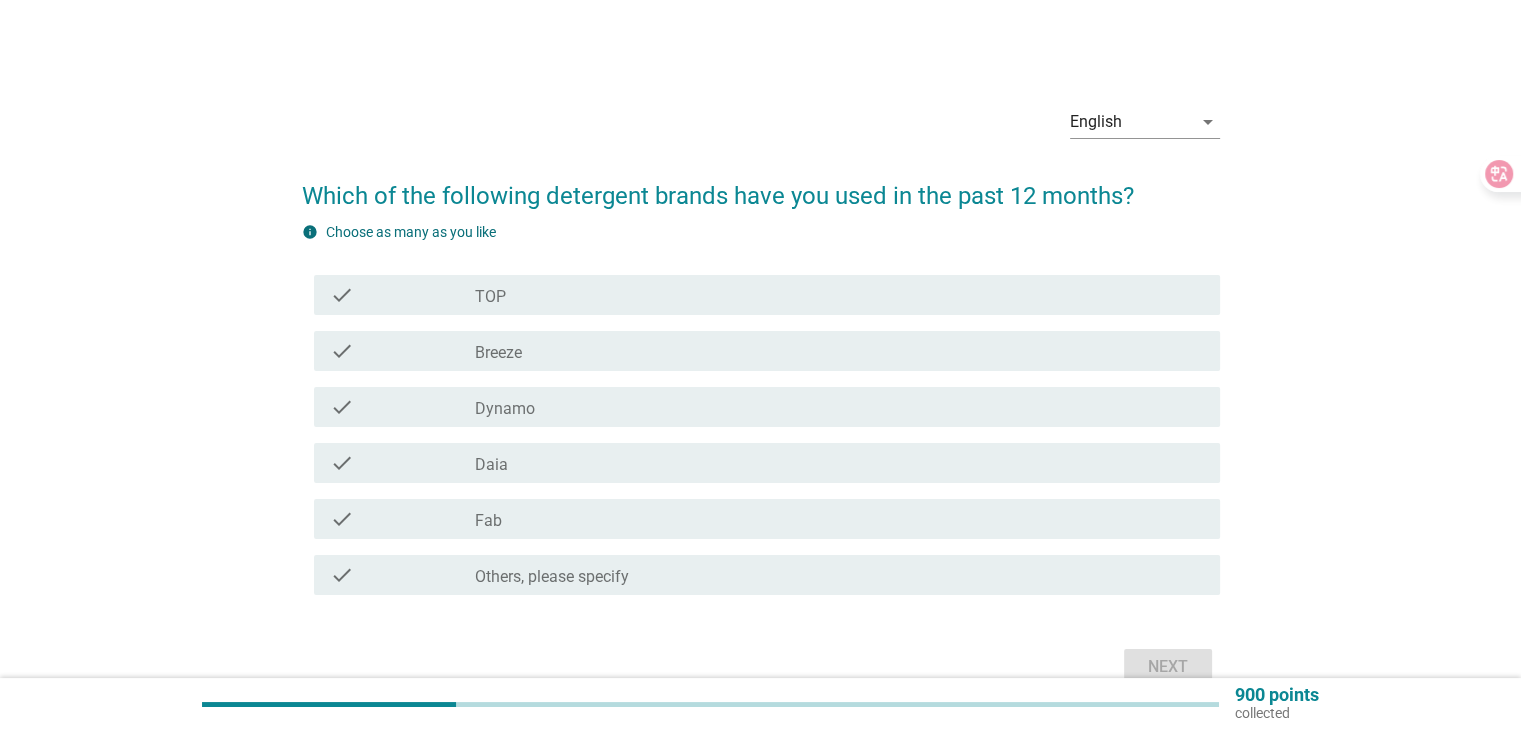click on "check_box TOP" at bounding box center [839, 295] 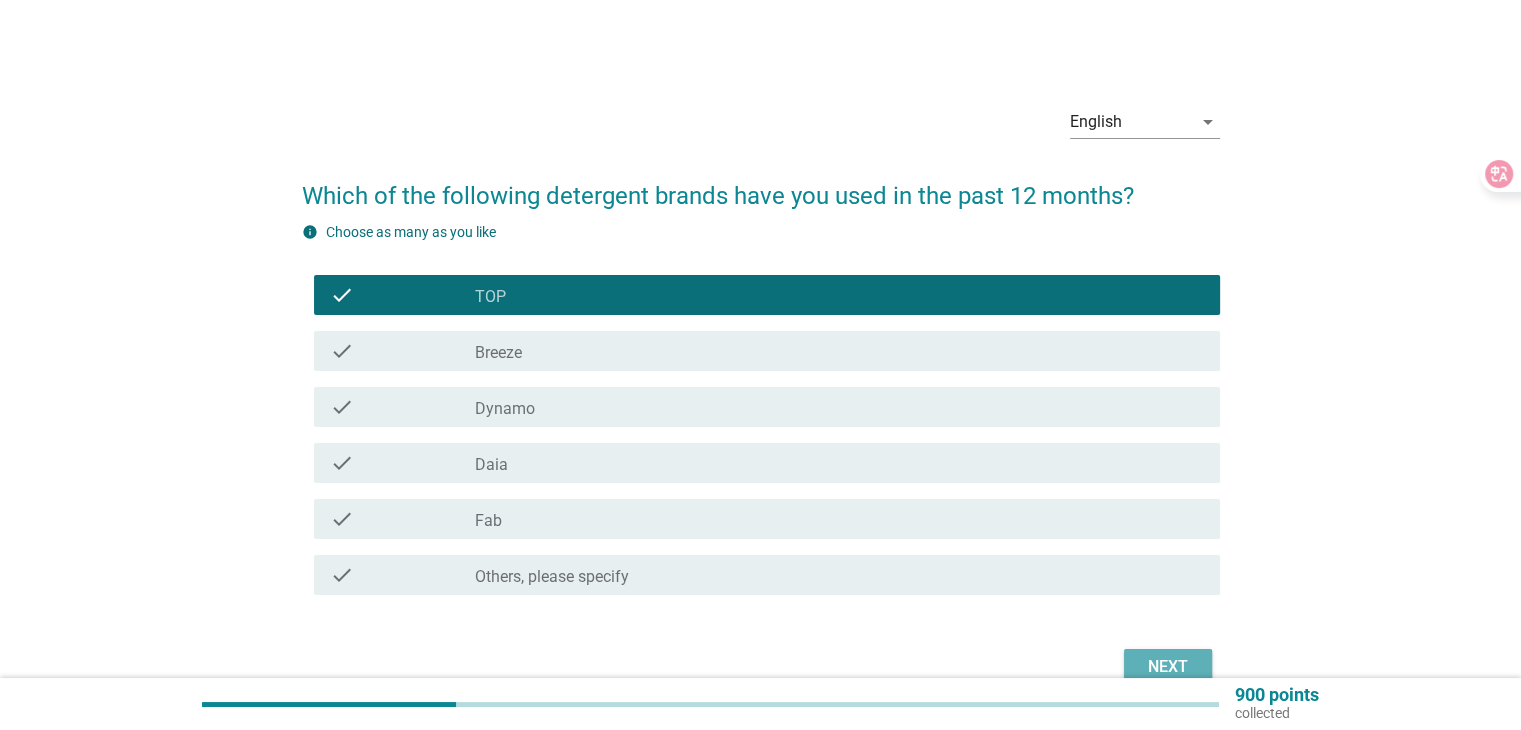 click on "Next" at bounding box center (1168, 667) 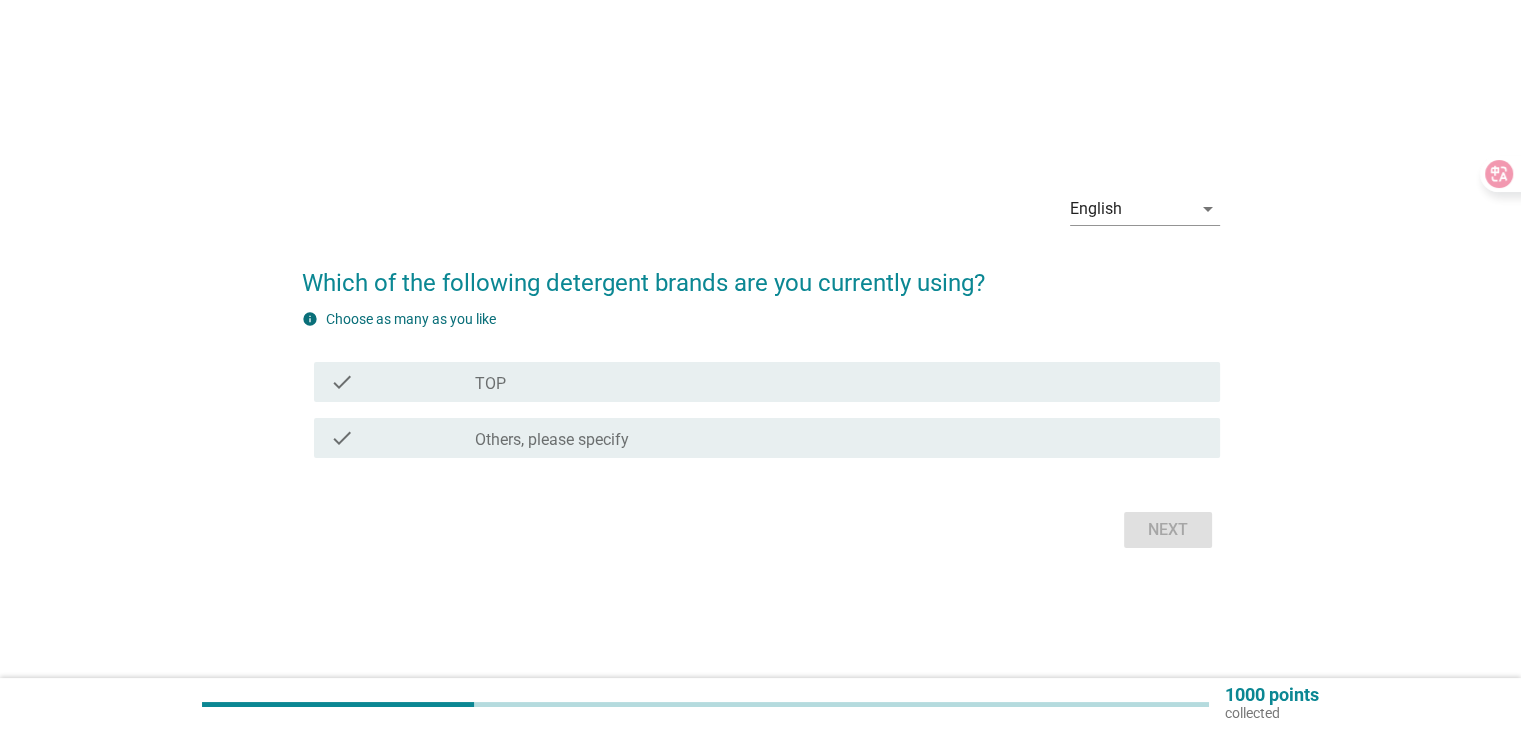 click on "check     check_box TOP" at bounding box center [767, 382] 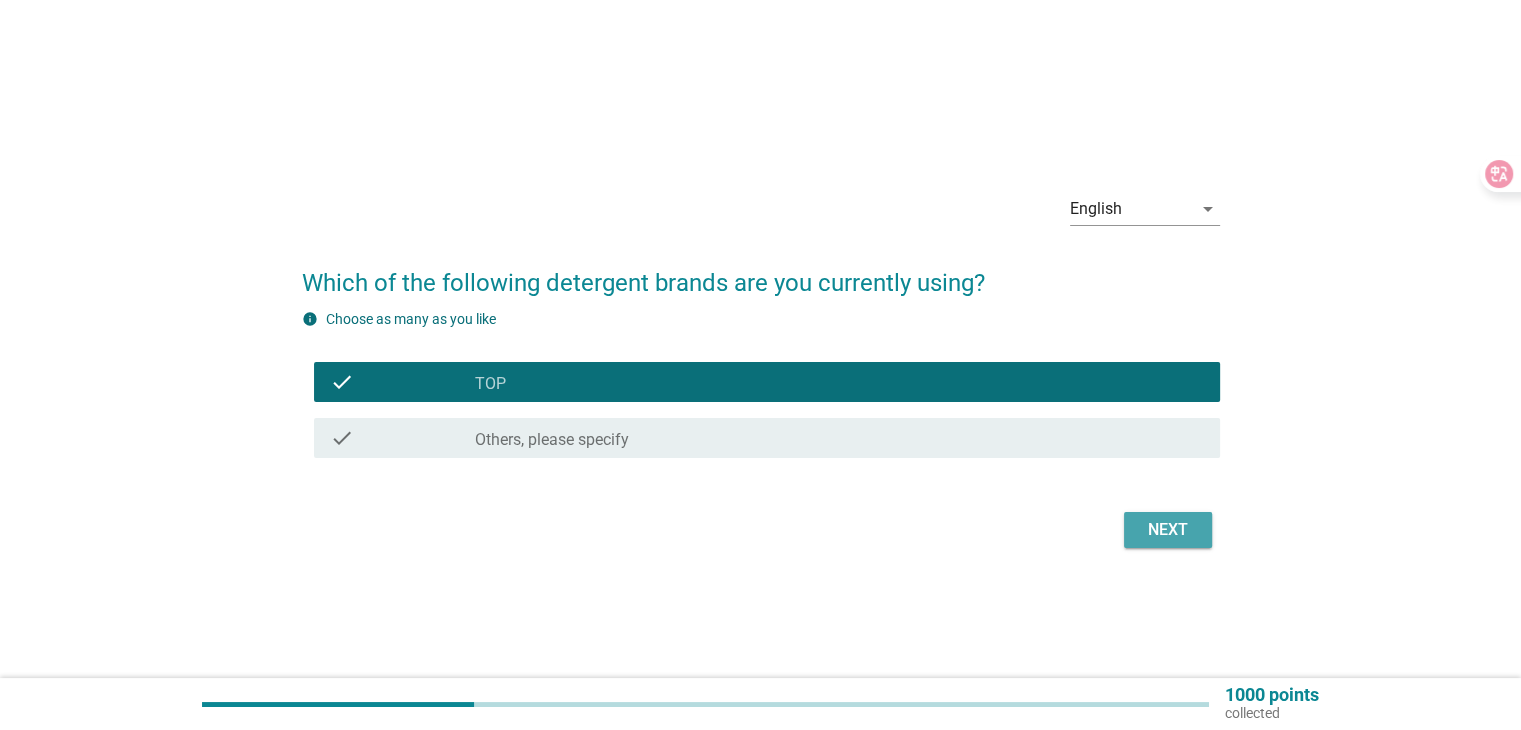 click on "Next" at bounding box center [1168, 530] 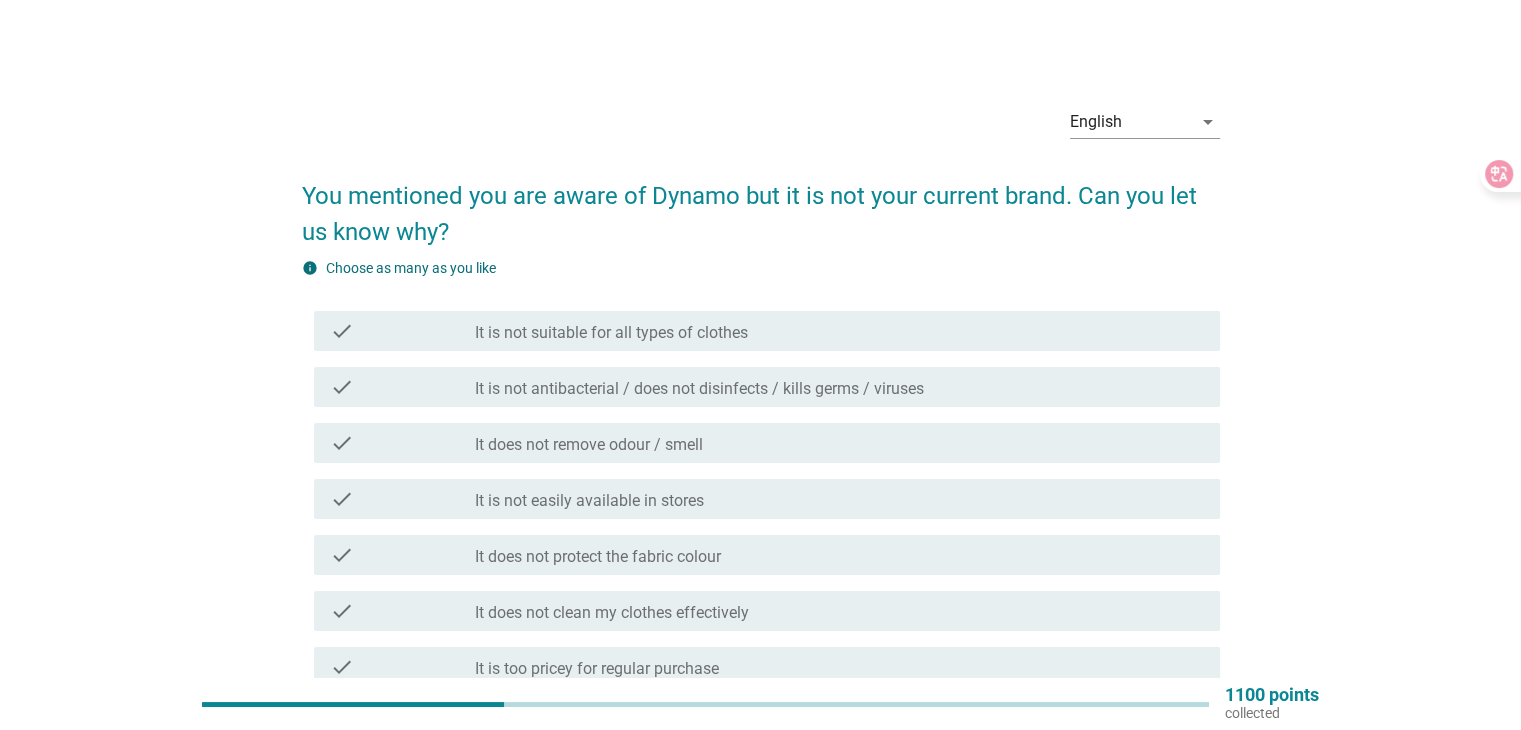 click on "It is not easily available in stores" at bounding box center (589, 501) 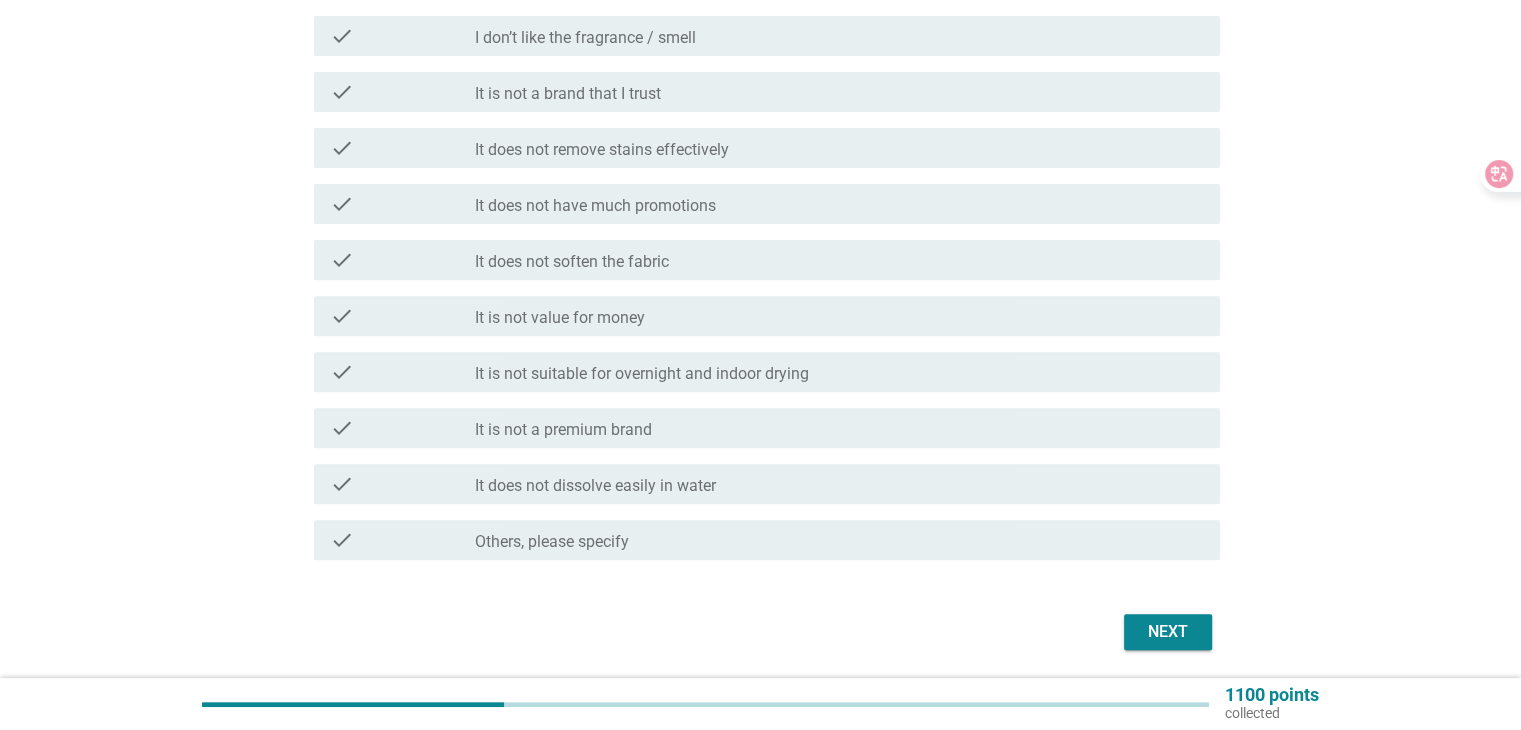 scroll, scrollTop: 700, scrollLeft: 0, axis: vertical 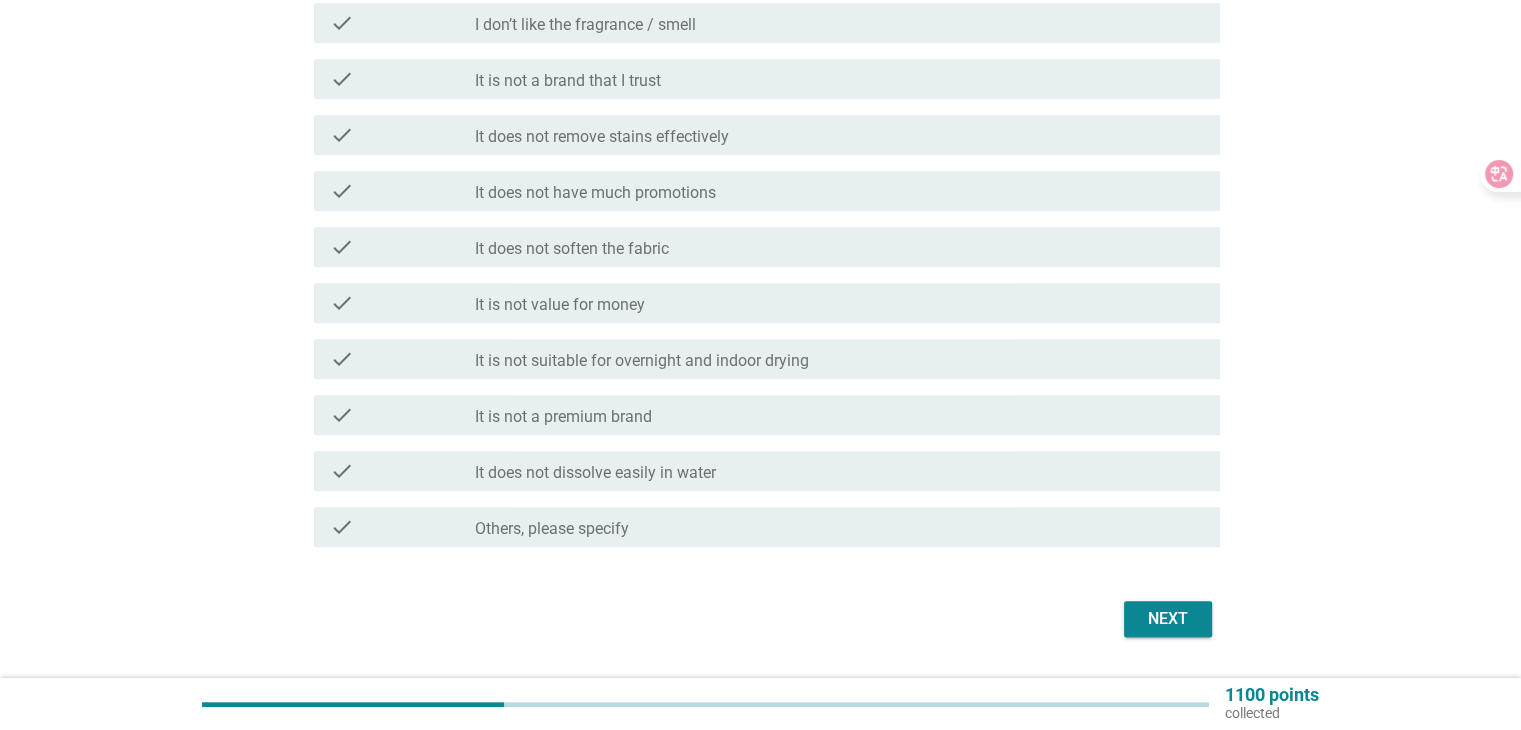 click on "Next" at bounding box center (1168, 619) 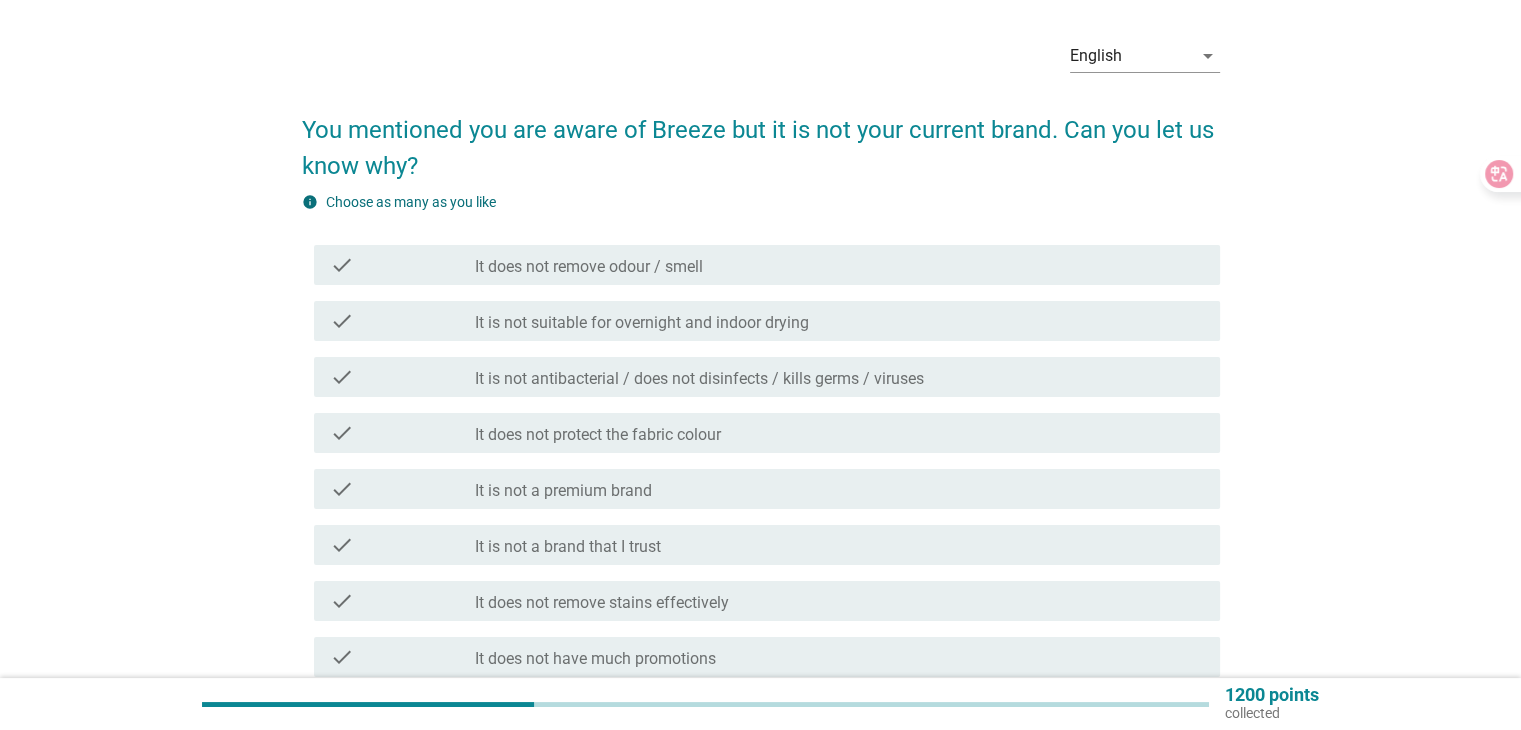 scroll, scrollTop: 100, scrollLeft: 0, axis: vertical 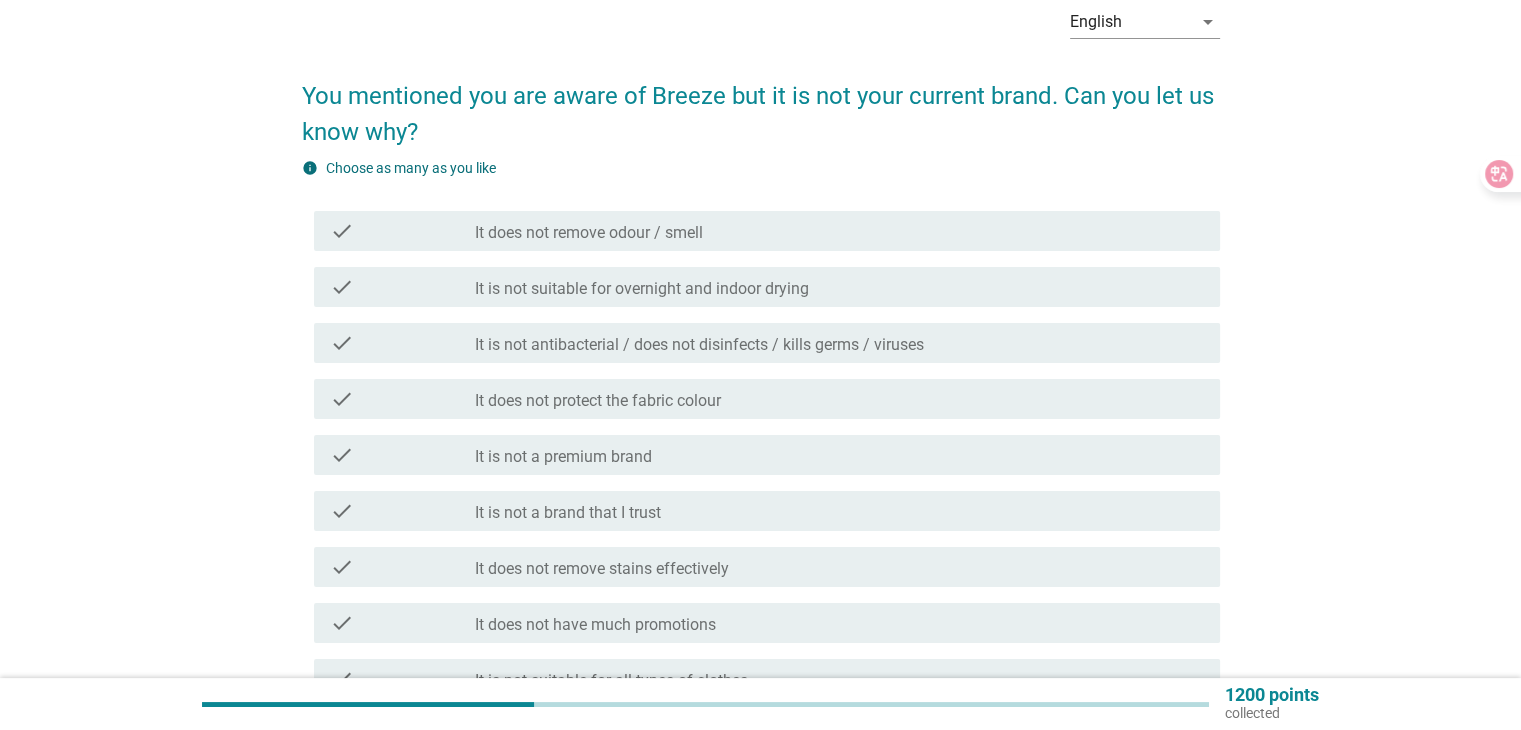 drag, startPoint x: 606, startPoint y: 617, endPoint x: 625, endPoint y: 604, distance: 23.021729 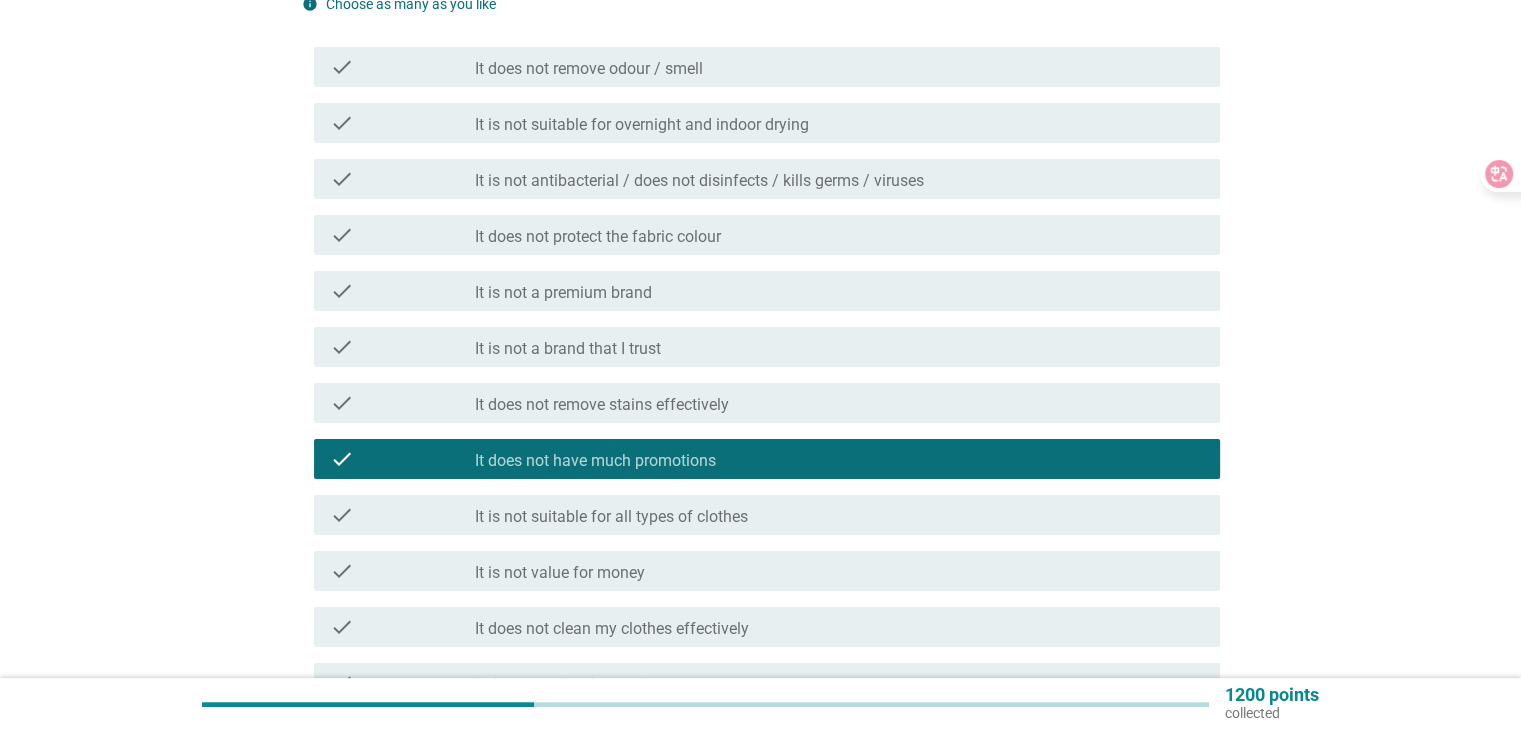 scroll, scrollTop: 755, scrollLeft: 0, axis: vertical 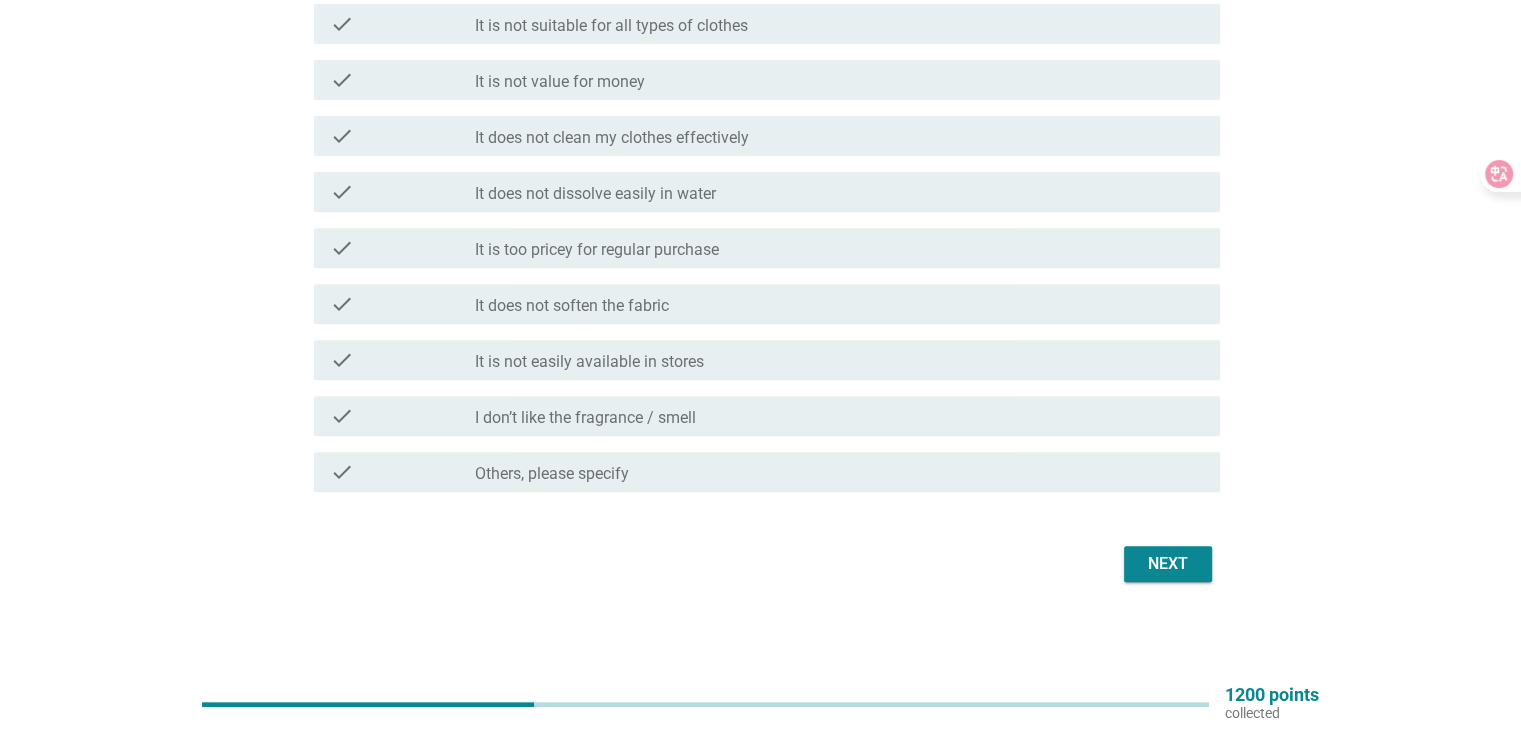 click on "Next" at bounding box center [1168, 564] 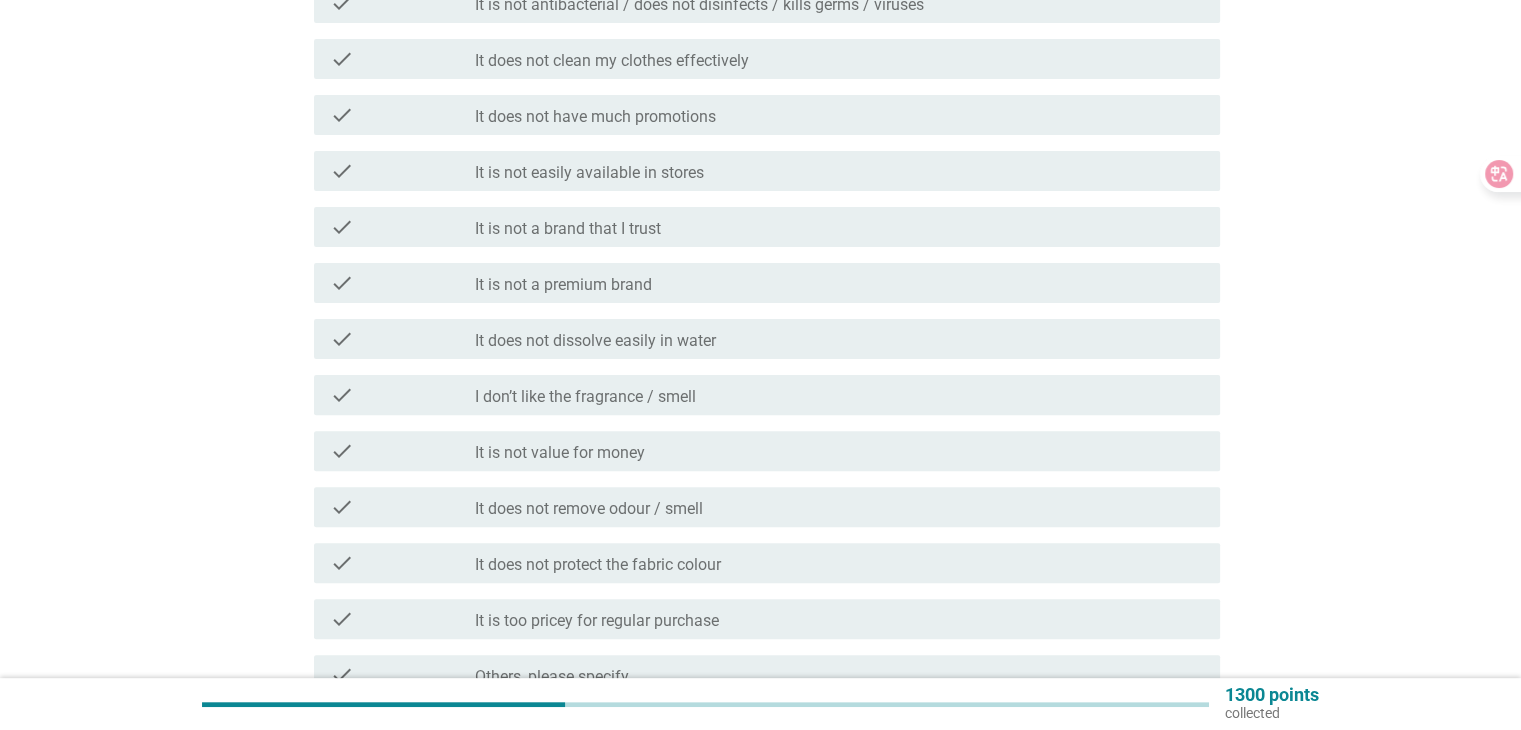scroll, scrollTop: 600, scrollLeft: 0, axis: vertical 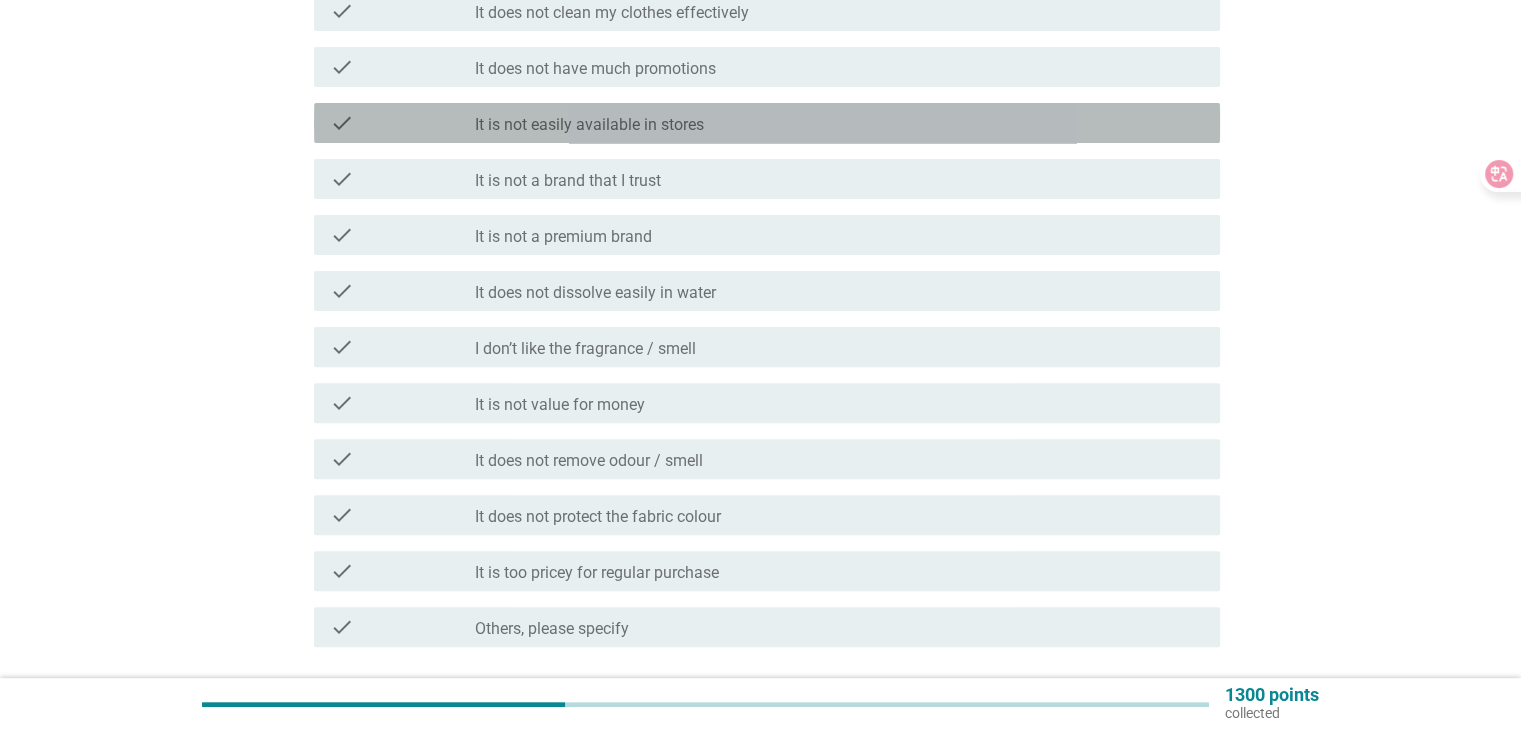 click on "check     check_box_outline_blank It is not easily available in stores" at bounding box center [767, 123] 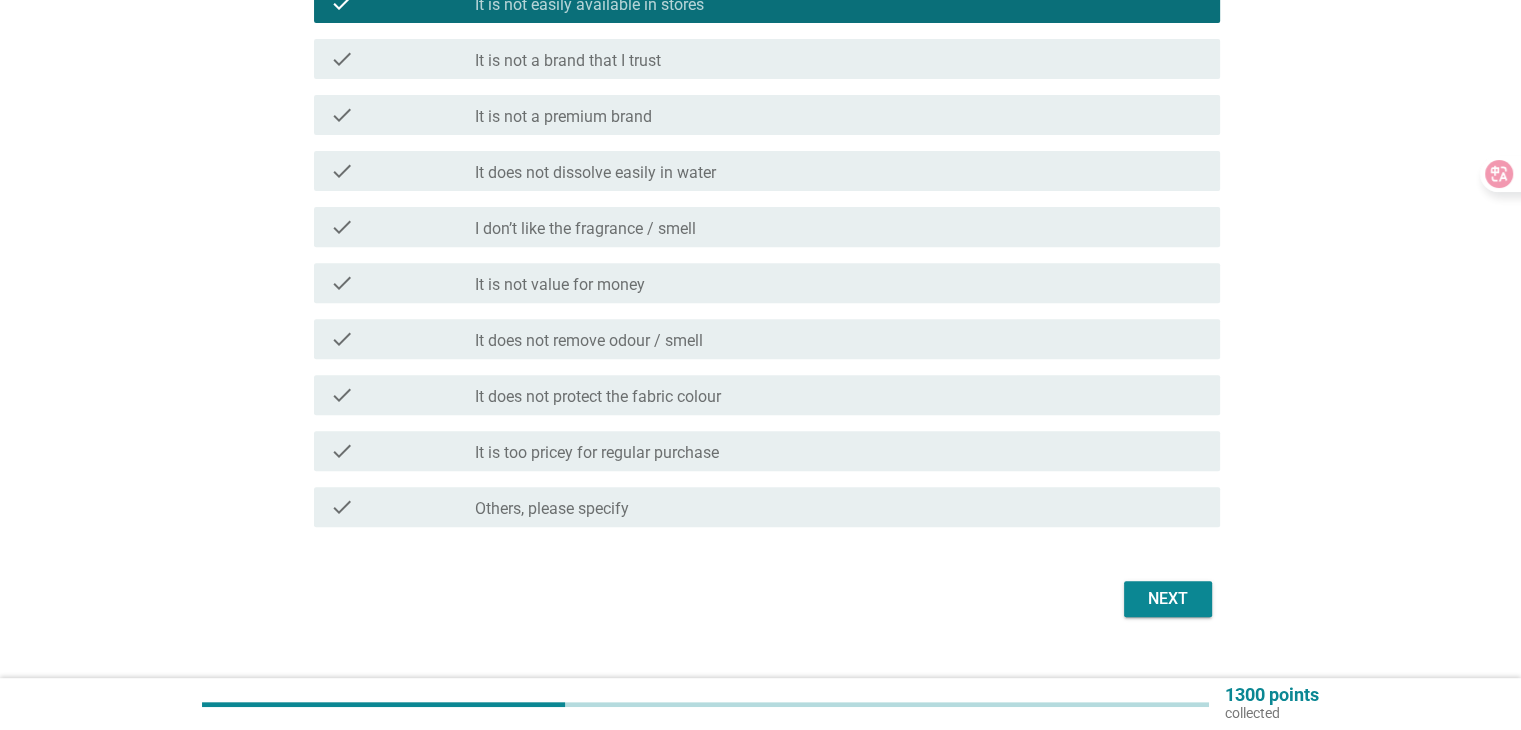 scroll, scrollTop: 755, scrollLeft: 0, axis: vertical 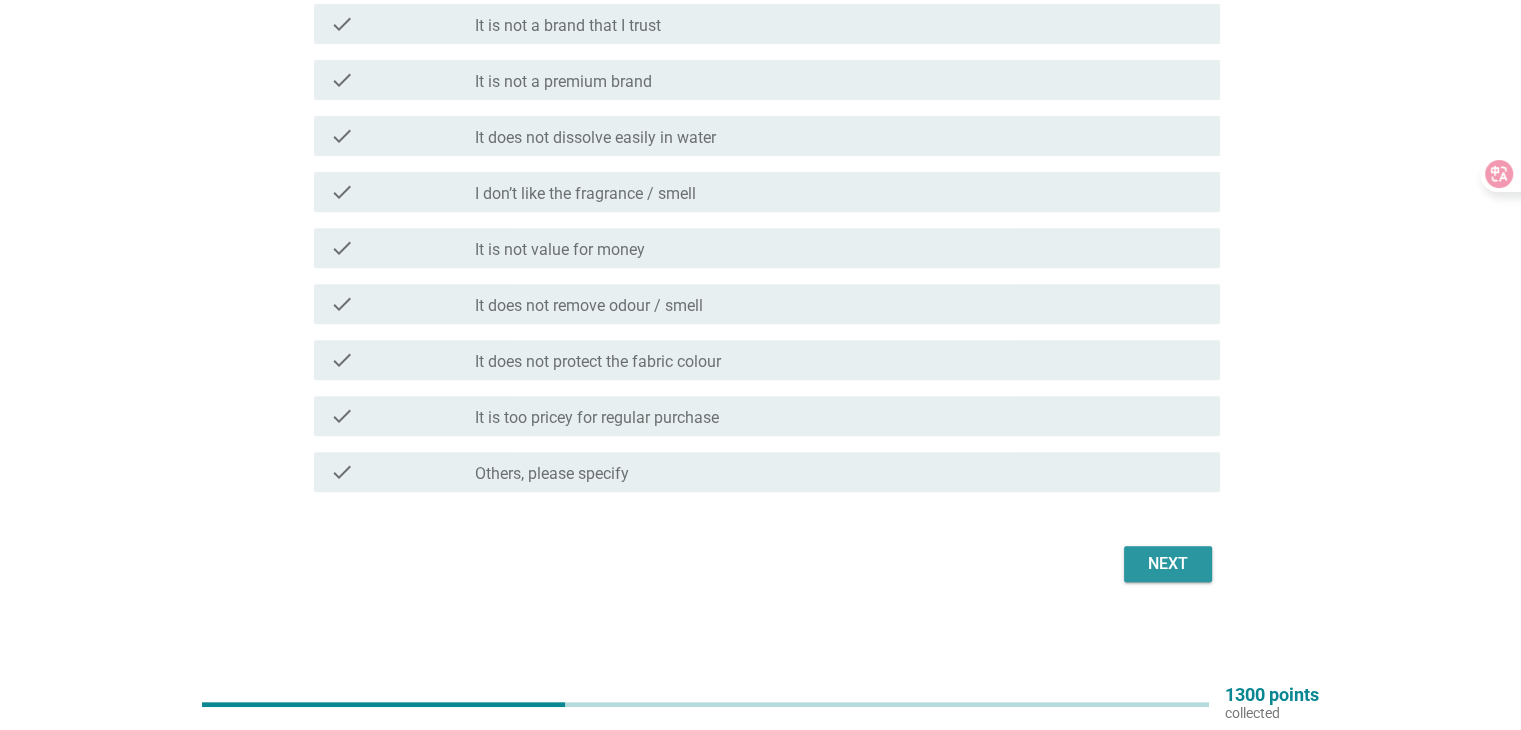 click on "Next" at bounding box center (1168, 564) 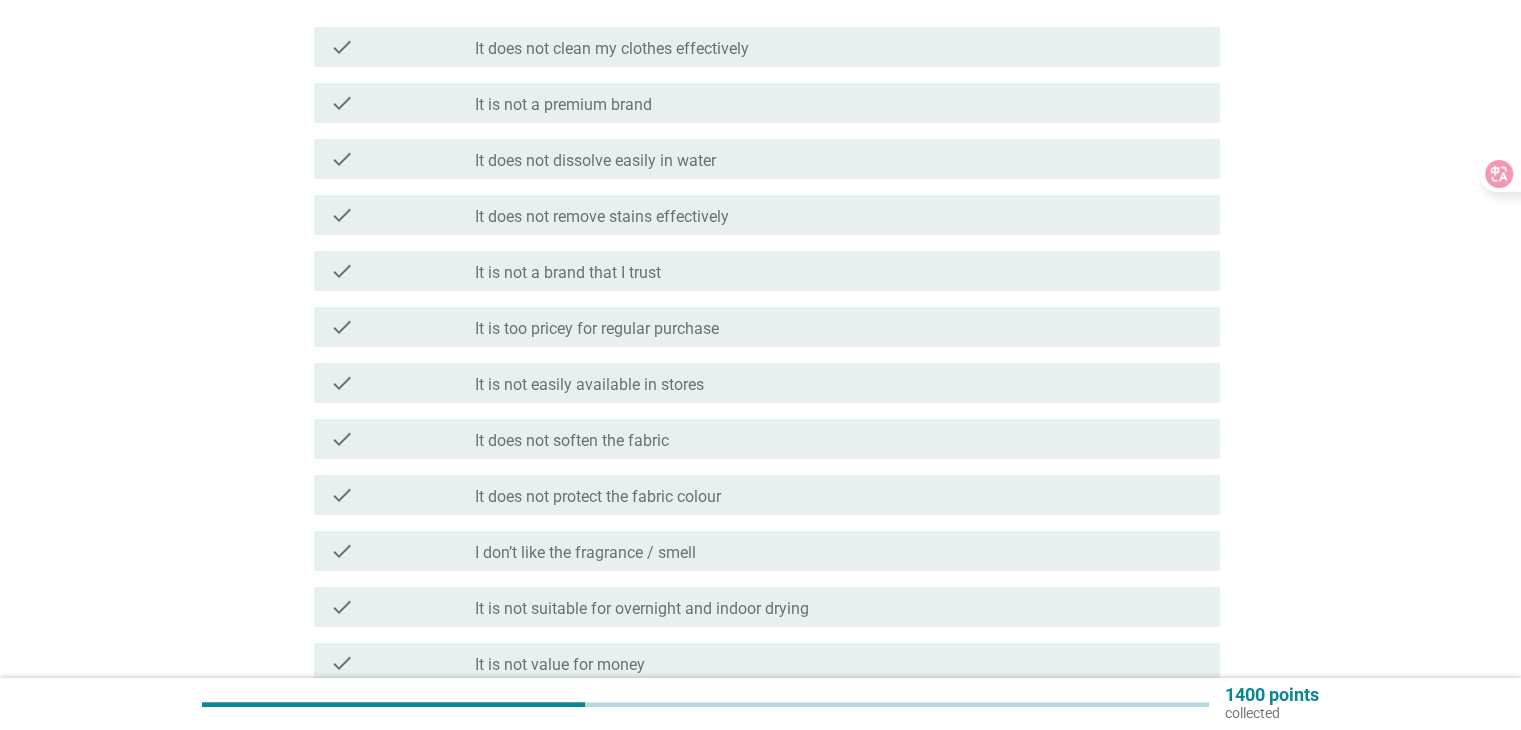 scroll, scrollTop: 400, scrollLeft: 0, axis: vertical 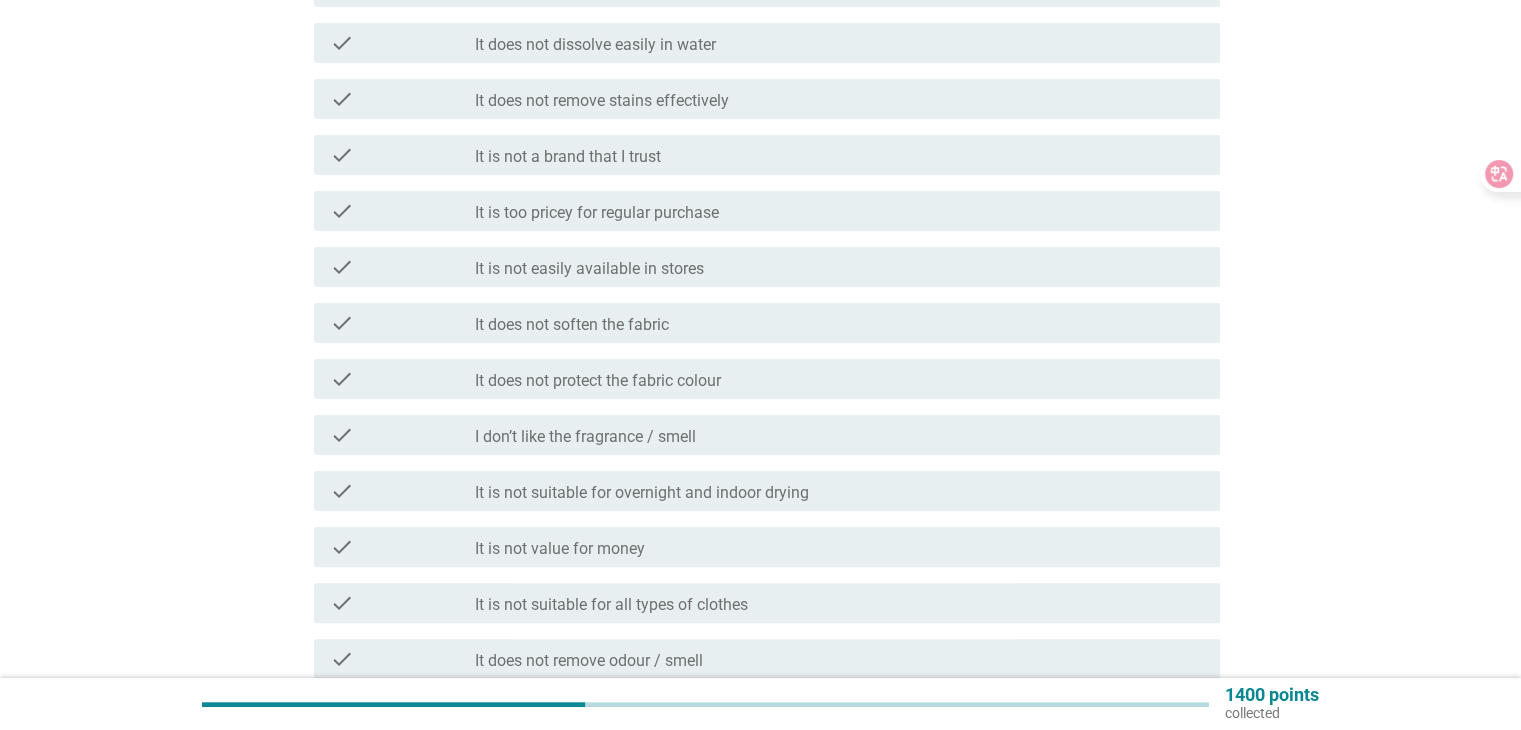 click on "check" at bounding box center (403, 435) 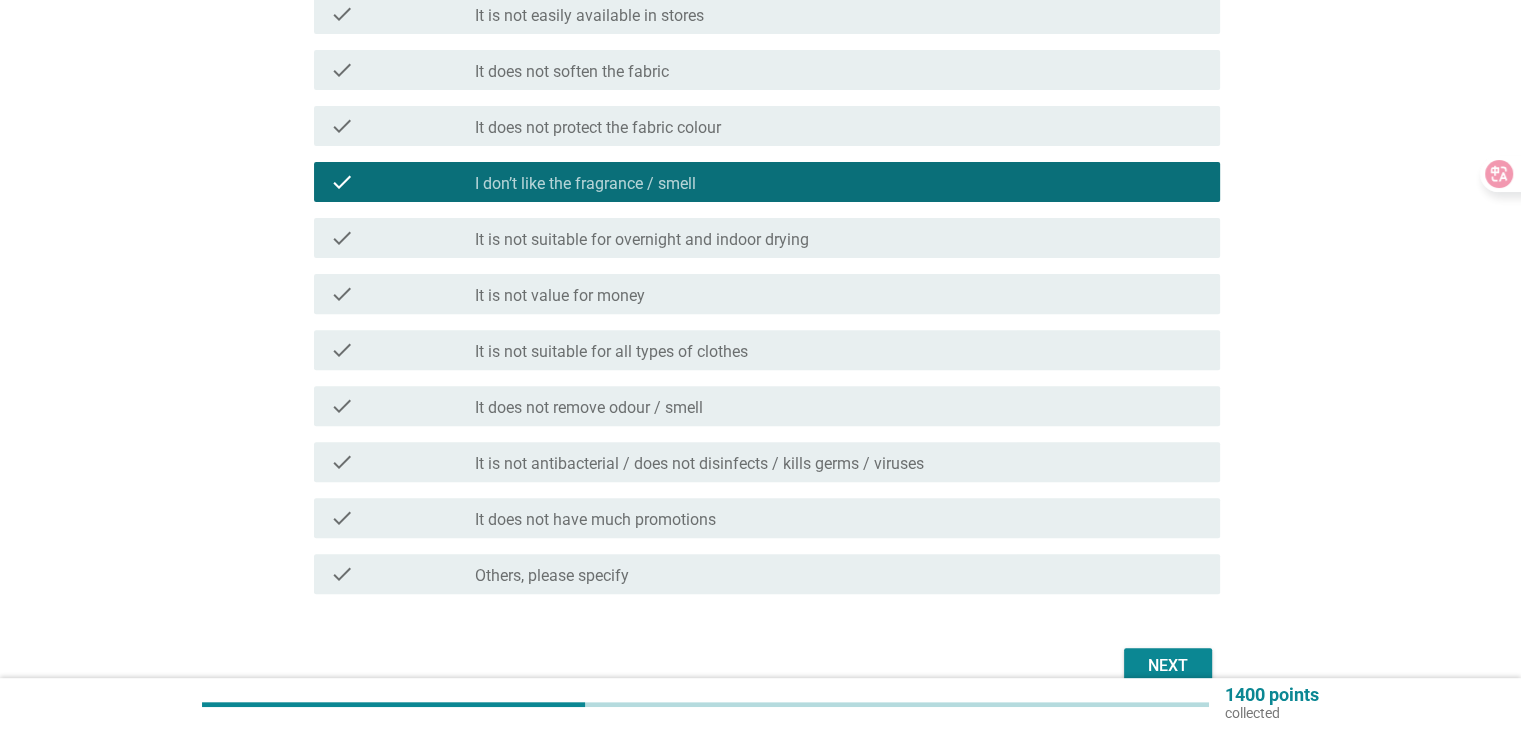 scroll, scrollTop: 755, scrollLeft: 0, axis: vertical 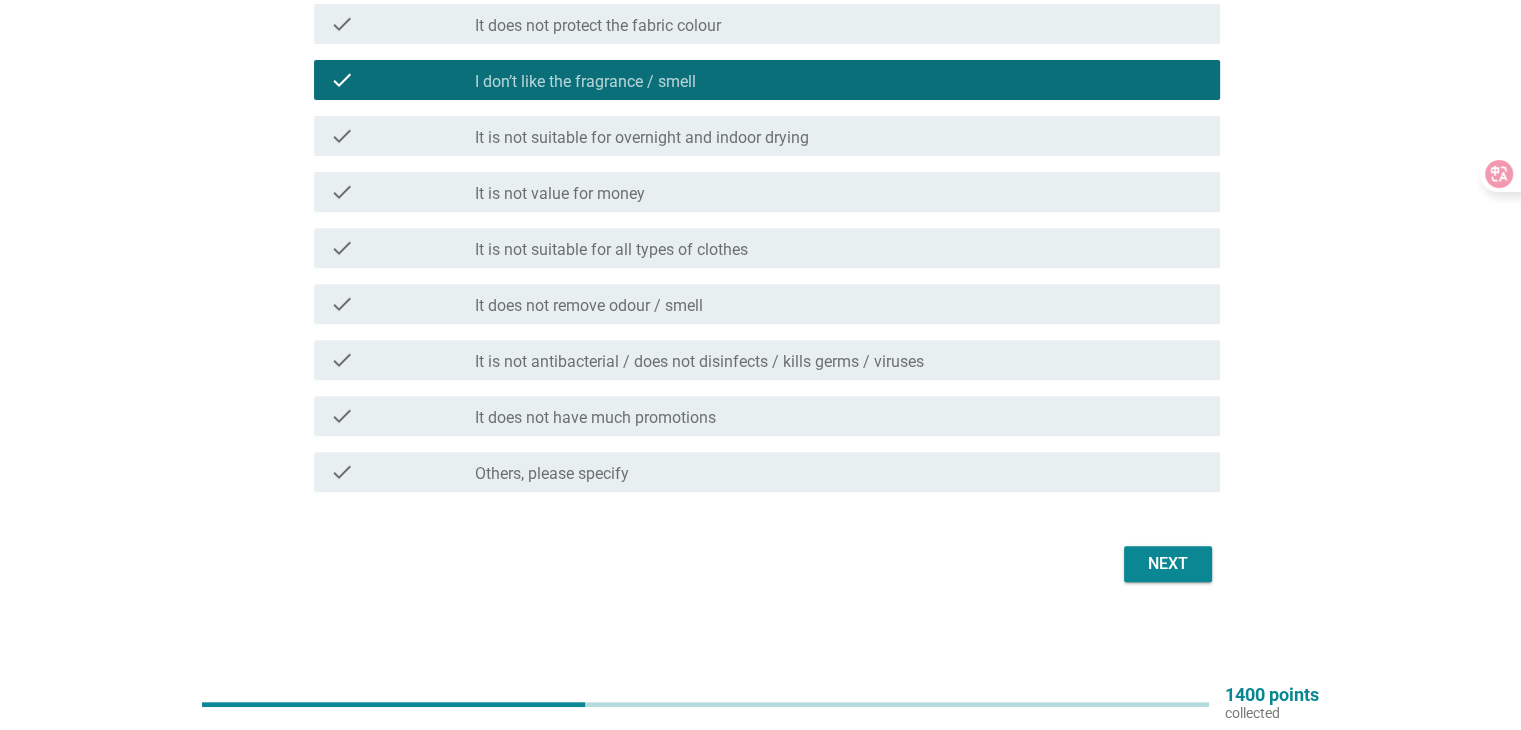 click on "Next" at bounding box center [1168, 564] 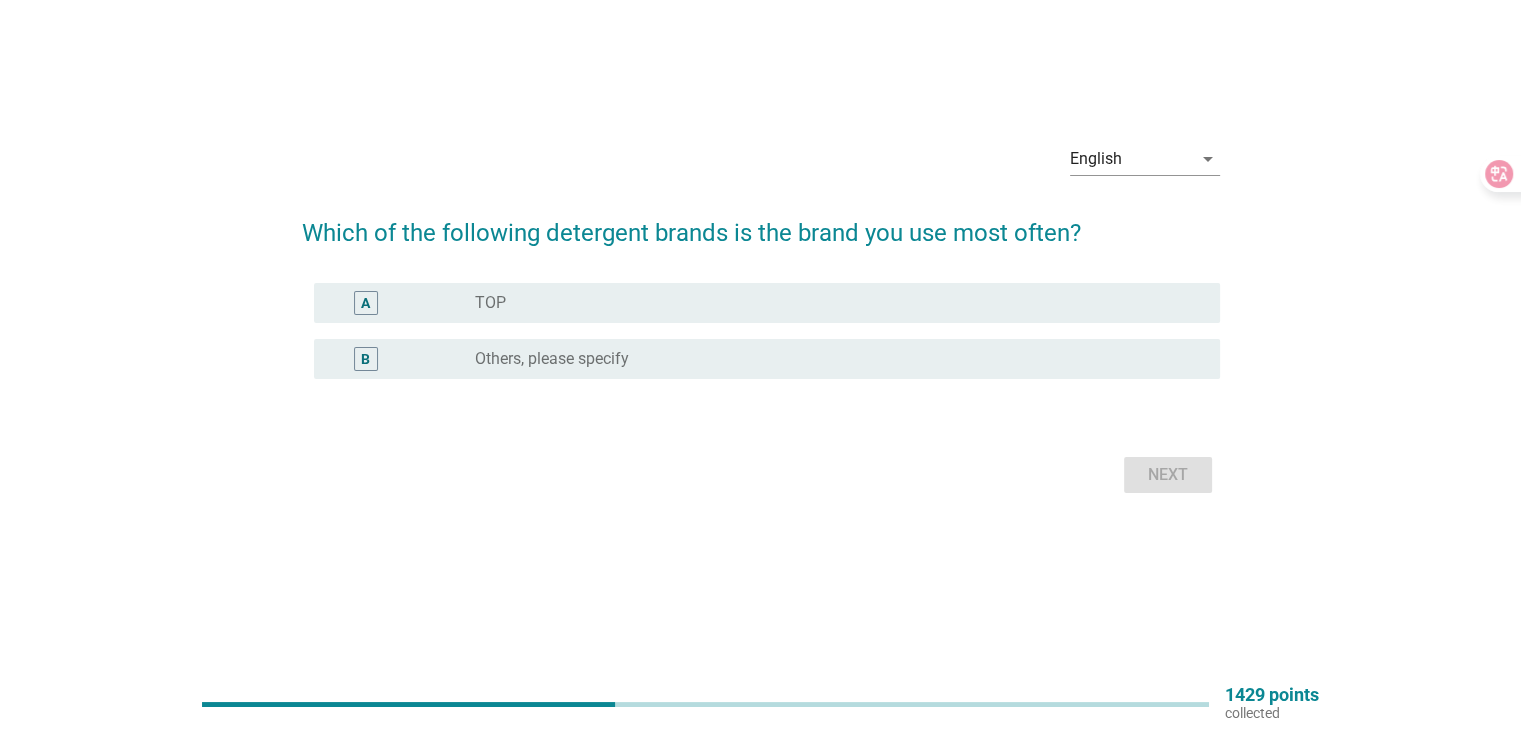 scroll, scrollTop: 0, scrollLeft: 0, axis: both 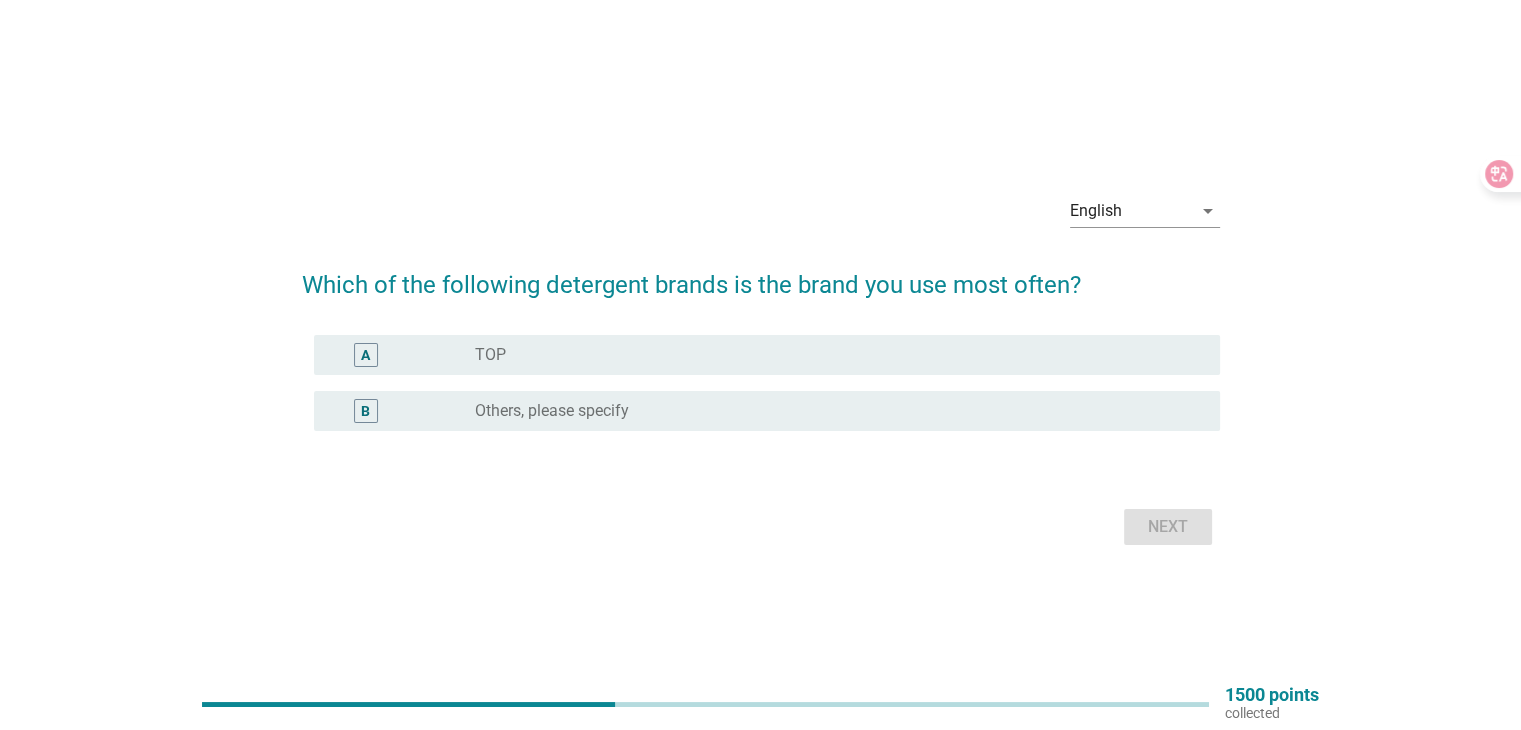 click on "A     radio_button_unchecked TOP" at bounding box center (767, 355) 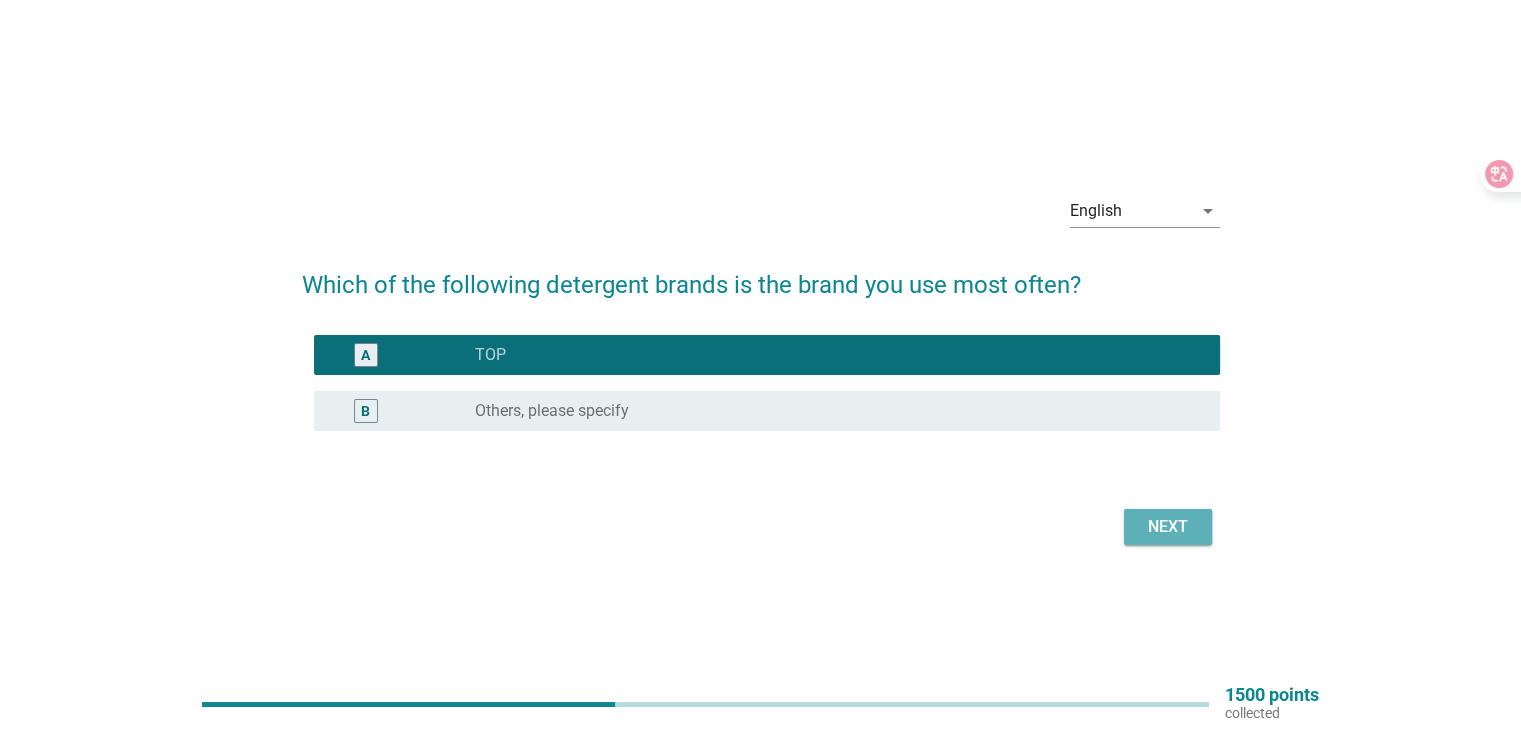 click on "Next" at bounding box center [1168, 527] 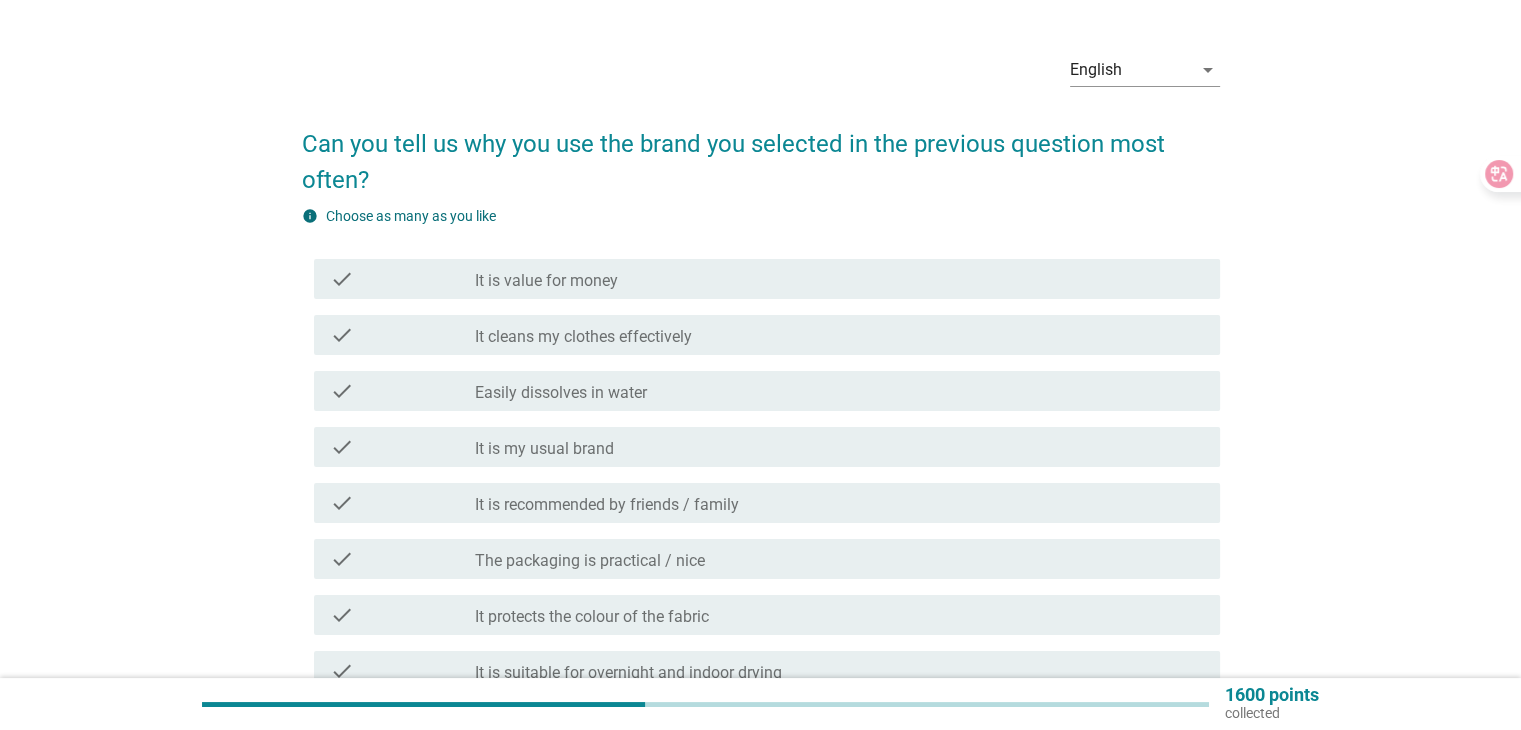 scroll, scrollTop: 100, scrollLeft: 0, axis: vertical 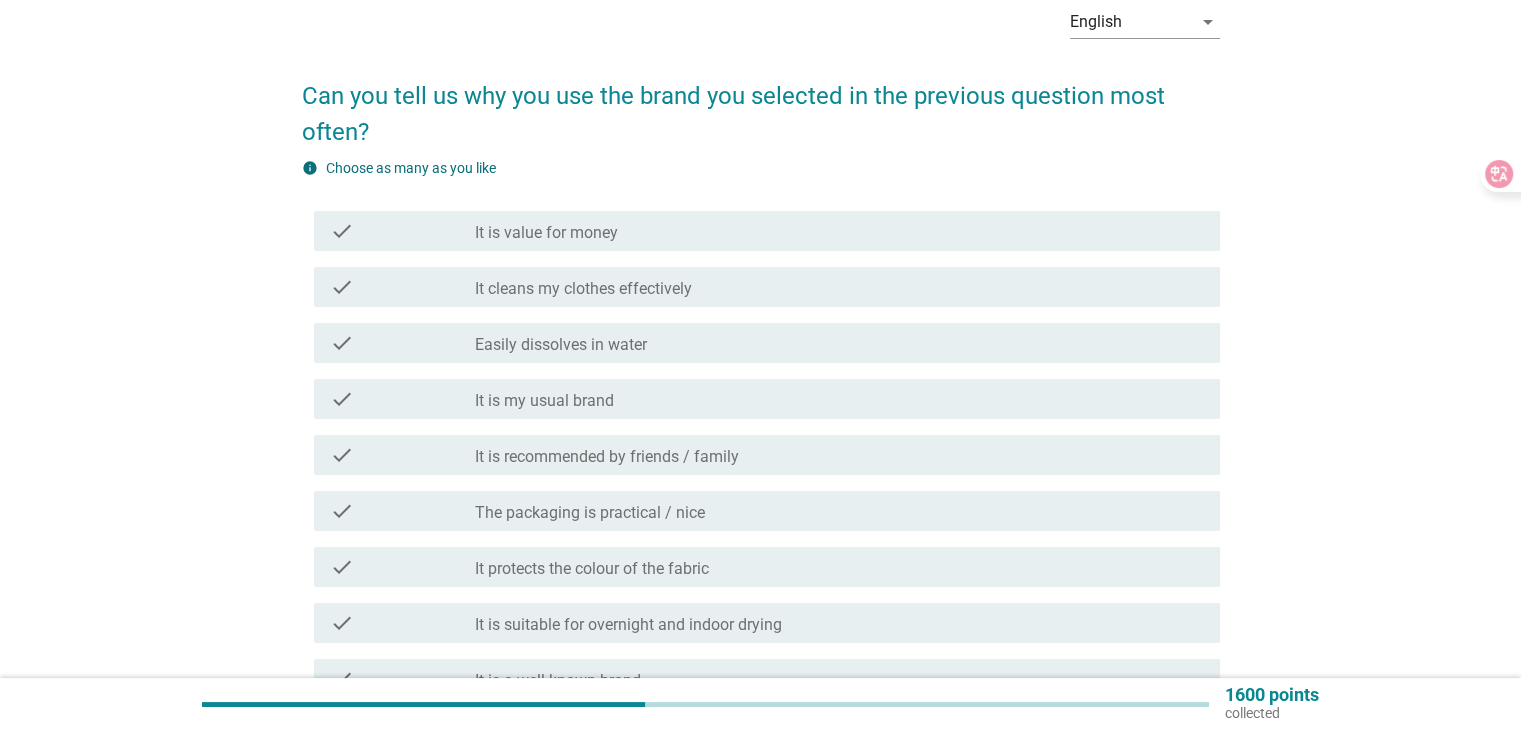 click on "check_box_outline_blank It is value for money" at bounding box center [839, 231] 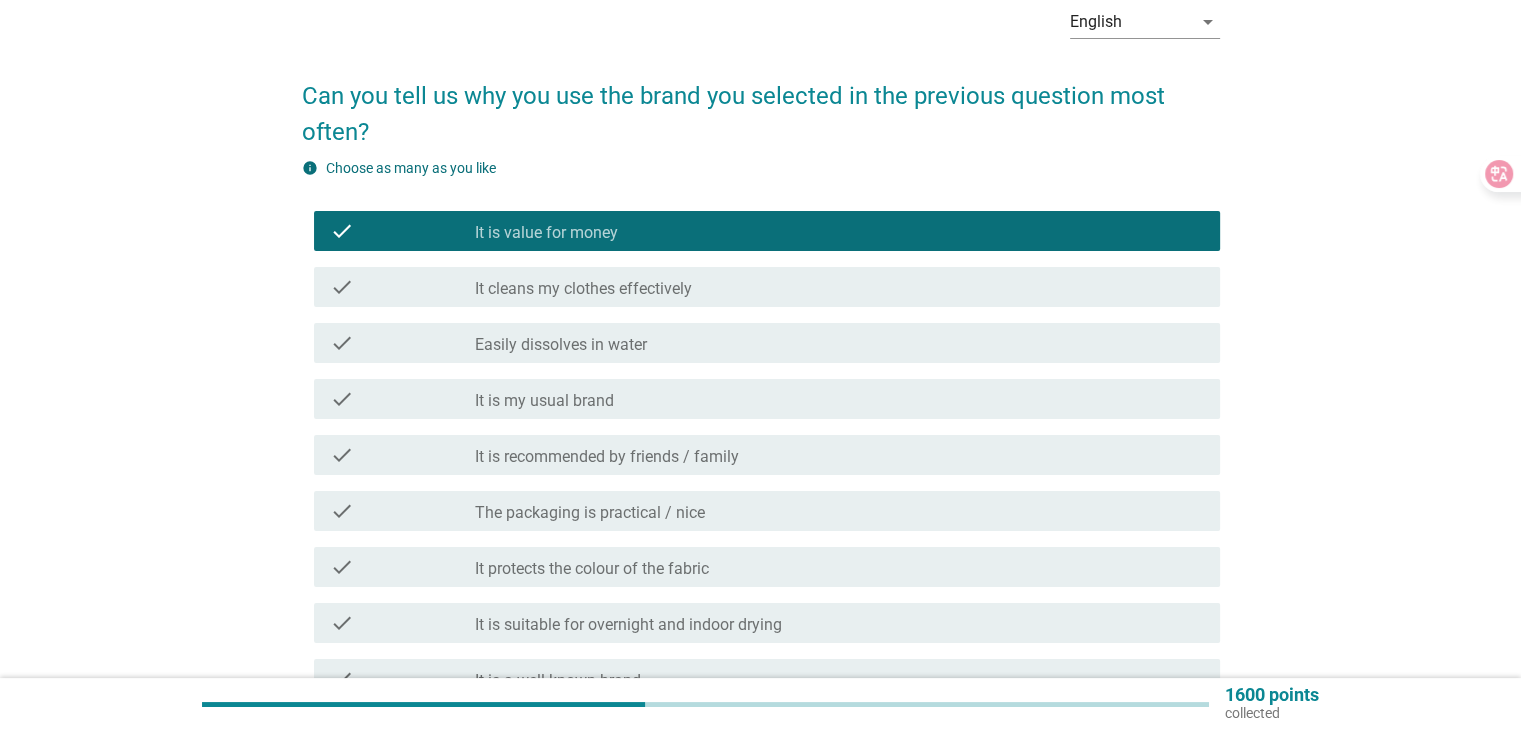 click on "check_box_outline_blank It is my usual brand" at bounding box center (839, 399) 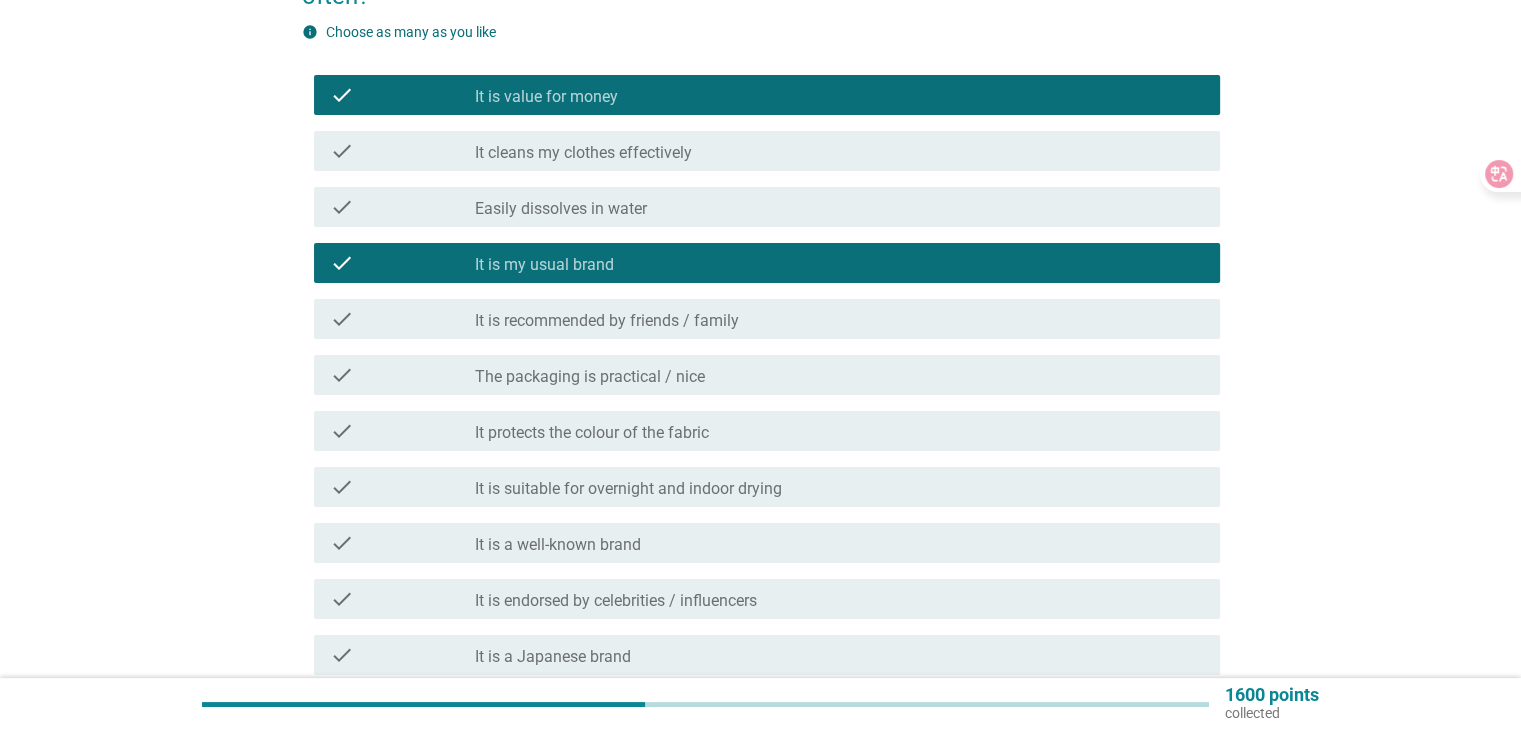 scroll, scrollTop: 300, scrollLeft: 0, axis: vertical 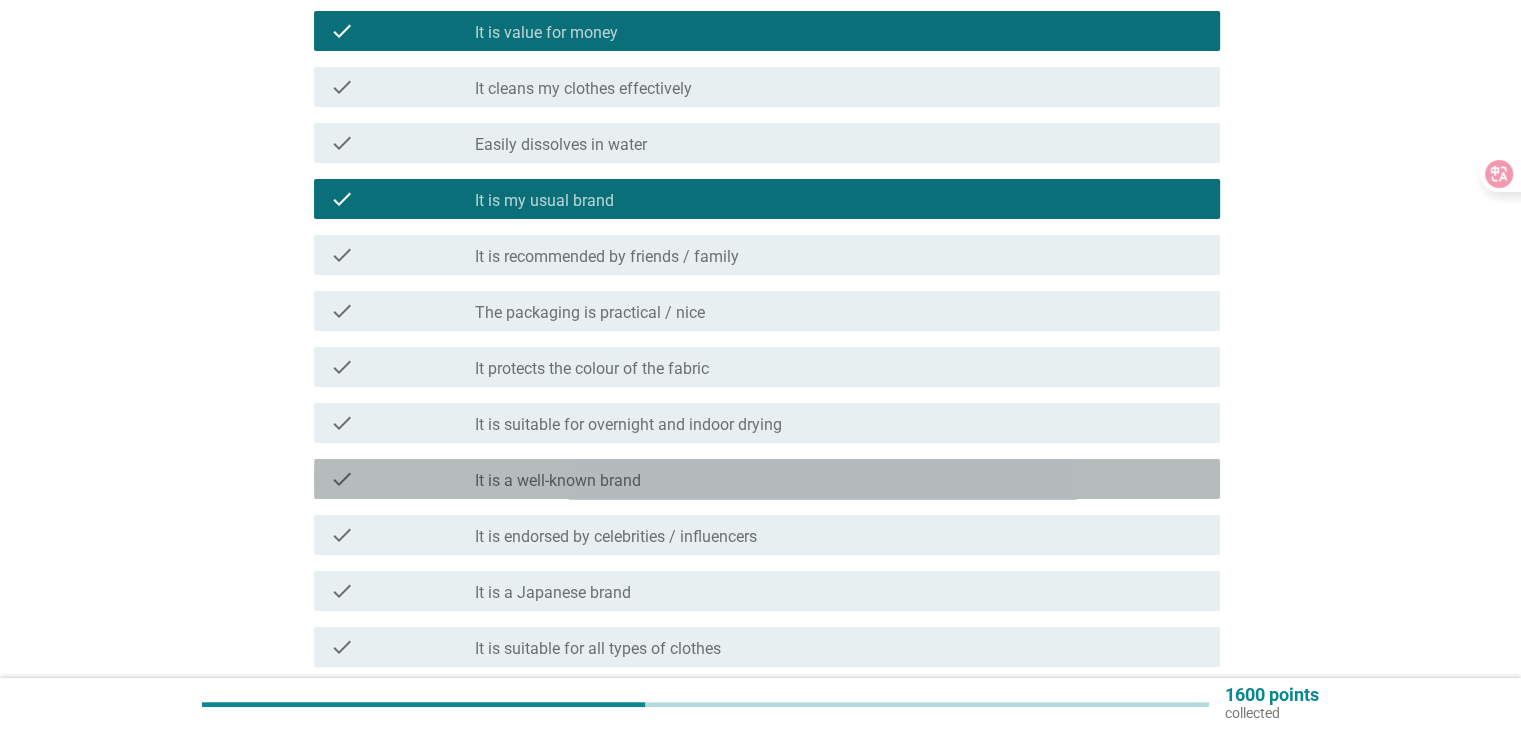 click on "check     check_box_outline_blank It is a well-known brand" at bounding box center (767, 479) 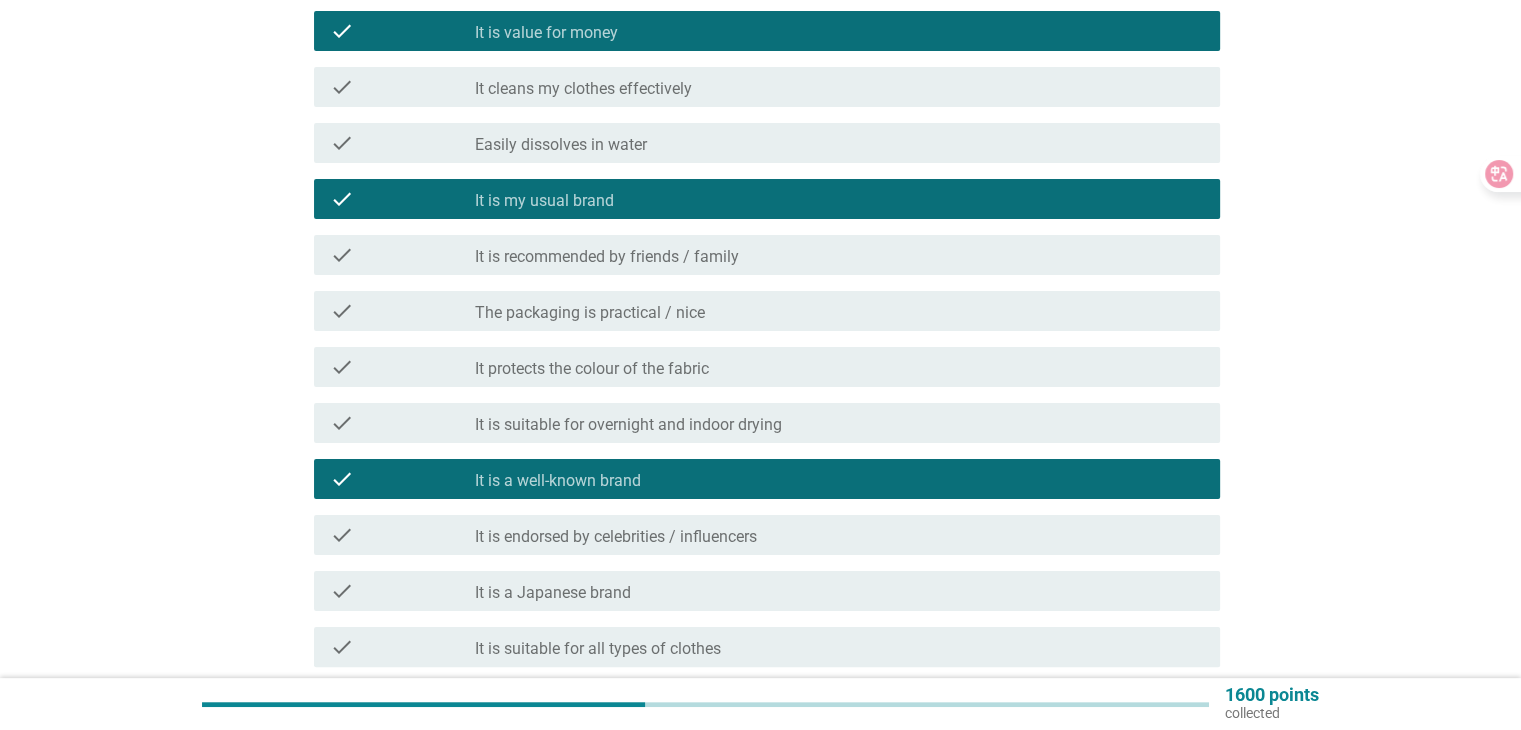 scroll, scrollTop: 400, scrollLeft: 0, axis: vertical 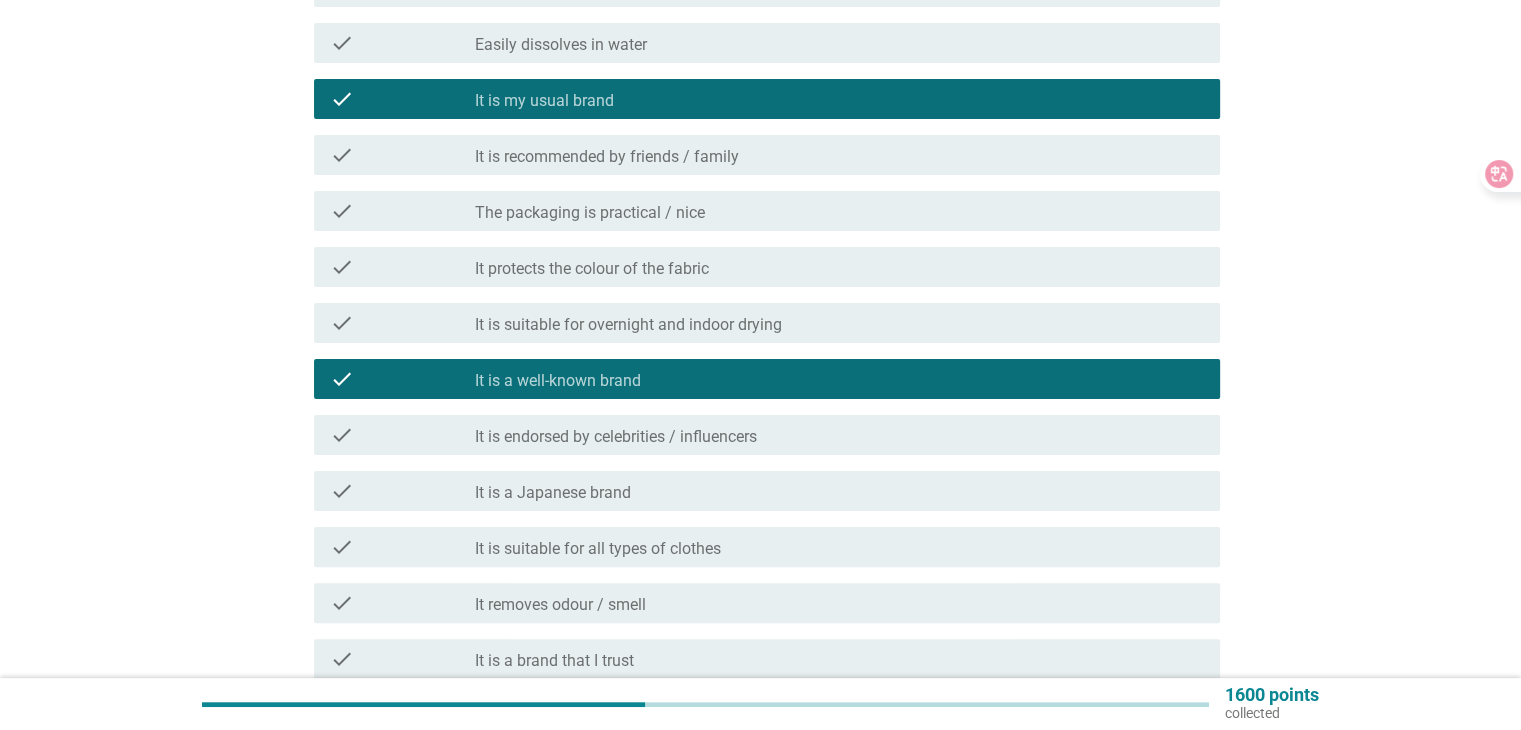 click on "It is suitable for all types of clothes" at bounding box center (598, 549) 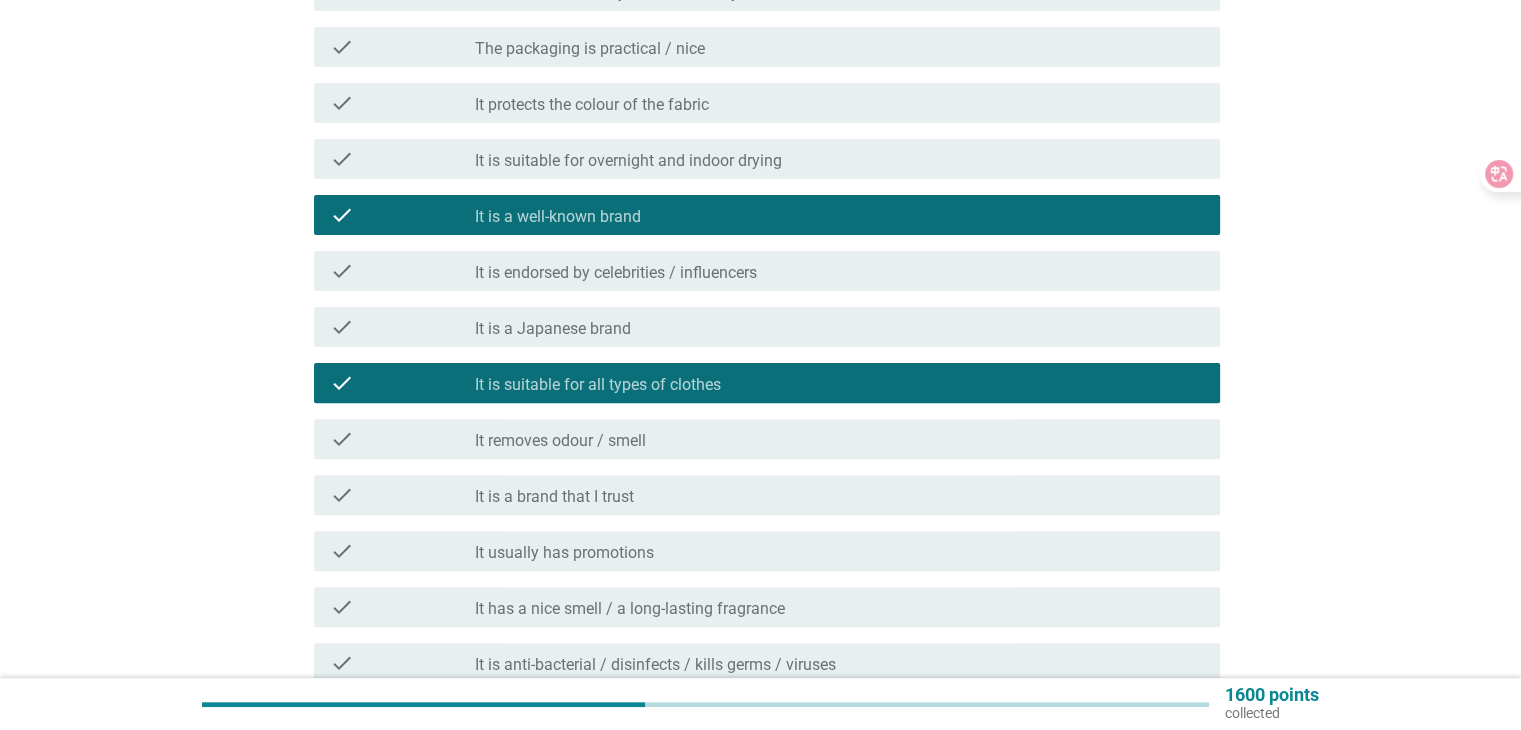 scroll, scrollTop: 600, scrollLeft: 0, axis: vertical 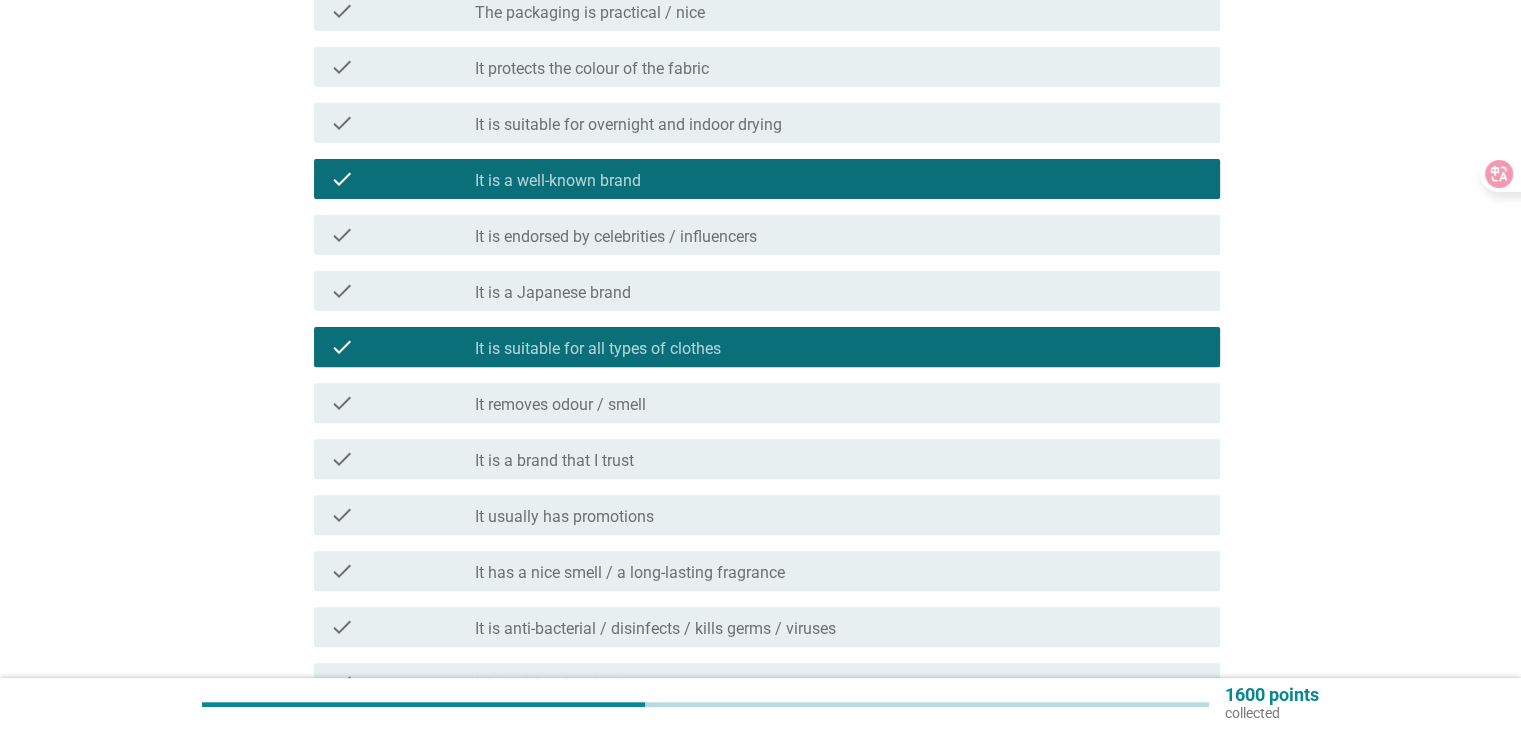 click on "It usually has promotions" at bounding box center [564, 517] 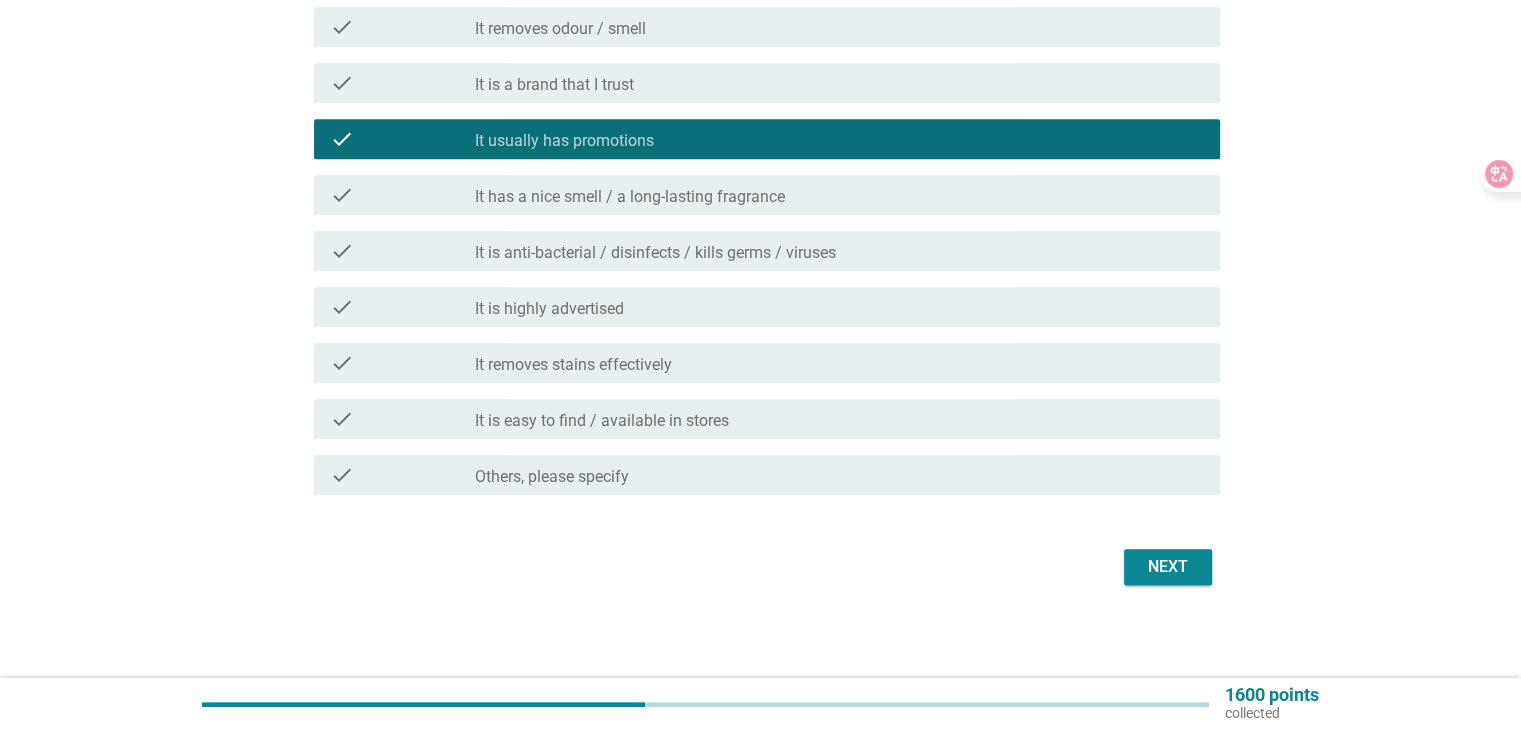 scroll, scrollTop: 979, scrollLeft: 0, axis: vertical 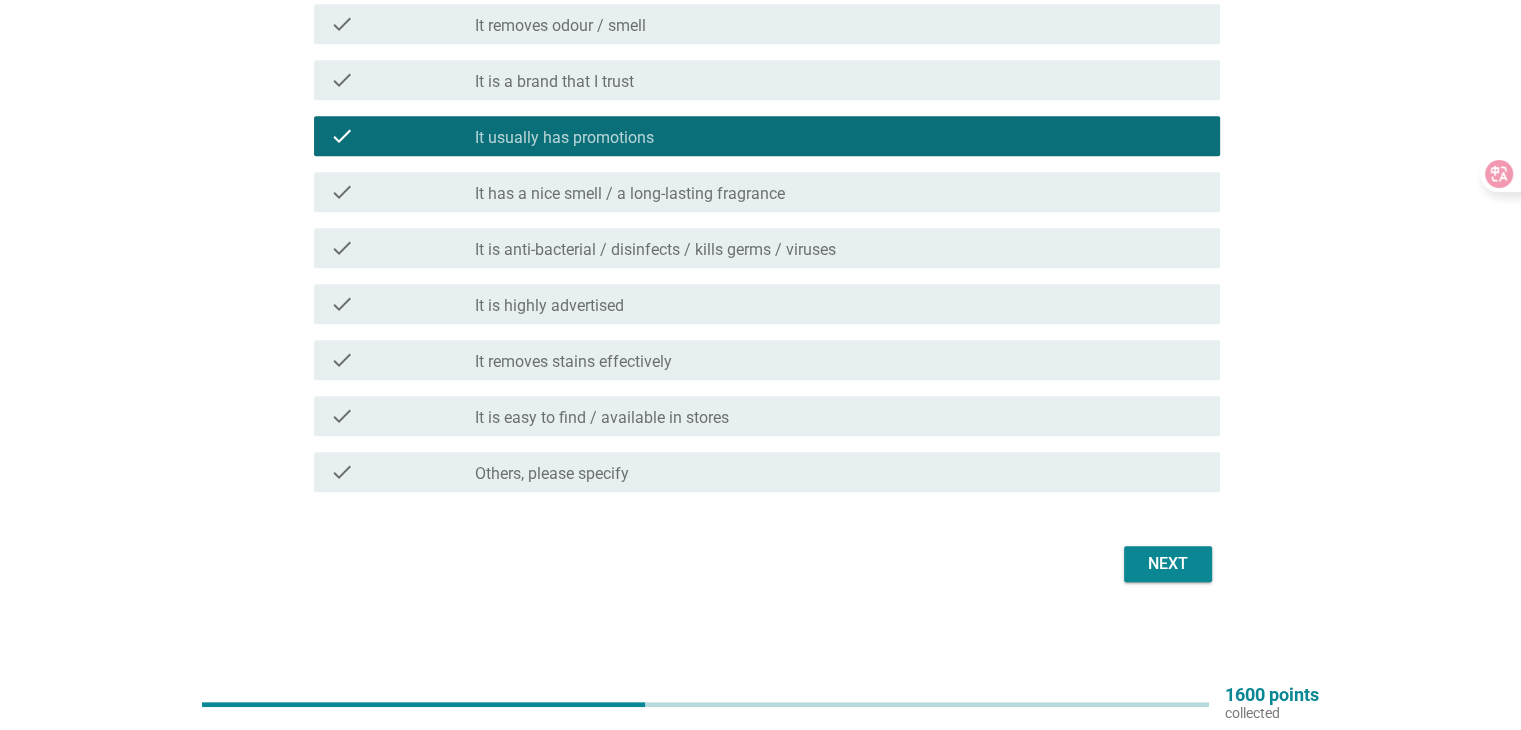click on "Next" at bounding box center (1168, 564) 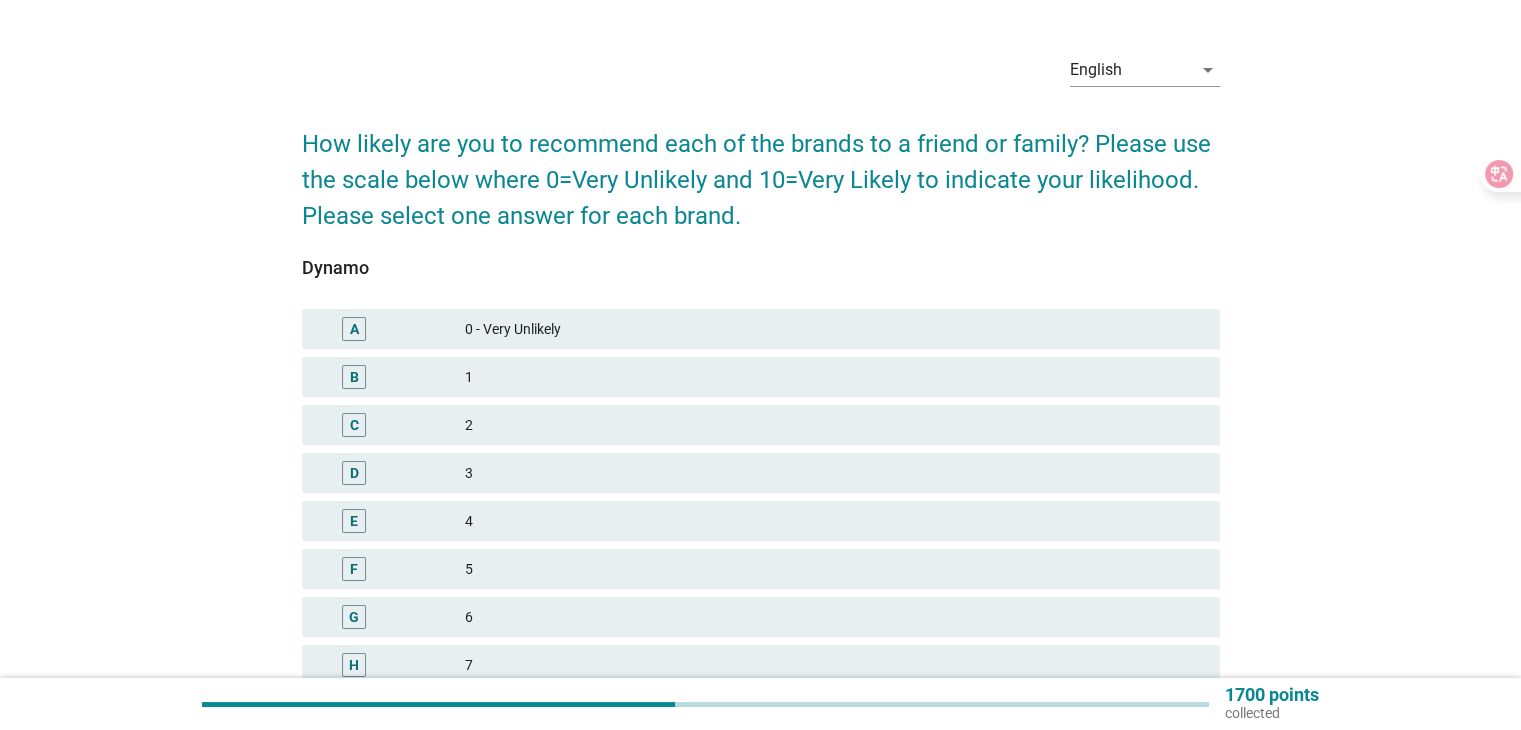 scroll, scrollTop: 100, scrollLeft: 0, axis: vertical 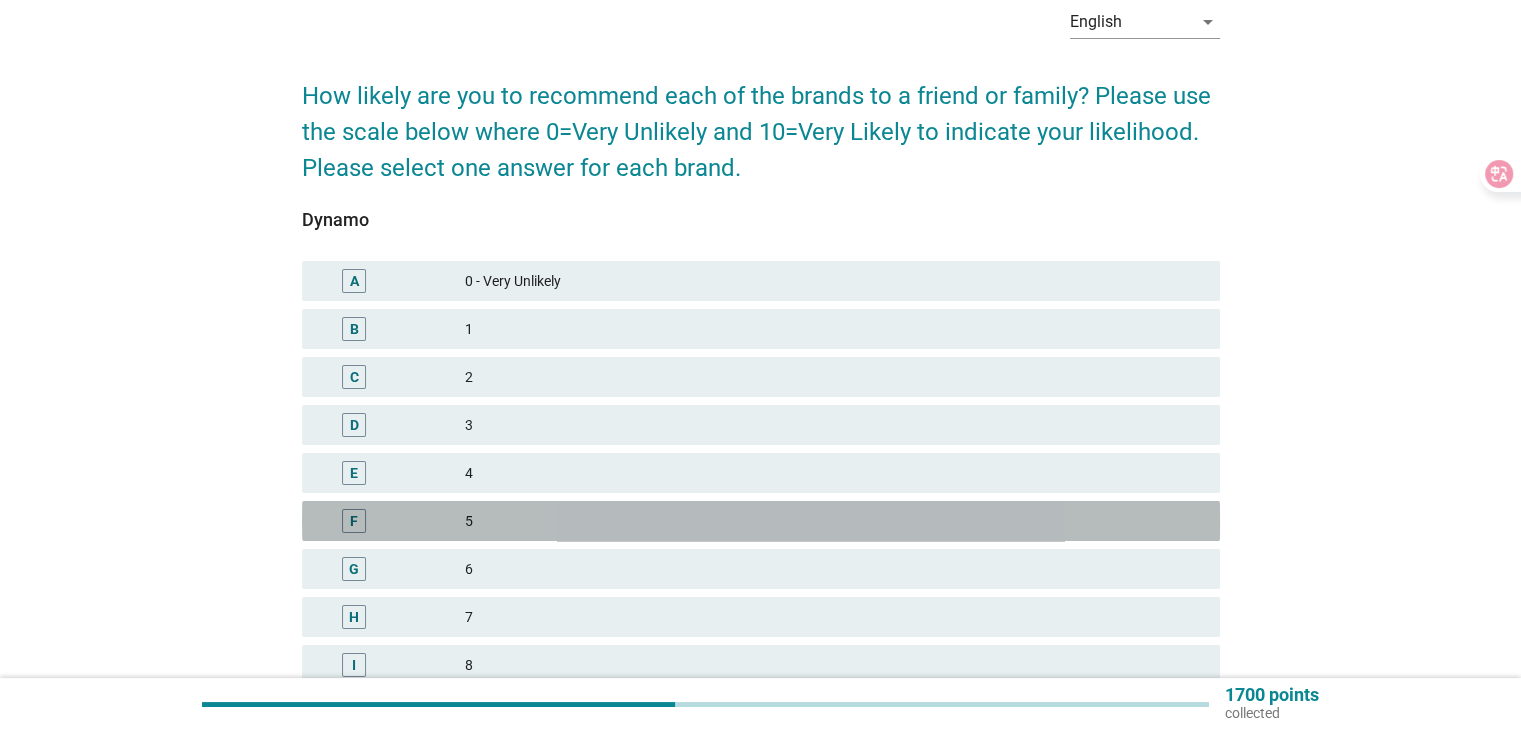 click on "F   5" at bounding box center [761, 521] 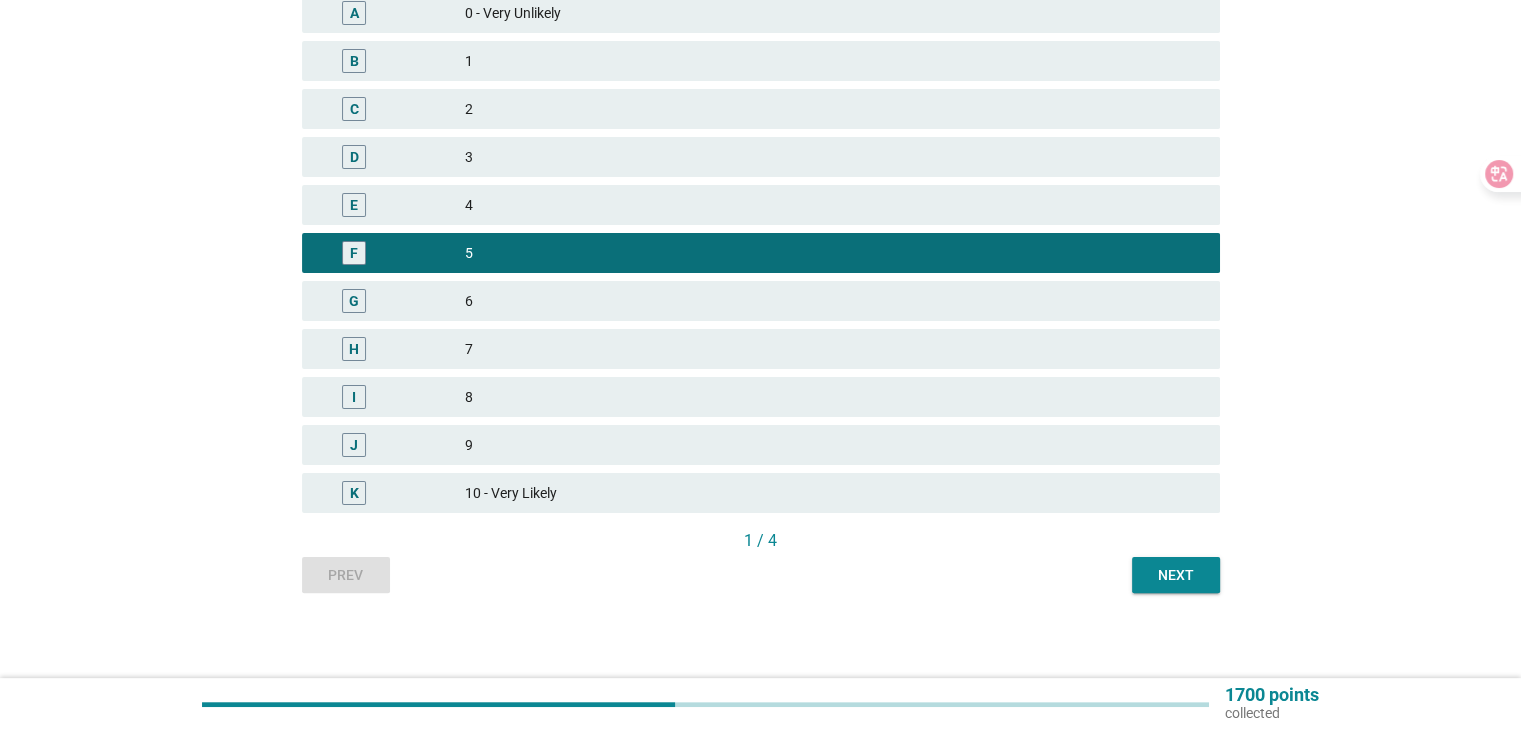 scroll, scrollTop: 373, scrollLeft: 0, axis: vertical 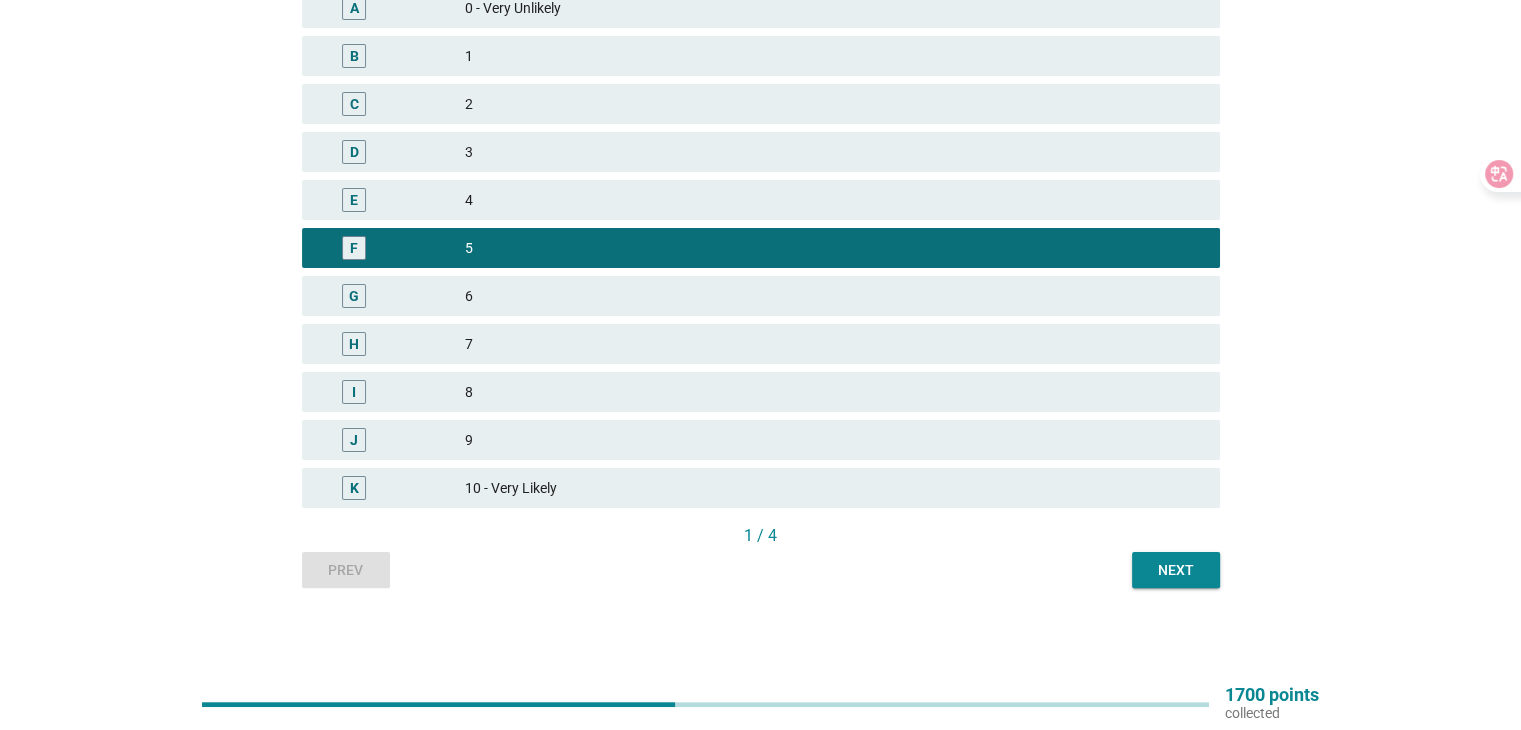 click on "Prev   Next" at bounding box center [761, 570] 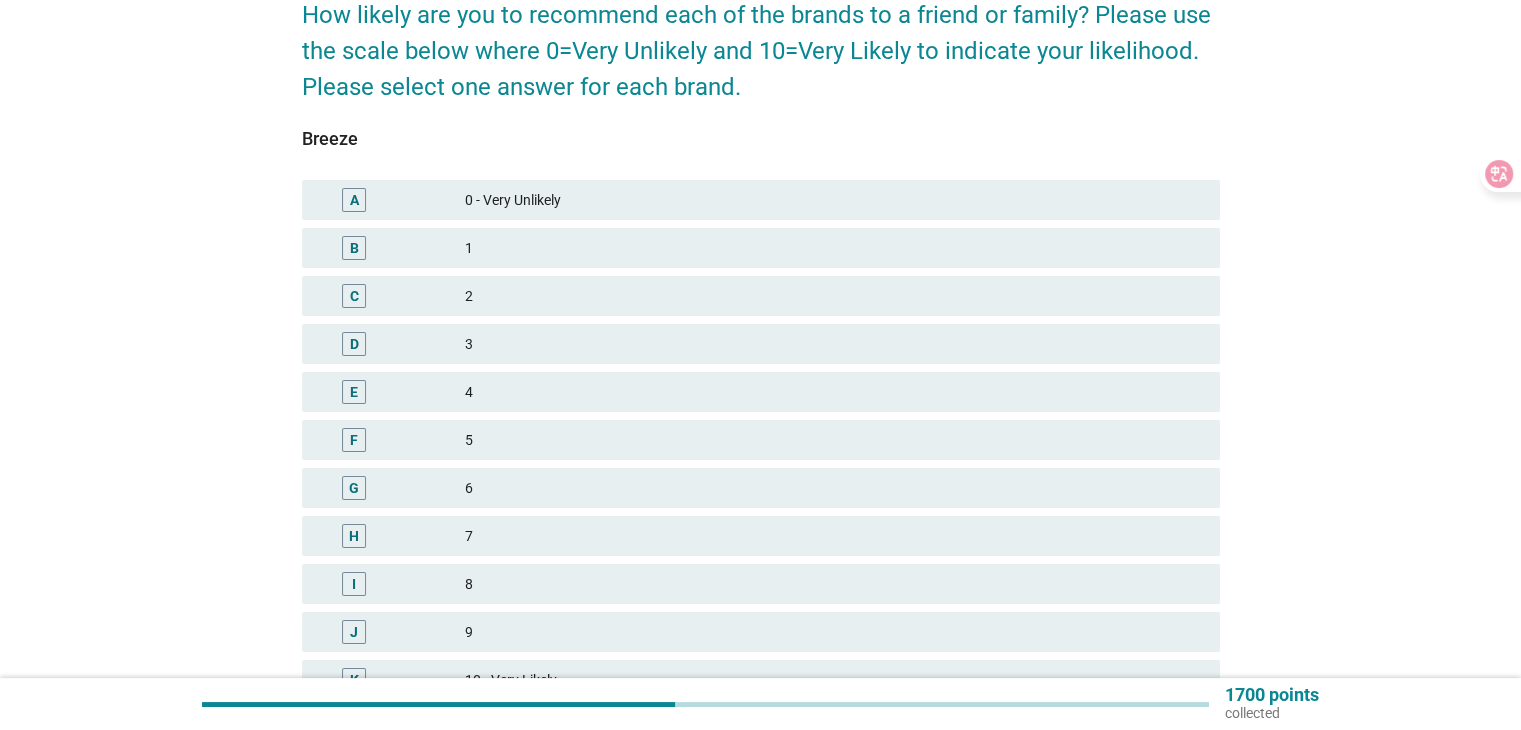 scroll, scrollTop: 200, scrollLeft: 0, axis: vertical 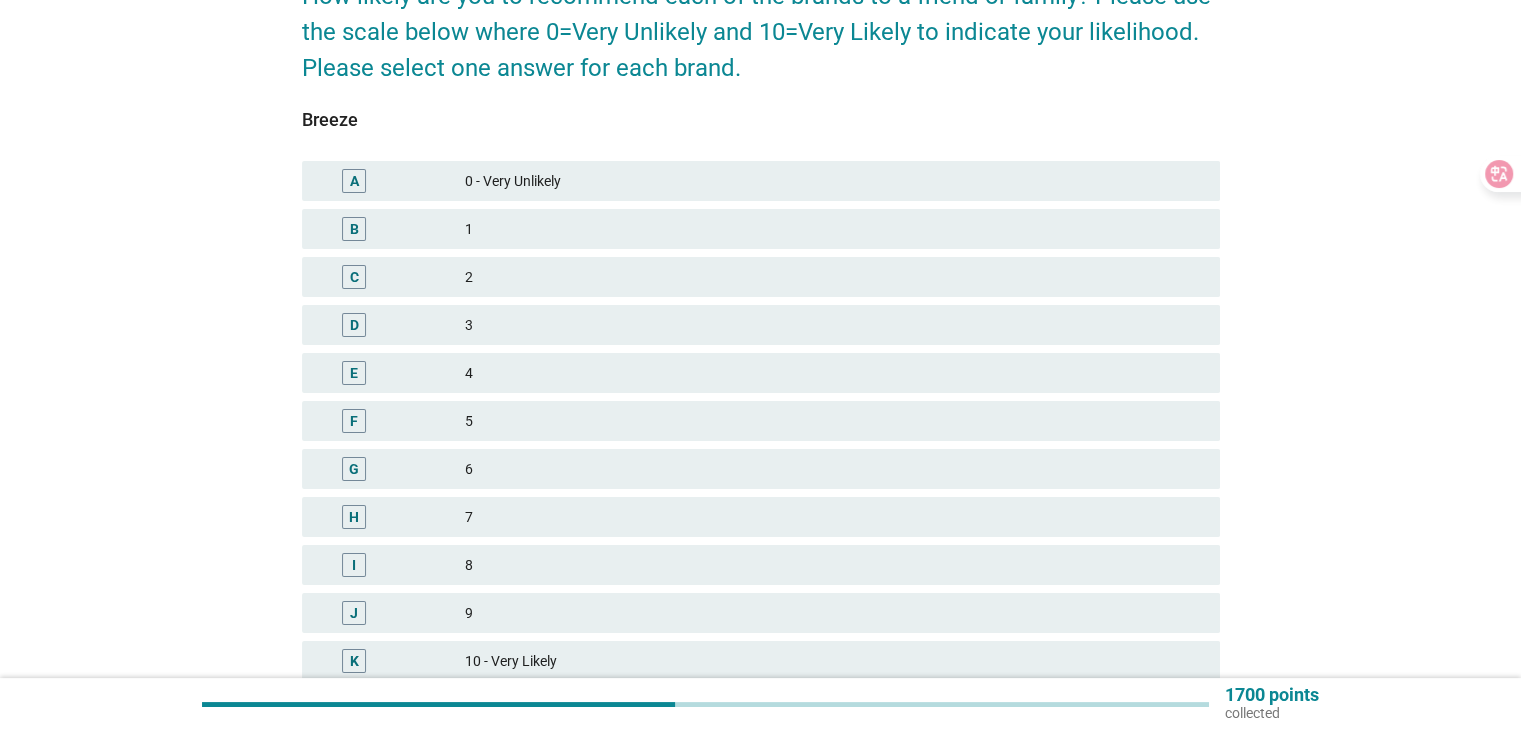 click on "5" at bounding box center (834, 421) 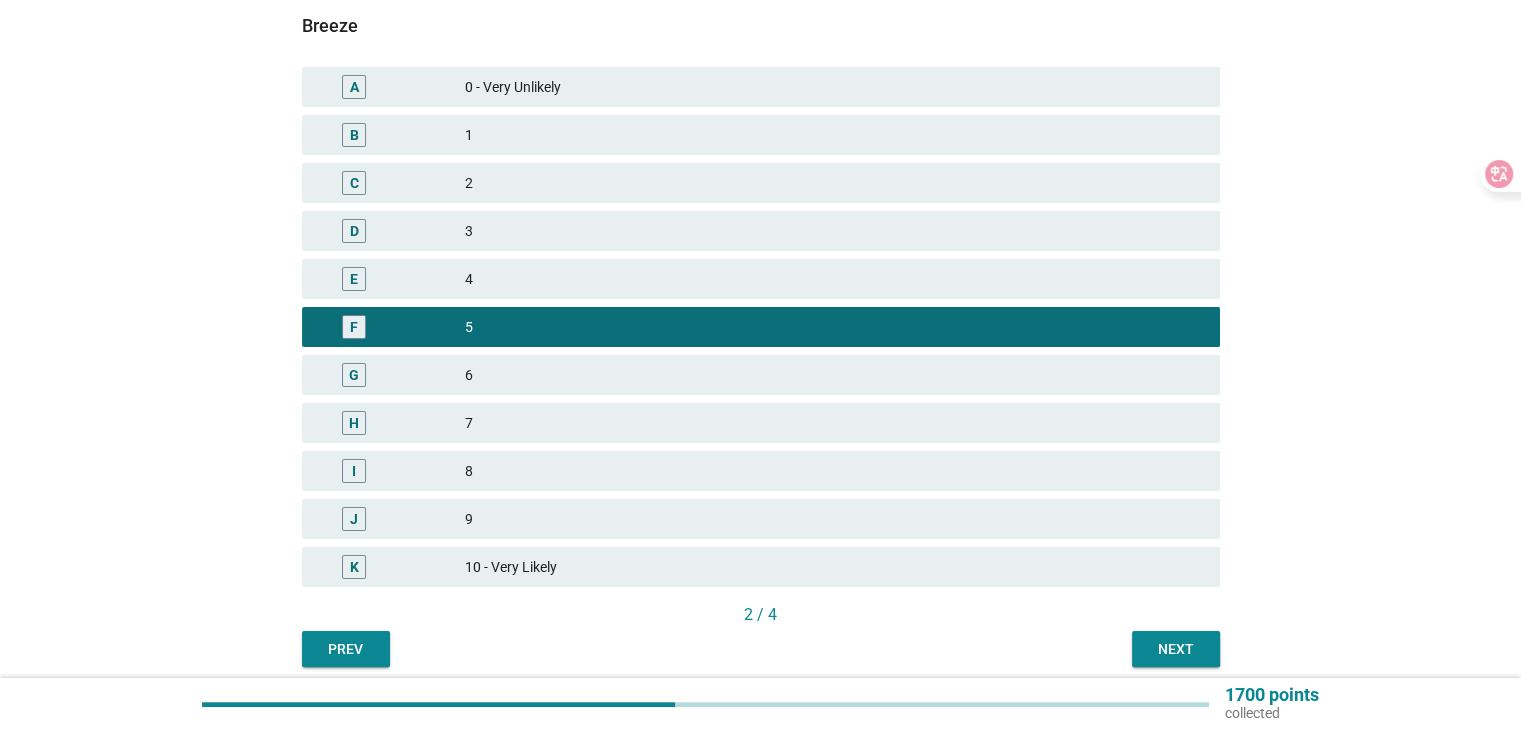 scroll, scrollTop: 373, scrollLeft: 0, axis: vertical 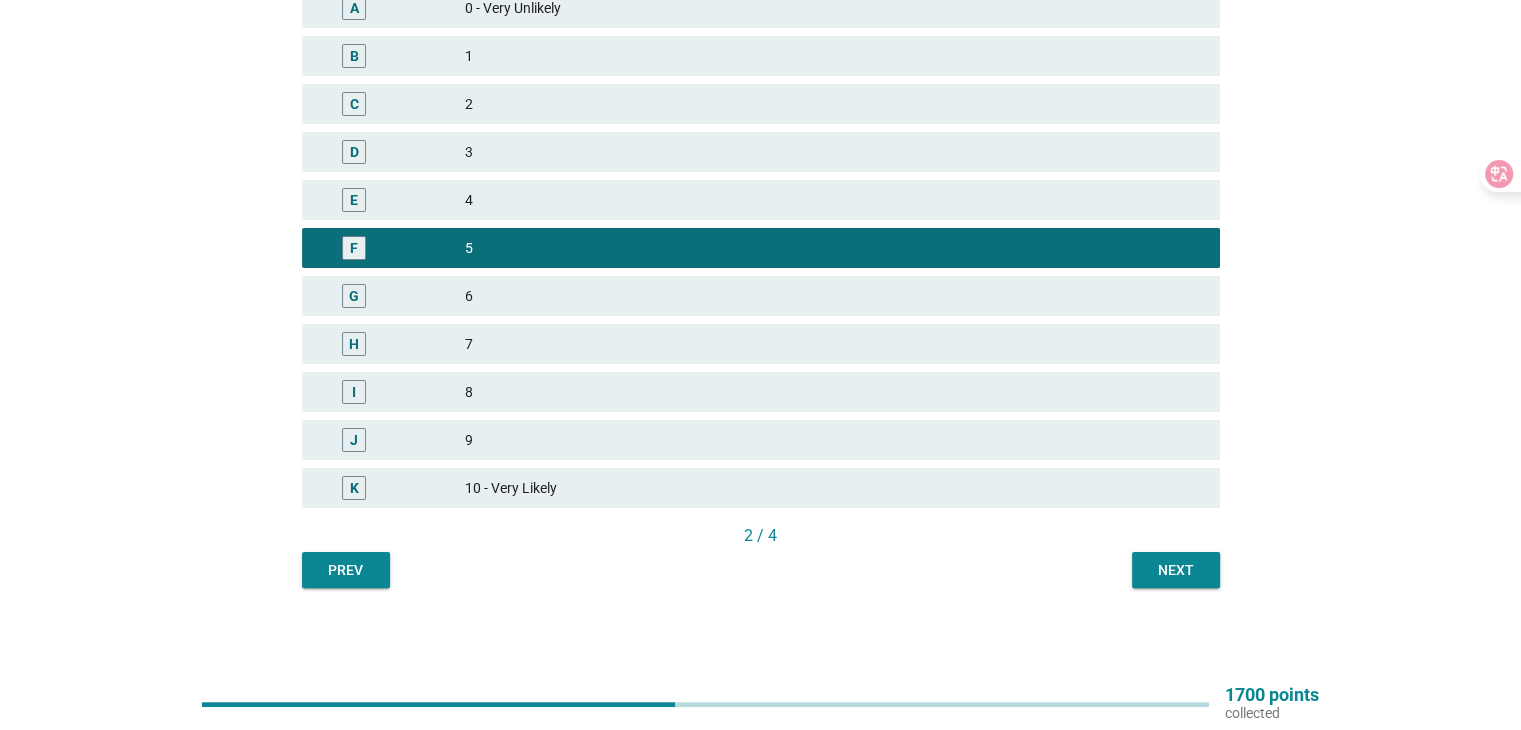 click on "English arrow_drop_down   How likely are you to recommend each of the brands to a friend or family? Please use the scale below where 0=Very Unlikely and 10=Very Likely to indicate your likelihood. Please select one answer for each brand.
Breeze
A   0 - Very Unlikely B   1 C   2 D   3 E   4 F   5 G   6 H   7 I   8 J   9 K   10 - Very Likely
2 / 4
Prev   Next" at bounding box center [761, 152] 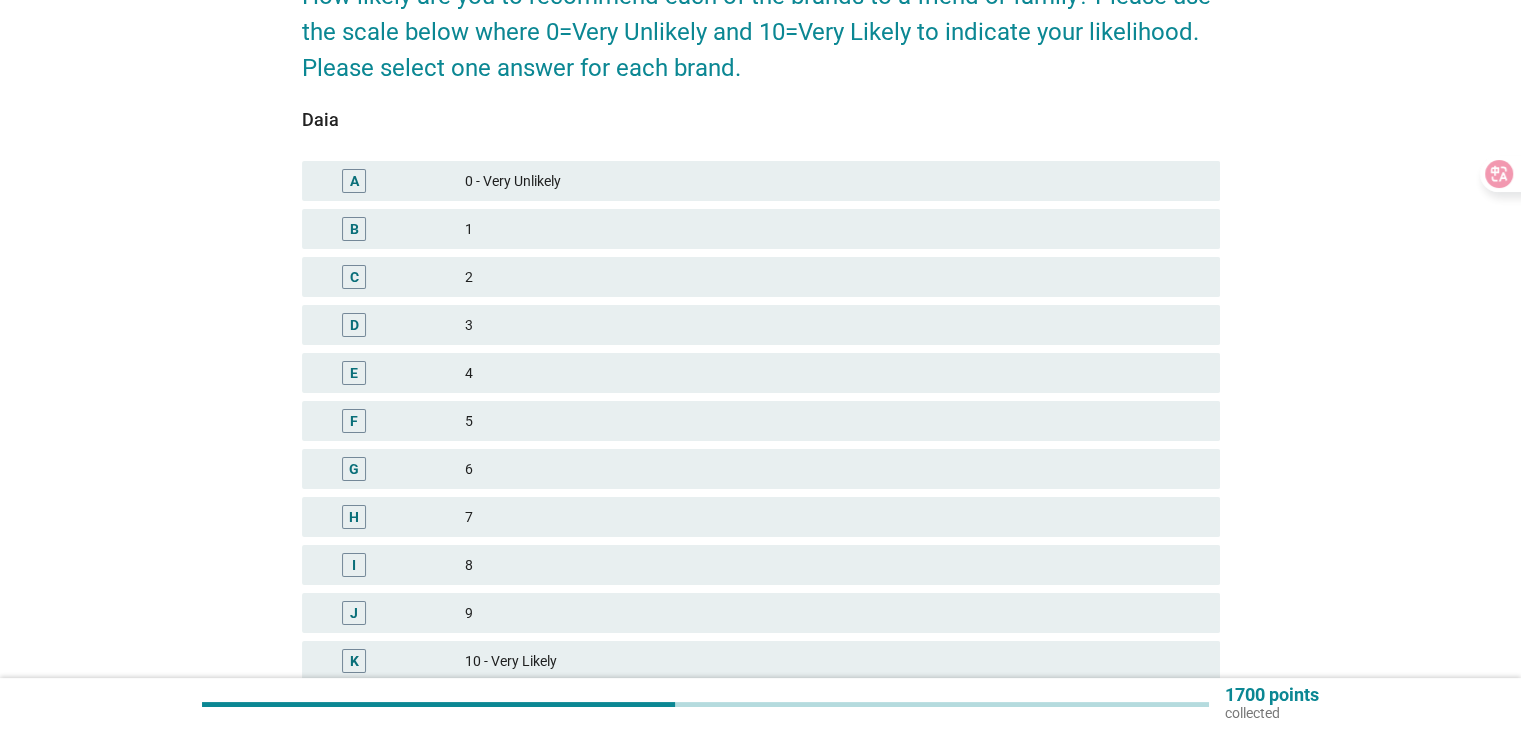 click on "5" at bounding box center [834, 421] 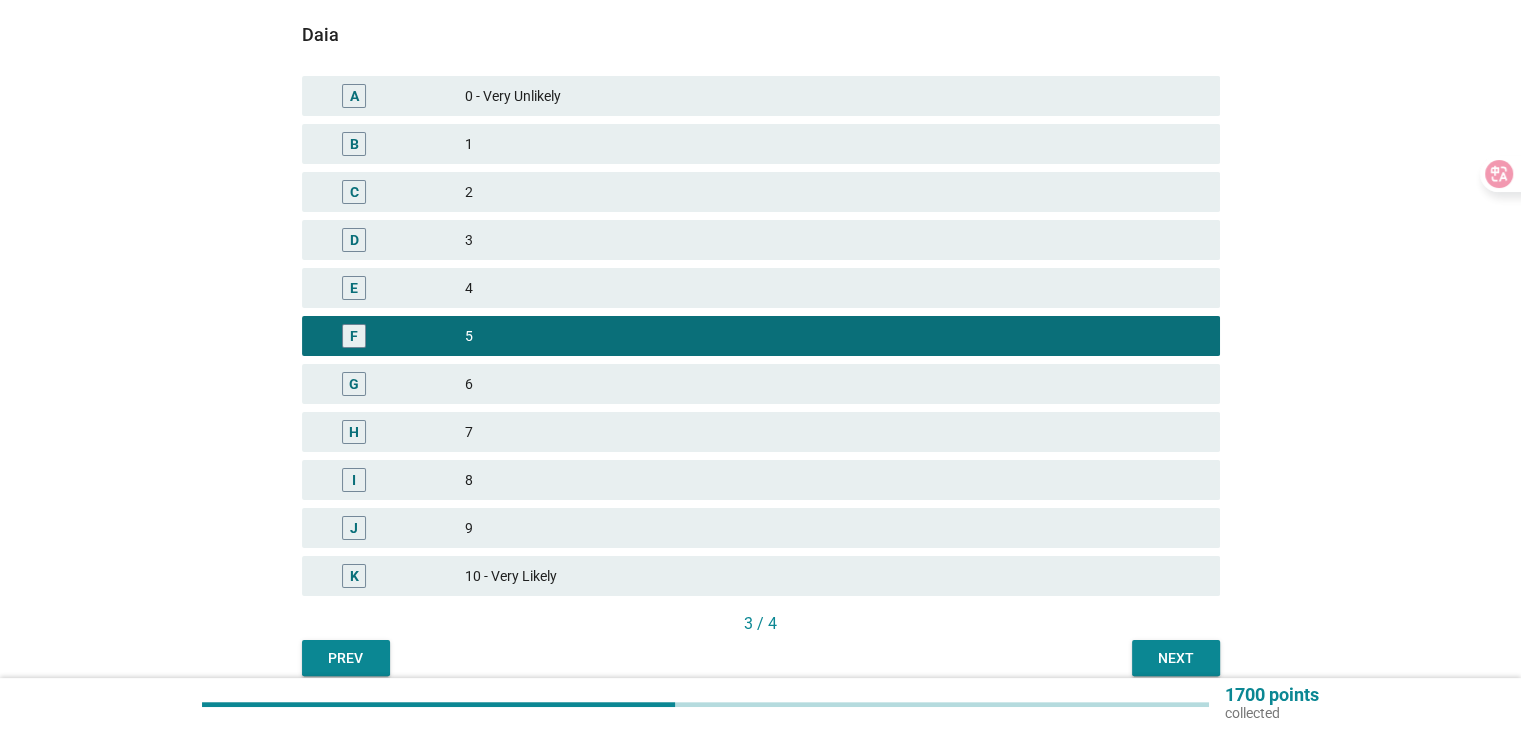 scroll, scrollTop: 373, scrollLeft: 0, axis: vertical 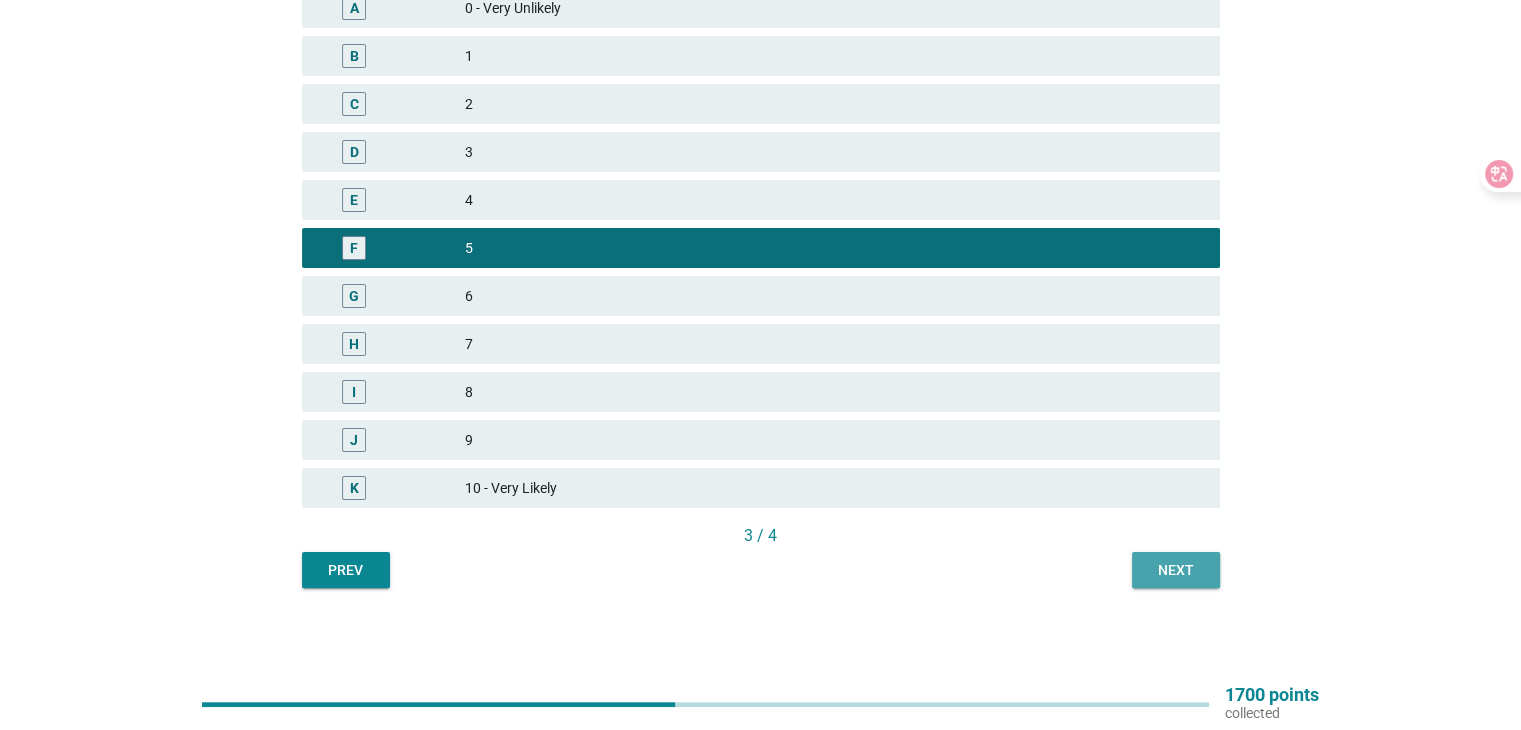 click on "Next" at bounding box center [1176, 570] 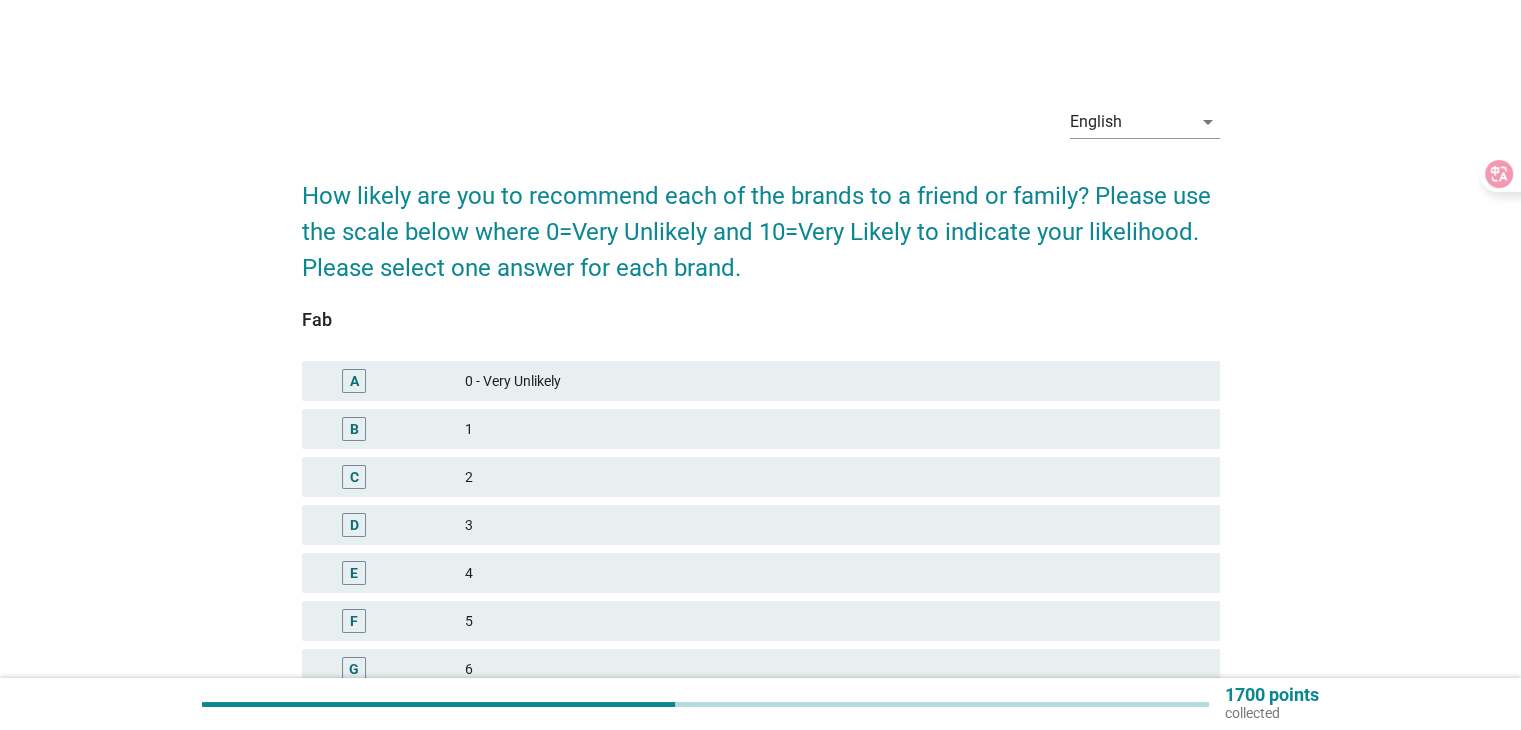 scroll, scrollTop: 300, scrollLeft: 0, axis: vertical 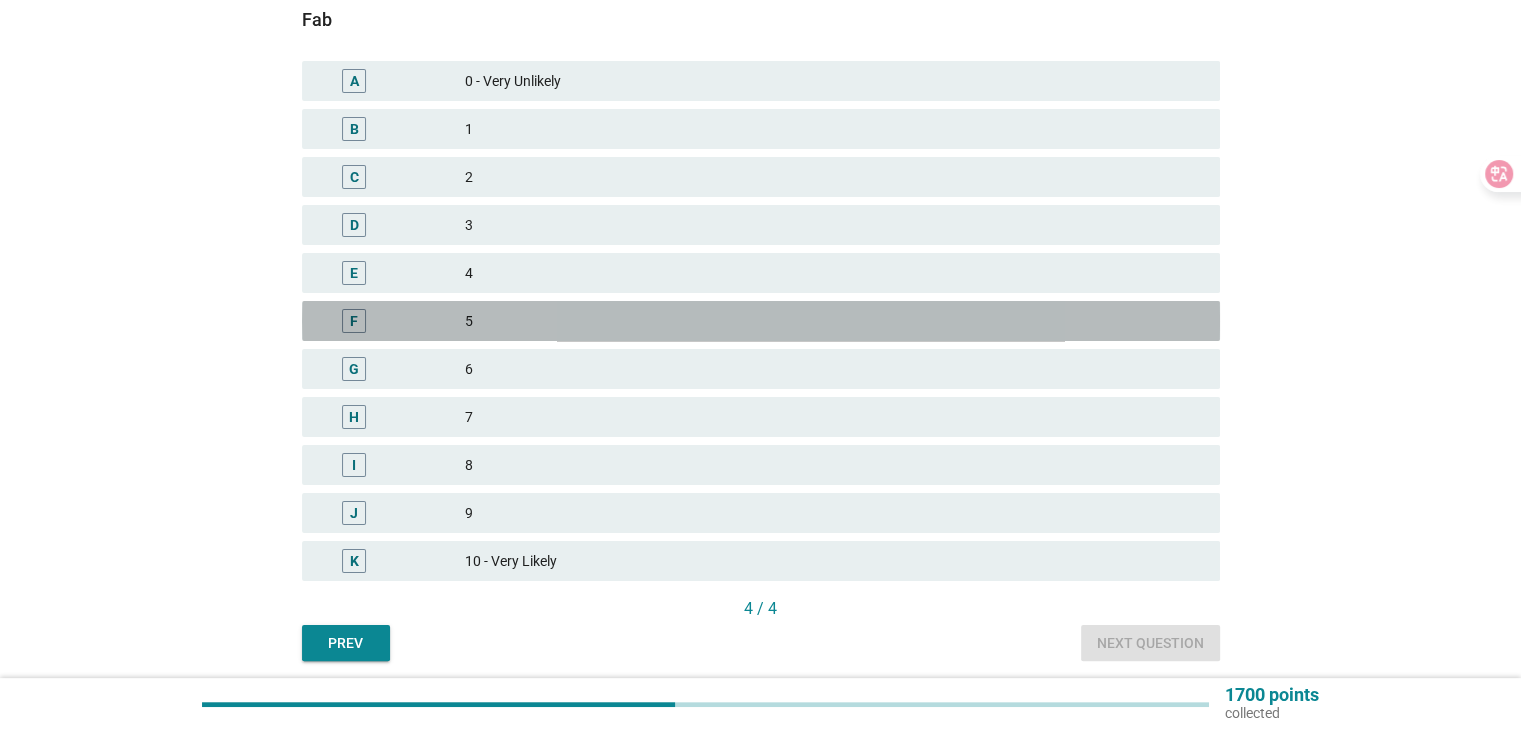 click on "5" at bounding box center (834, 321) 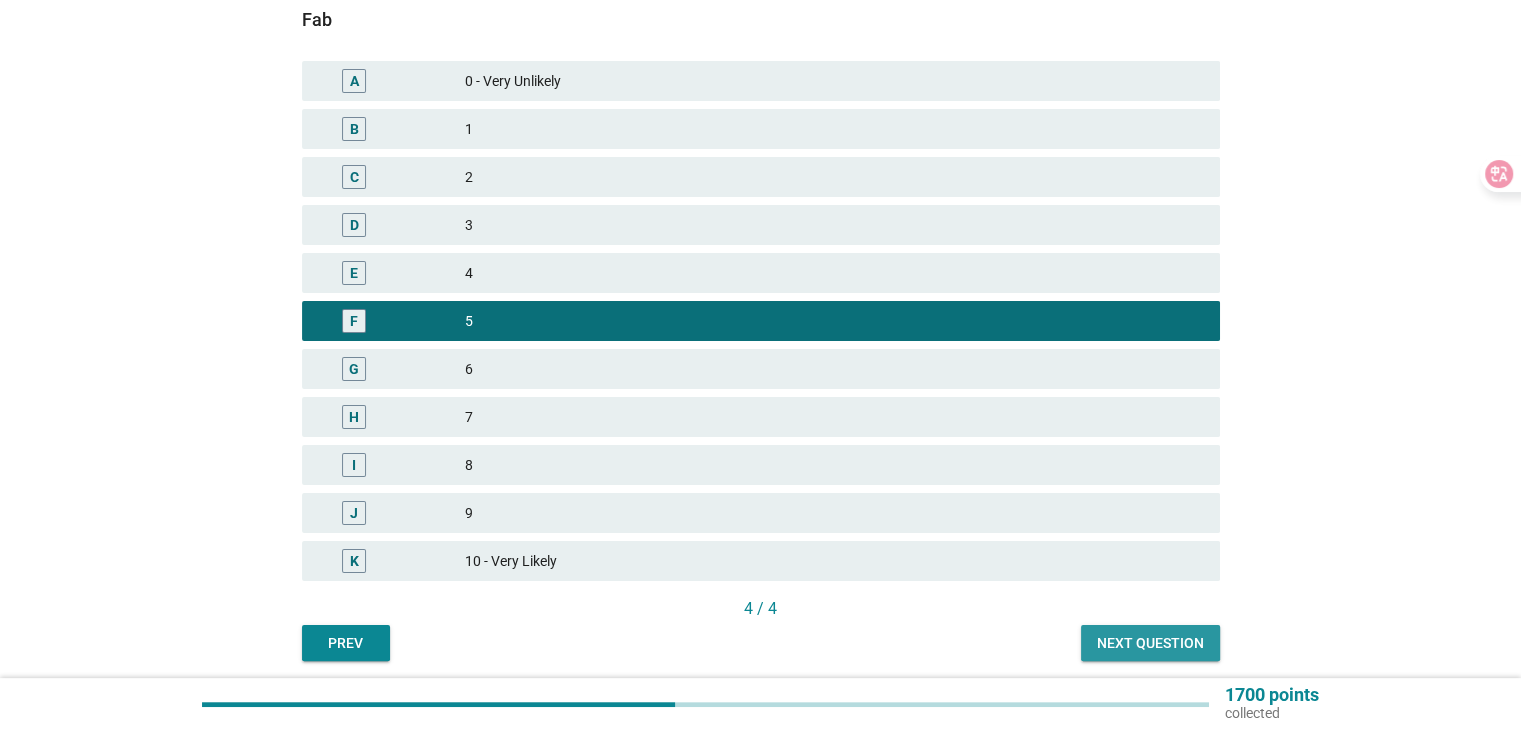 click on "Next question" at bounding box center [1150, 643] 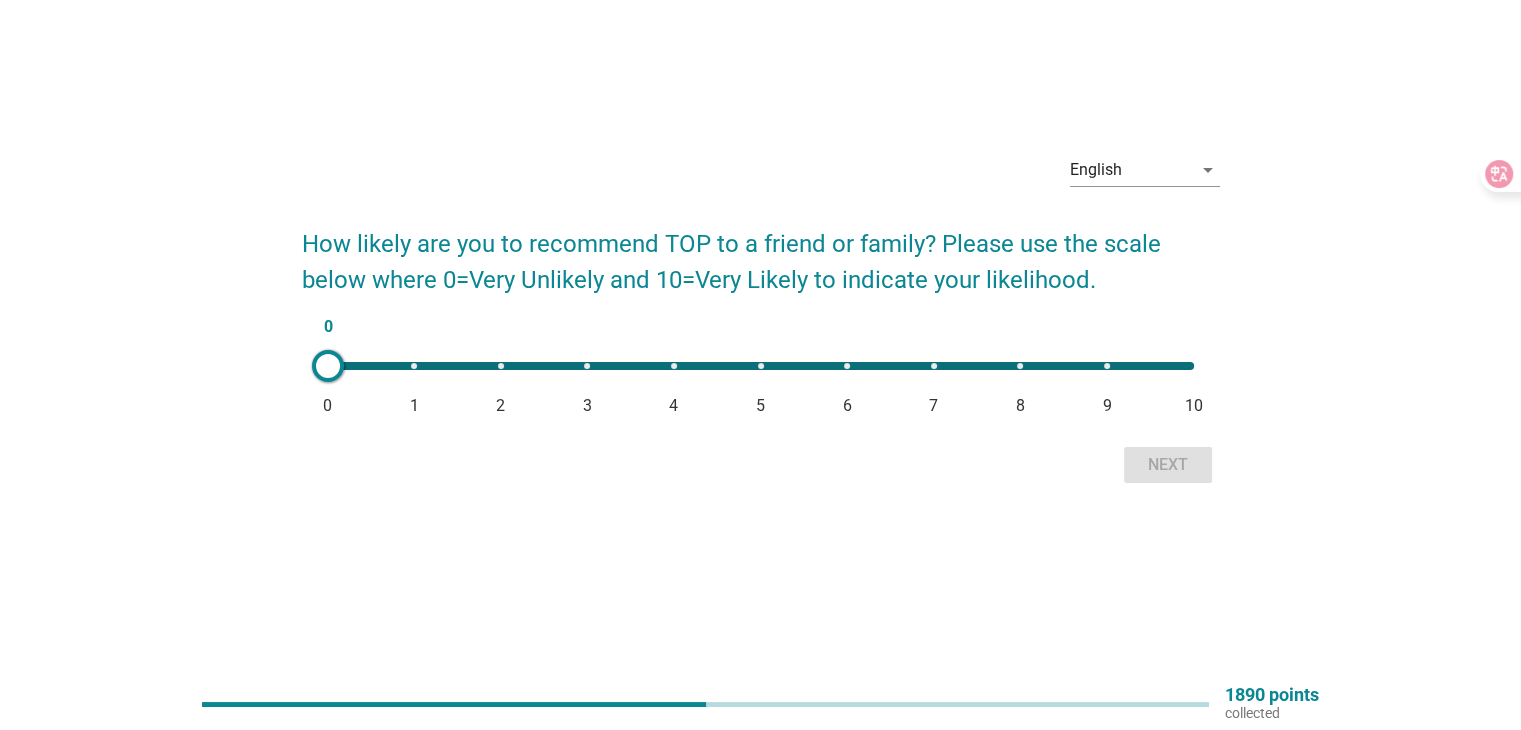 scroll, scrollTop: 0, scrollLeft: 0, axis: both 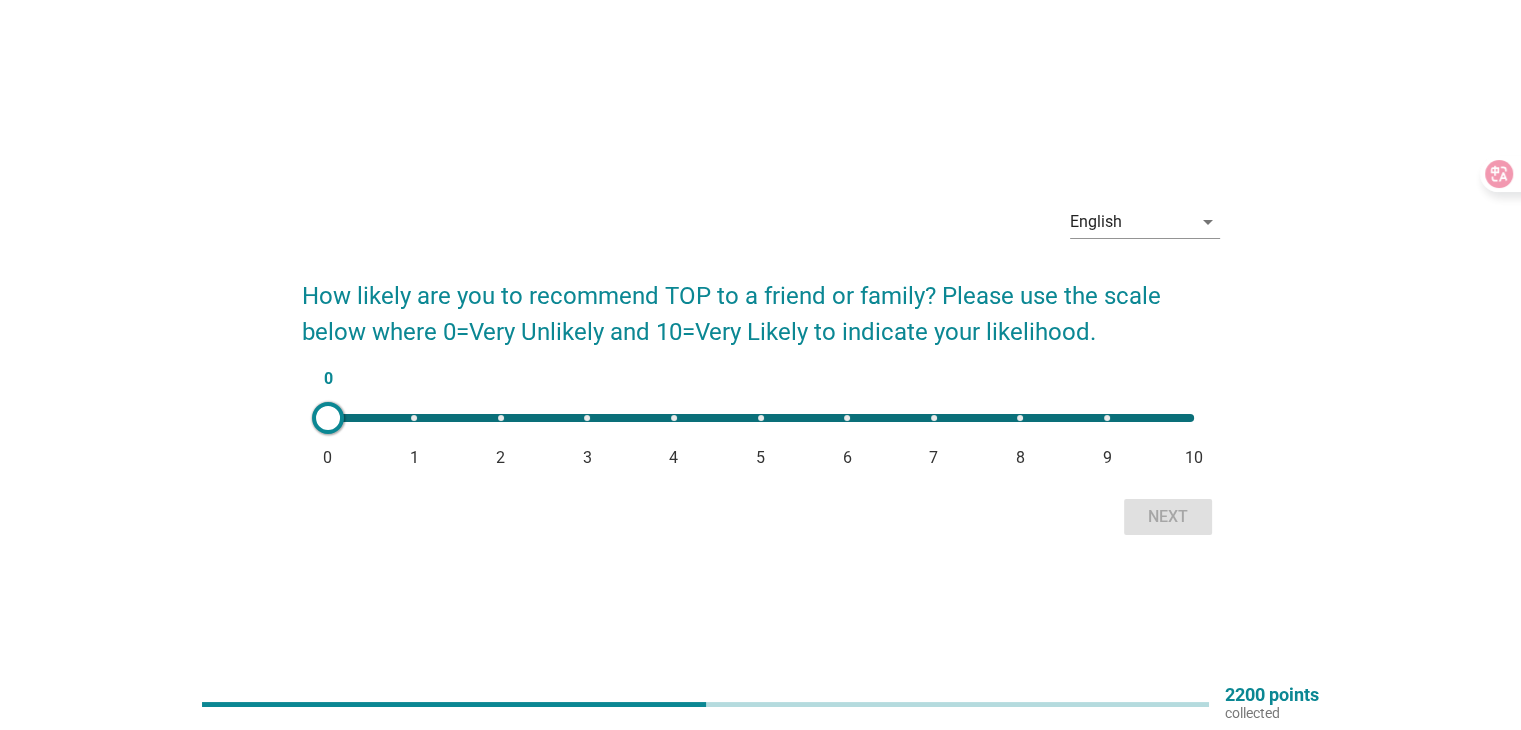 click on "0
0
1
2
3
4
5
6
7
8
9
10" at bounding box center [761, 418] 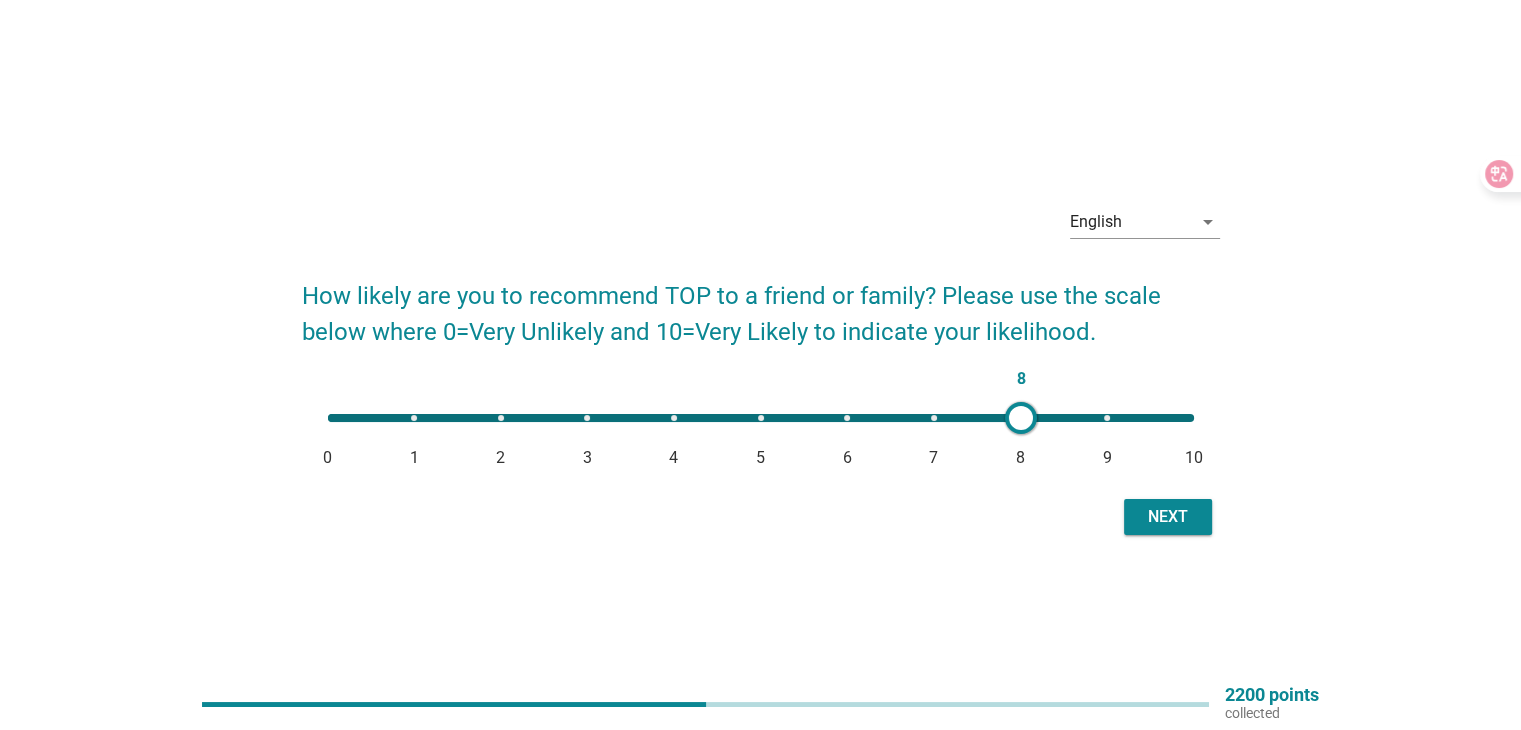 click on "Next" at bounding box center (1168, 517) 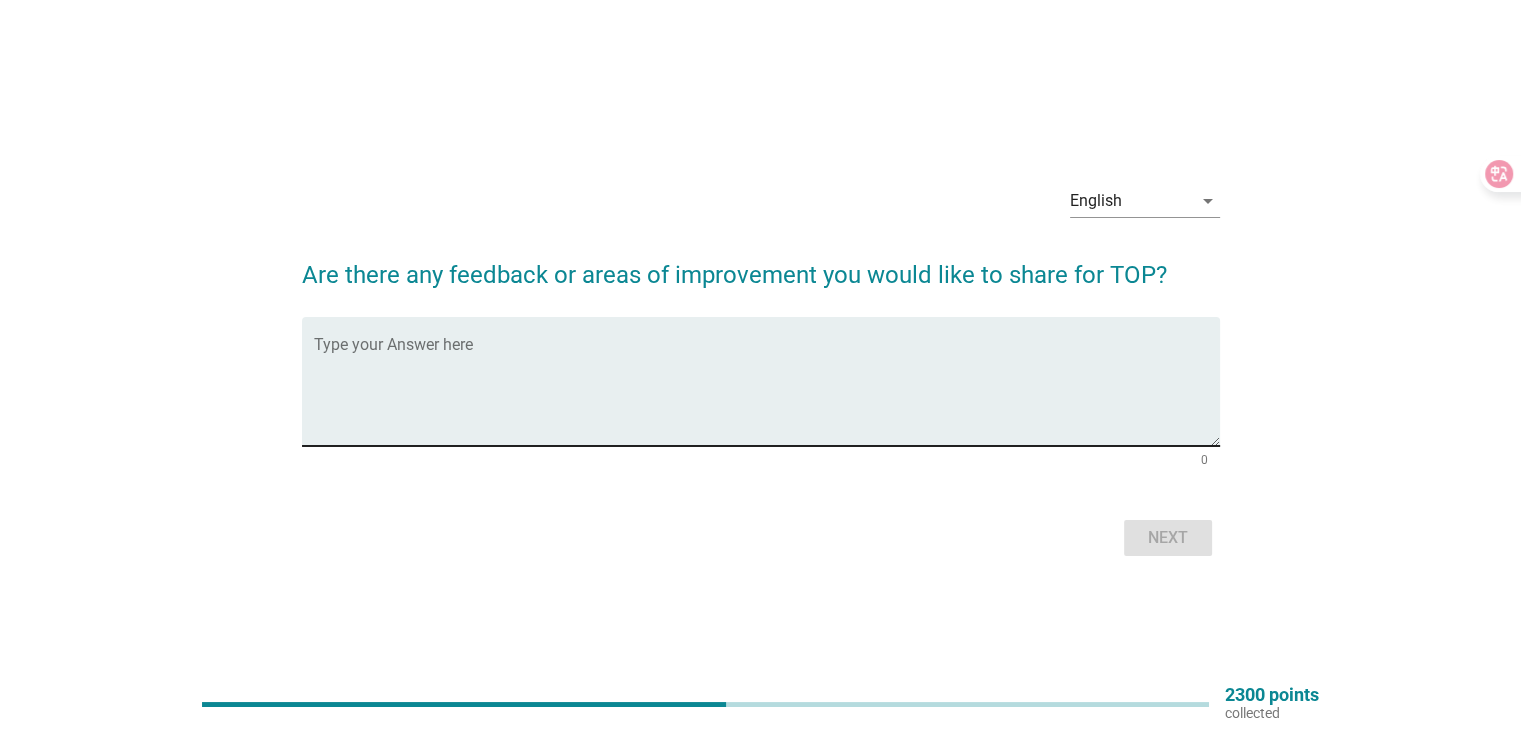 click at bounding box center [767, 393] 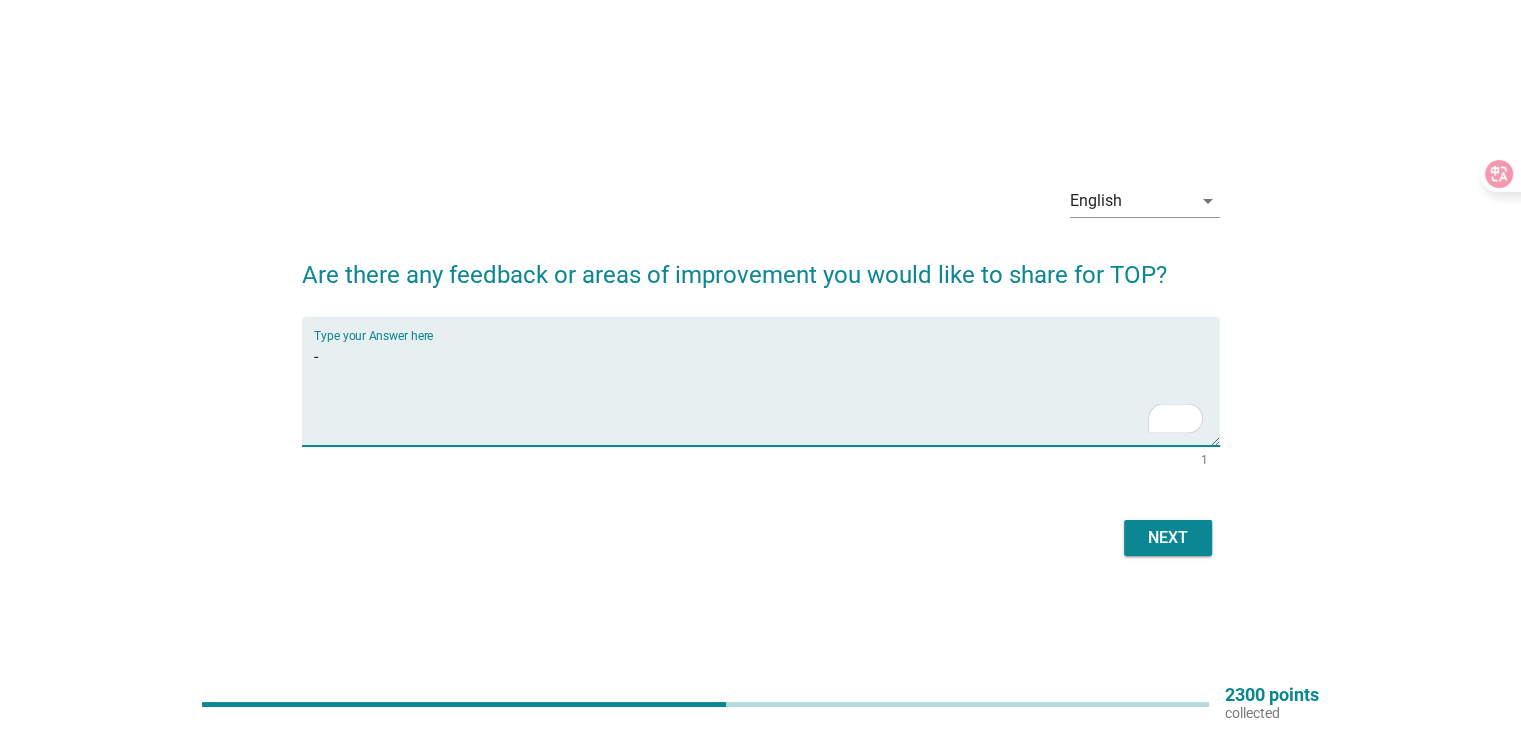 type on "-" 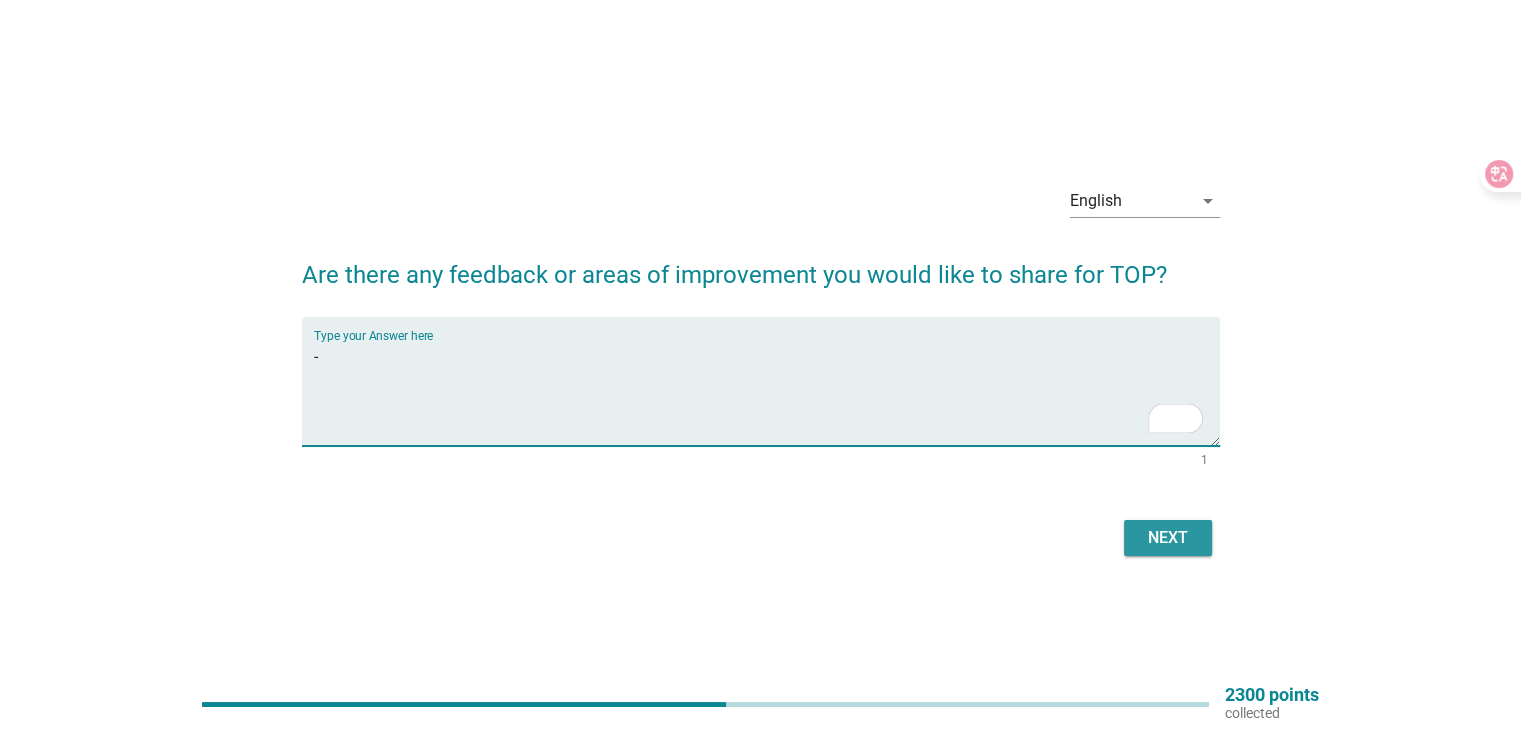 click on "Next" at bounding box center (1168, 538) 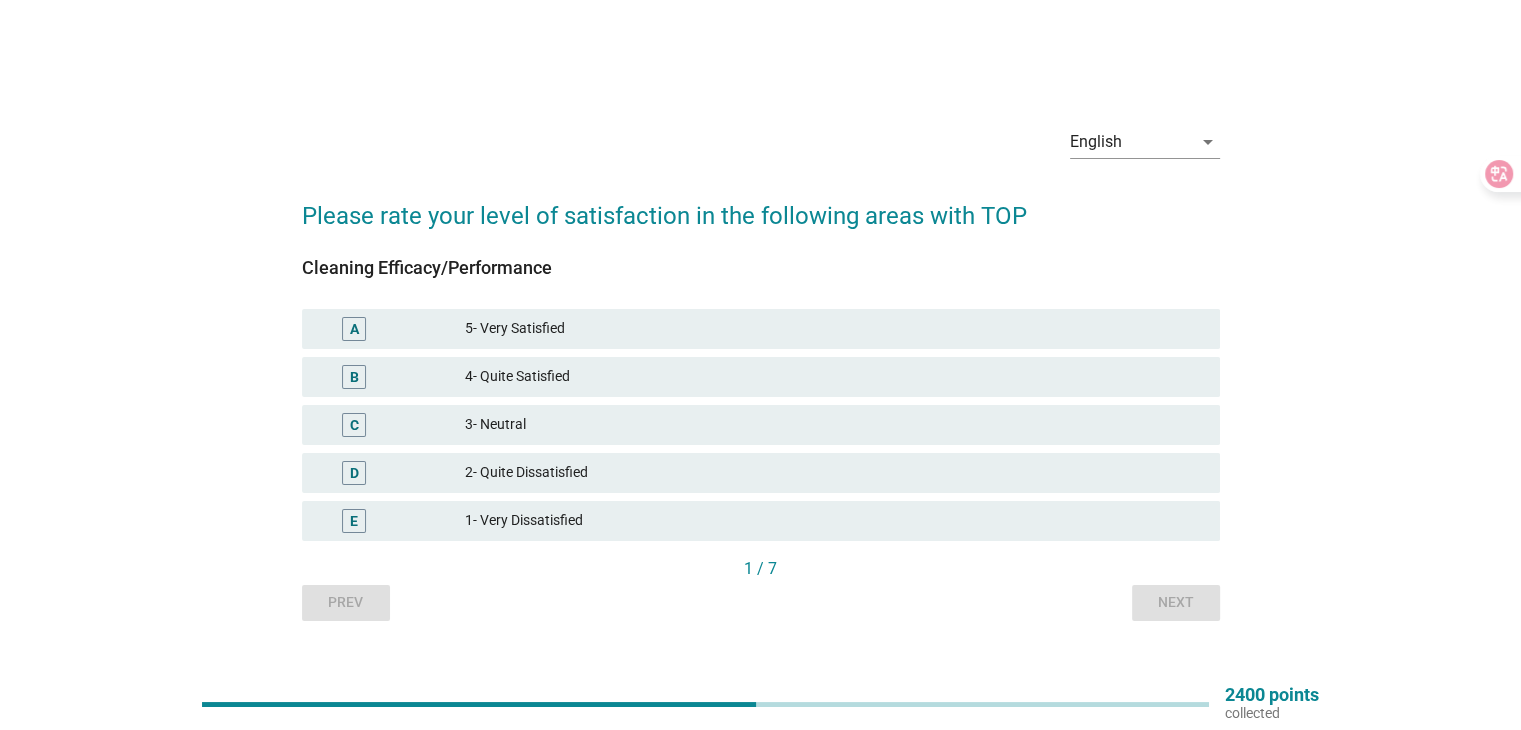 click on "4- Quite Satisfied" at bounding box center (834, 377) 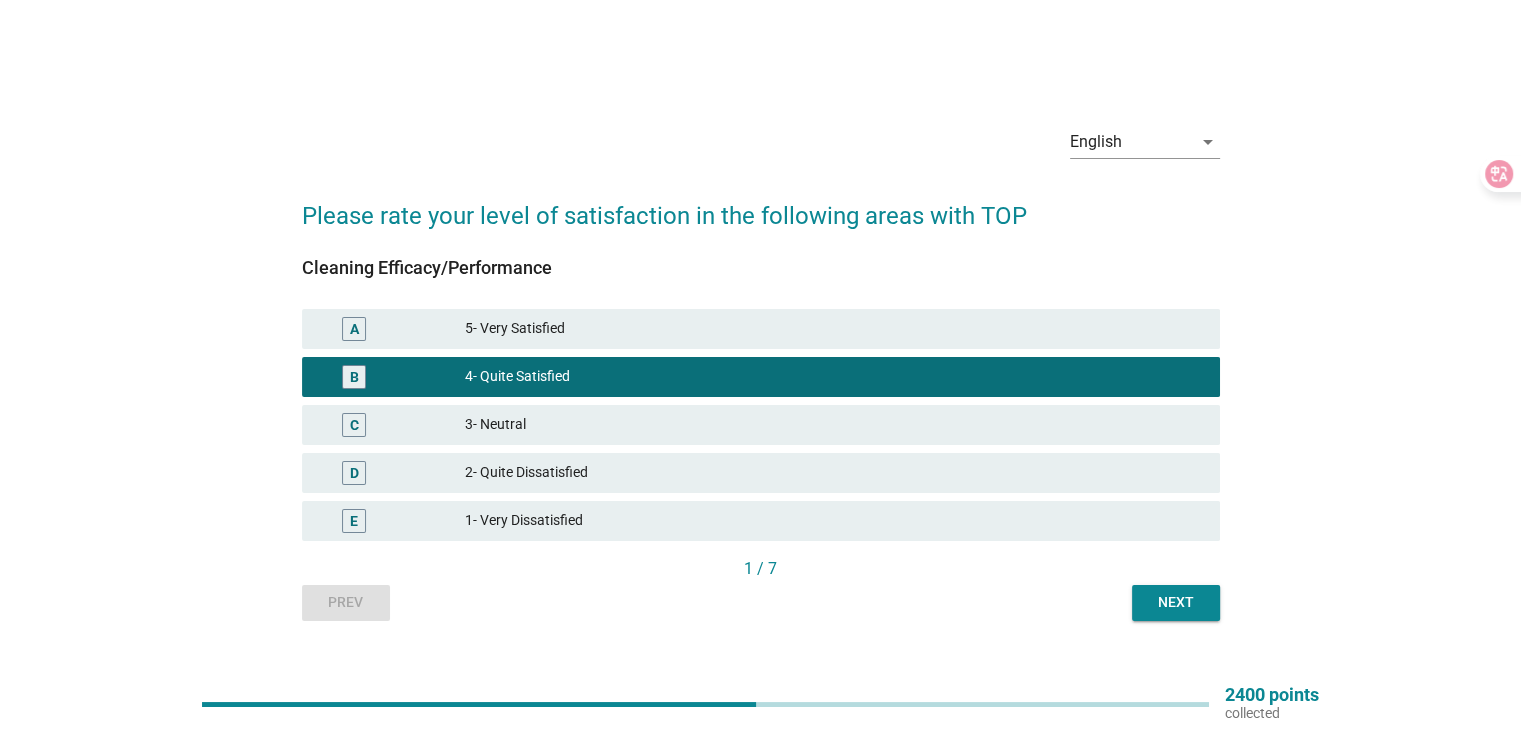 click on "Next" at bounding box center [1176, 602] 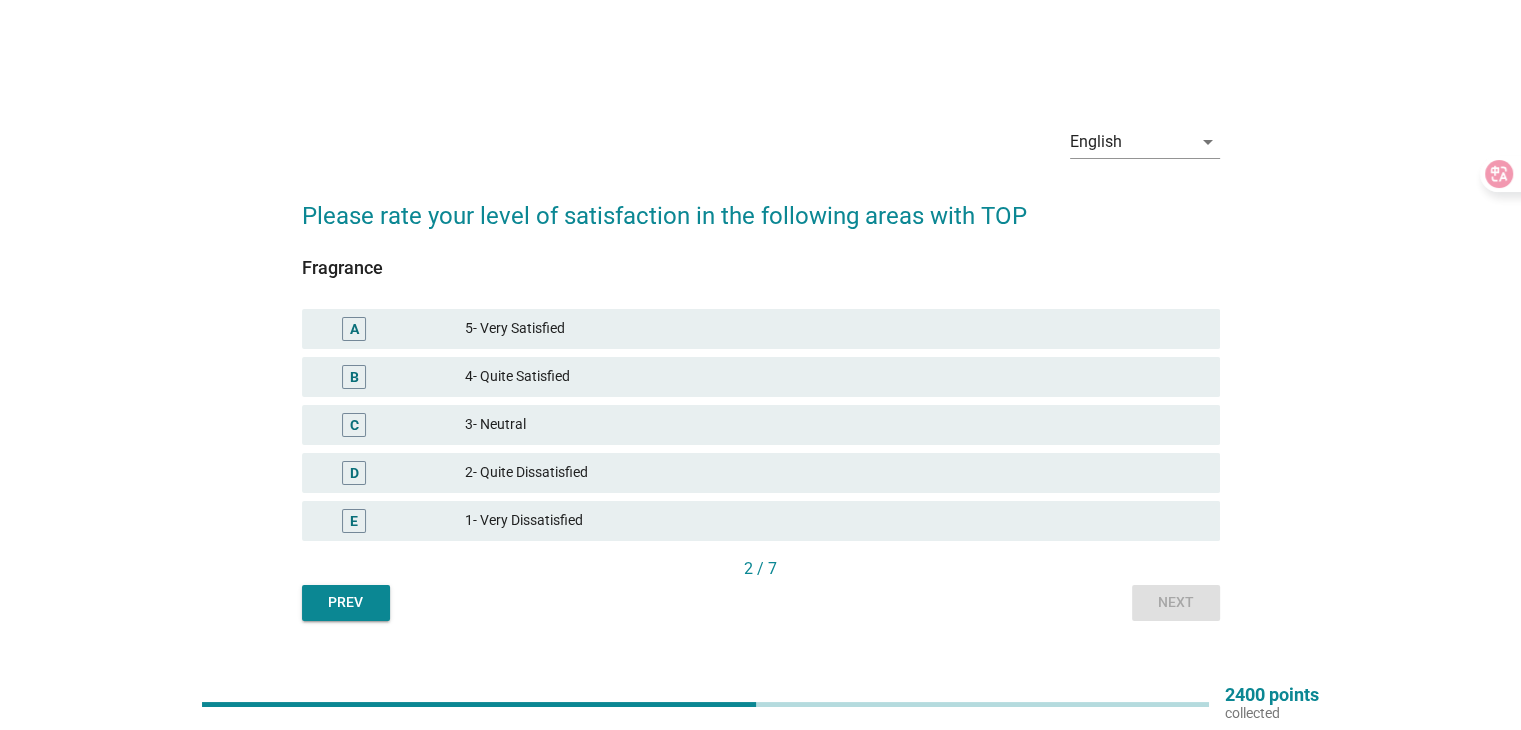 click on "4- Quite Satisfied" at bounding box center (834, 377) 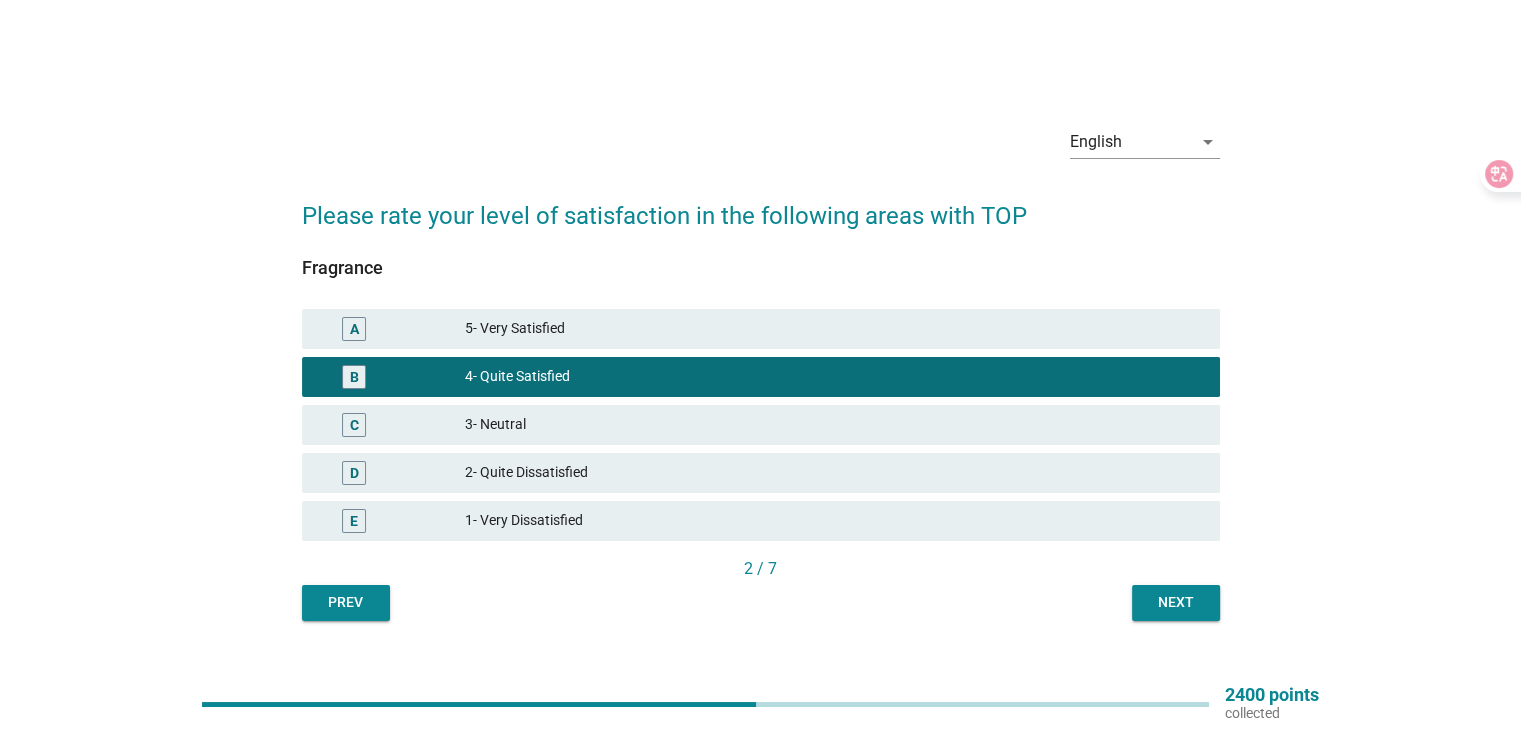 click on "Next" at bounding box center [1176, 602] 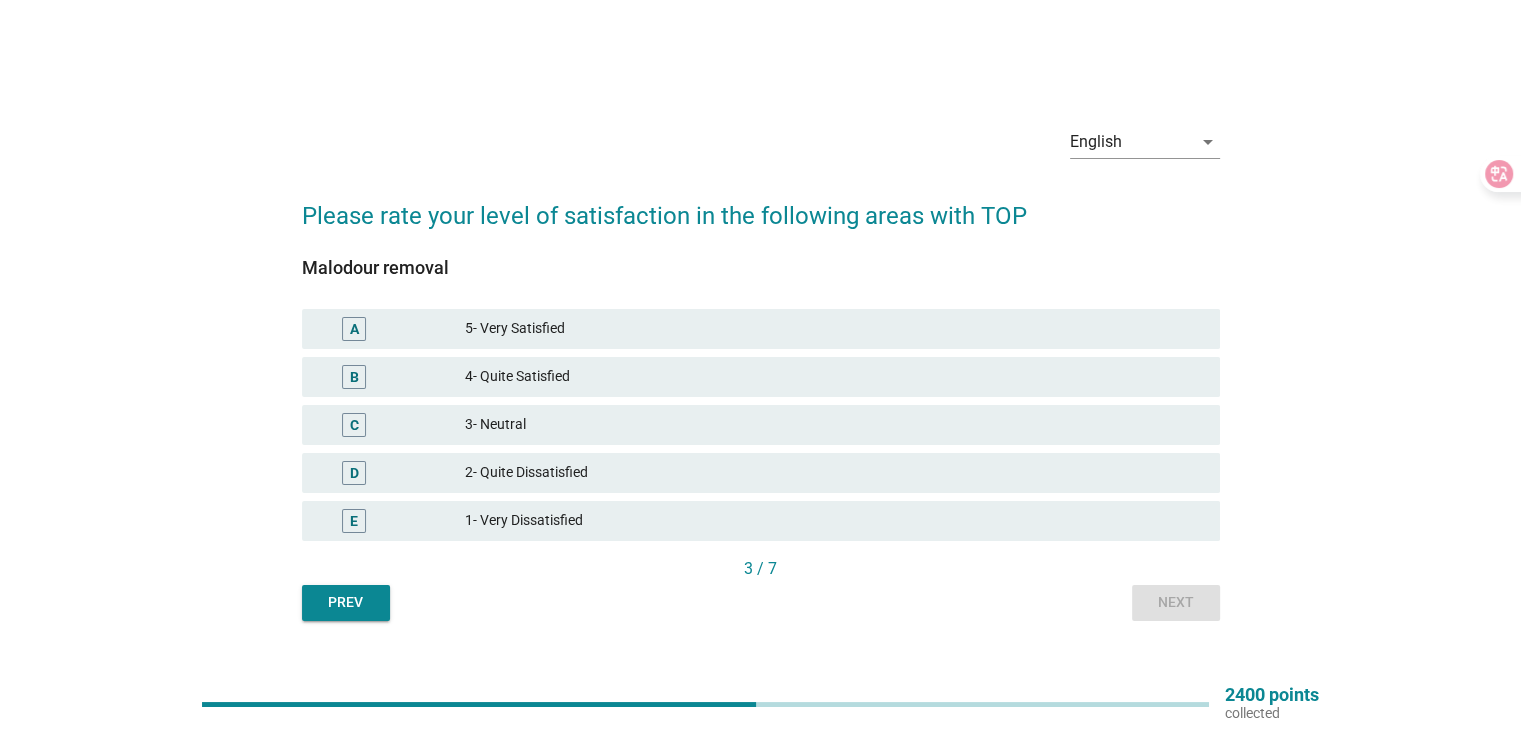click on "4- Quite Satisfied" at bounding box center (834, 377) 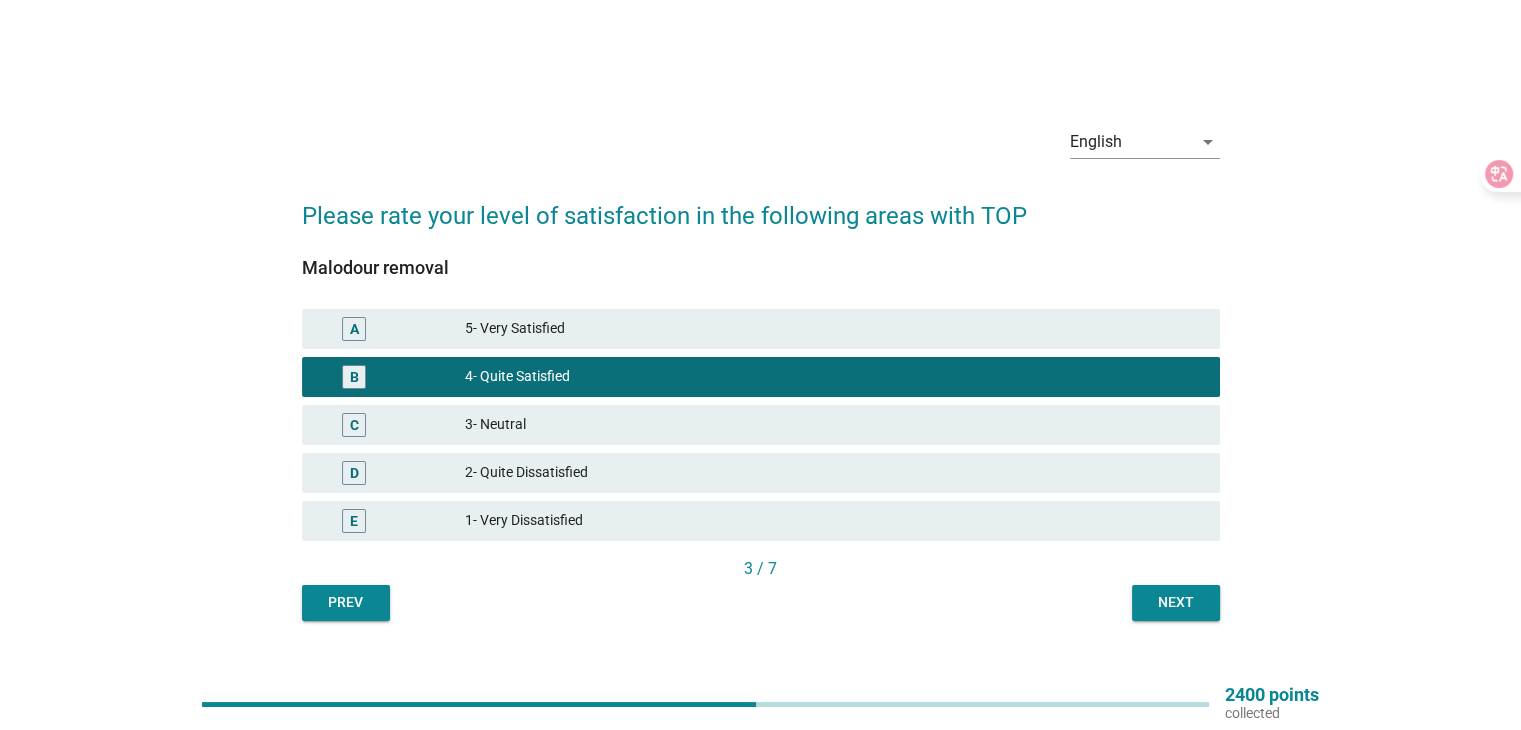 click on "Next" at bounding box center (1176, 603) 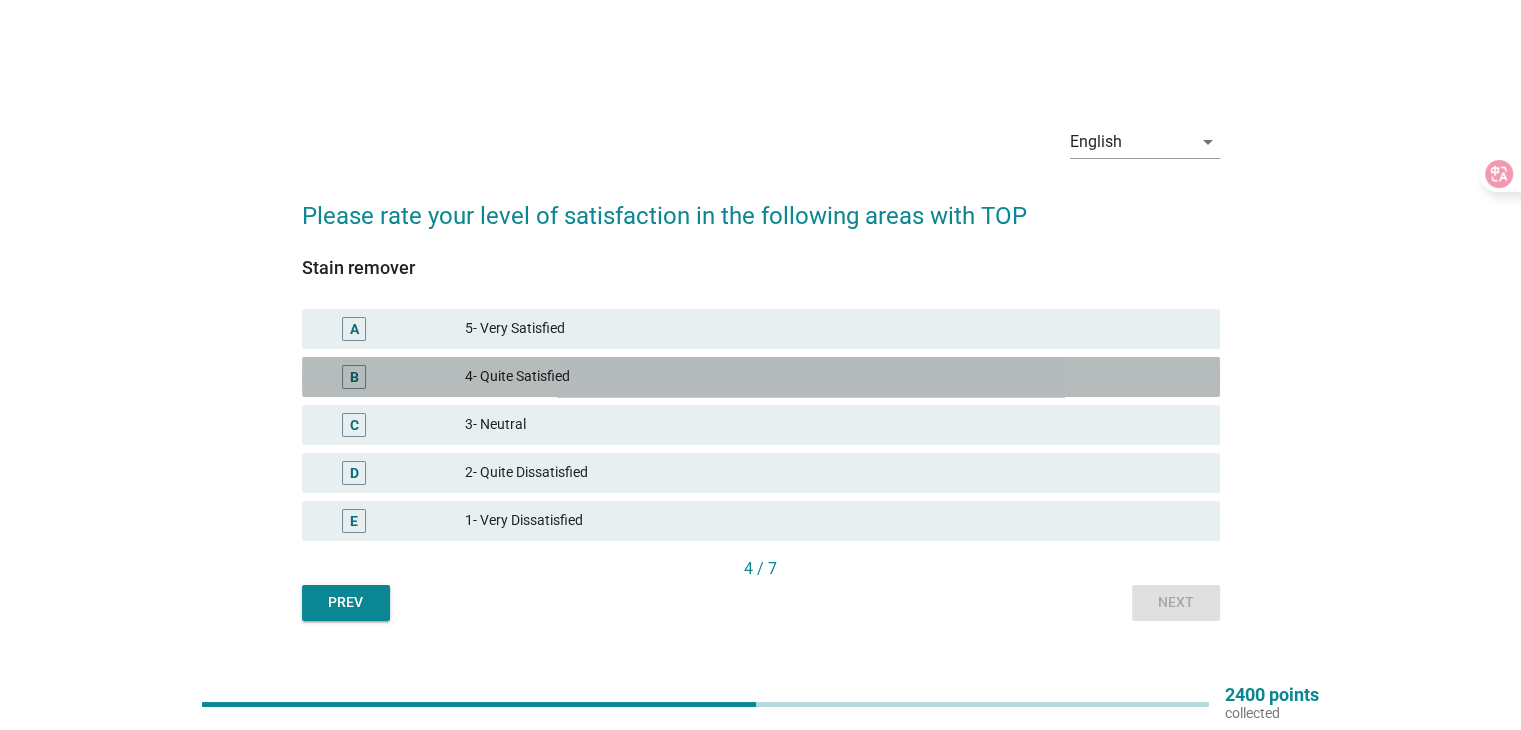 click on "4- Quite Satisfied" at bounding box center (834, 377) 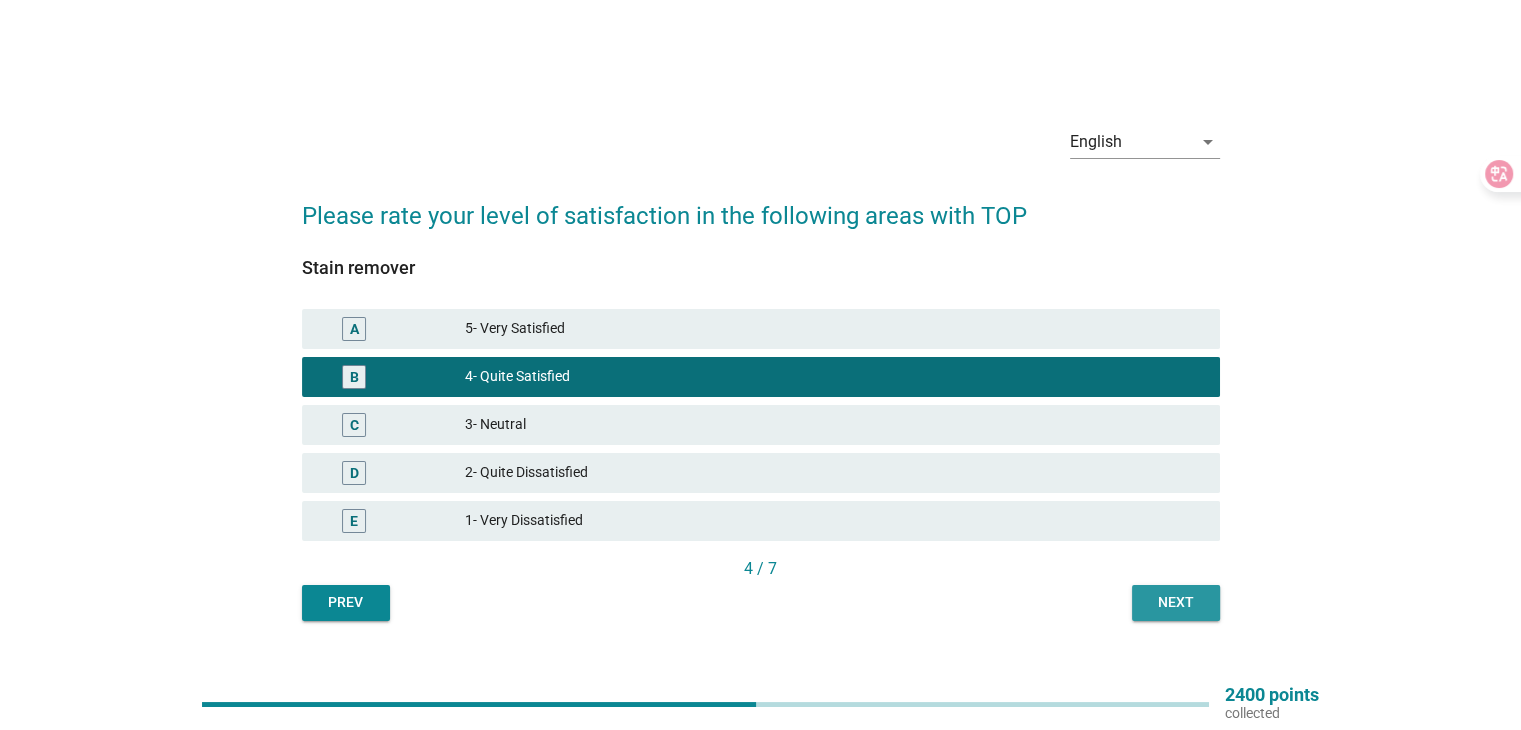 click on "Next" at bounding box center [1176, 603] 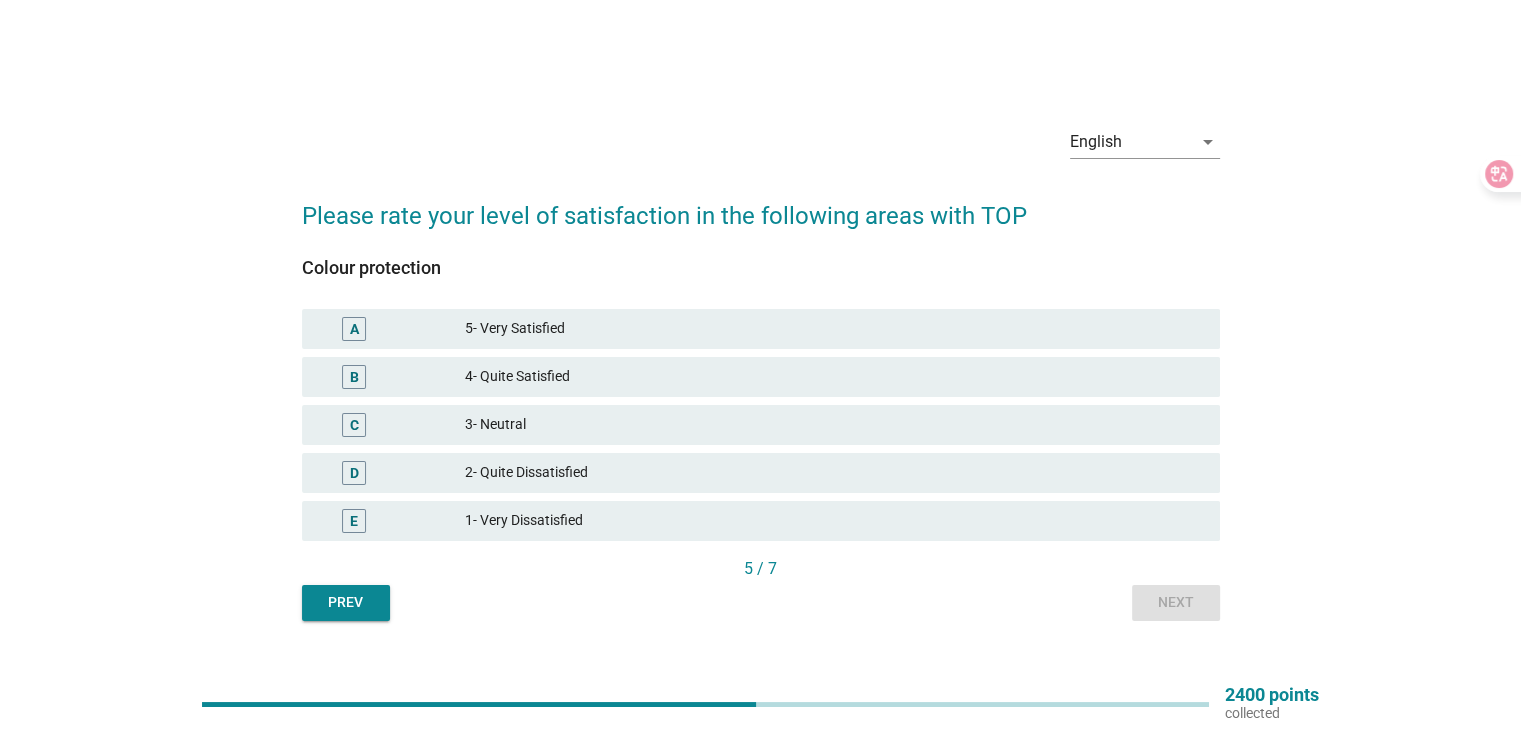 click on "4- Quite Satisfied" at bounding box center (834, 377) 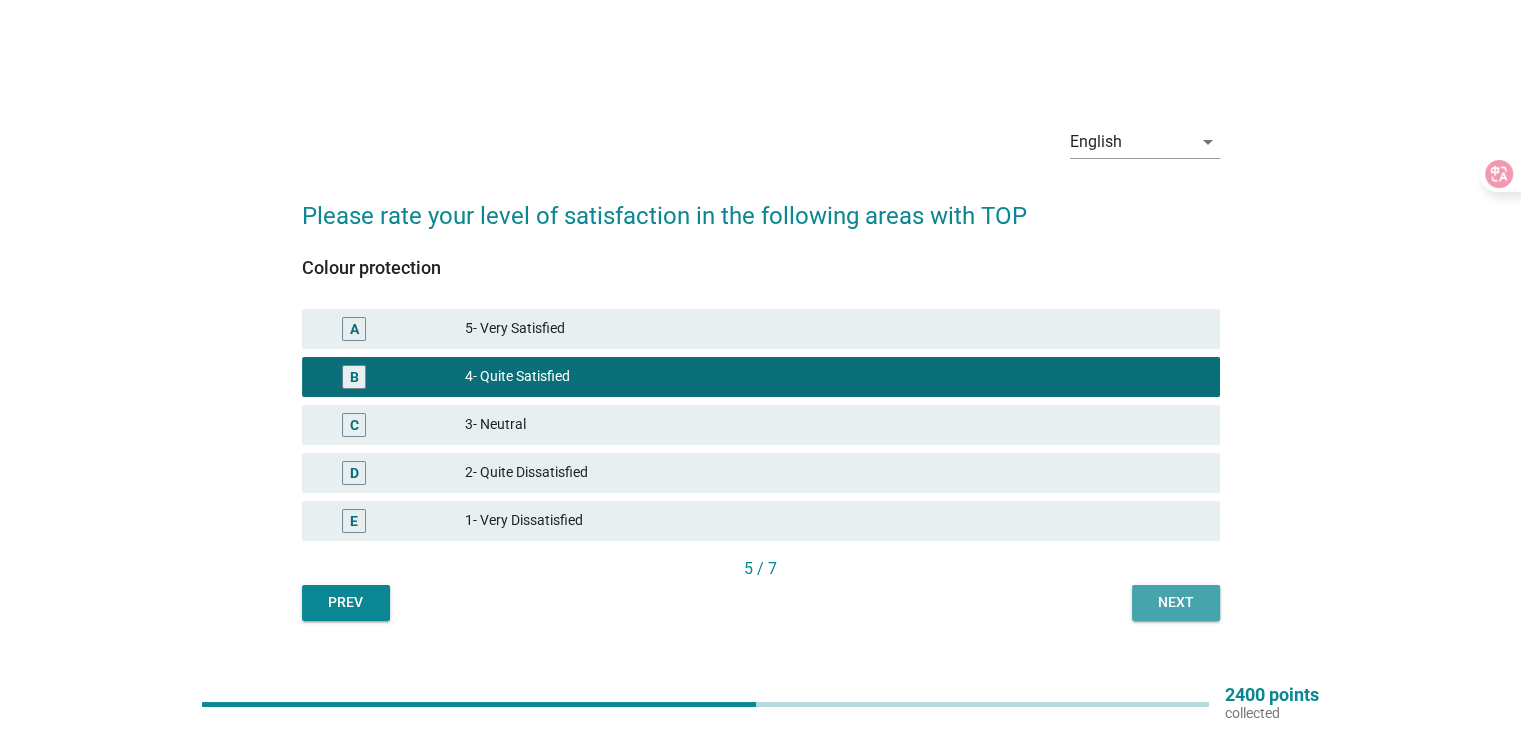click on "Next" at bounding box center [1176, 602] 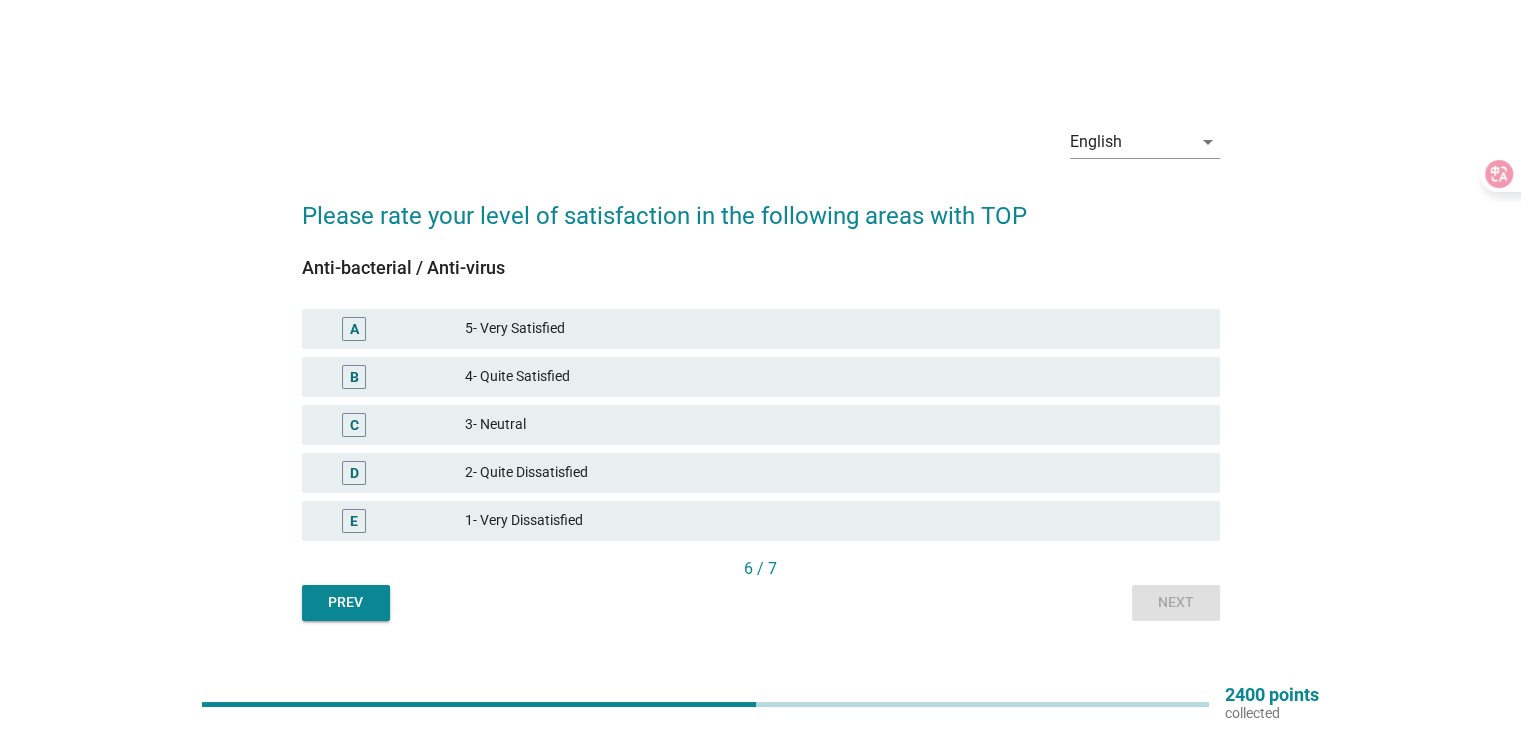 click on "B   4- Quite Satisfied" at bounding box center (761, 377) 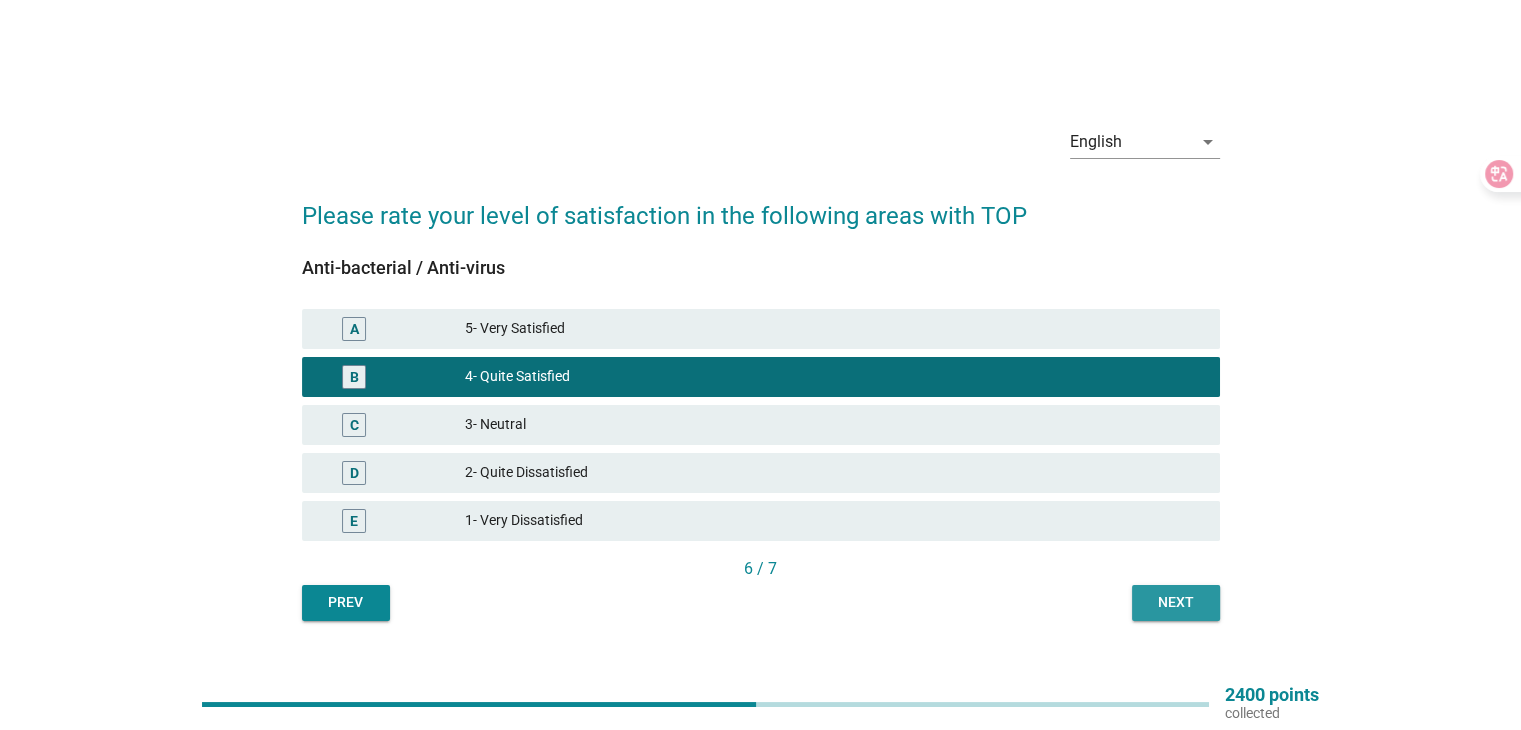 click on "Next" at bounding box center (1176, 602) 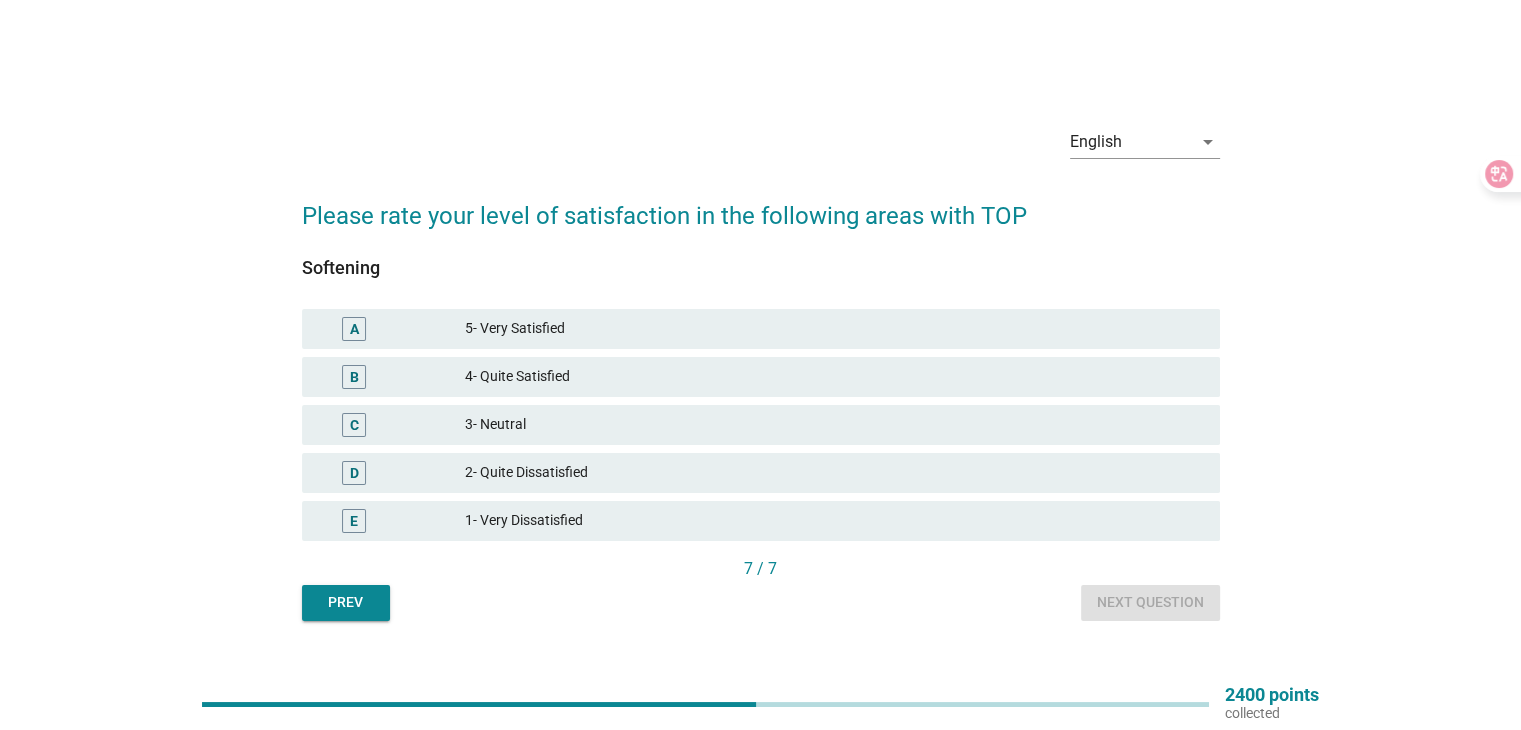 click on "B   4- Quite Satisfied" at bounding box center (761, 377) 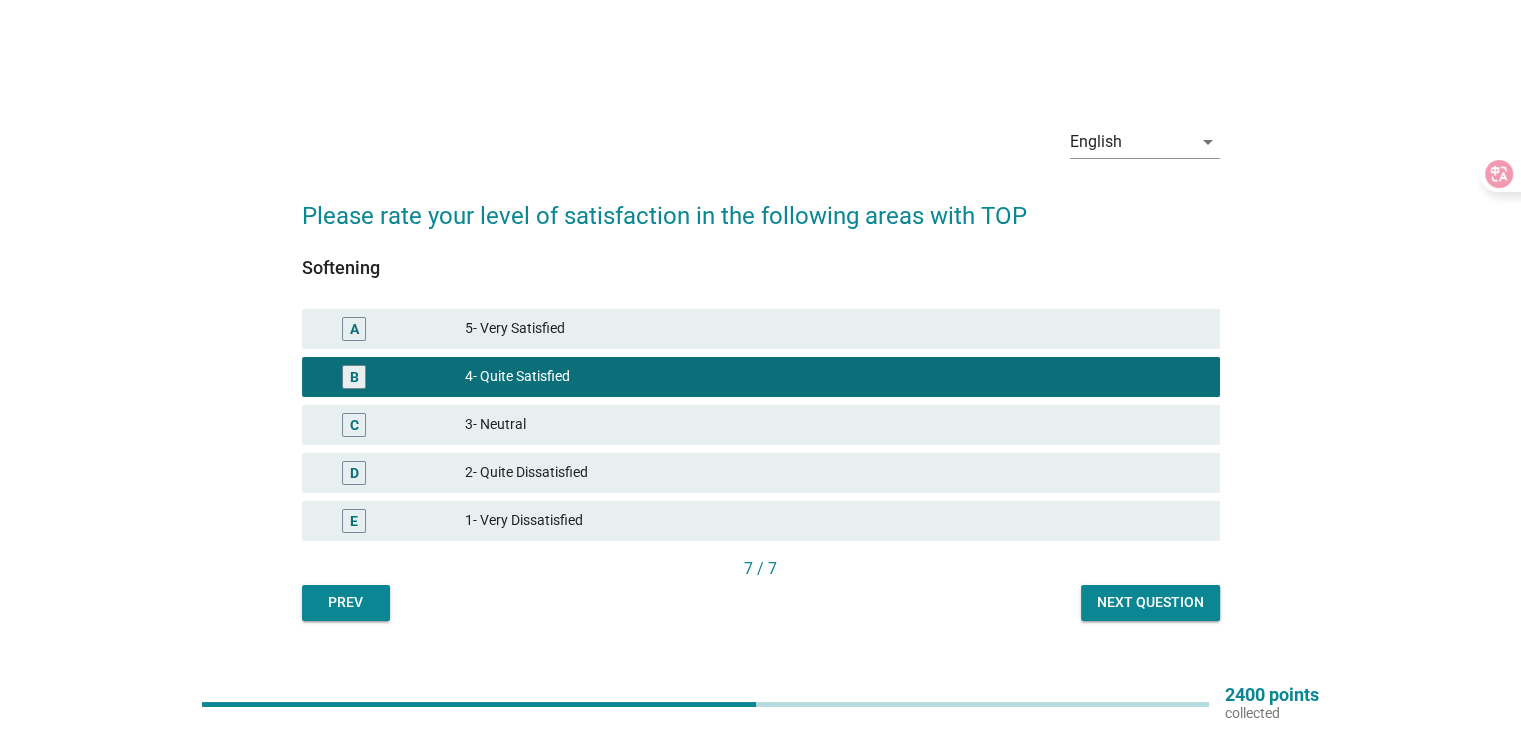 click on "C   3- Neutral" at bounding box center (761, 425) 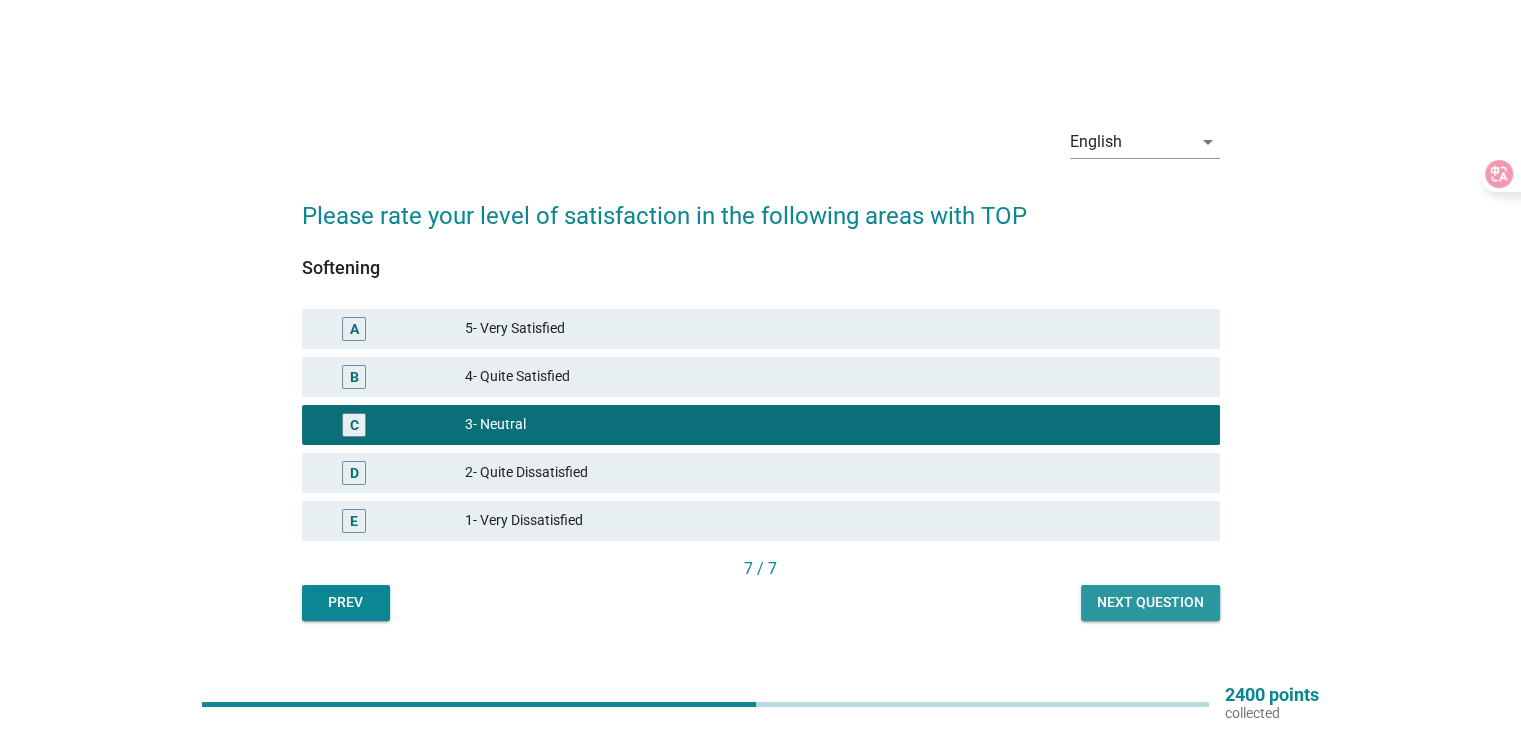 click on "Next question" at bounding box center [1150, 602] 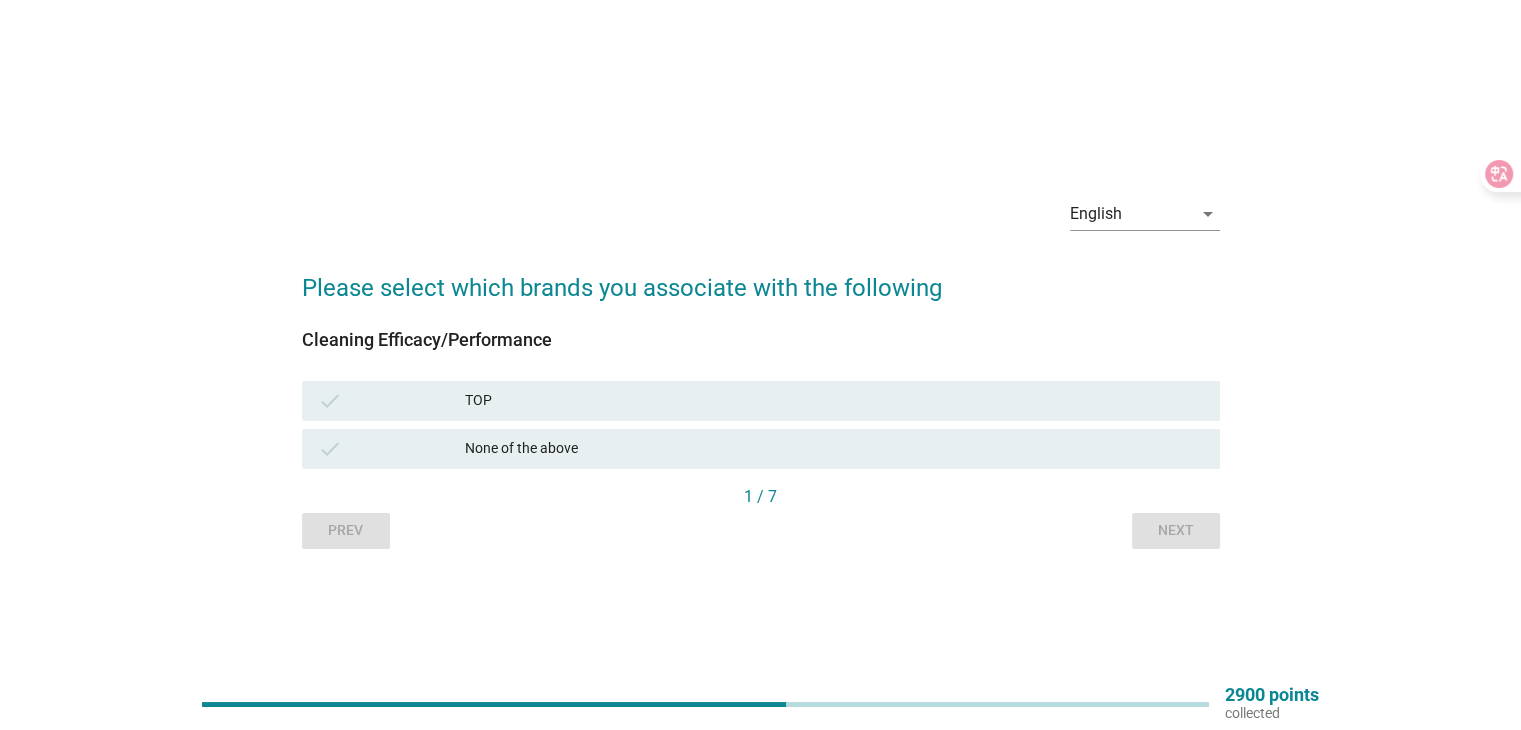 click on "check" at bounding box center (392, 401) 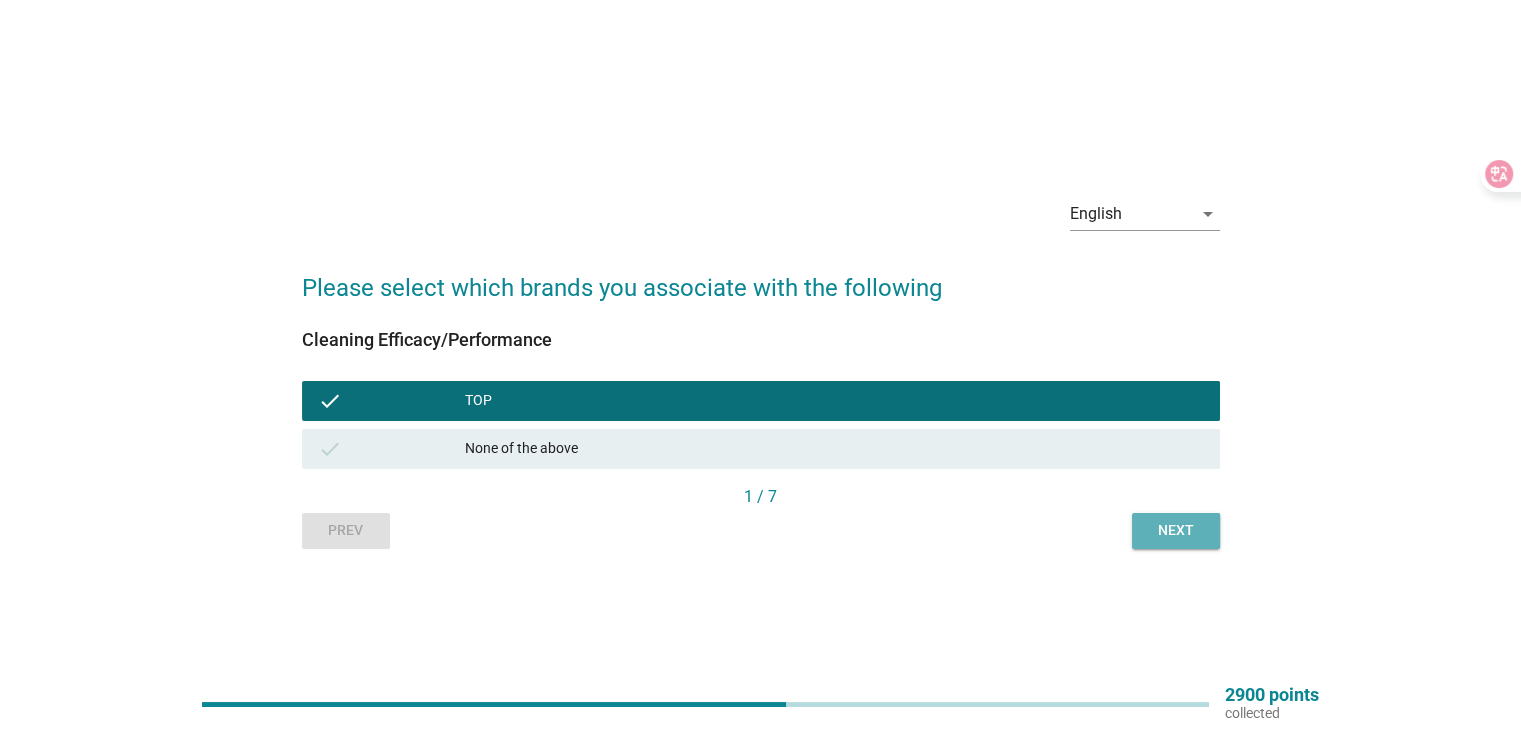 click on "Next" at bounding box center (1176, 530) 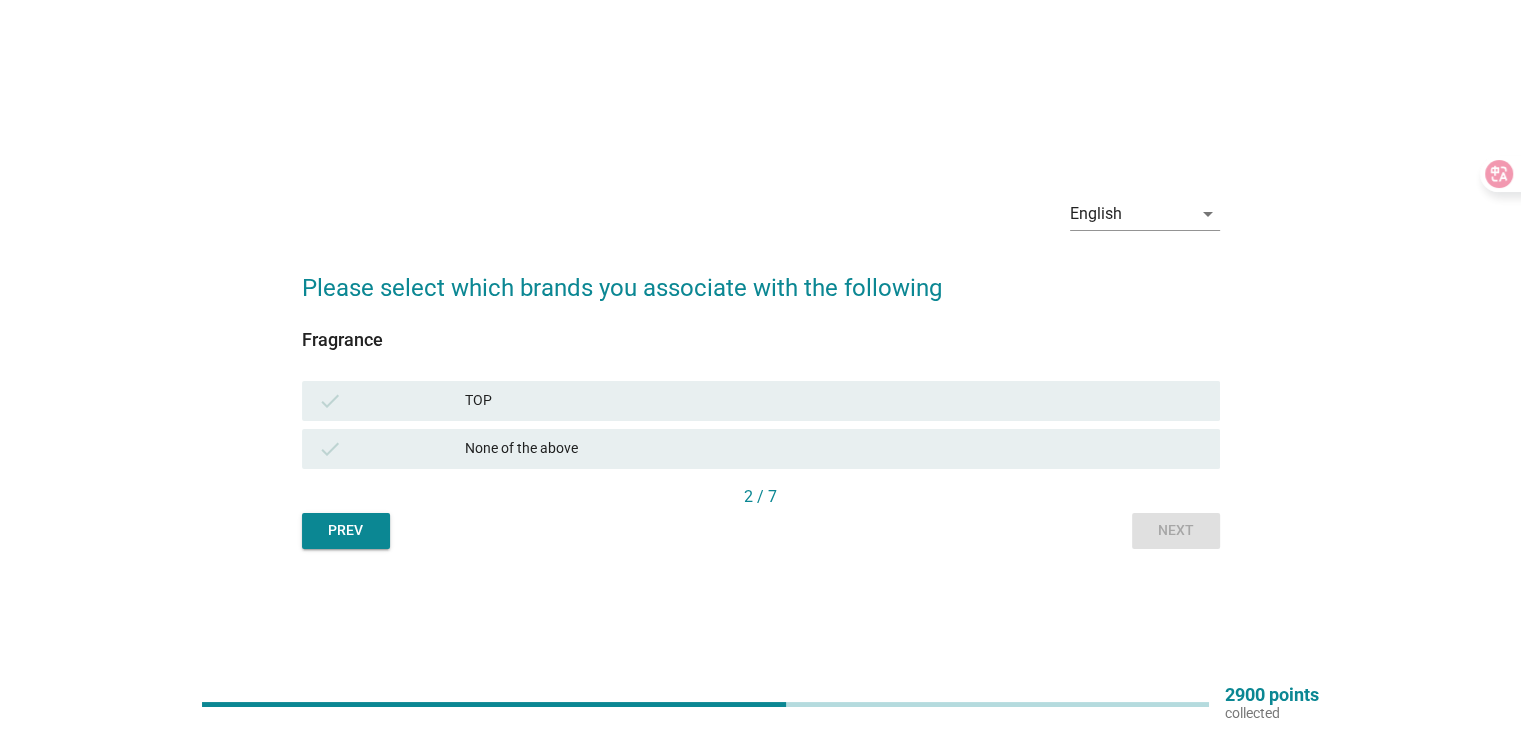 click on "check   TOP" at bounding box center (761, 401) 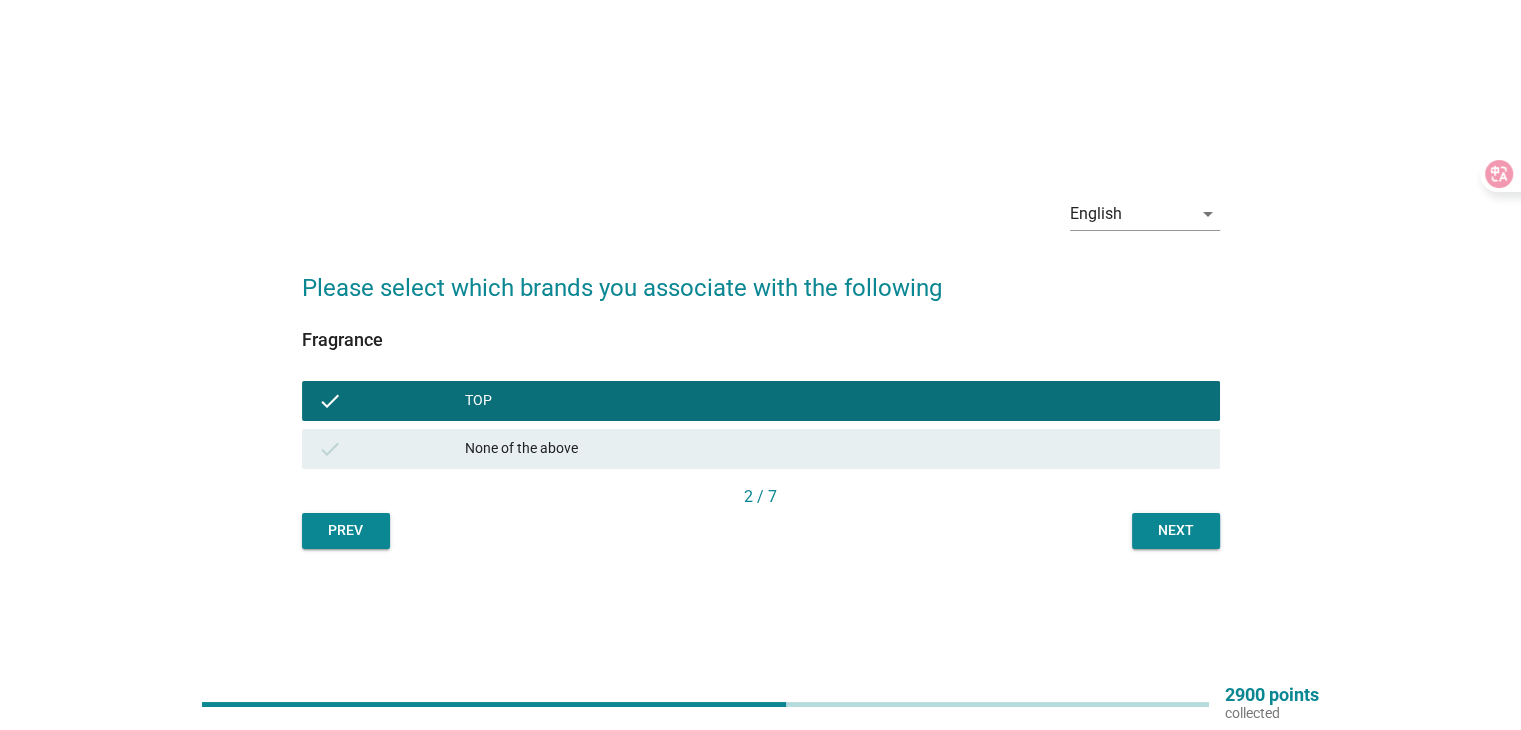 click on "Next" at bounding box center (1176, 530) 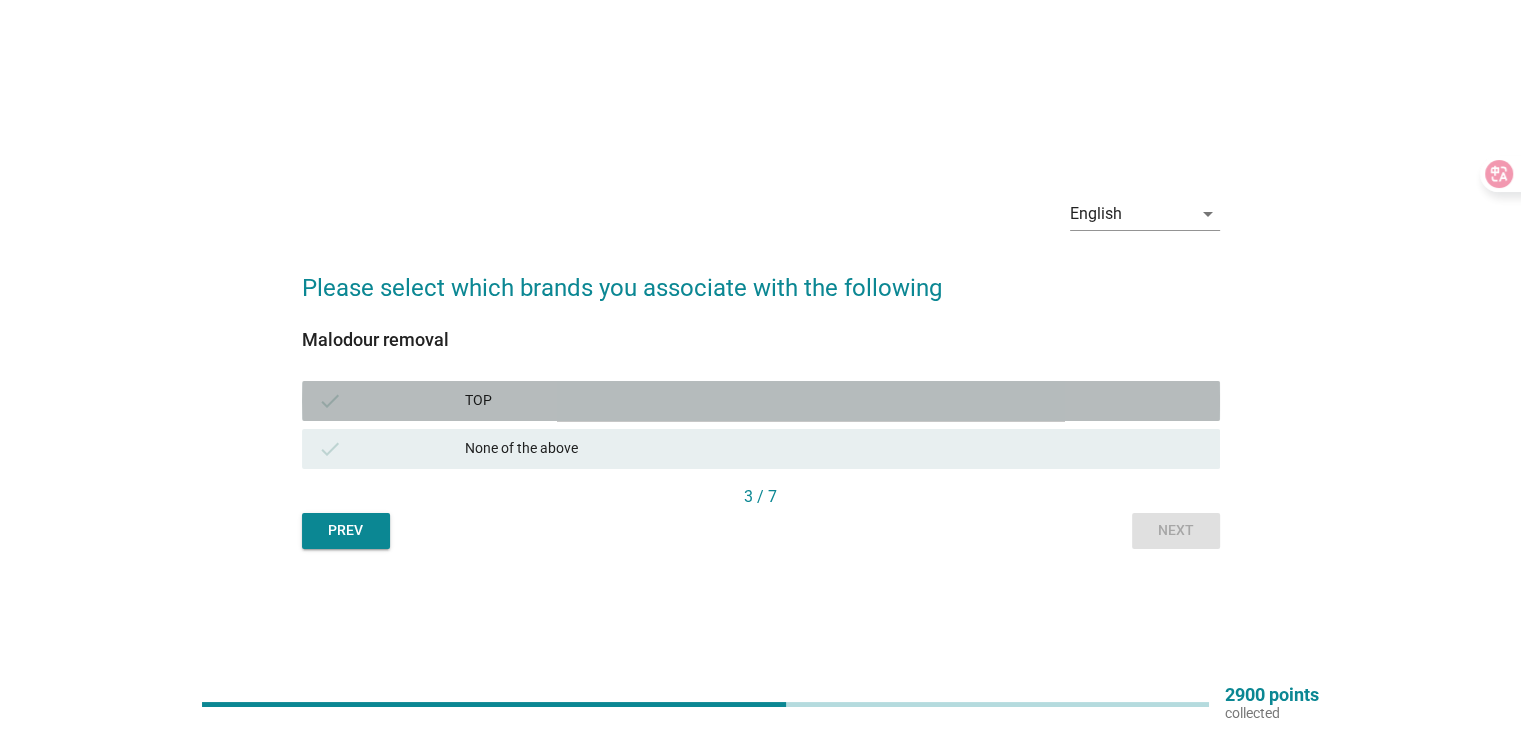click on "TOP" at bounding box center (834, 401) 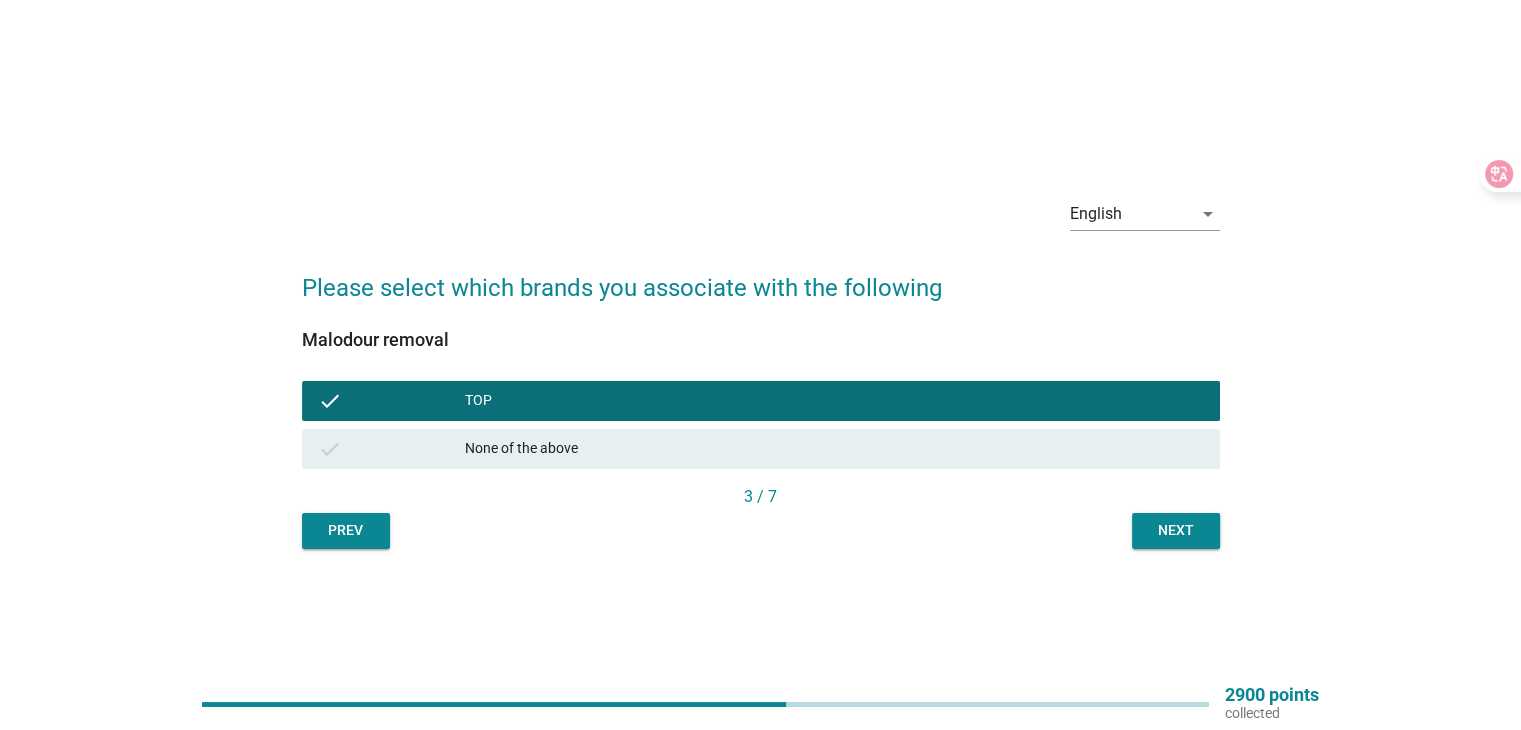 click on "check   None of the above" at bounding box center [761, 449] 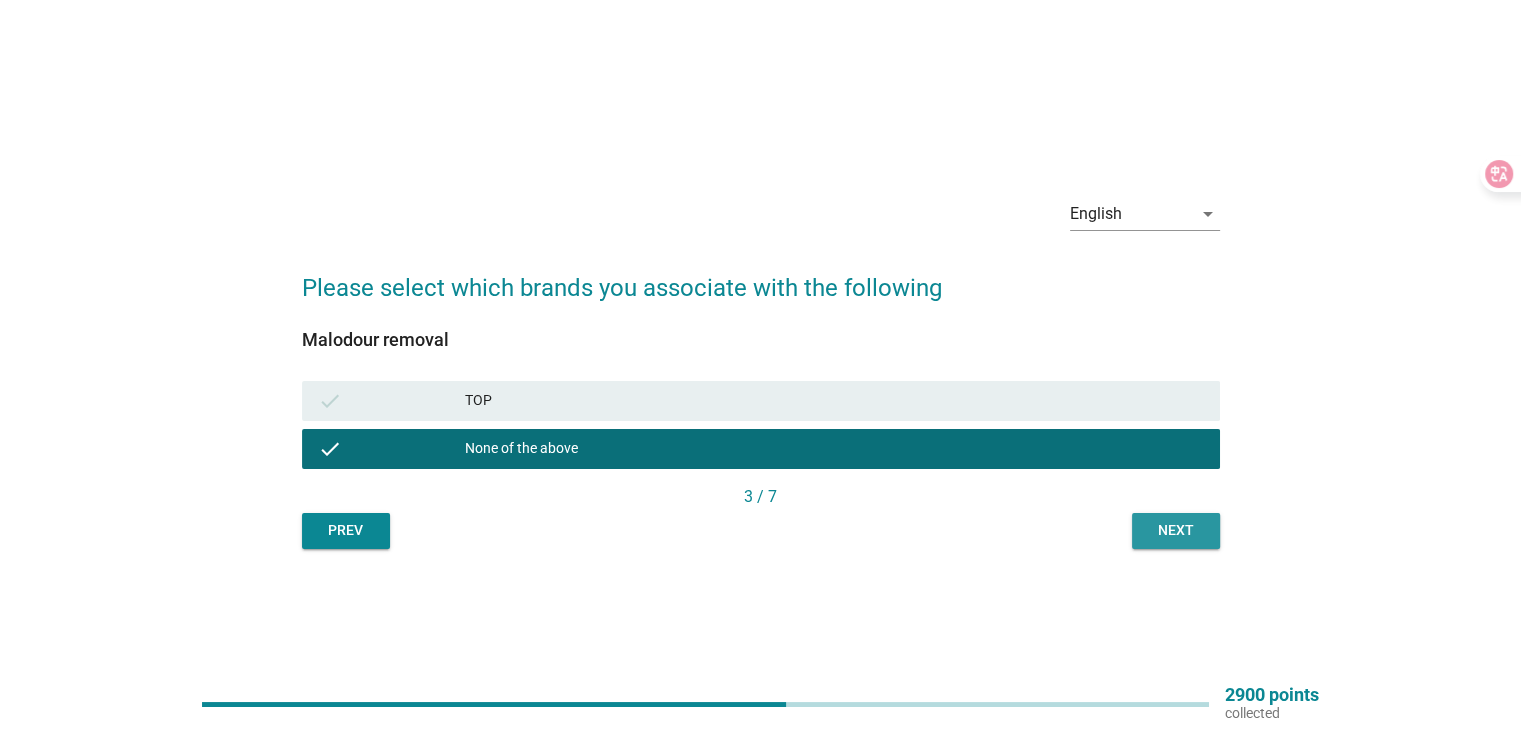 click on "Next" at bounding box center (1176, 530) 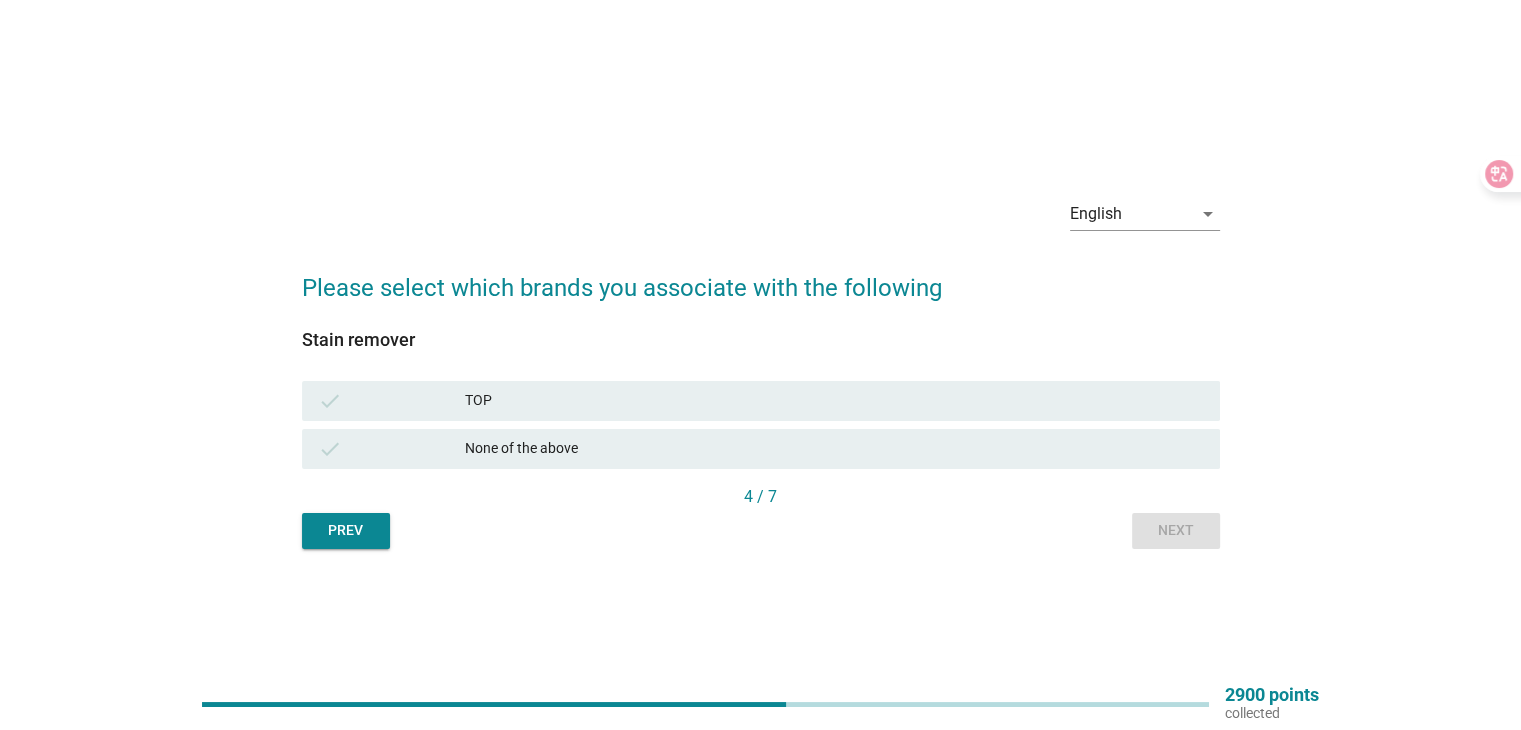 click on "TOP" at bounding box center [834, 401] 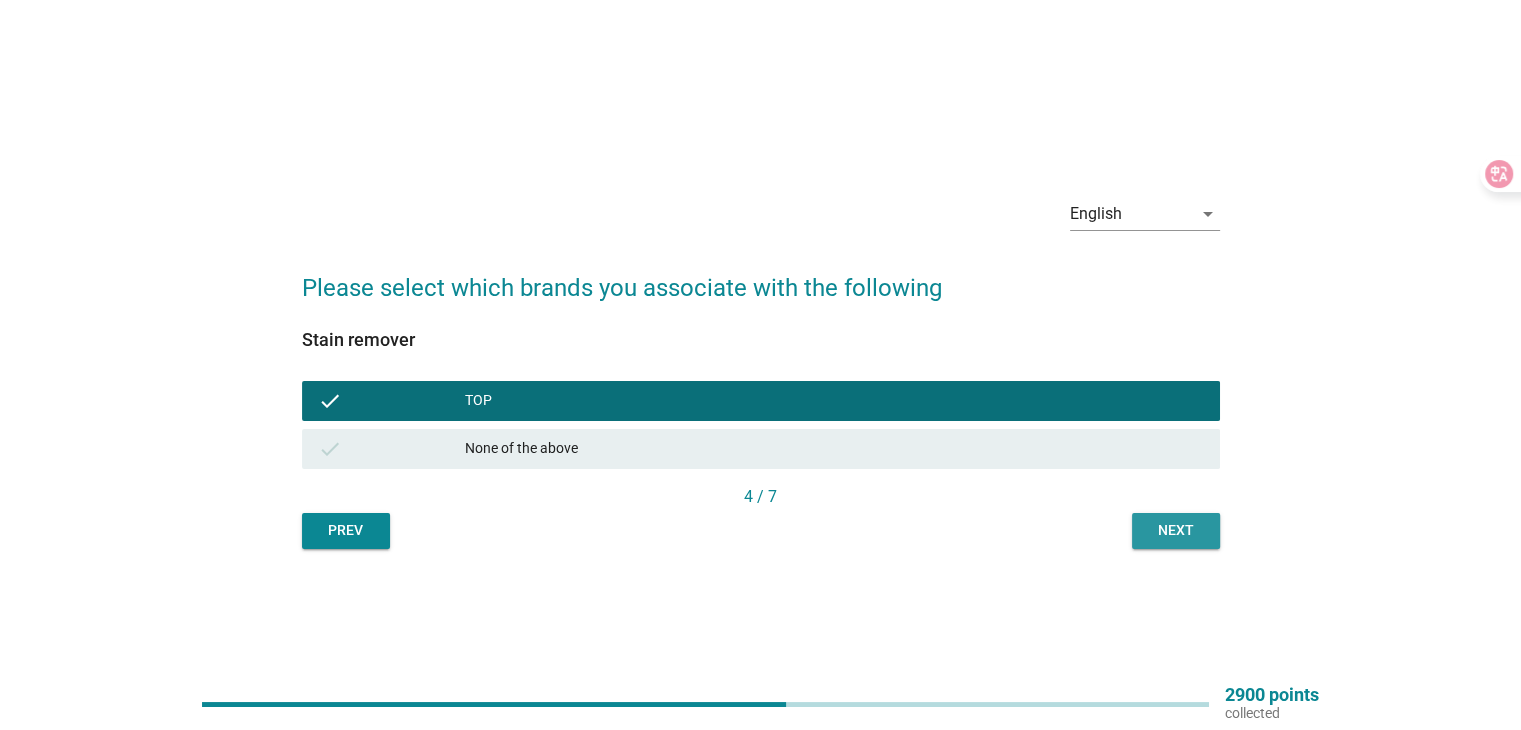 click on "Next" at bounding box center [1176, 531] 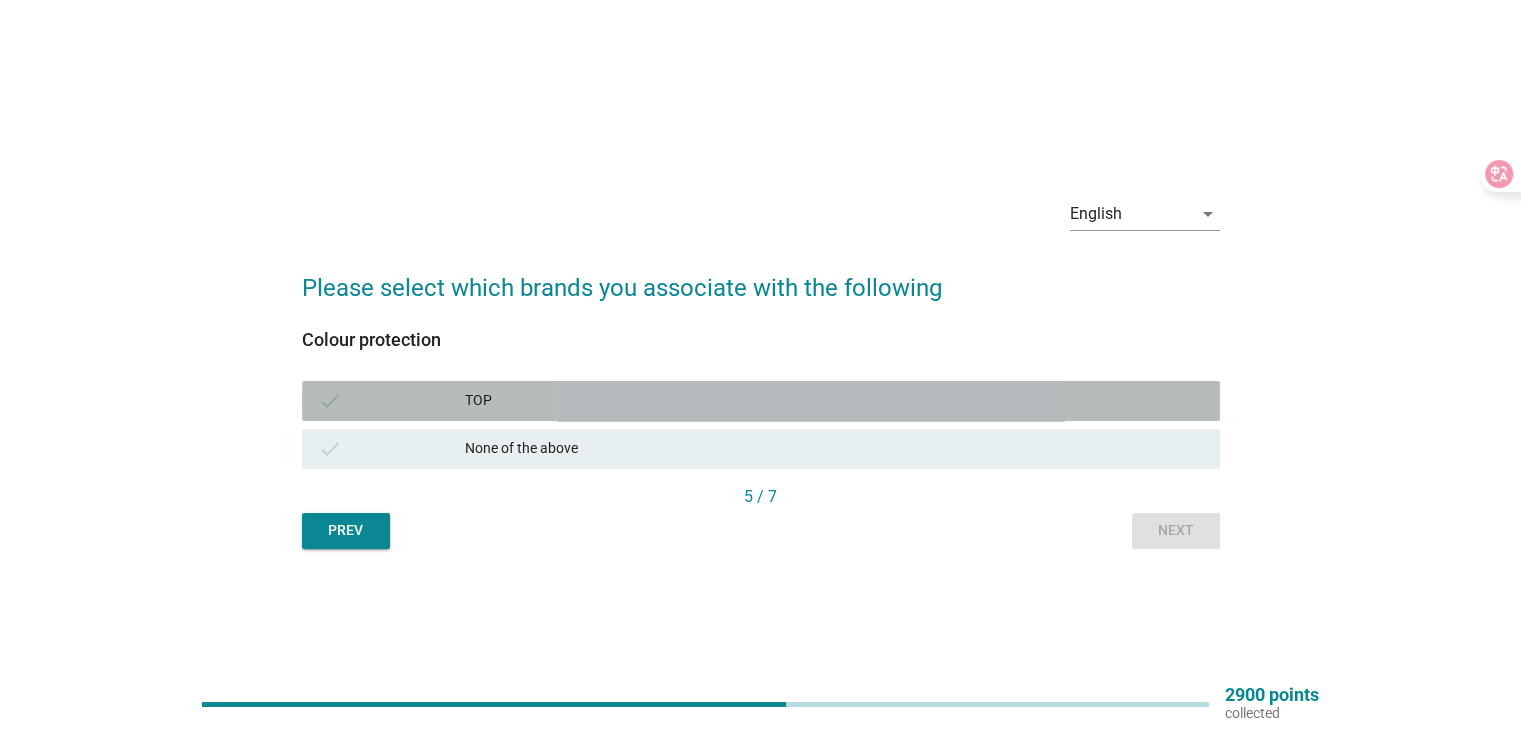click on "check   TOP" at bounding box center (761, 401) 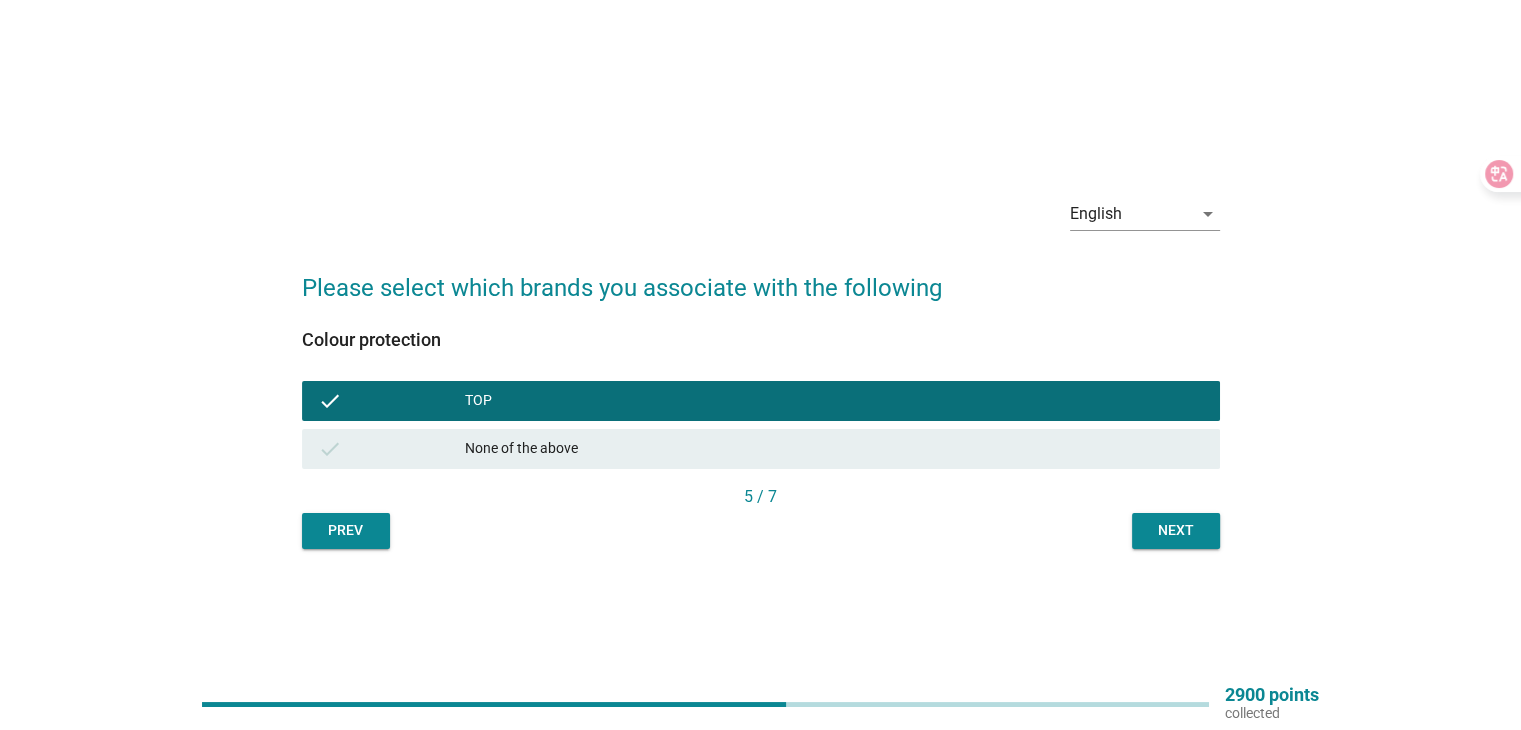 click on "English arrow_drop_down   Please select which brands you associate with the following
Colour protection
check   TOP check   None of the above
5 / 7
Prev   Next" at bounding box center [761, 365] 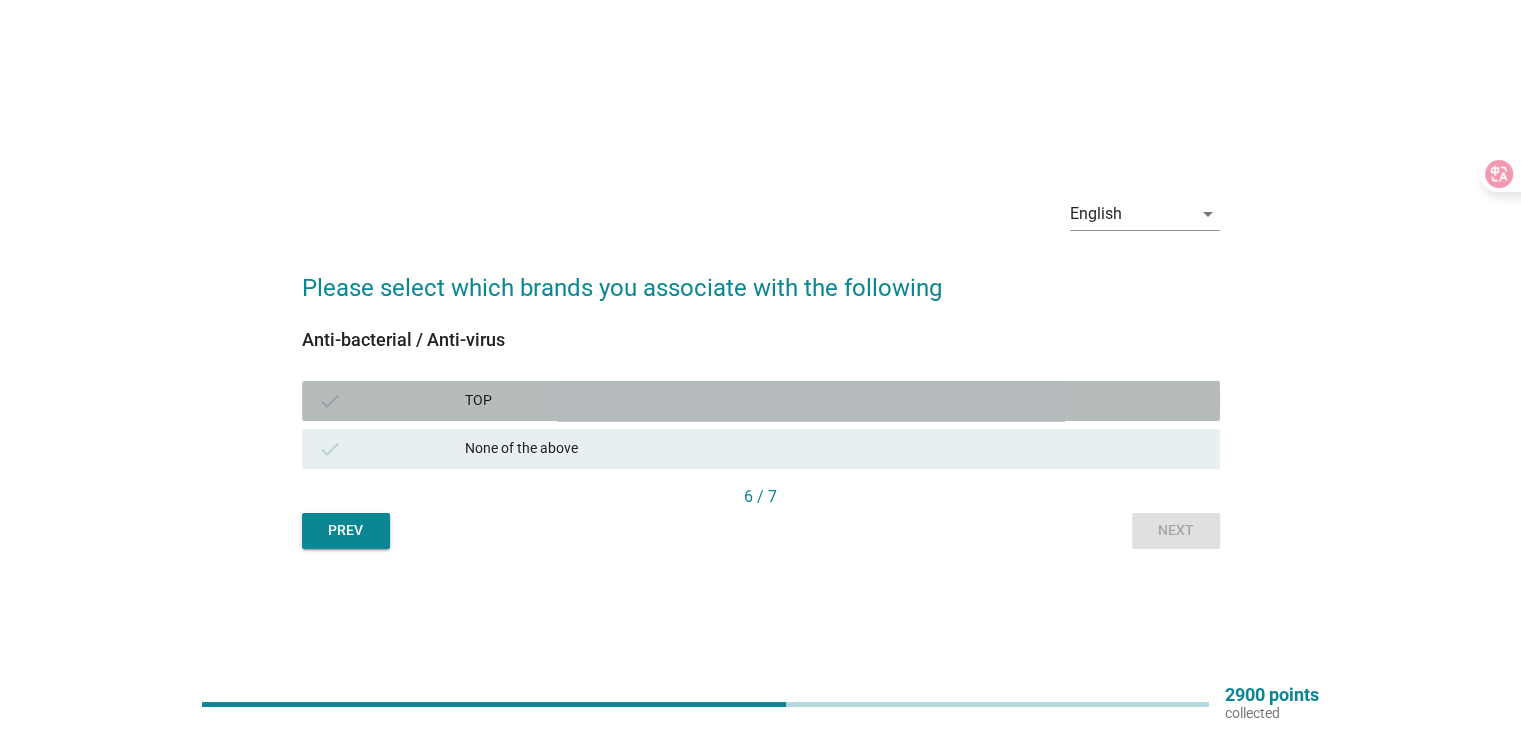 click on "TOP" at bounding box center (834, 401) 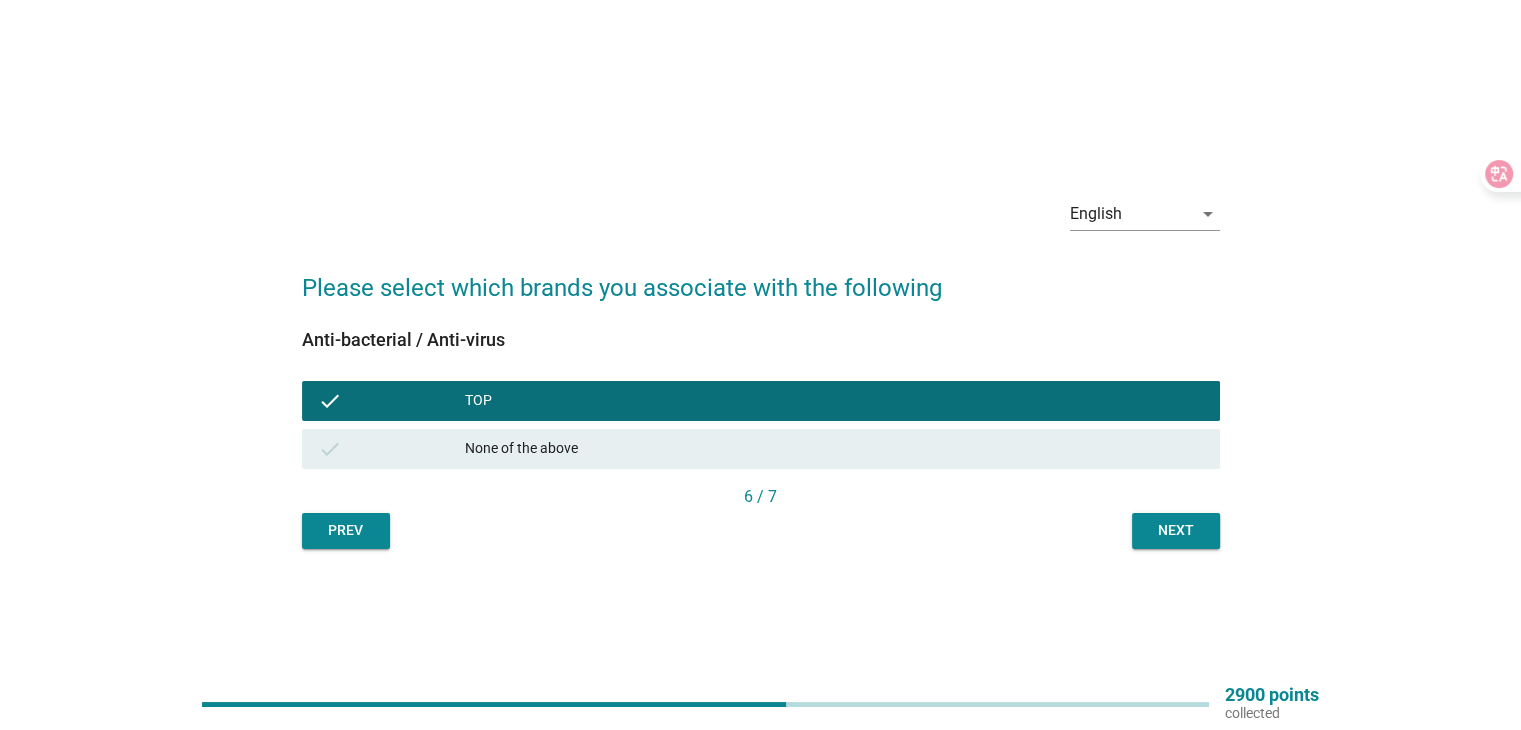 click on "English arrow_drop_down   Please select which brands you associate with the following
Anti-bacterial / Anti-virus
check   TOP check   None of the above
6 / 7
Prev   Next" at bounding box center (761, 365) 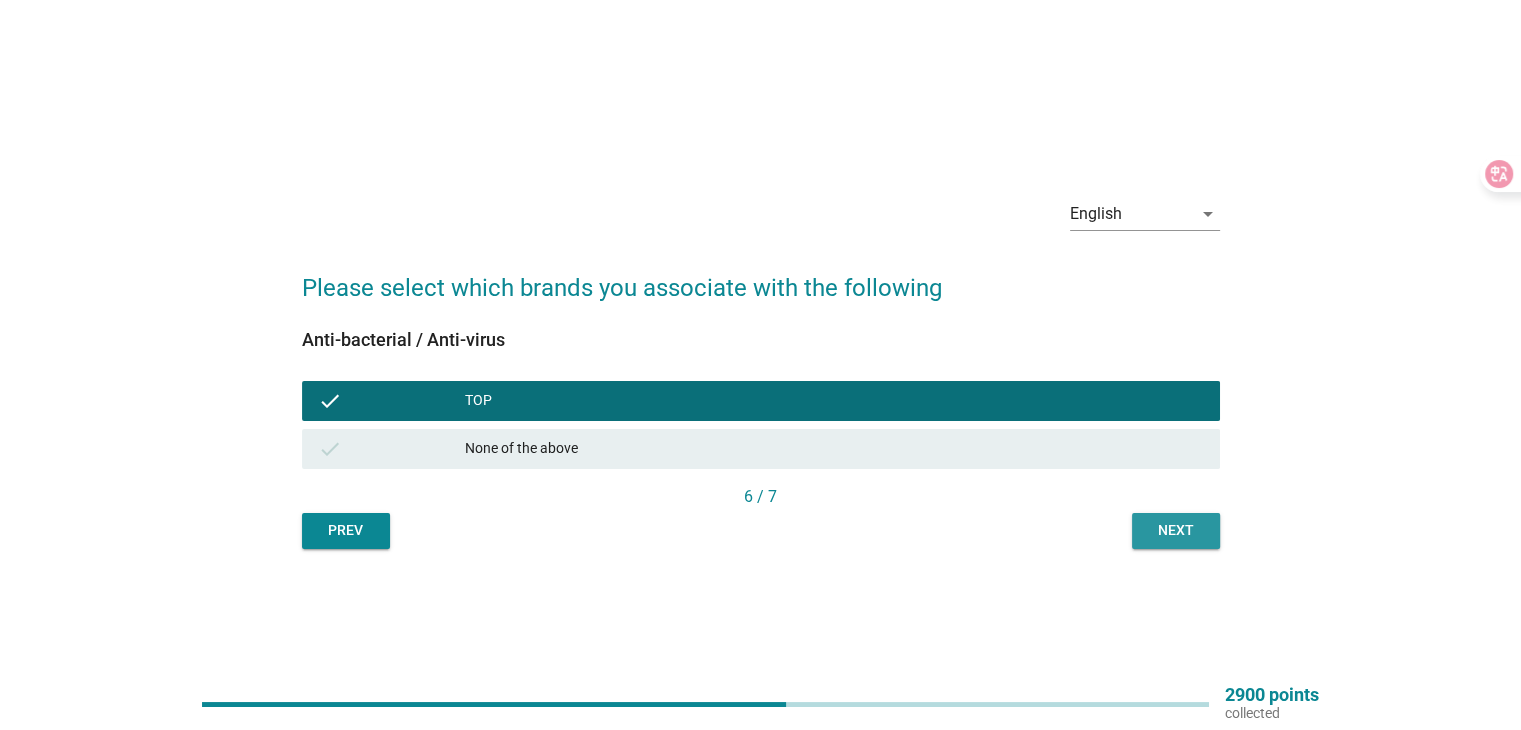 click on "Next" at bounding box center [1176, 531] 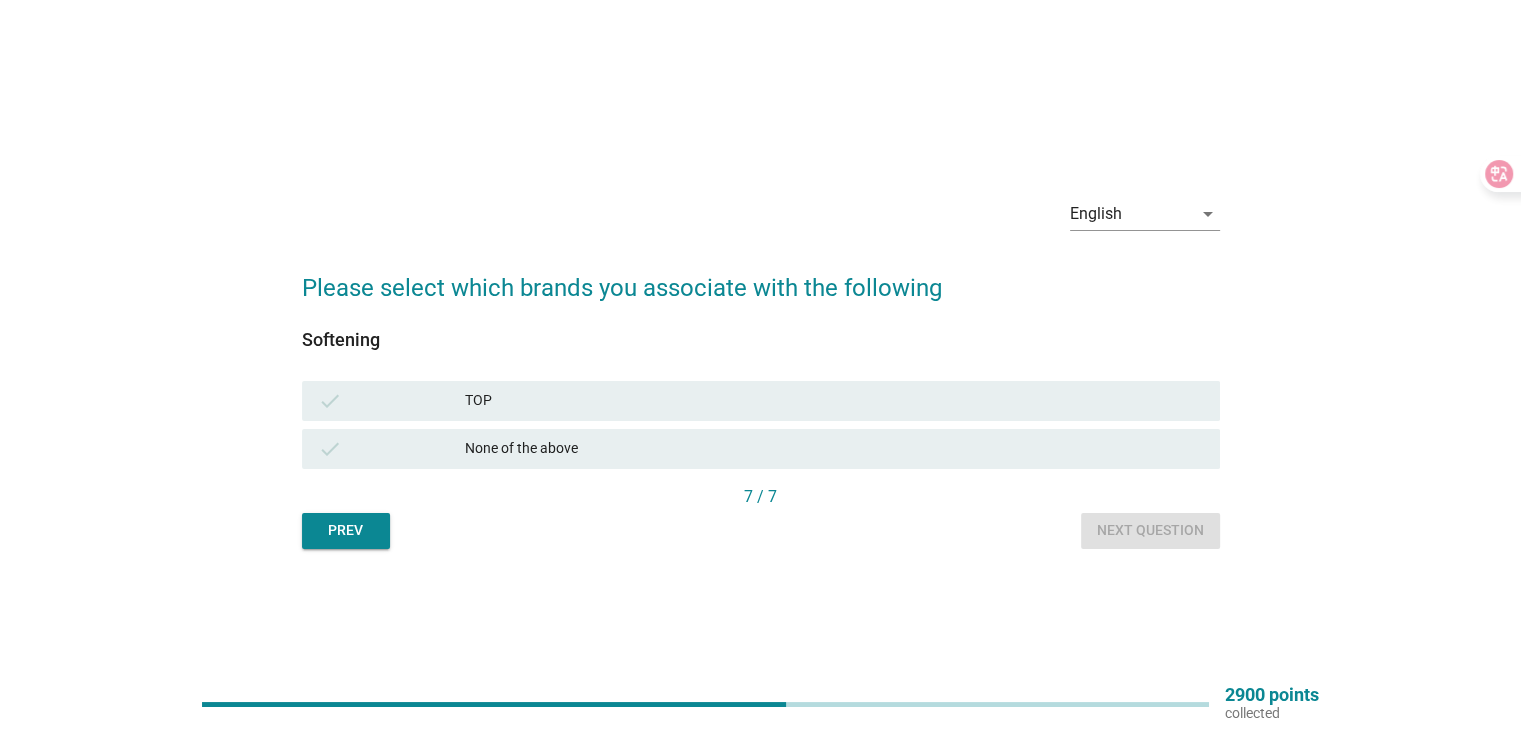 click on "TOP" at bounding box center [834, 401] 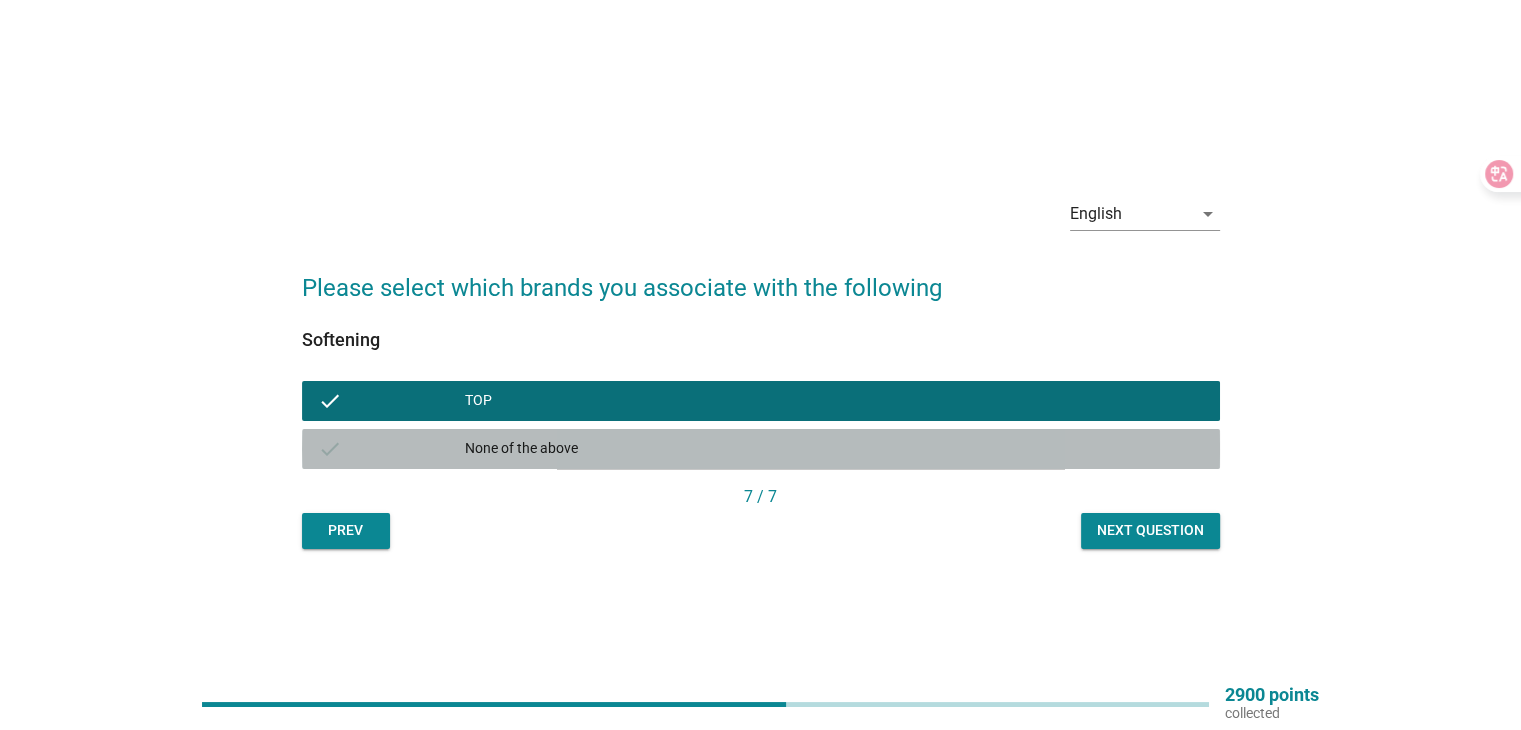 click on "None of the above" at bounding box center (834, 449) 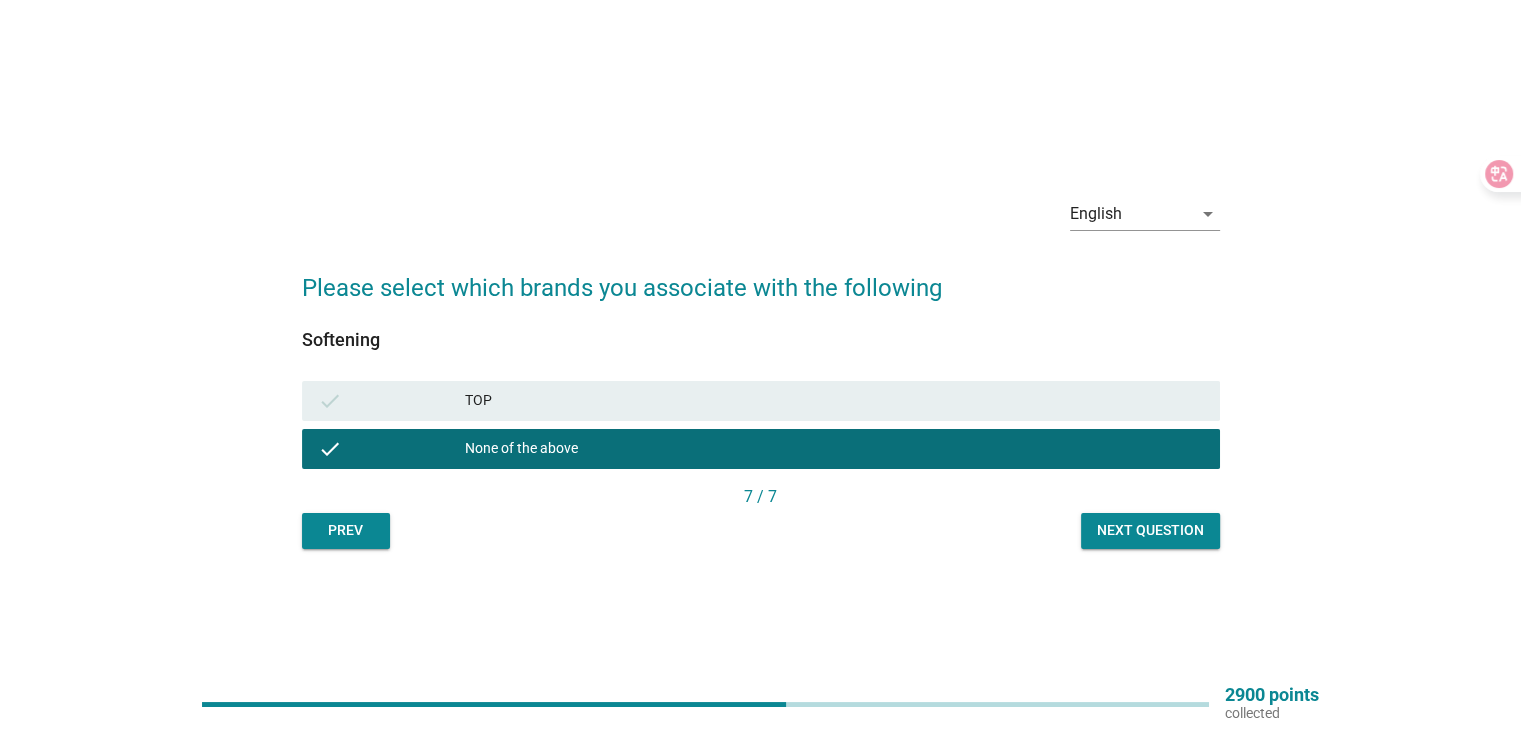 click on "Next question" at bounding box center (1150, 530) 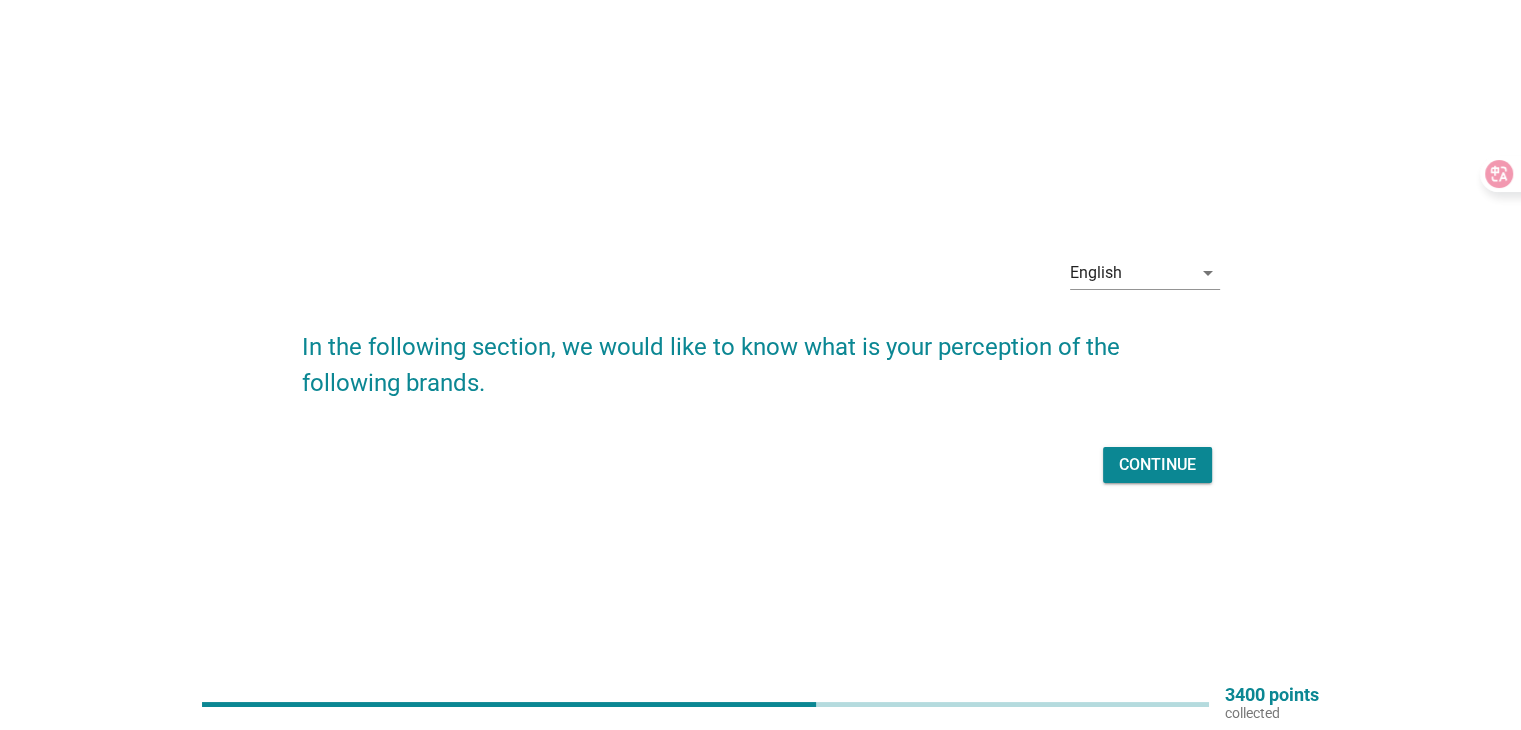 click on "English arrow_drop_down   In the following section, we would like to know what is your perception of the following brands.       Continue" at bounding box center (761, 365) 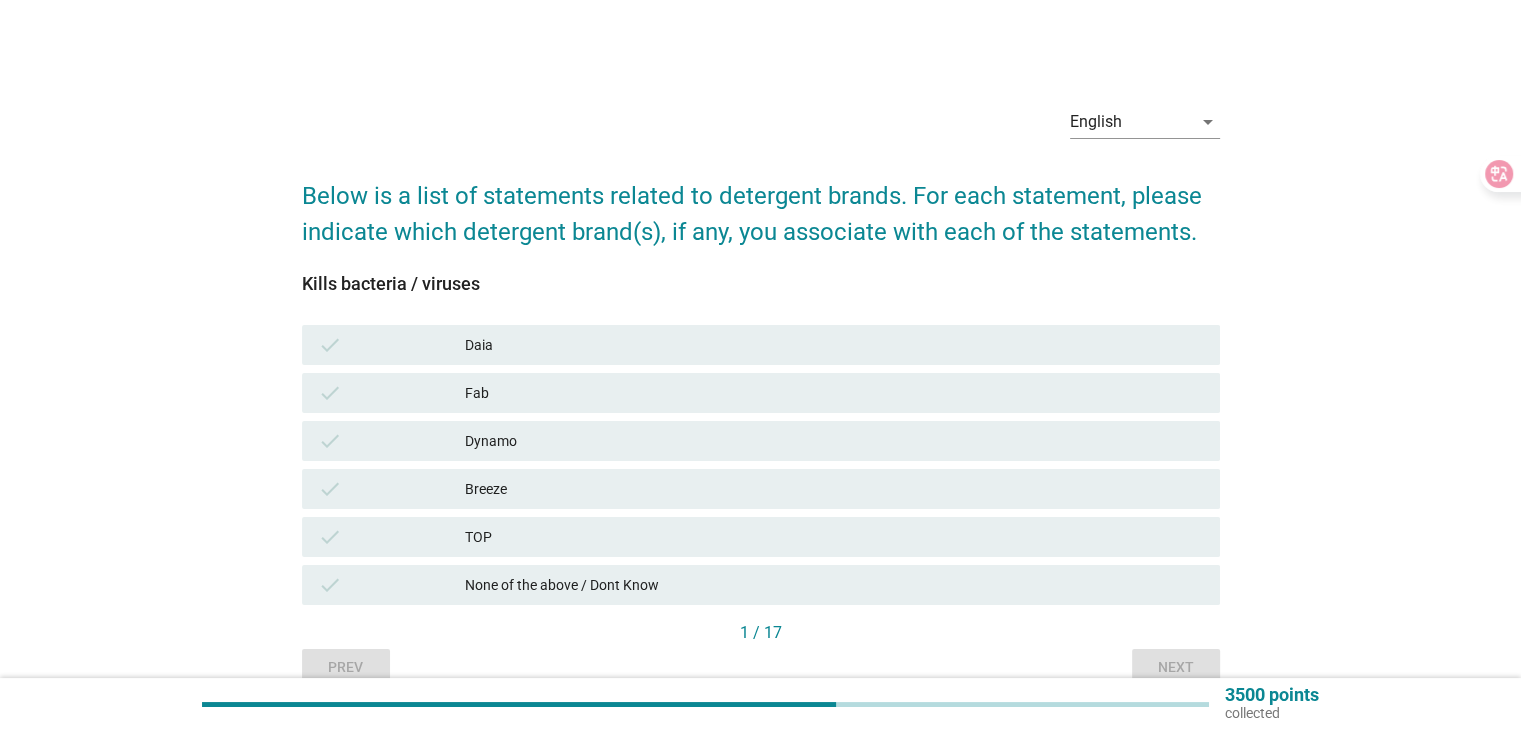 click on "Dynamo" at bounding box center (834, 441) 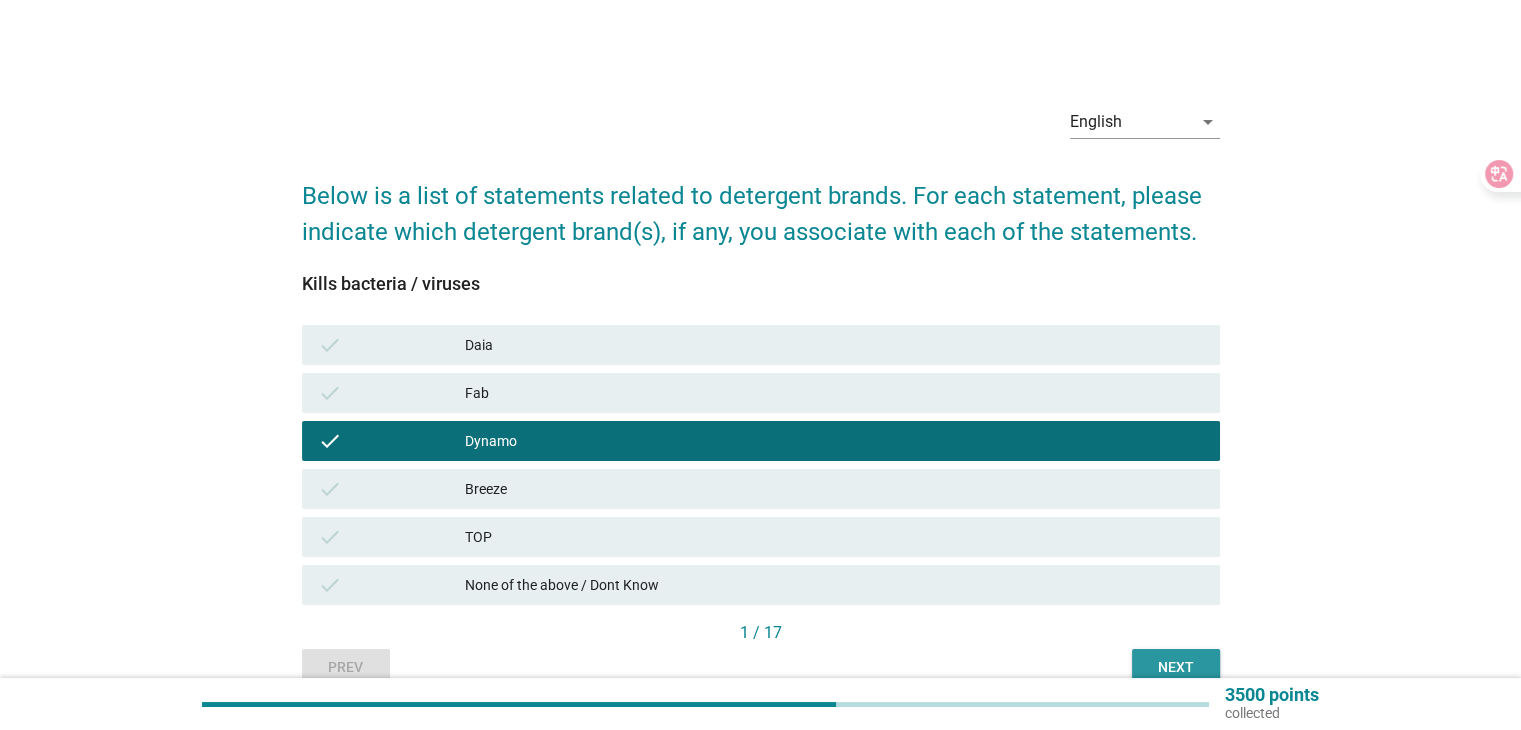 click on "Next" at bounding box center [1176, 667] 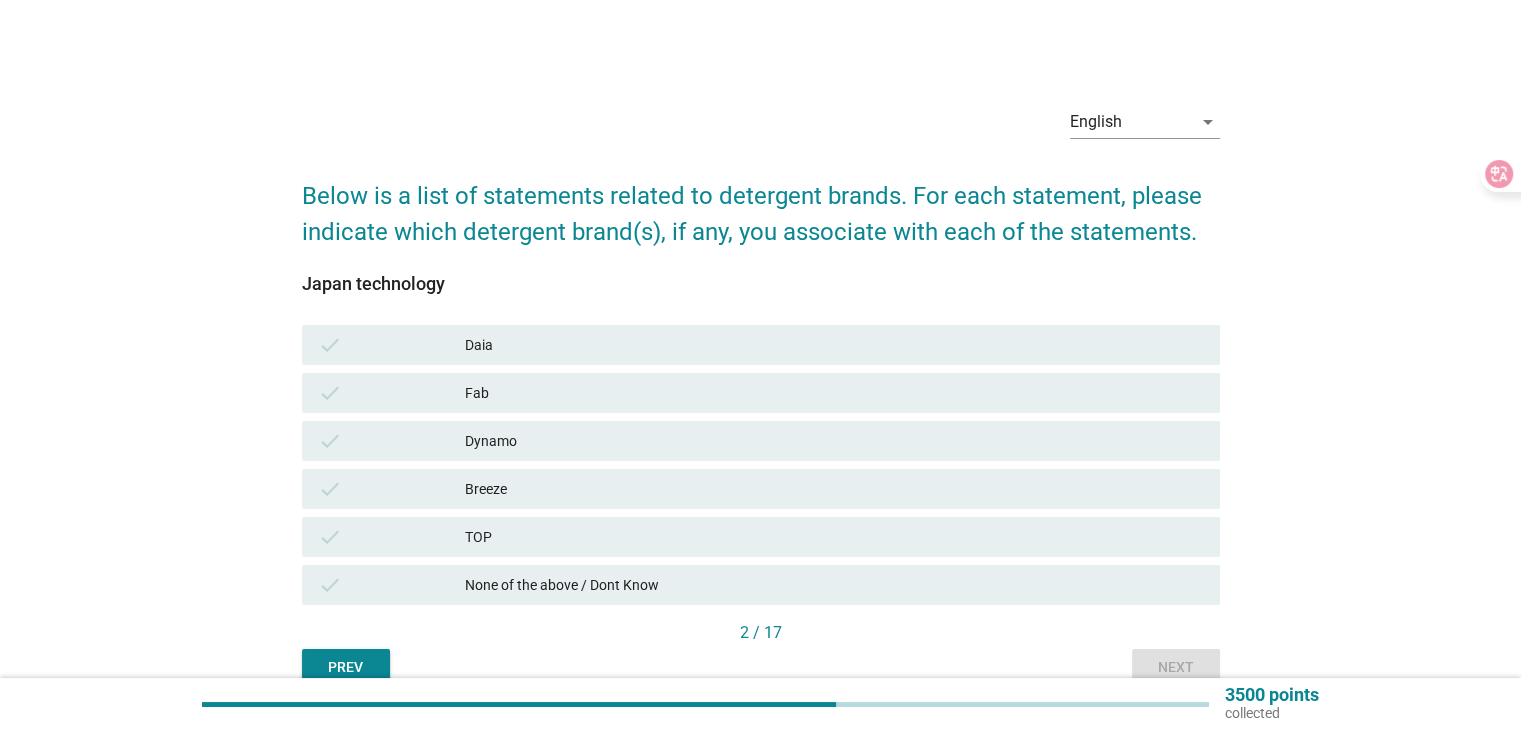 click on "check   Daia" at bounding box center (761, 345) 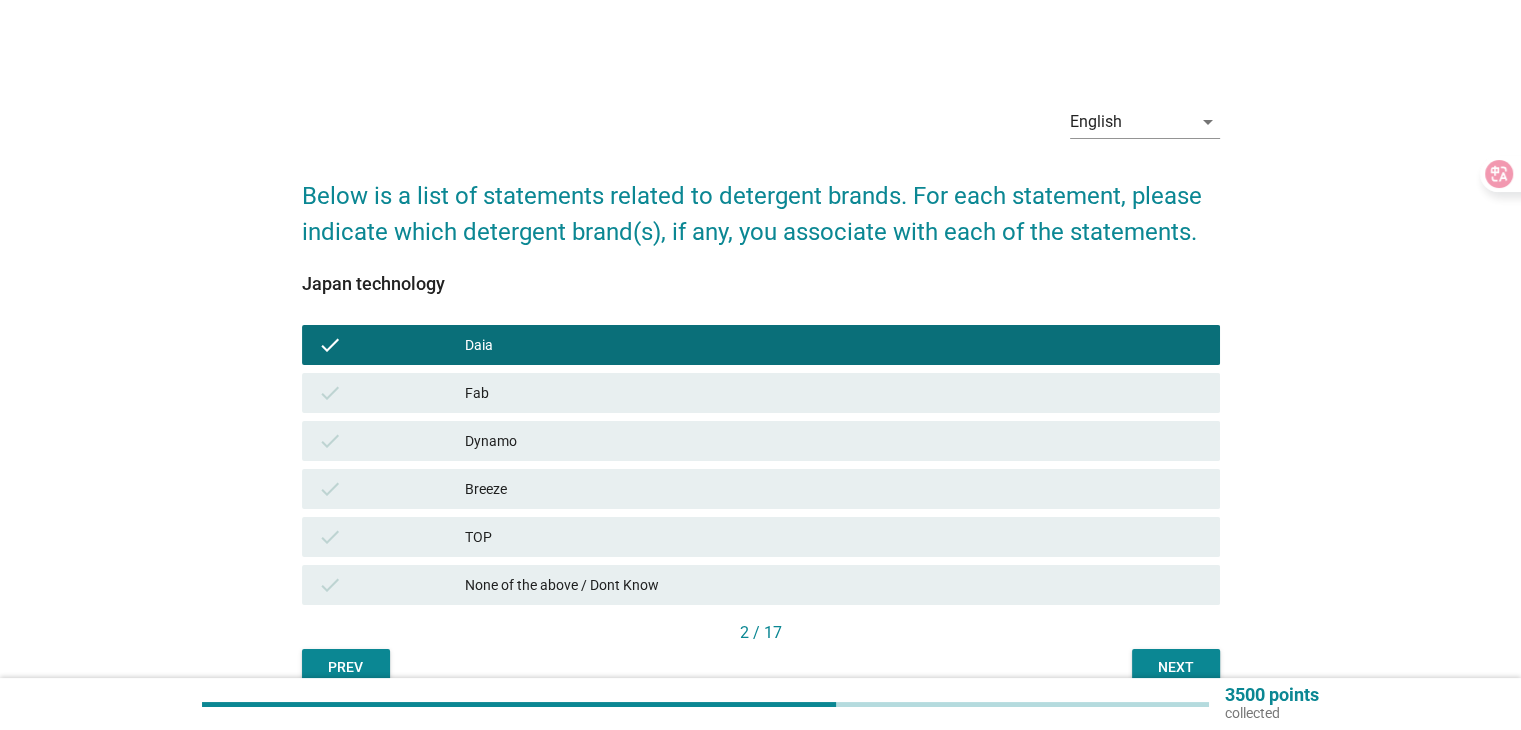 click on "Next" at bounding box center [1176, 667] 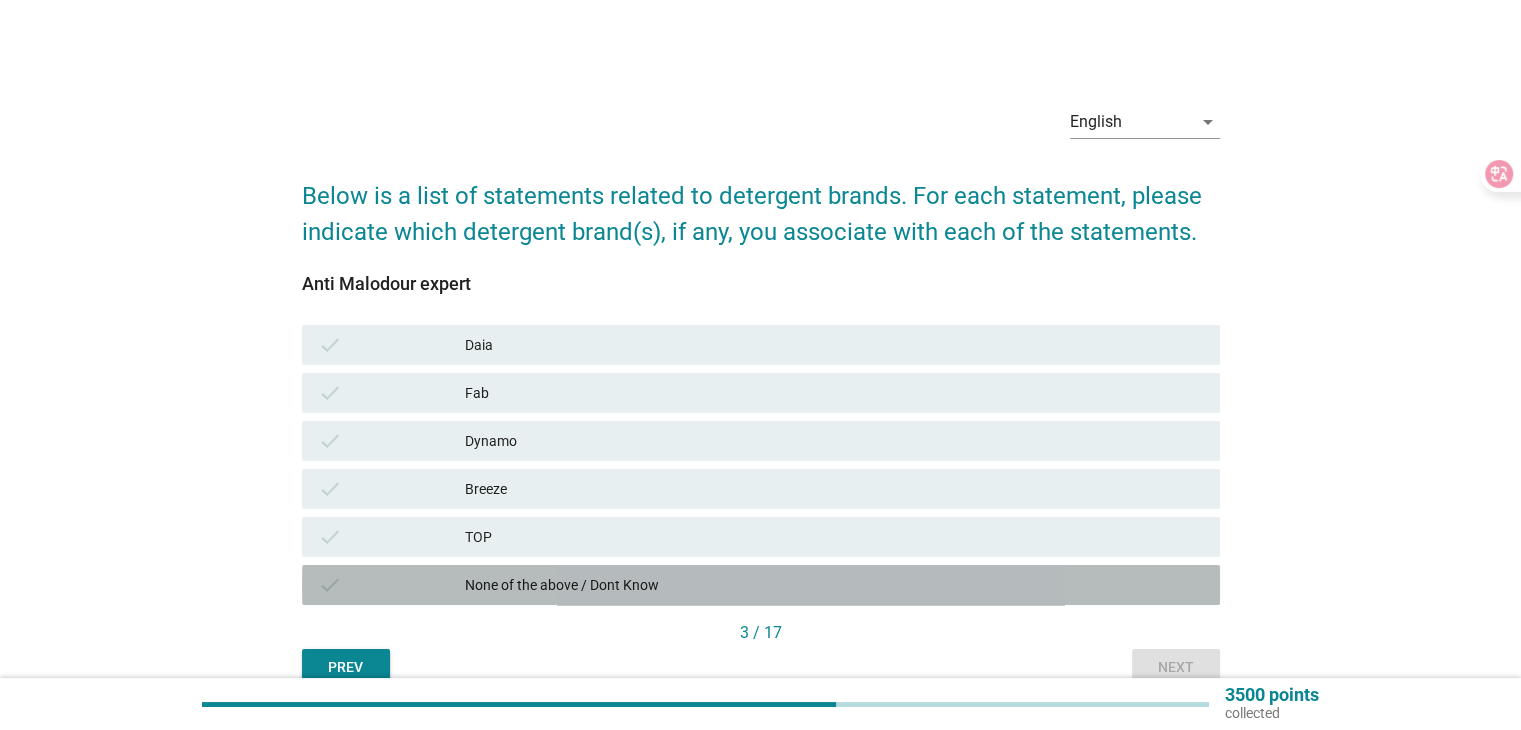 click on "None of the above / Dont Know" at bounding box center (834, 585) 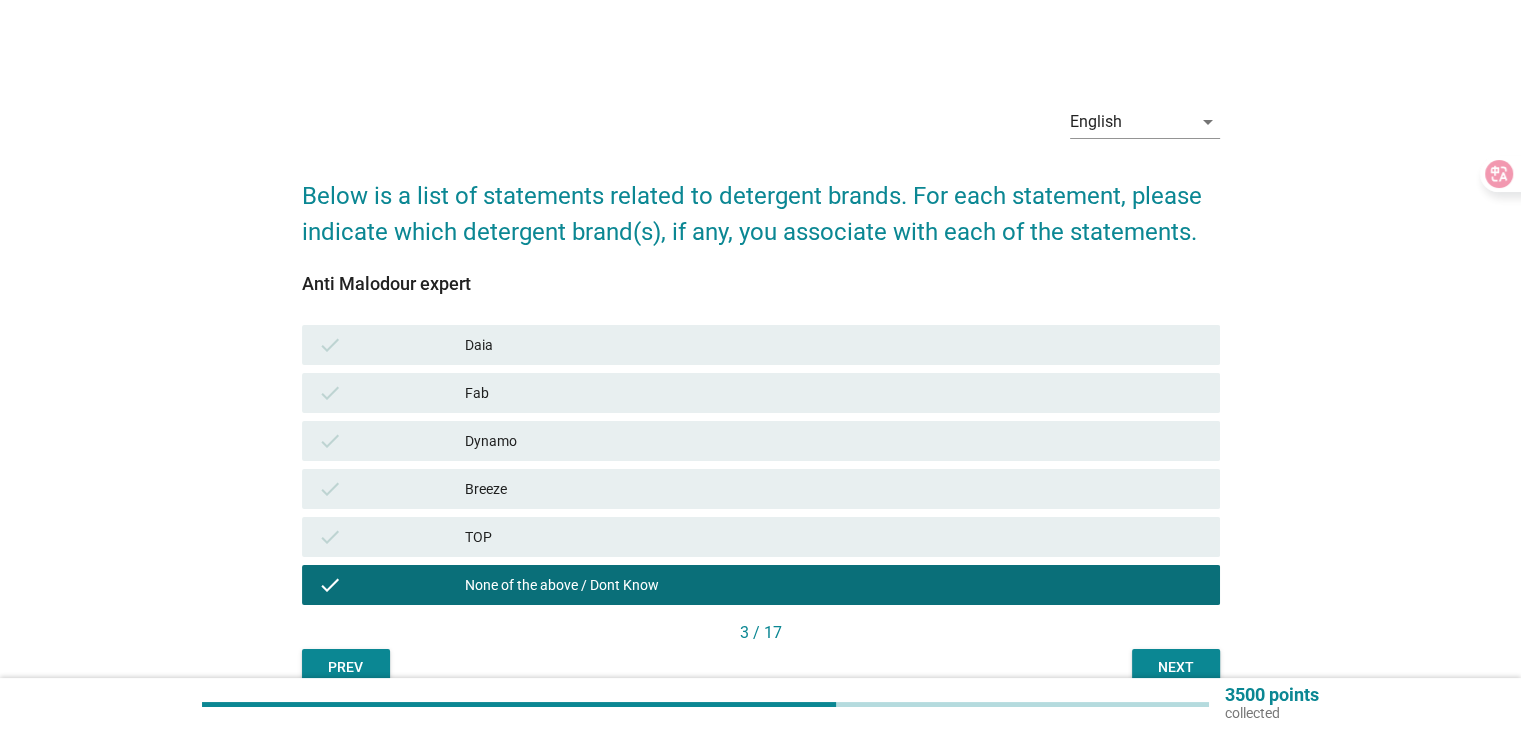 click on "Next" at bounding box center (1176, 667) 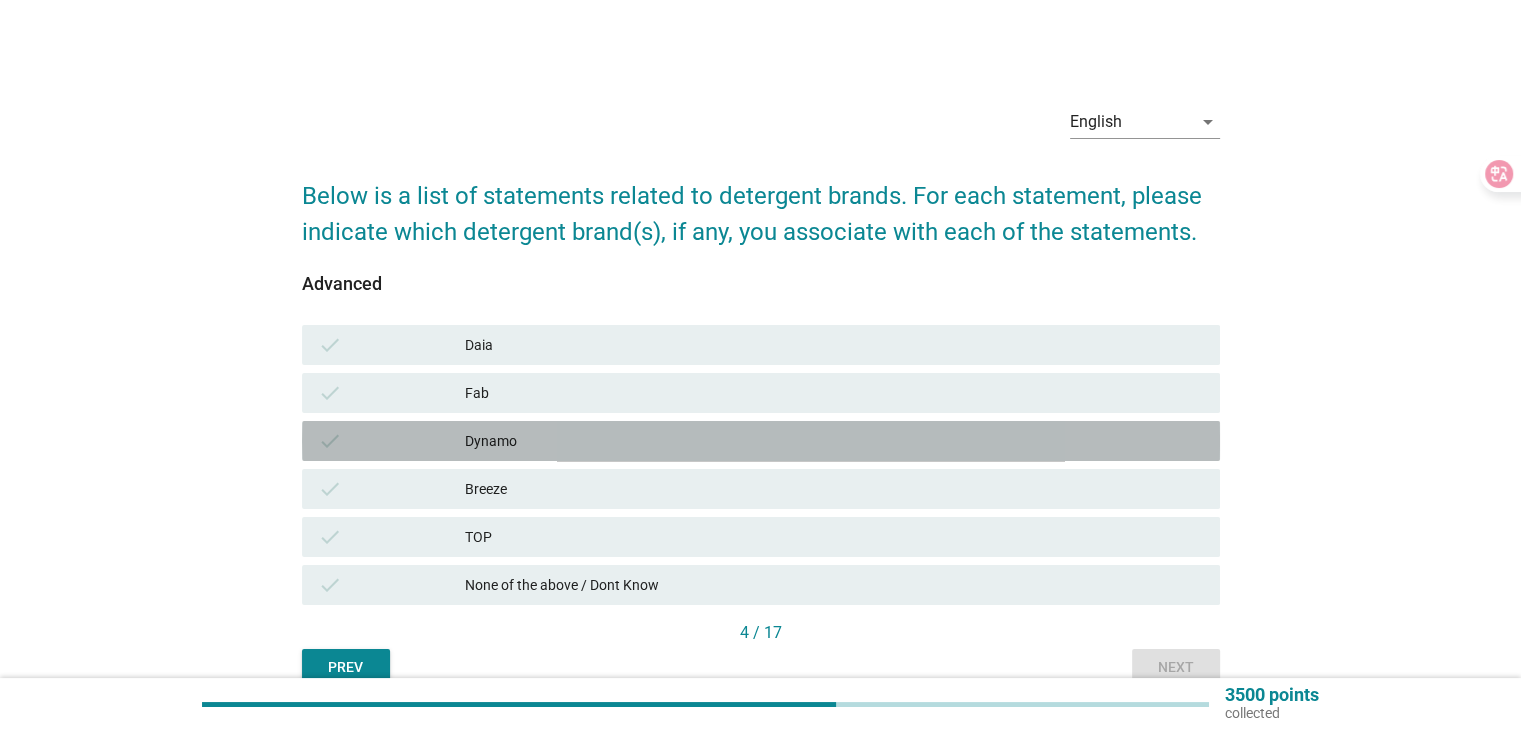 click on "Dynamo" at bounding box center (834, 441) 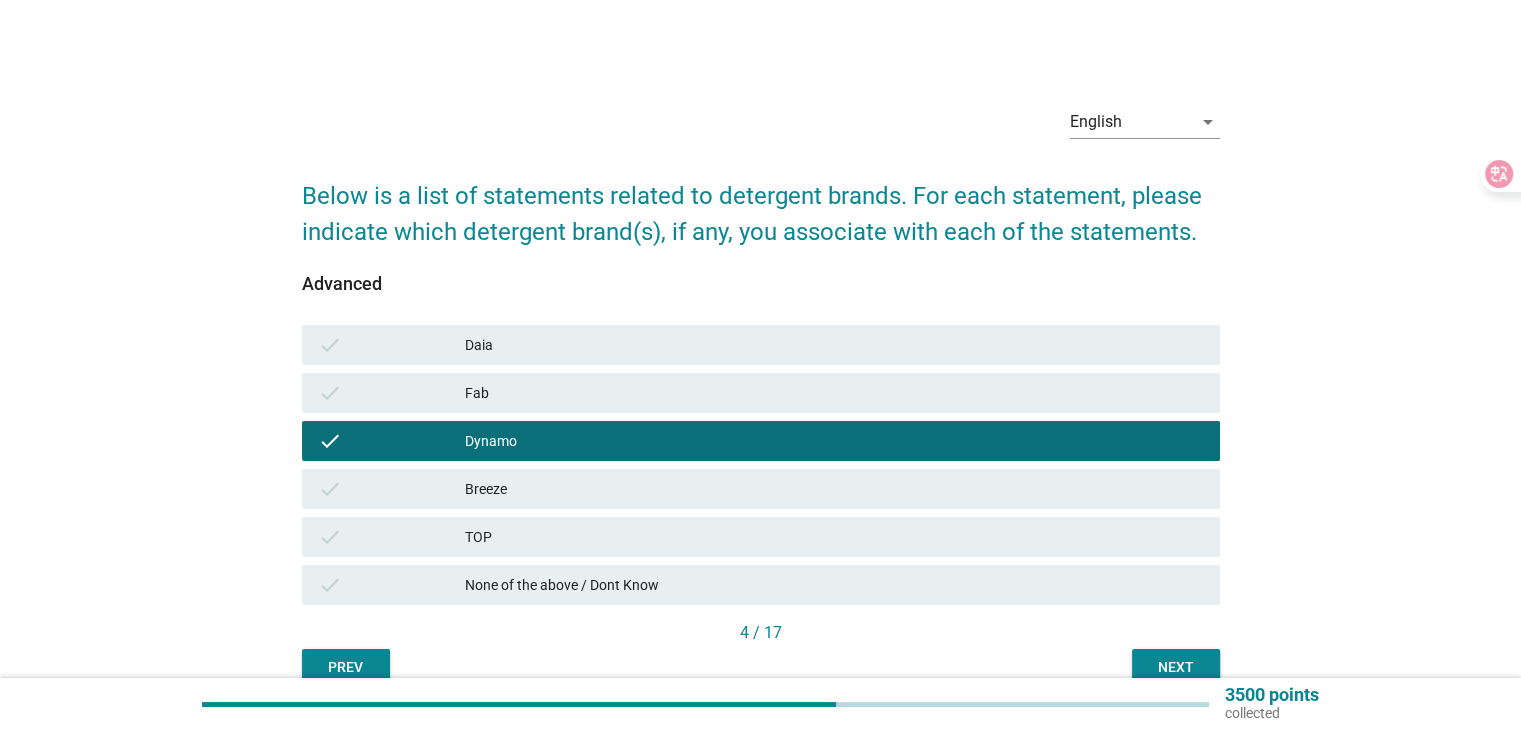 click on "TOP" at bounding box center [834, 537] 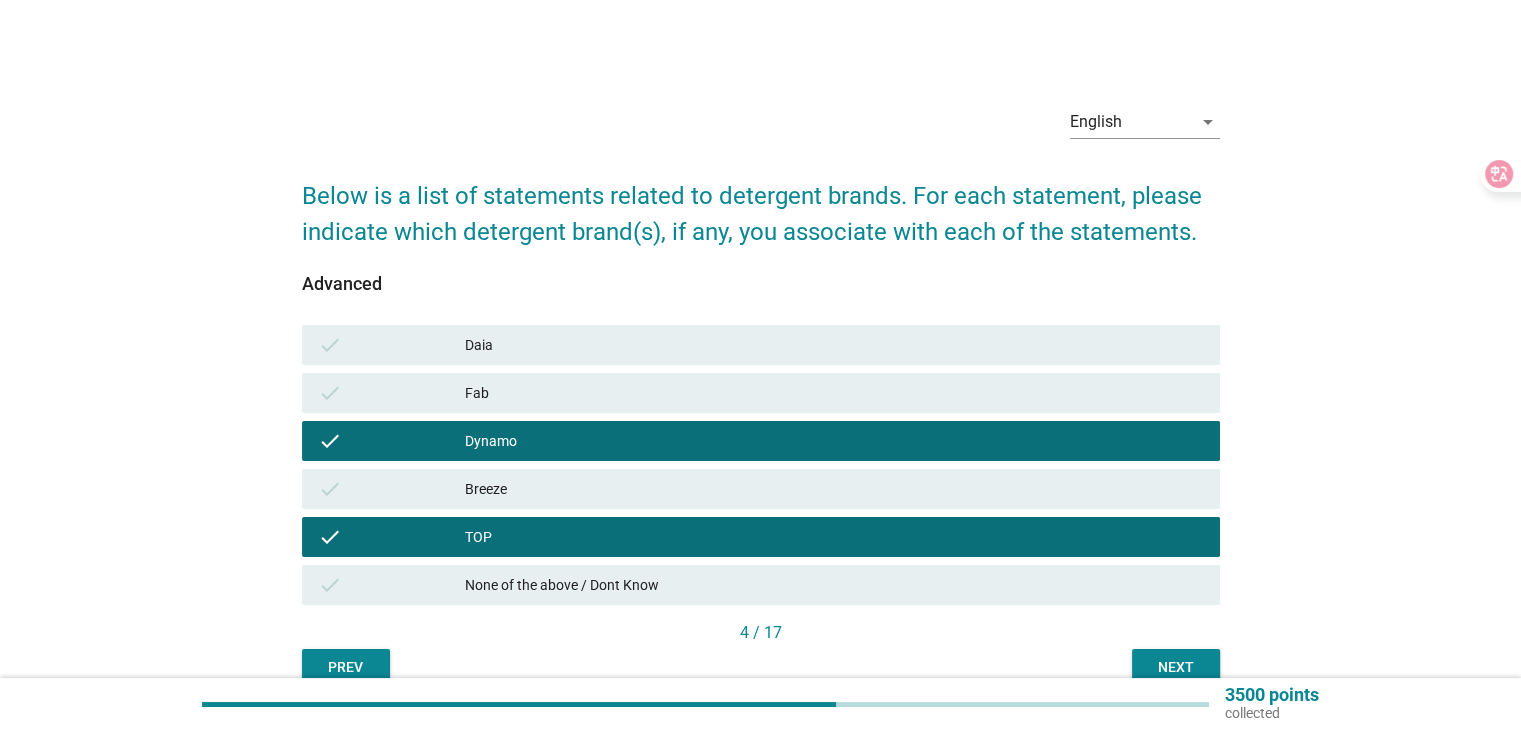 click on "Next" at bounding box center (1176, 667) 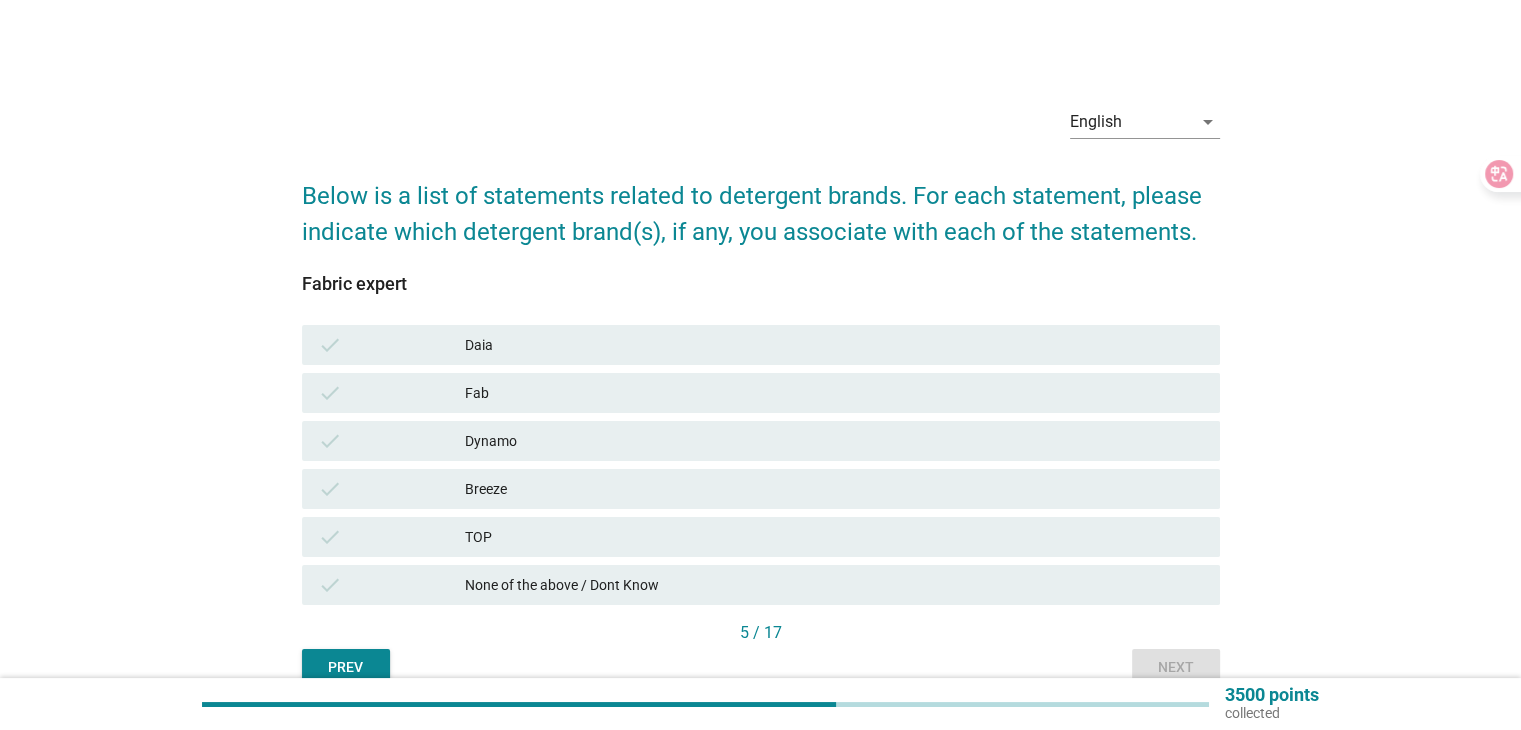 click on "Breeze" at bounding box center (834, 489) 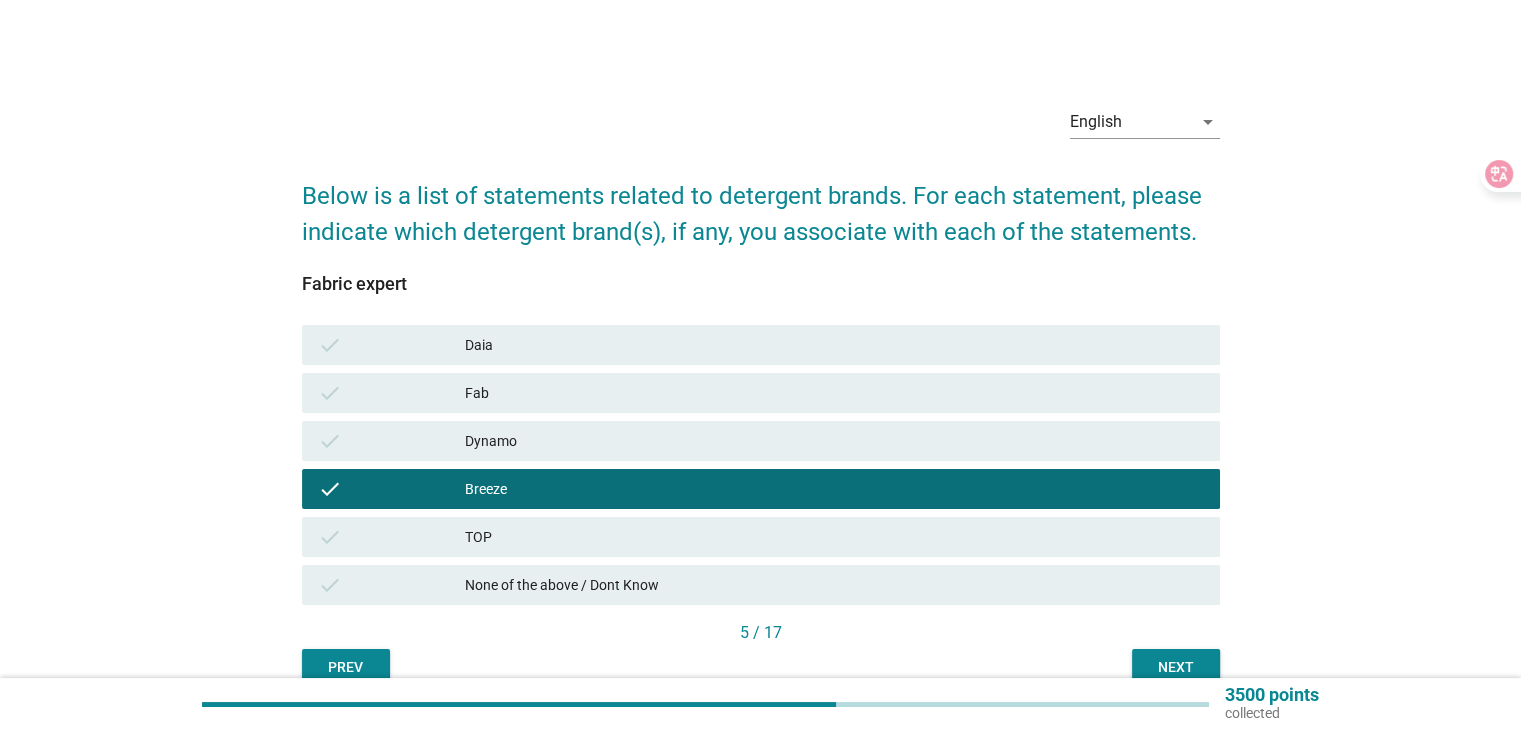 click on "Next" at bounding box center [1176, 667] 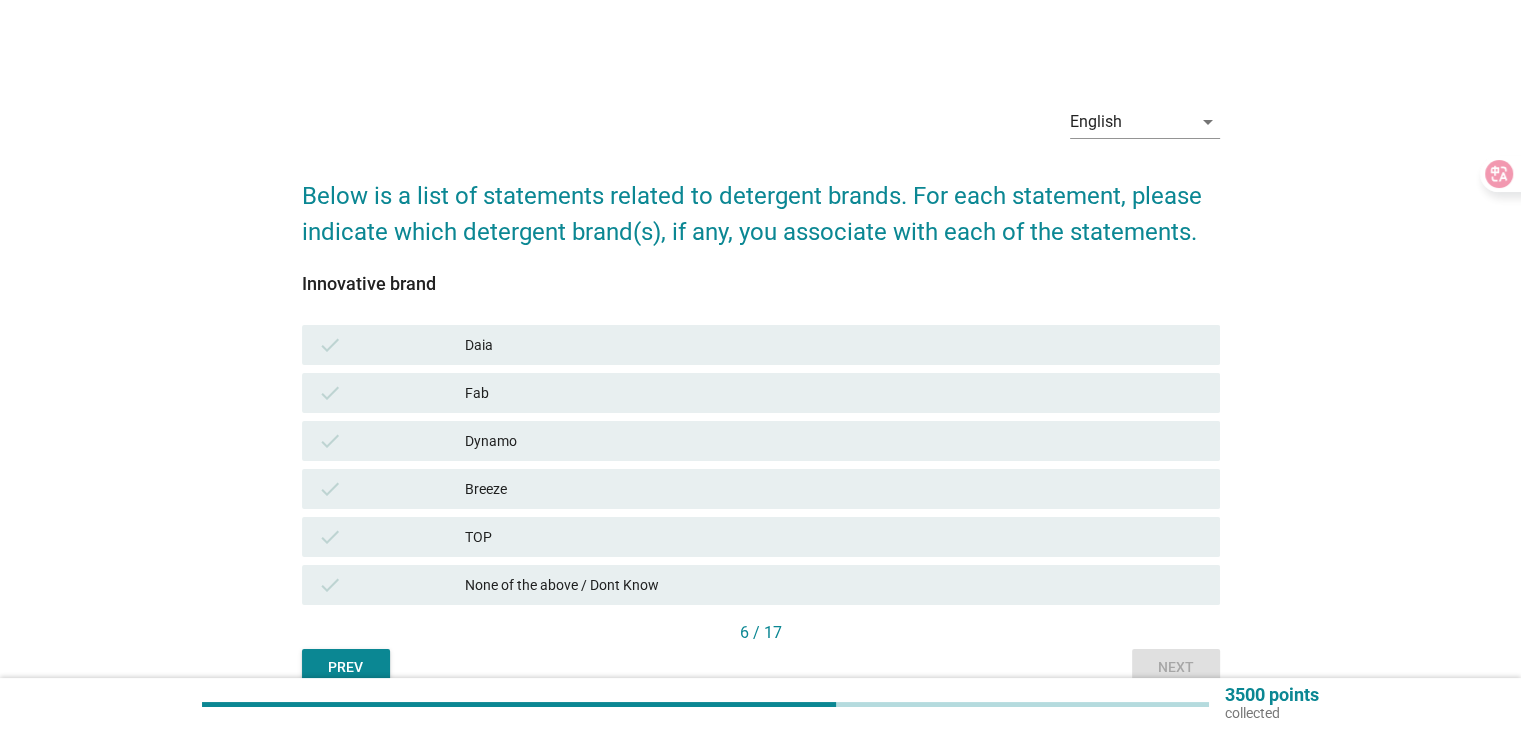 click on "Fab" at bounding box center [834, 393] 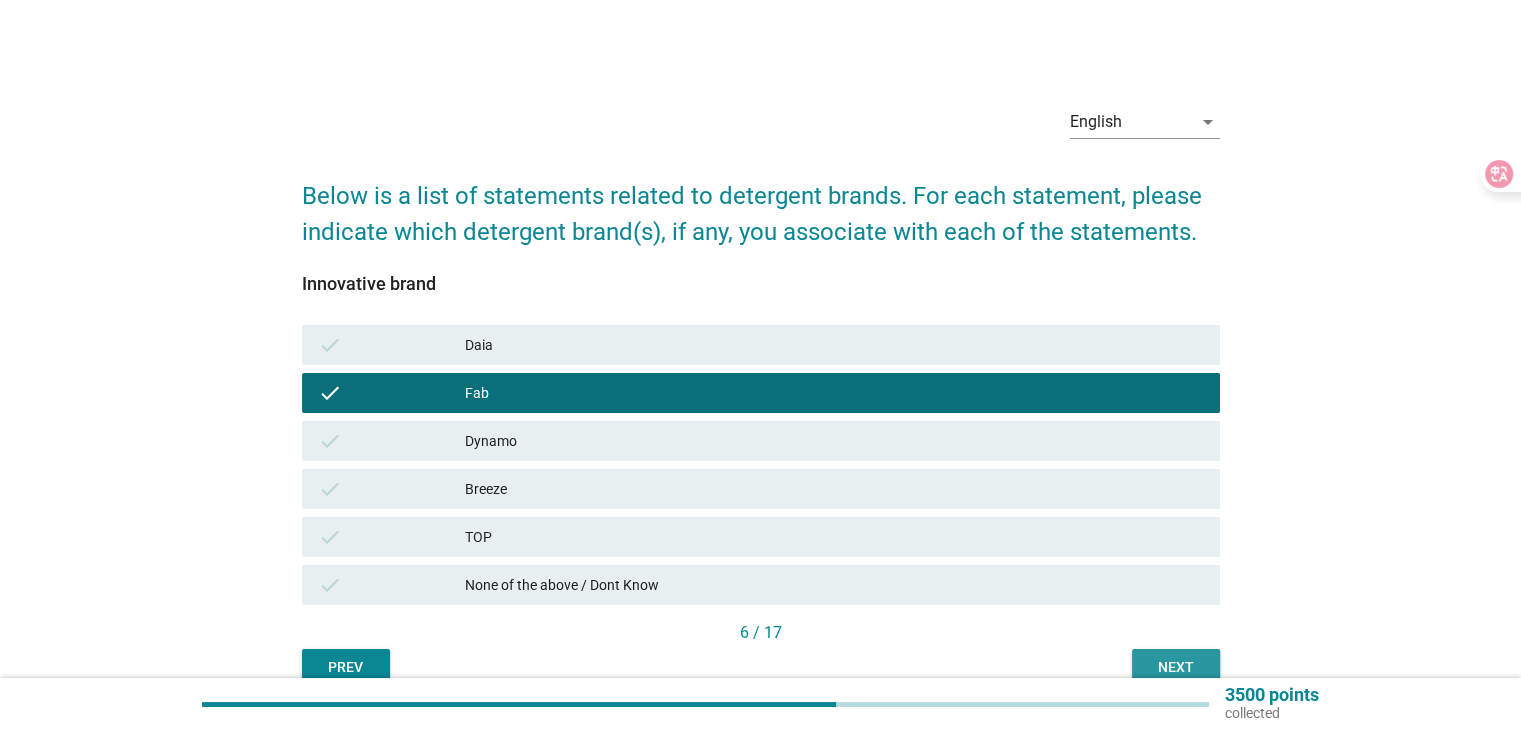 click on "Next" at bounding box center [1176, 667] 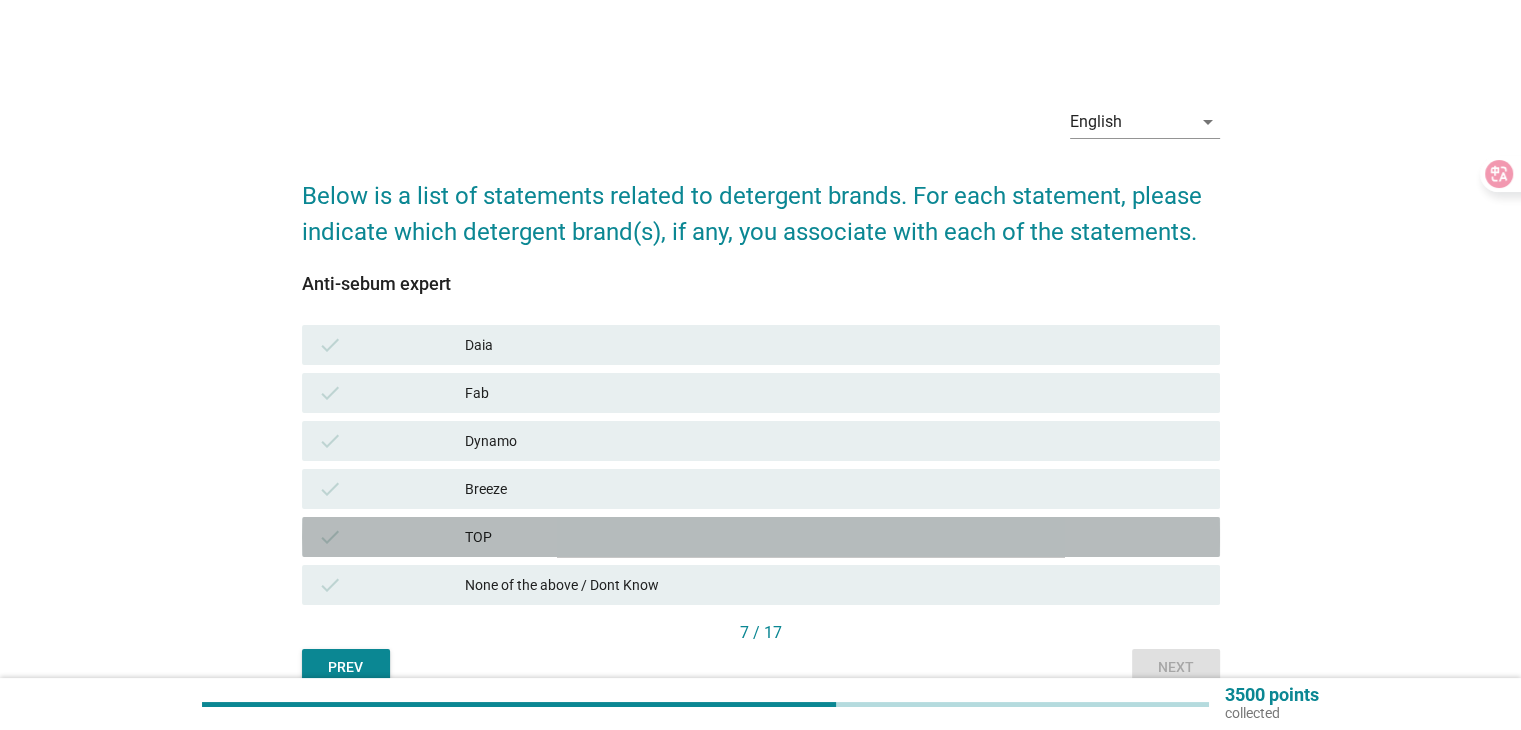 click on "TOP" at bounding box center (834, 537) 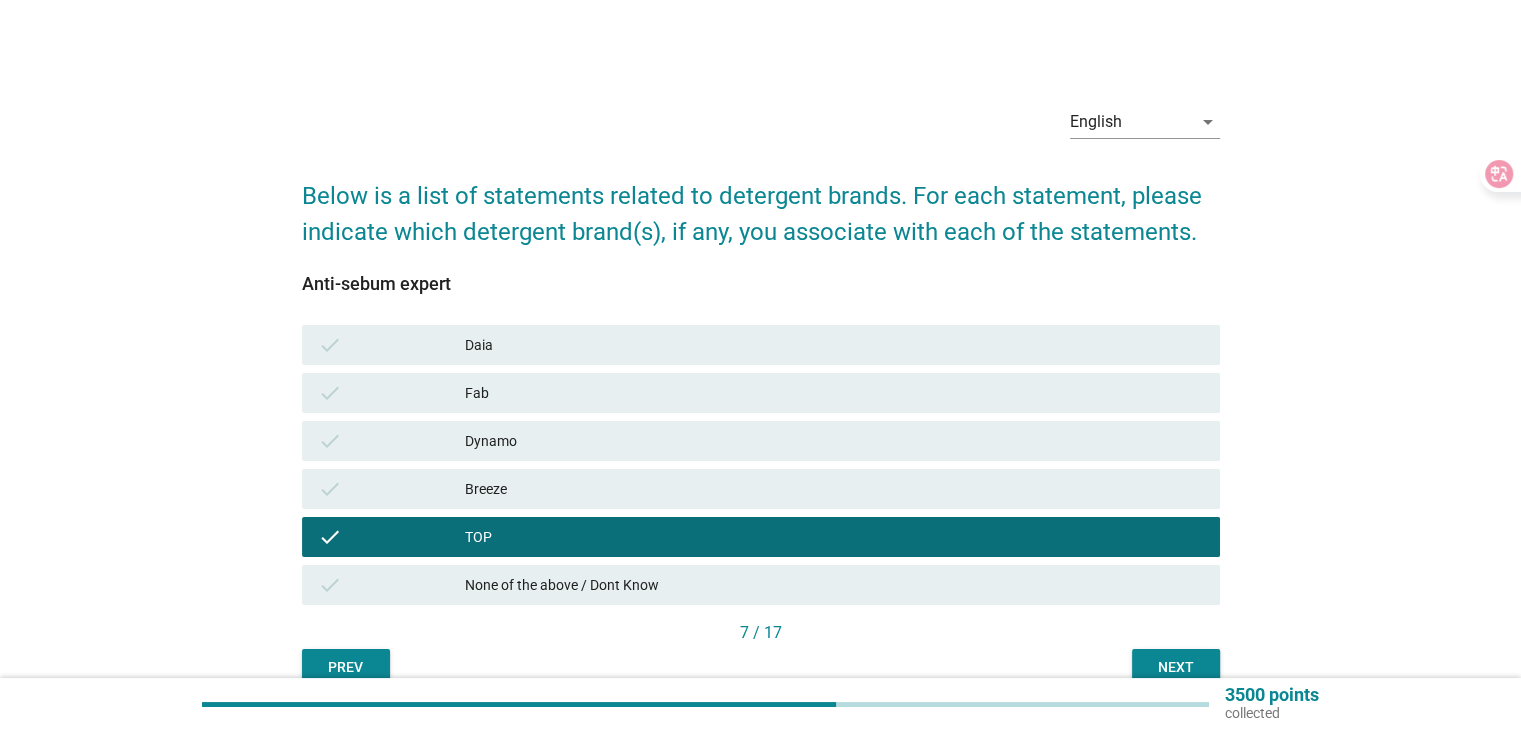 click on "Anti-sebum expert
check   Daia check   Fab check   Dynamo check   Breeze check   TOP check   None of the above / Dont Know
7 / 17
Prev   Next" at bounding box center (761, 467) 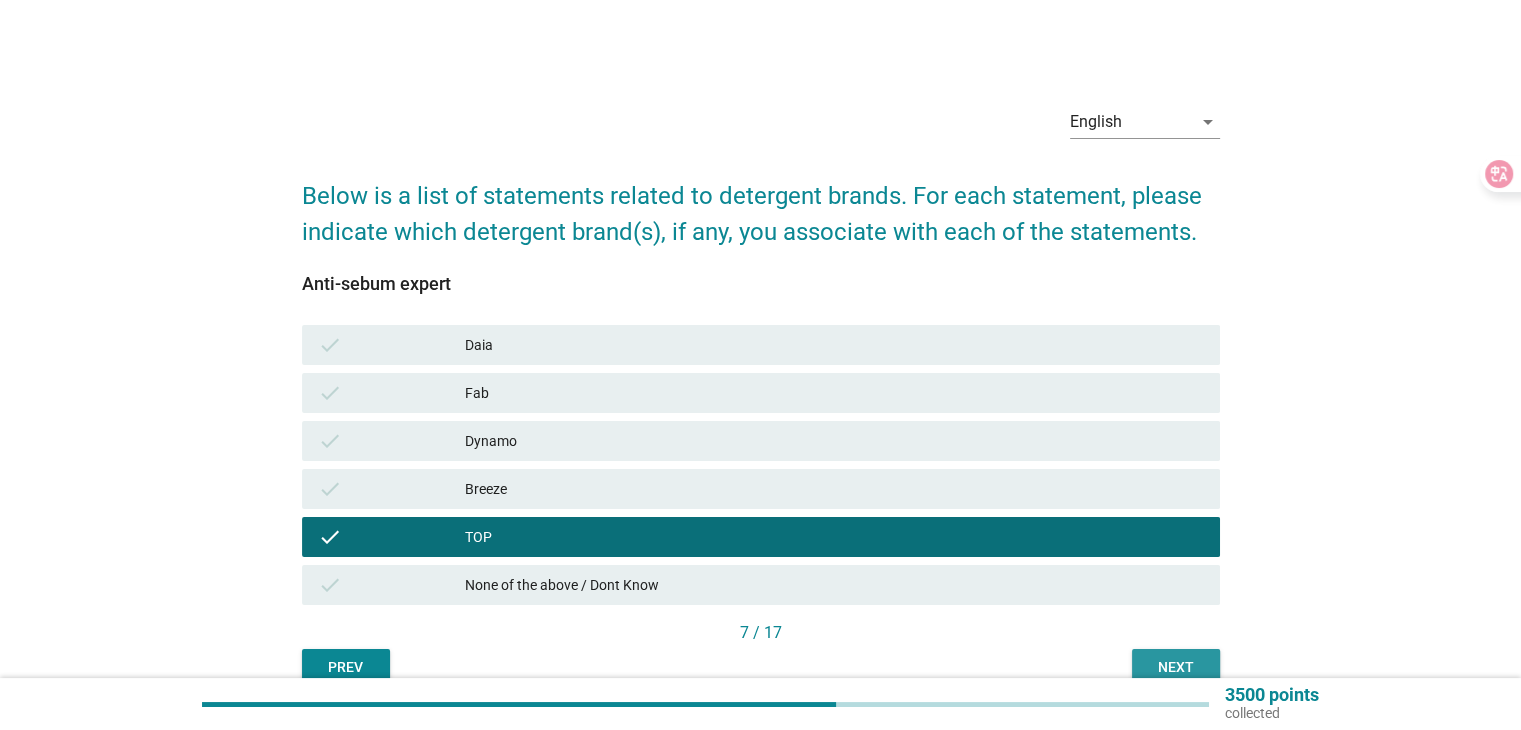 click on "Next" at bounding box center (1176, 667) 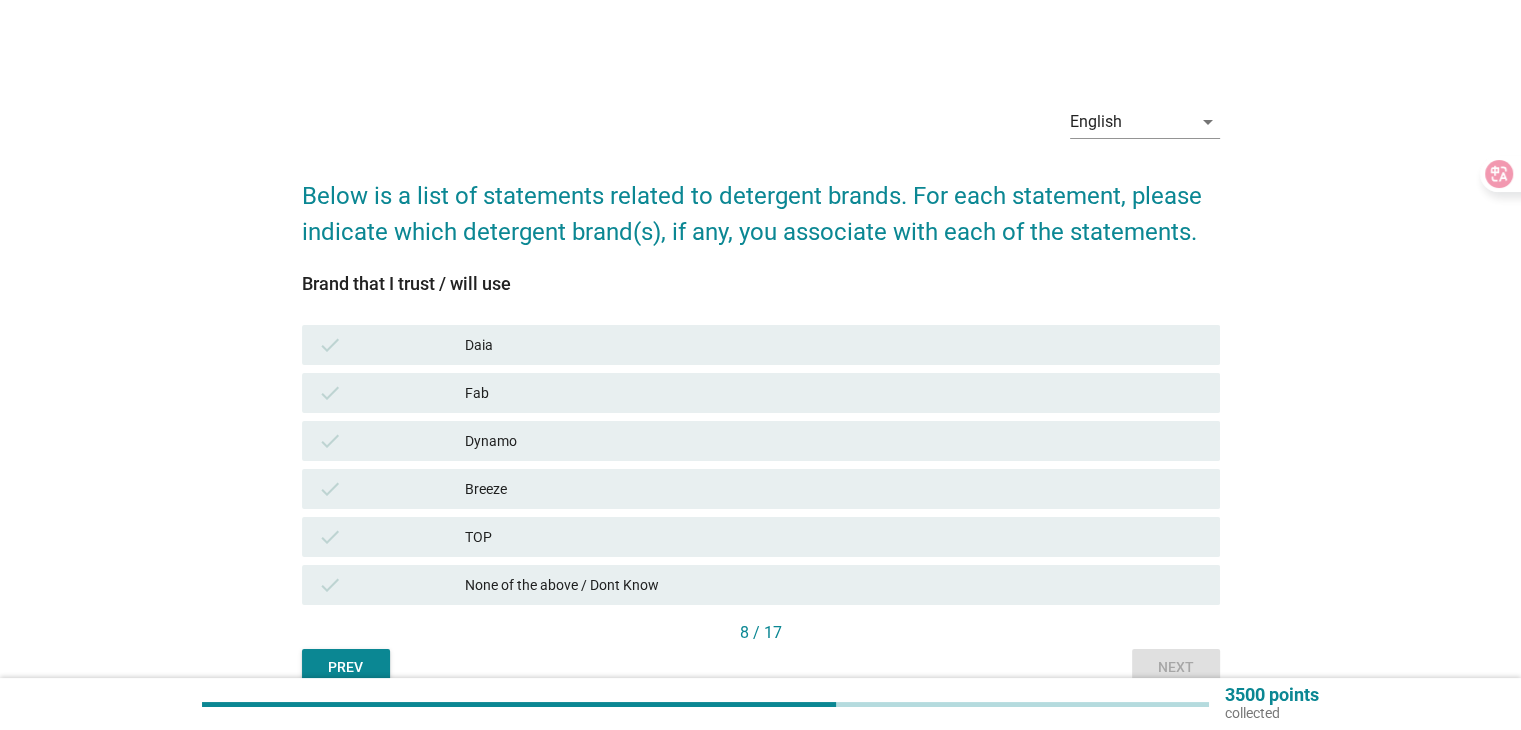 click on "check   TOP" at bounding box center (761, 537) 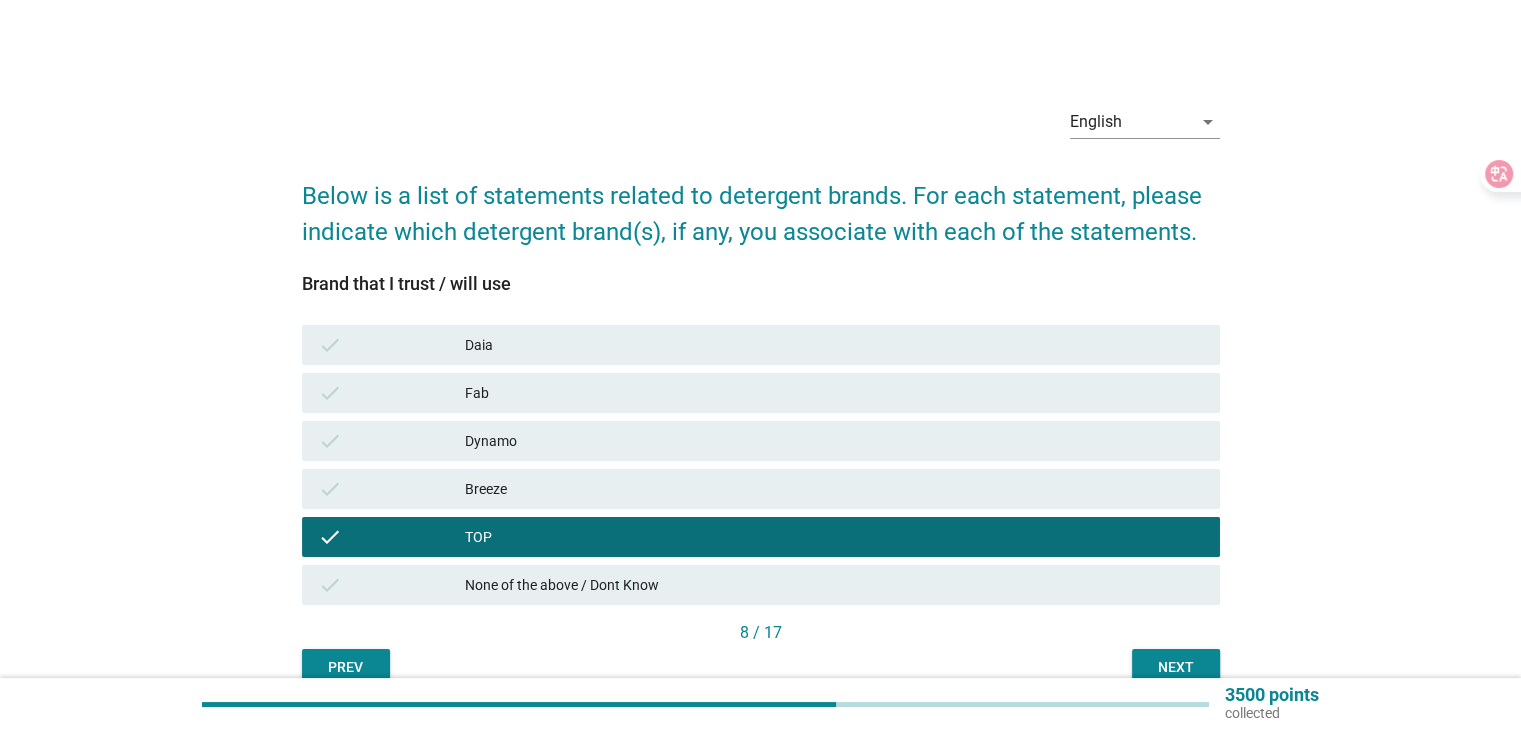 click on "Next" at bounding box center (1176, 667) 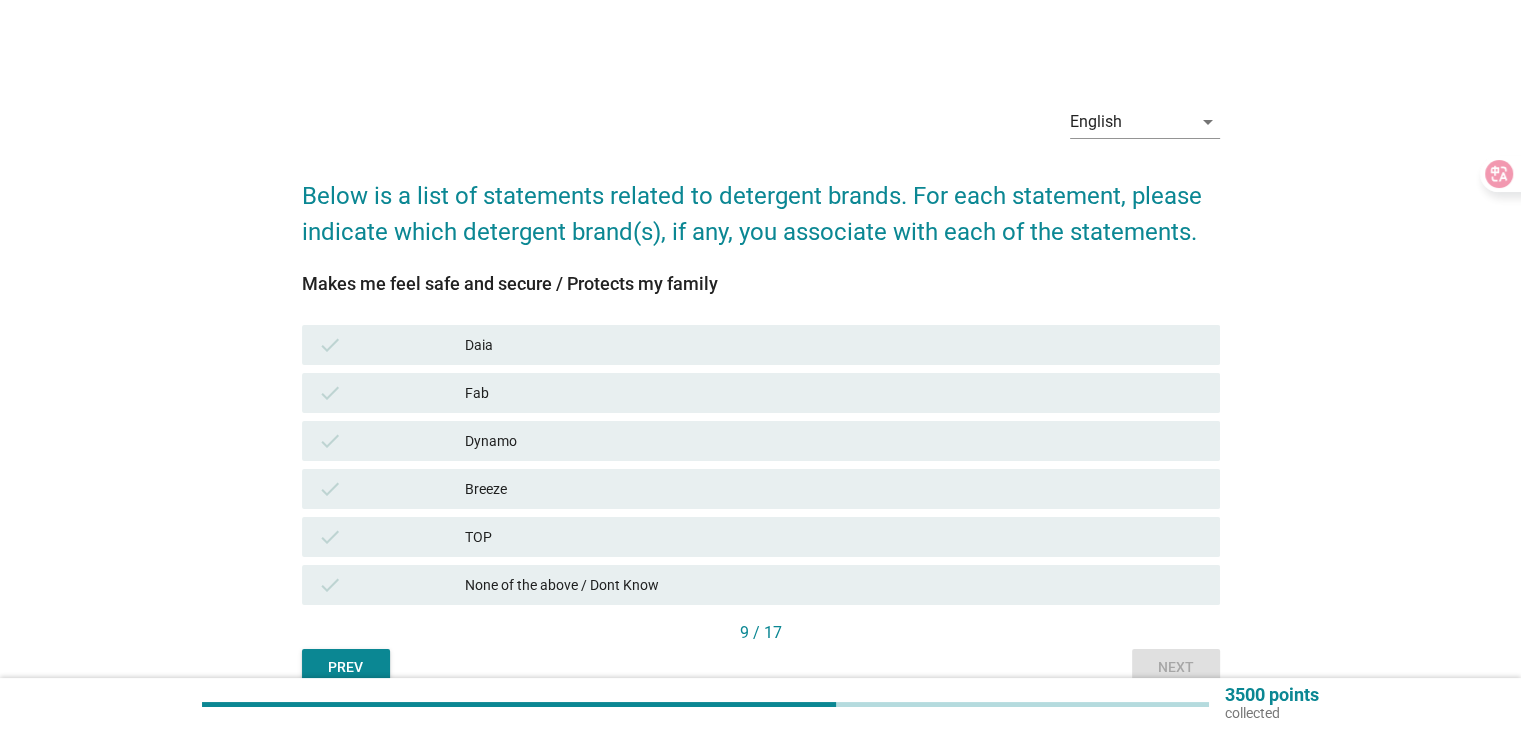 drag, startPoint x: 825, startPoint y: 543, endPoint x: 788, endPoint y: 520, distance: 43.56604 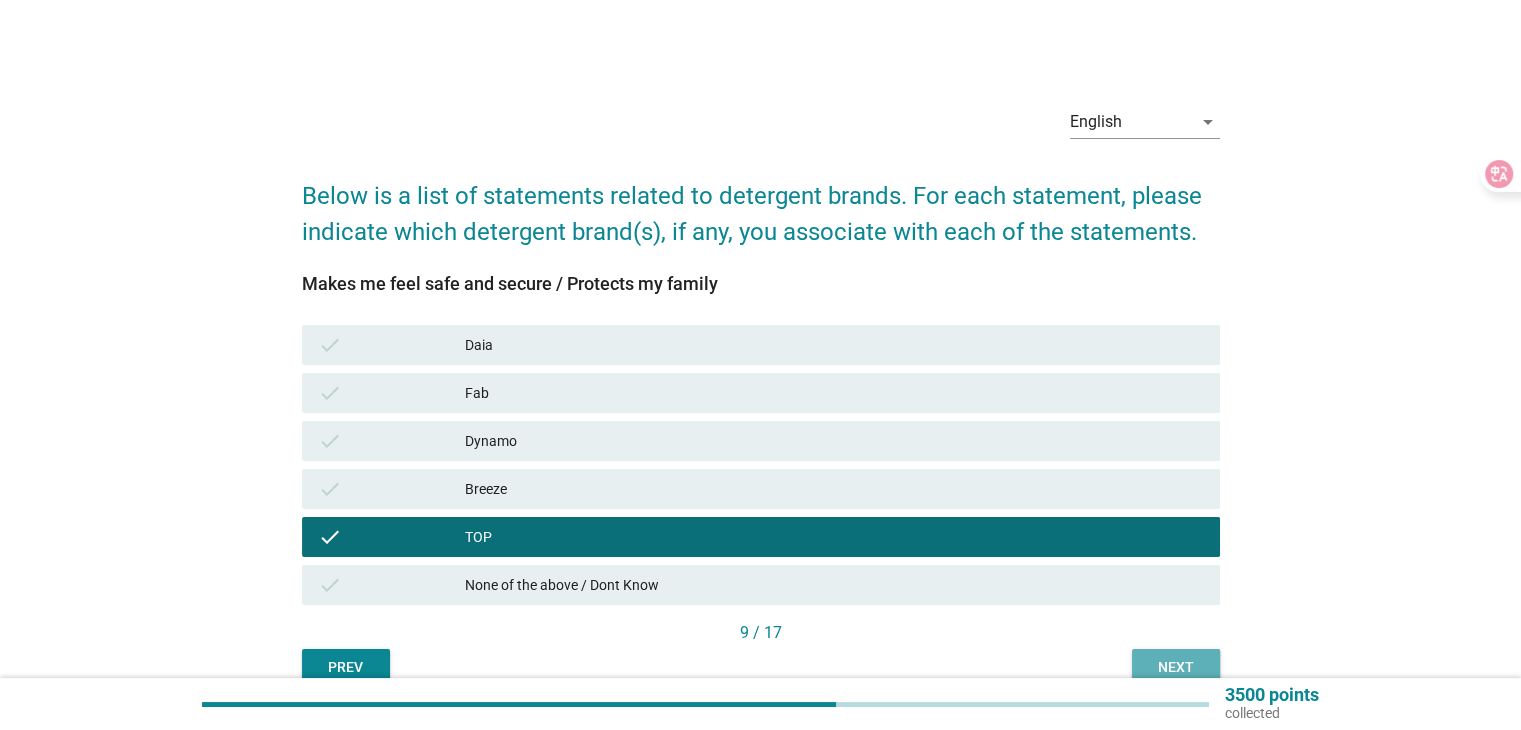 click on "Next" at bounding box center (1176, 667) 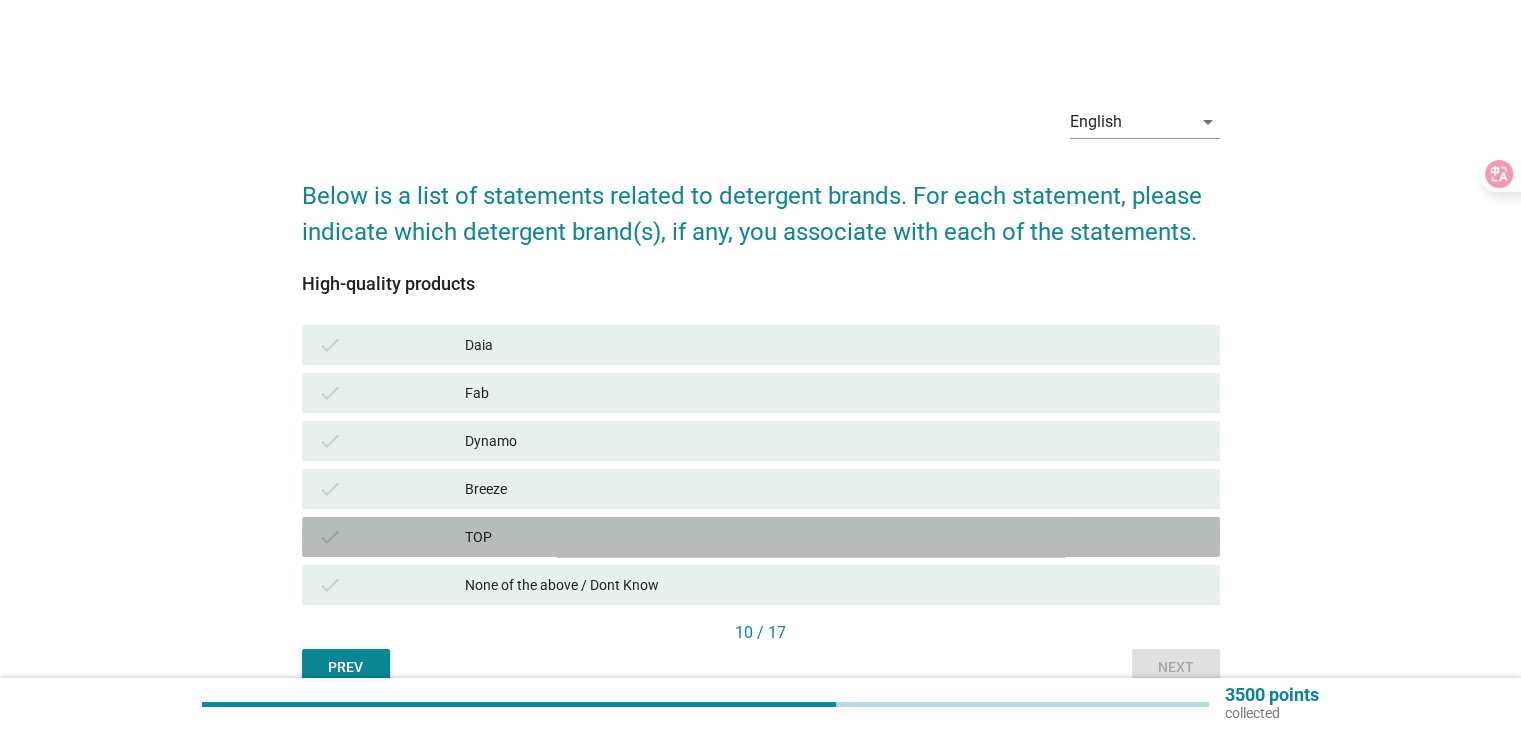 click on "TOP" at bounding box center (834, 537) 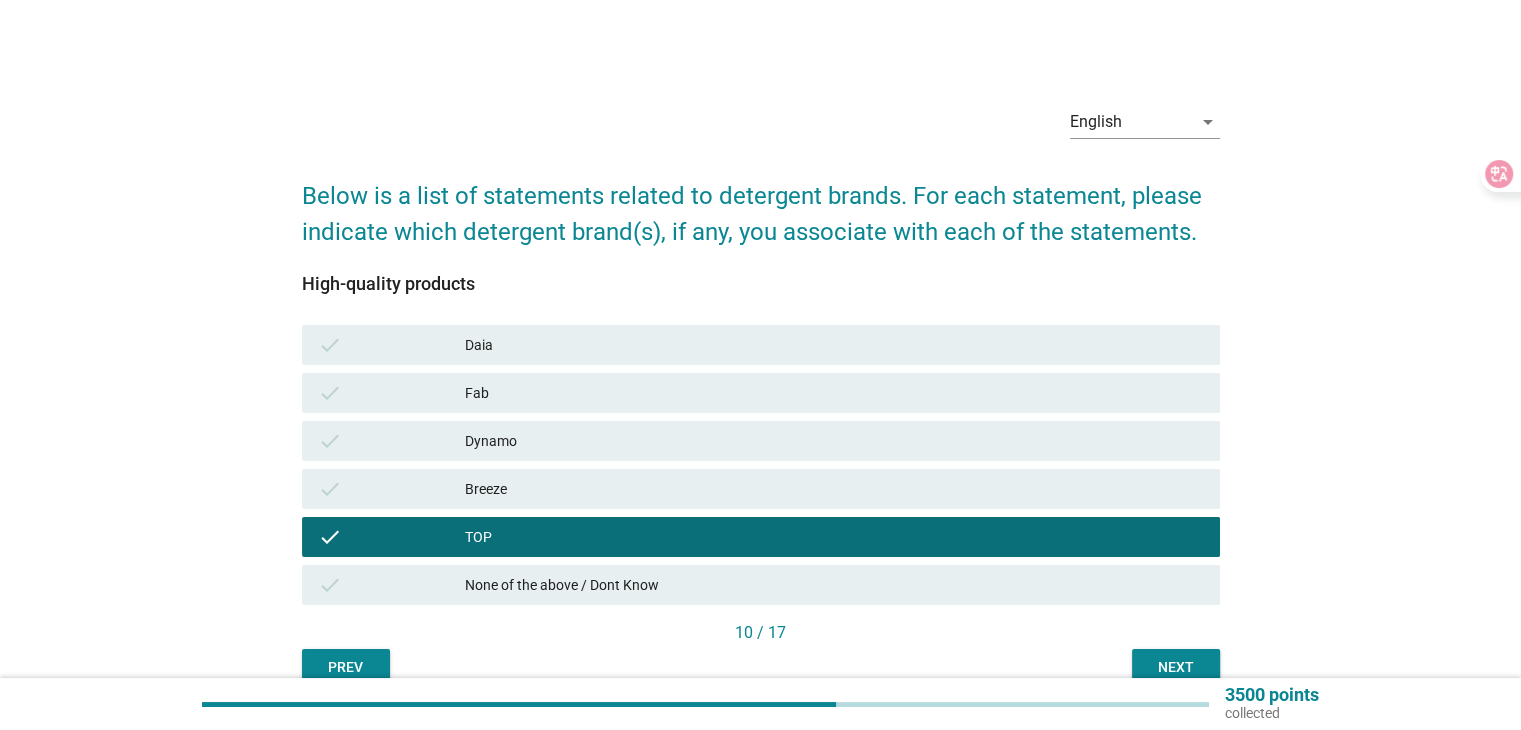click on "Next" at bounding box center (1176, 667) 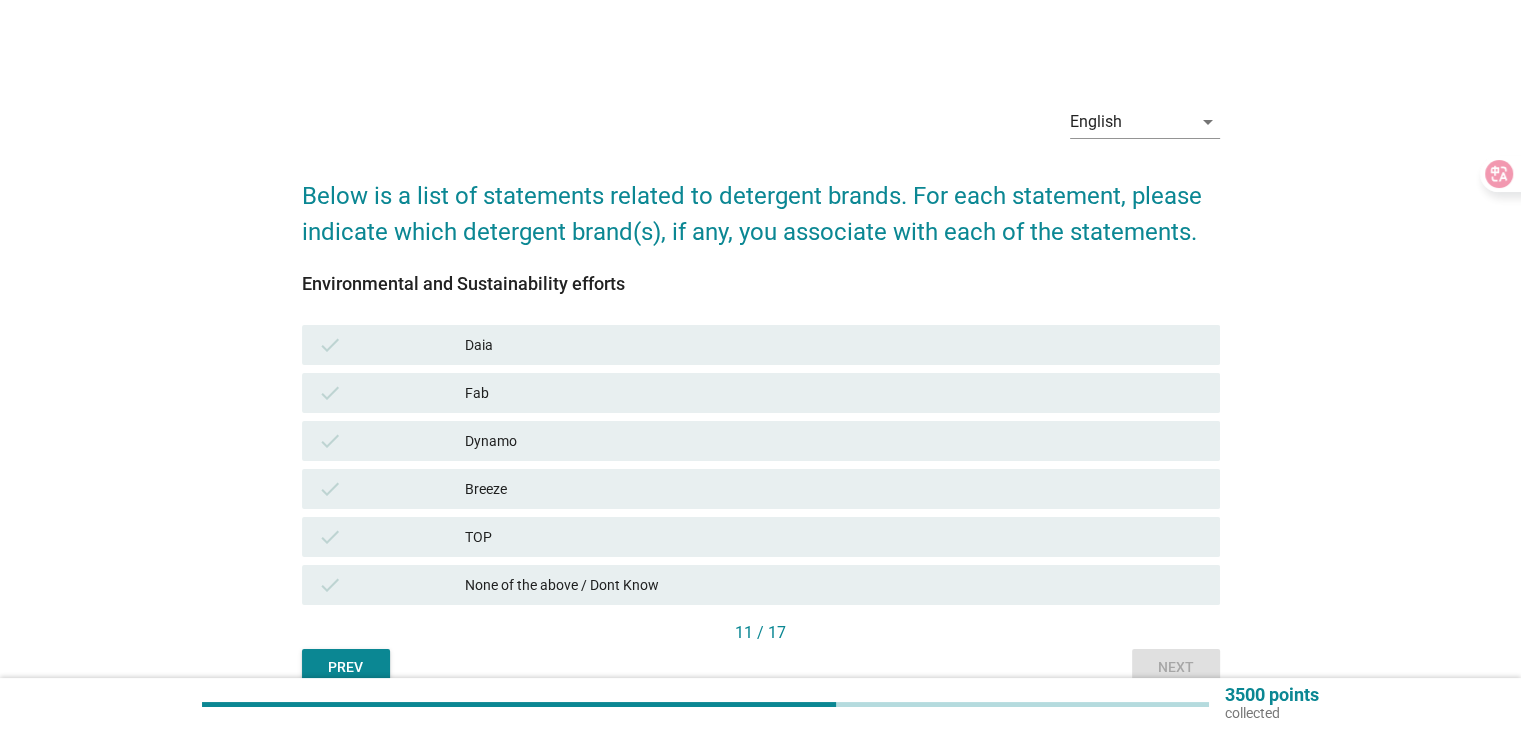 click on "TOP" at bounding box center [834, 537] 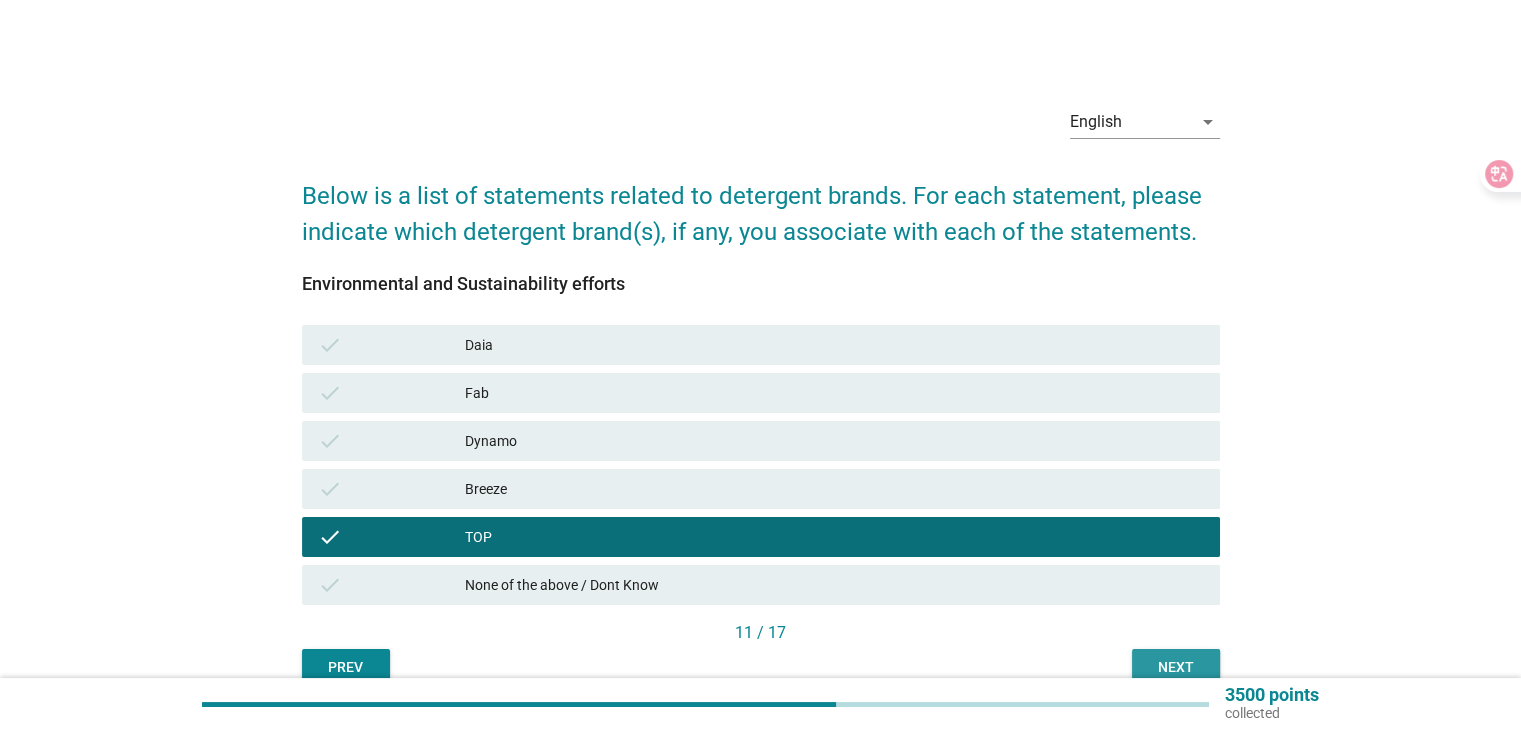 click on "Next" at bounding box center (1176, 667) 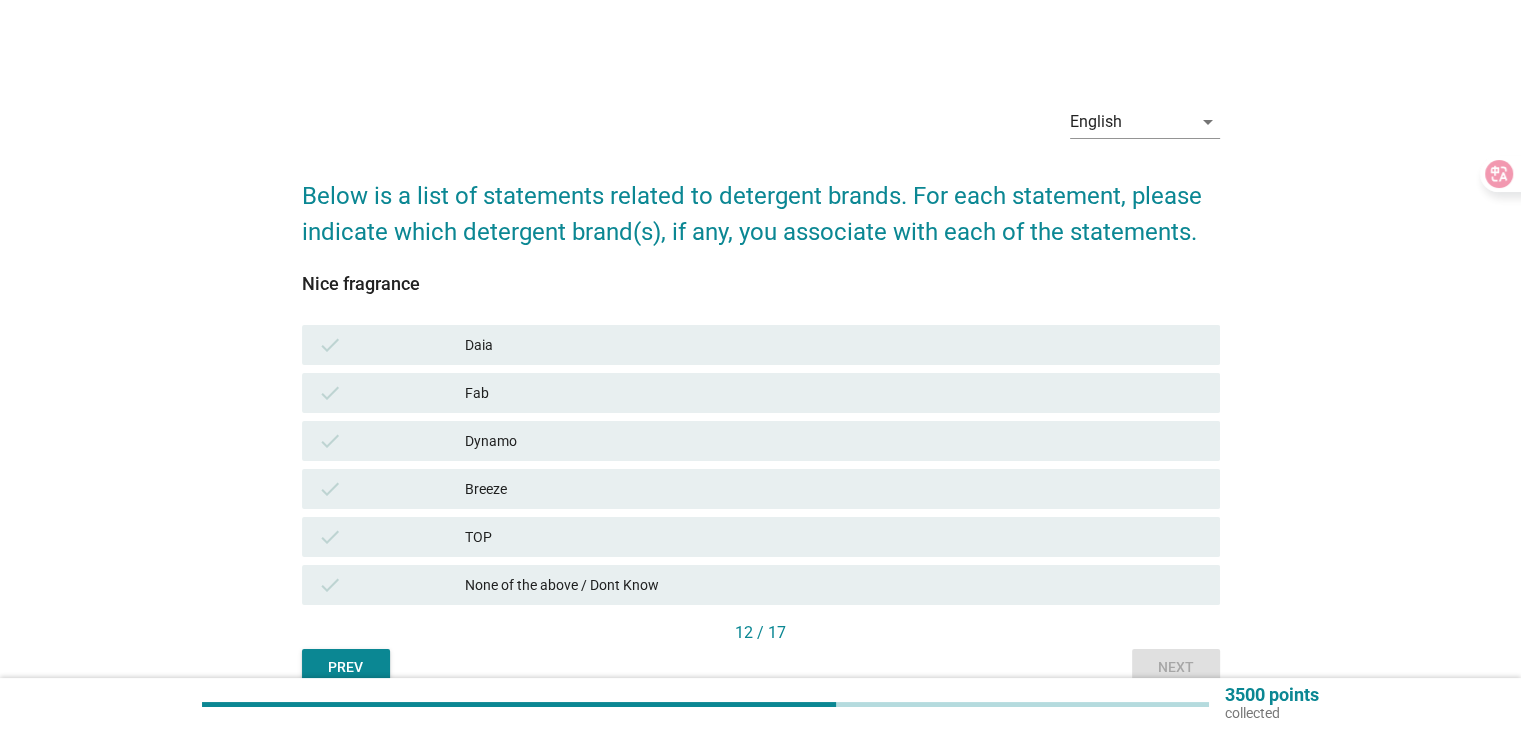 click on "TOP" at bounding box center (834, 537) 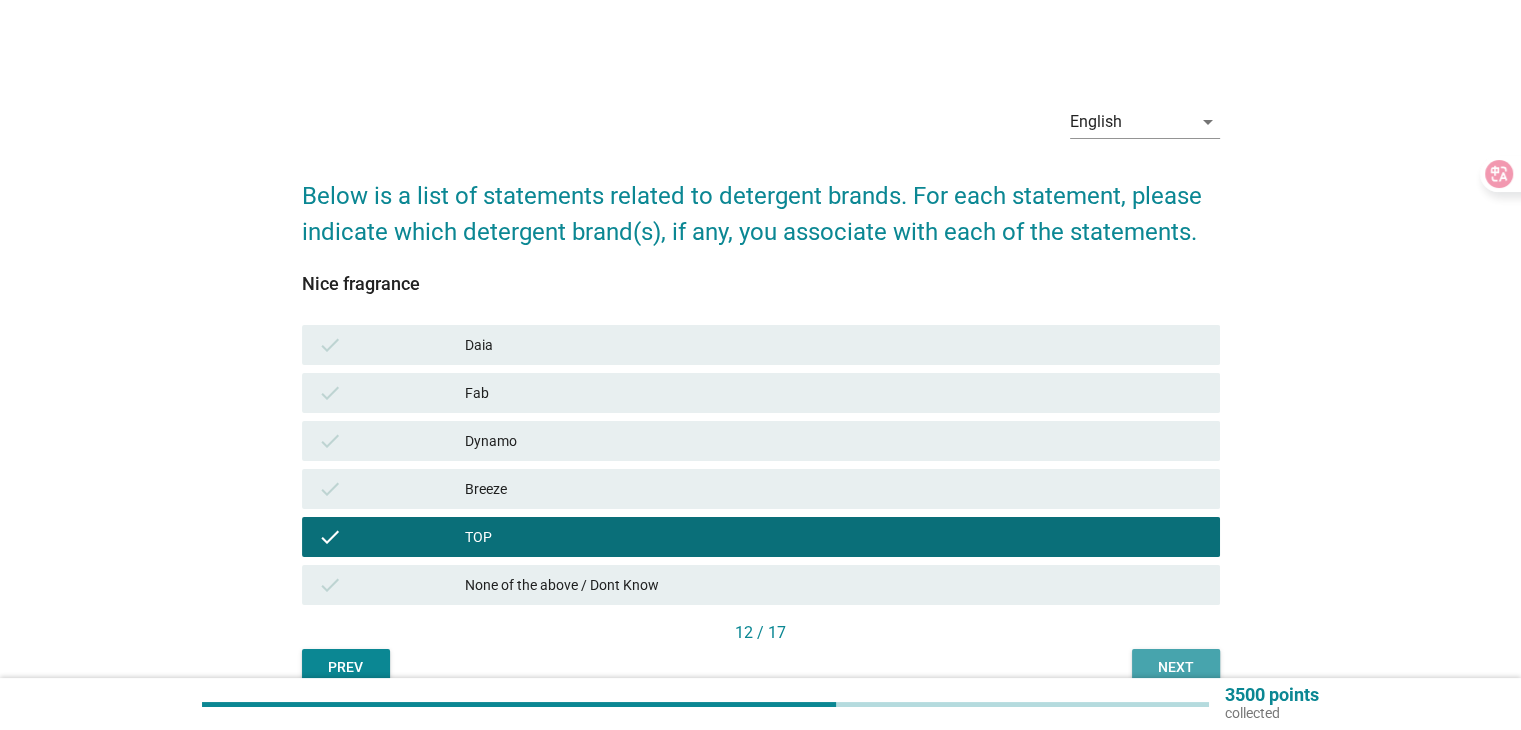 click on "Next" at bounding box center (1176, 667) 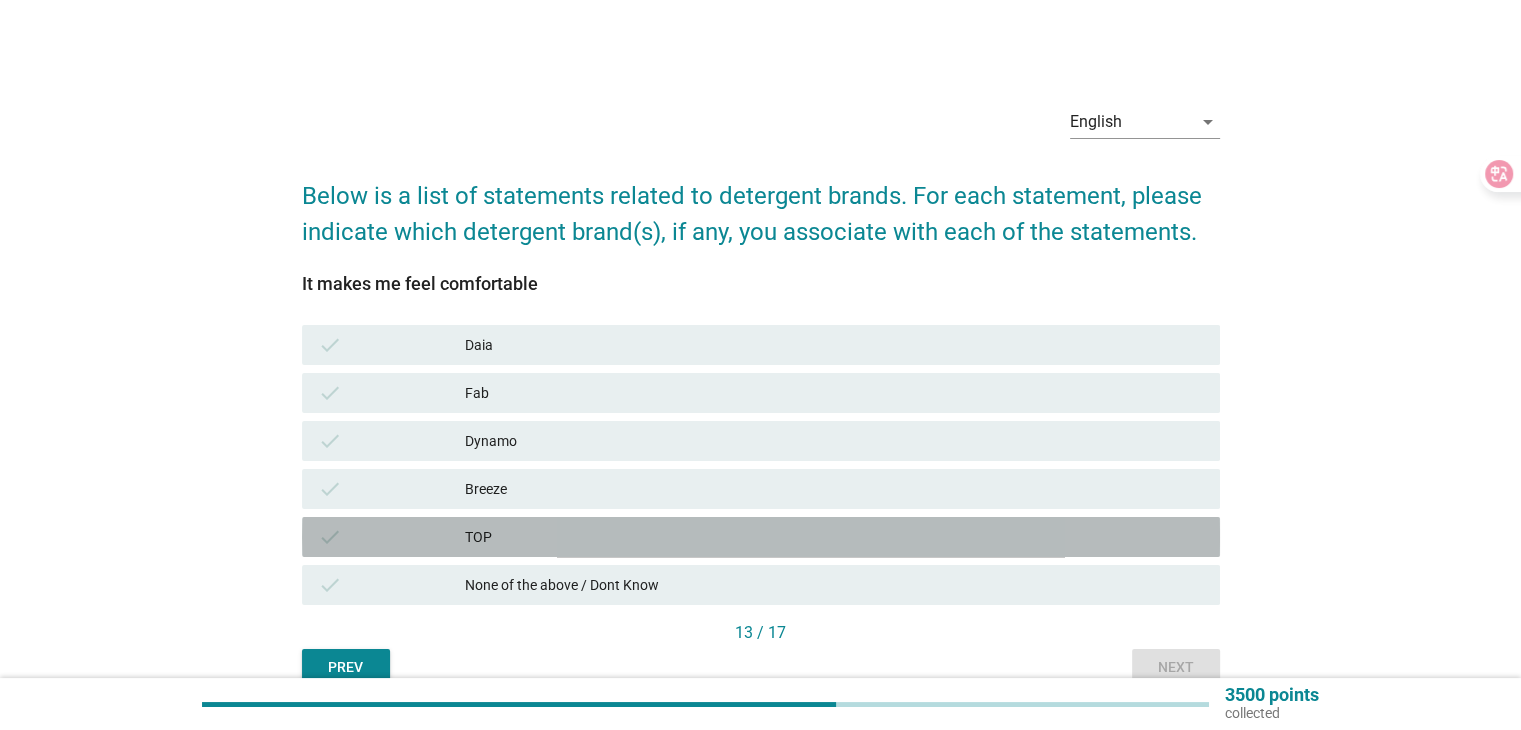 click on "TOP" at bounding box center [834, 537] 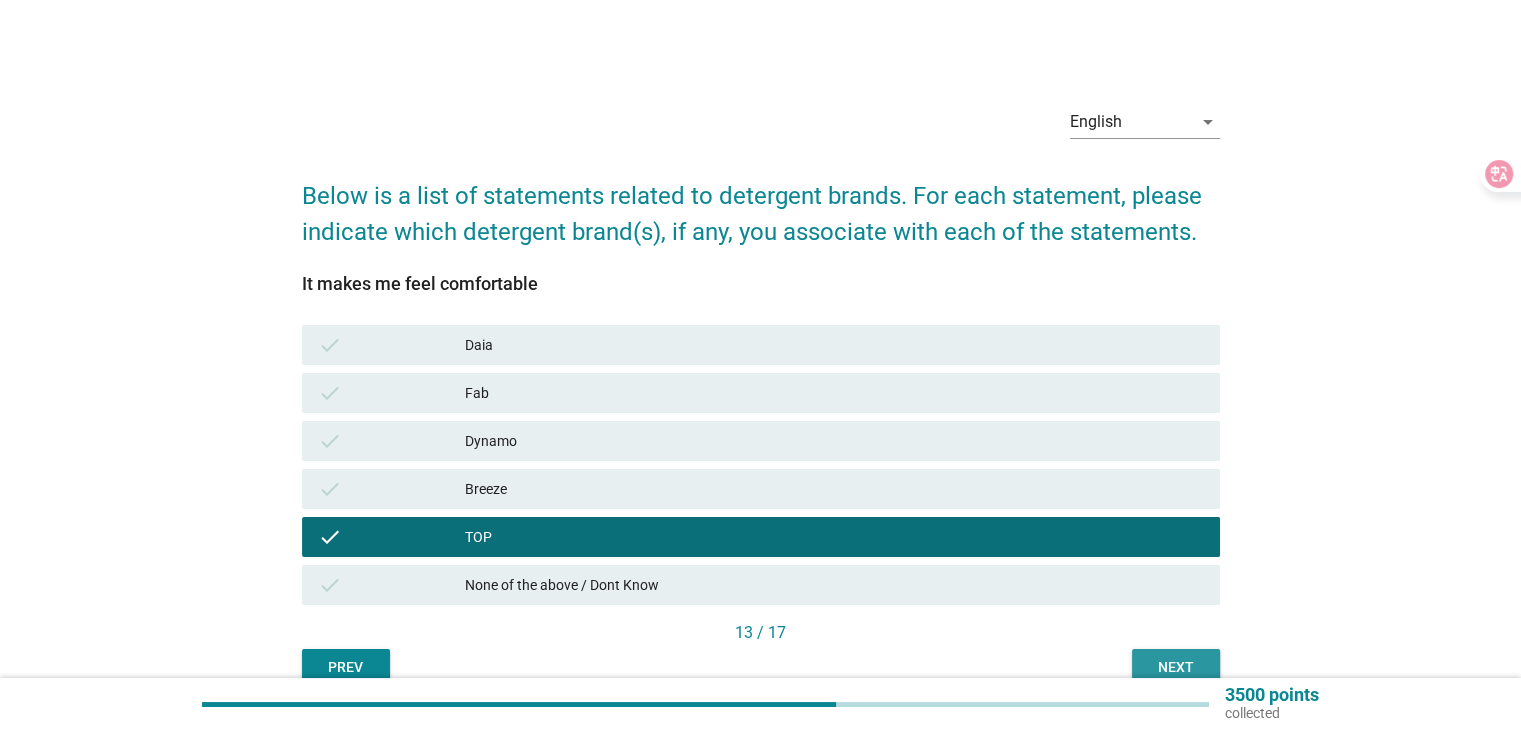 click on "Next" at bounding box center (1176, 667) 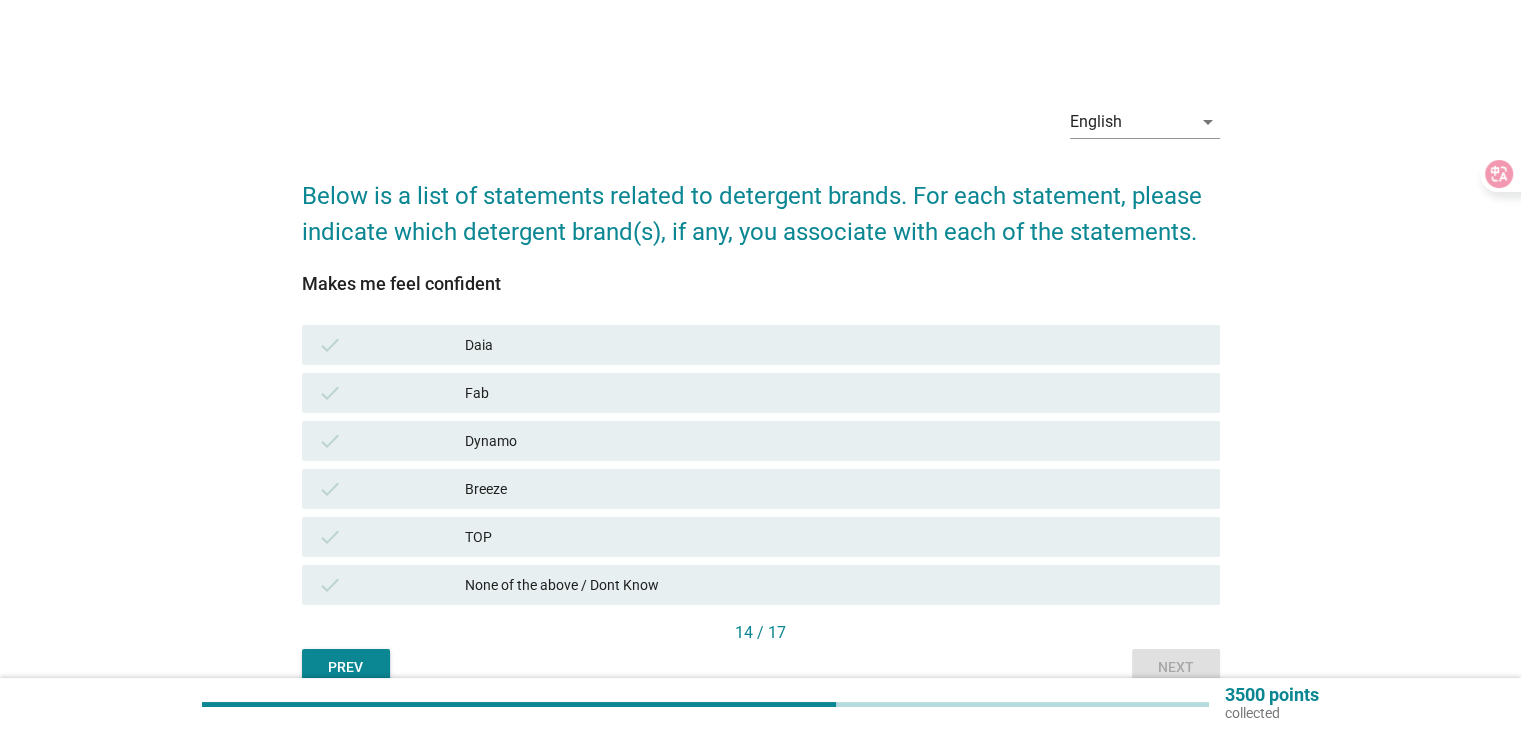 click on "TOP" at bounding box center [834, 537] 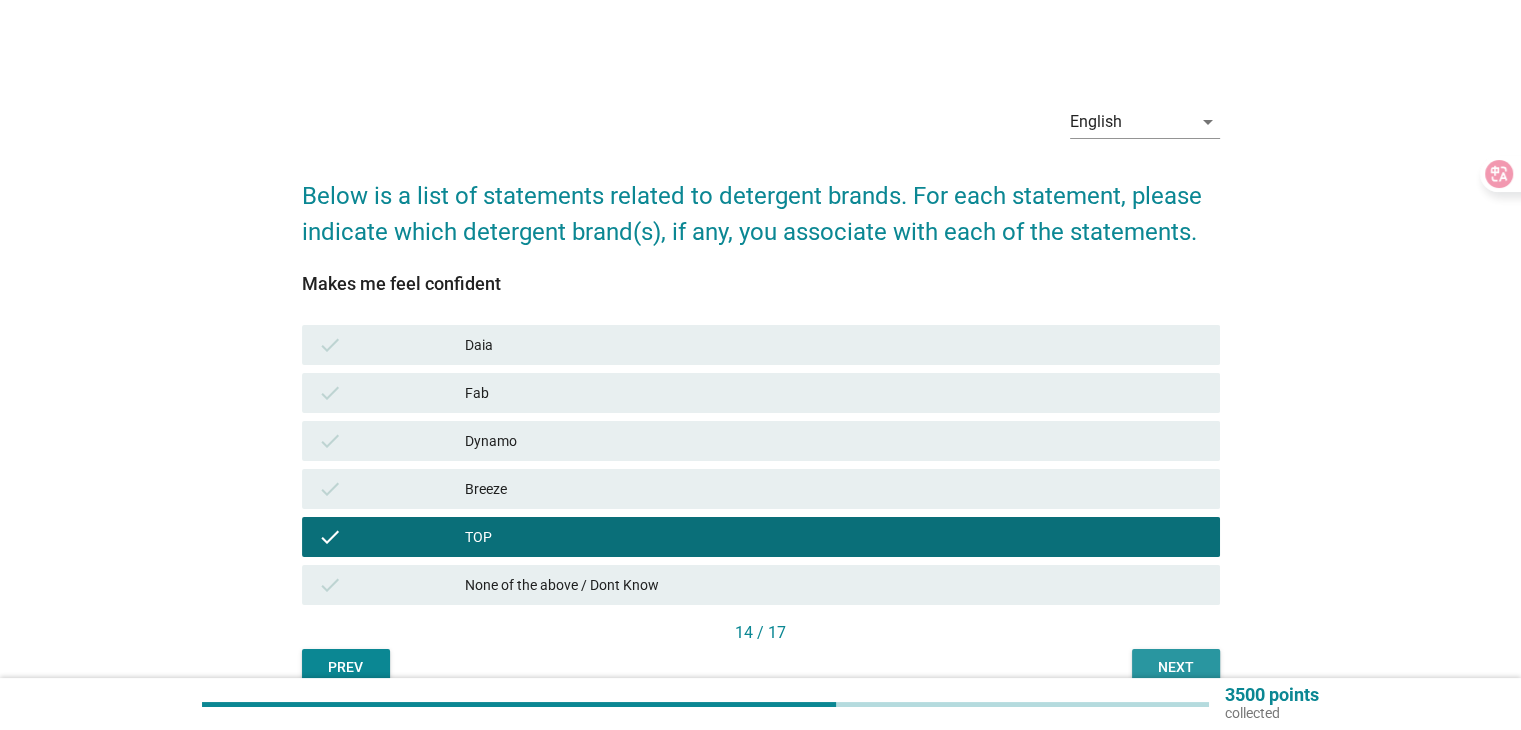 drag, startPoint x: 1177, startPoint y: 660, endPoint x: 1174, endPoint y: 645, distance: 15.297058 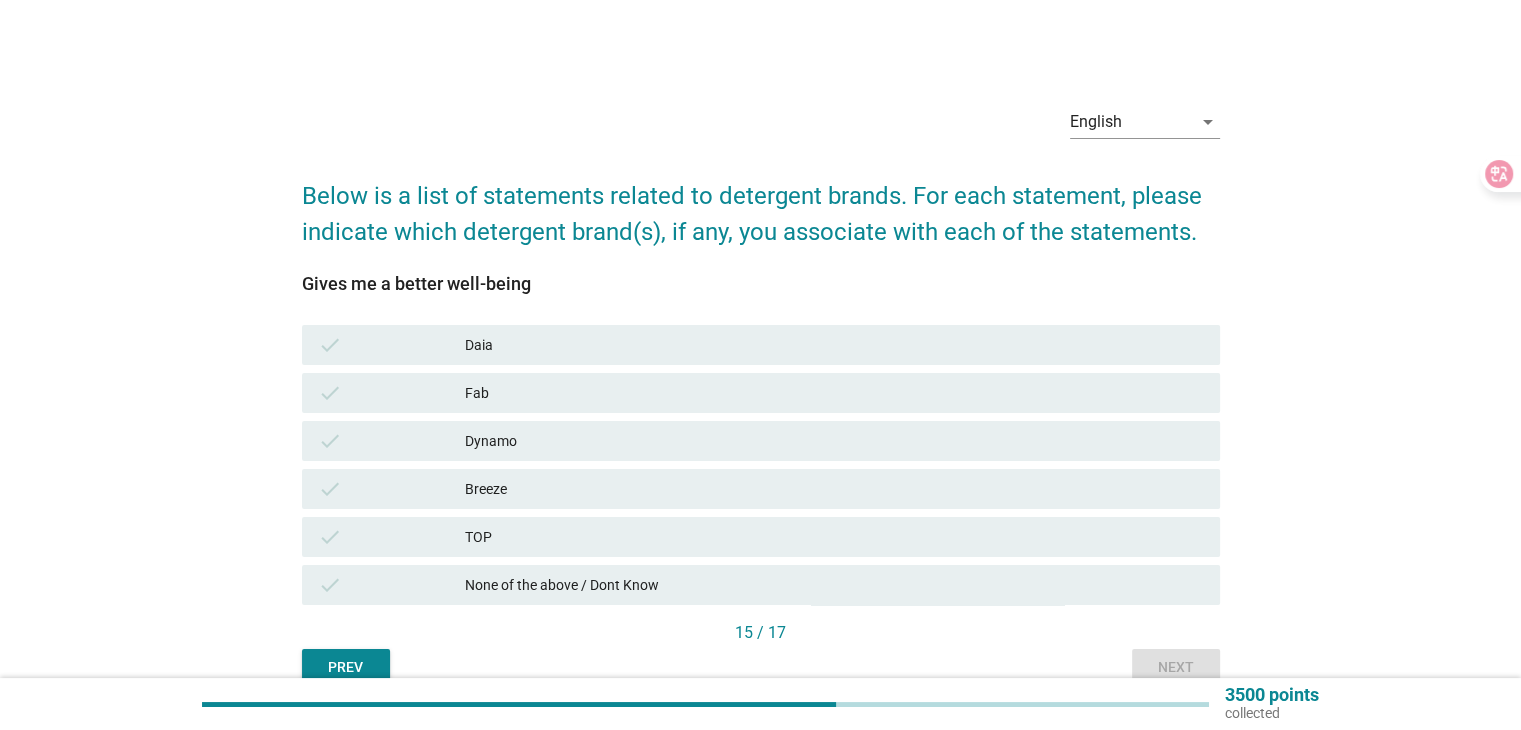 click on "TOP" at bounding box center (834, 537) 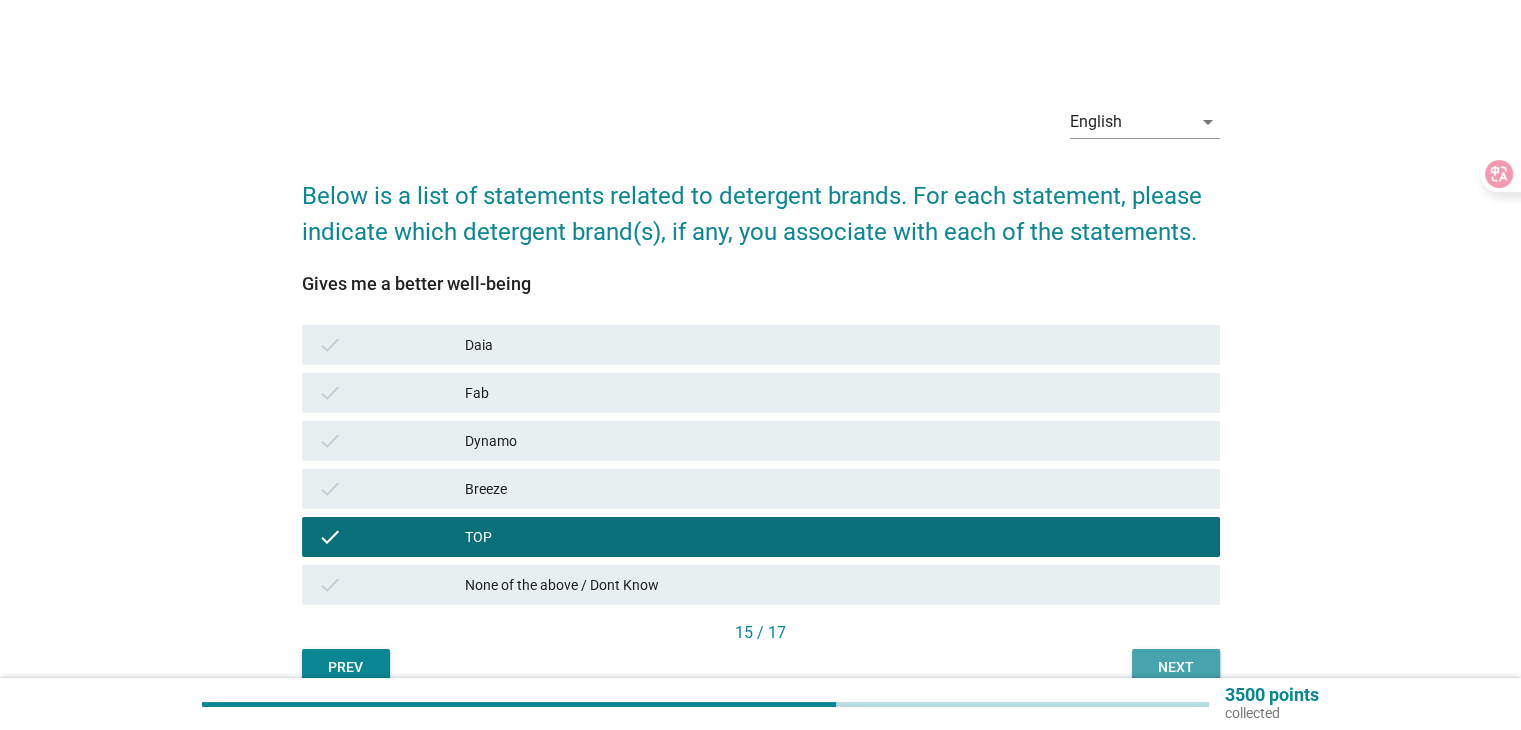 click on "Next" at bounding box center [1176, 667] 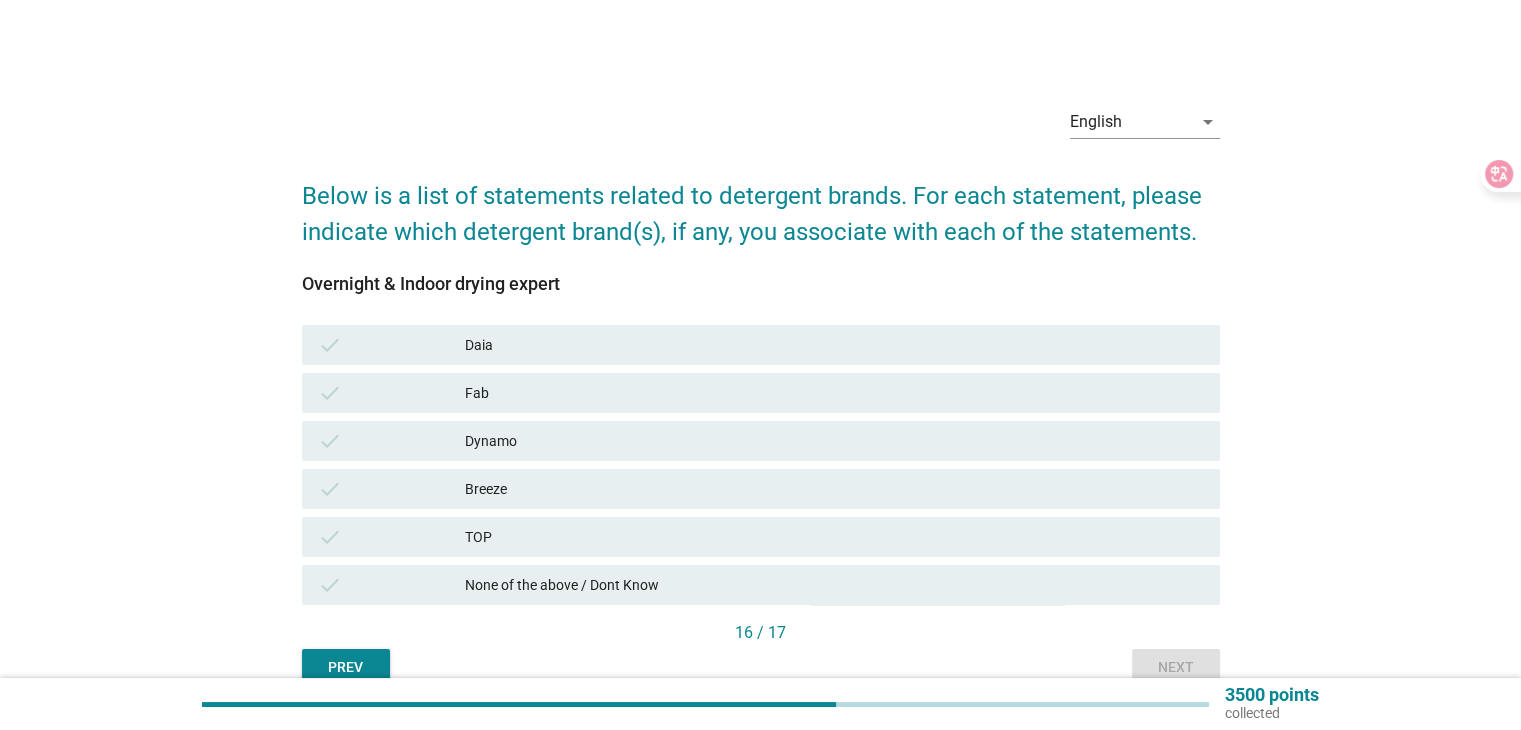click on "TOP" at bounding box center [834, 537] 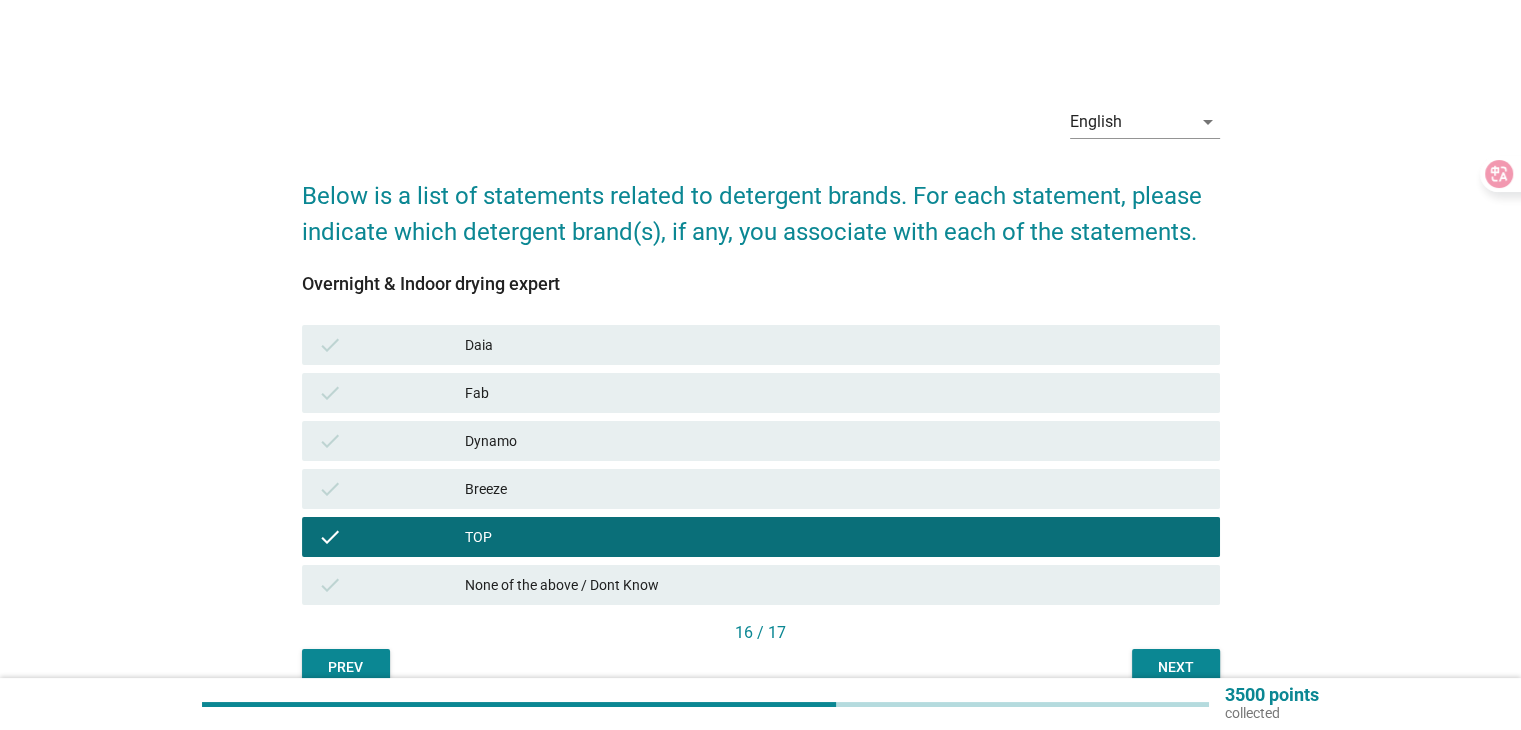 click on "Next" at bounding box center [1176, 667] 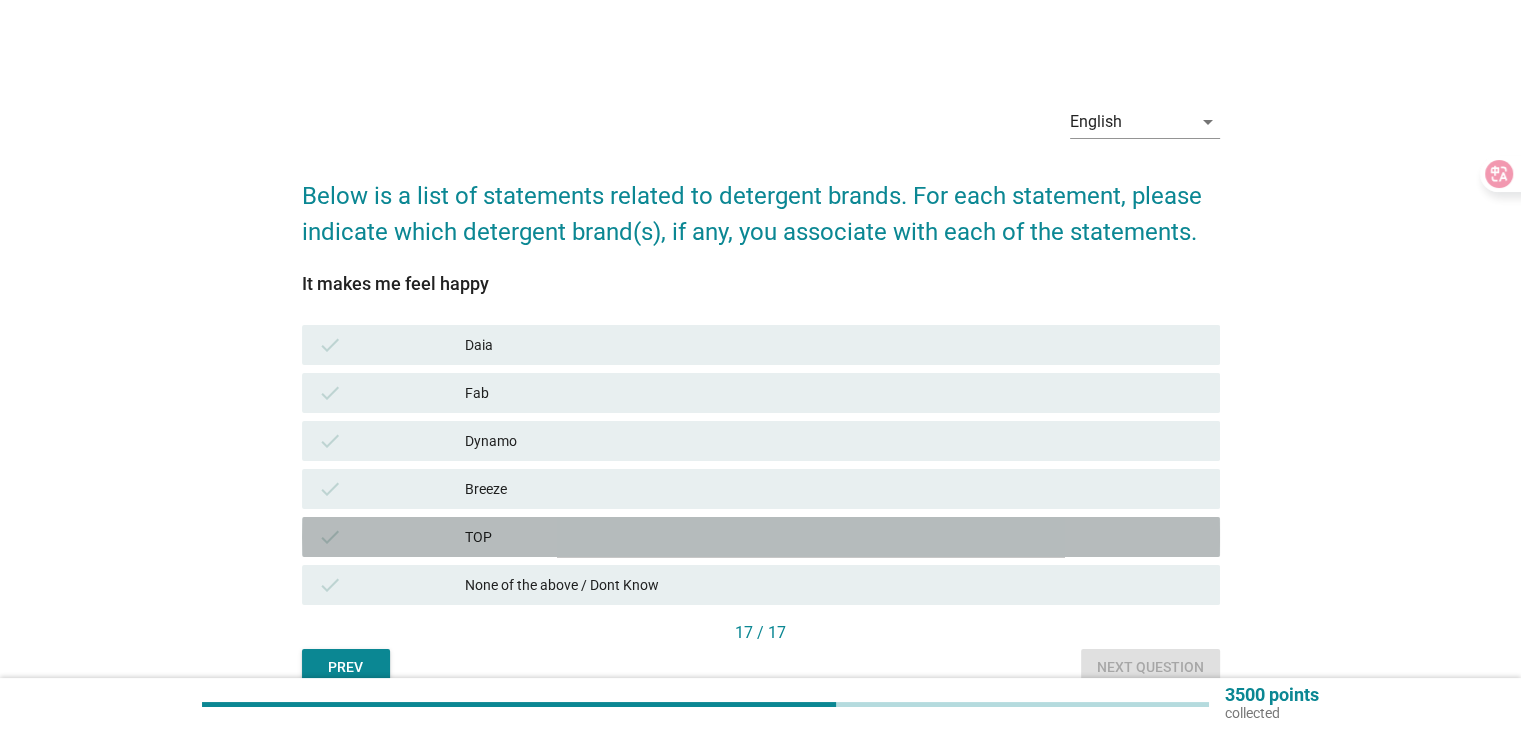 click on "check   TOP" at bounding box center [761, 537] 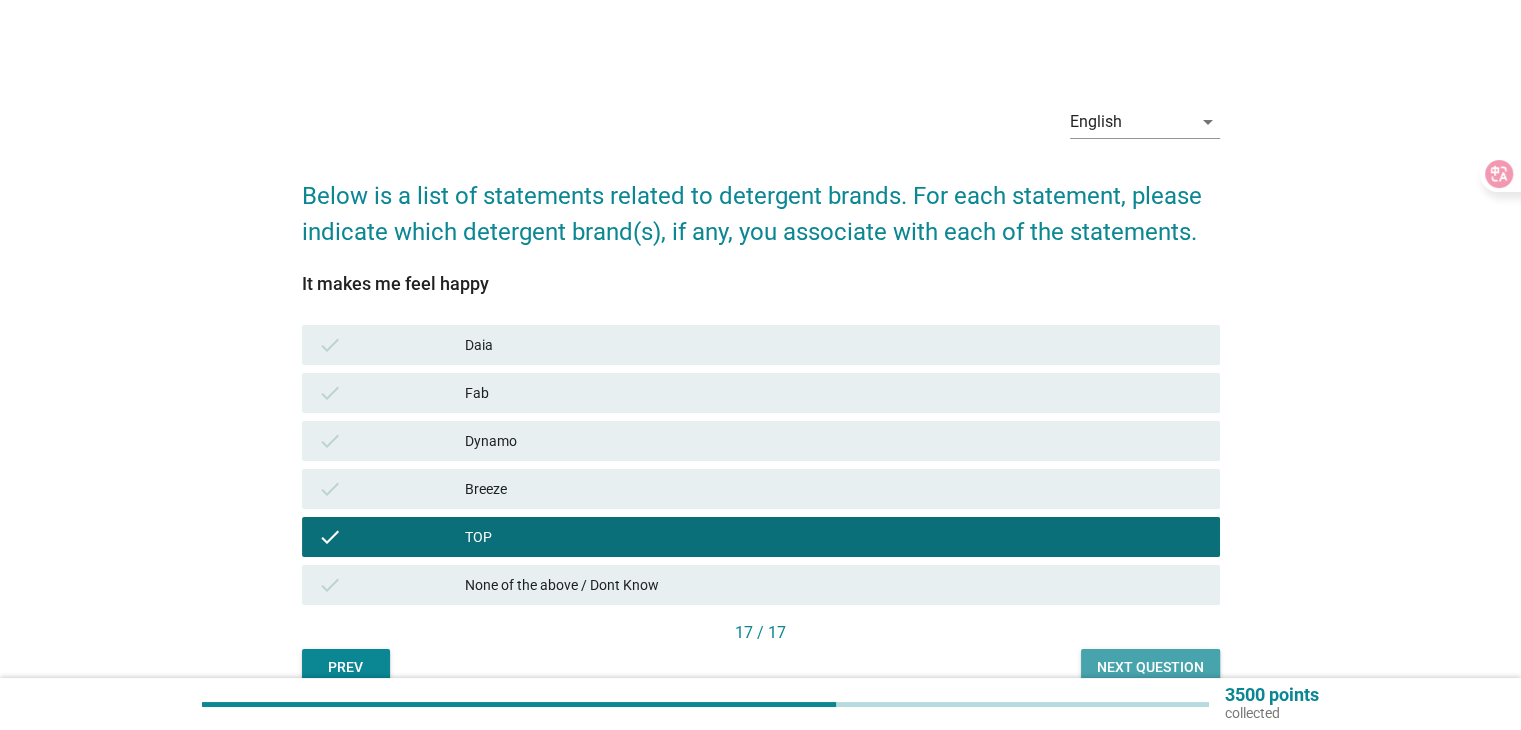 click on "Next question" at bounding box center [1150, 667] 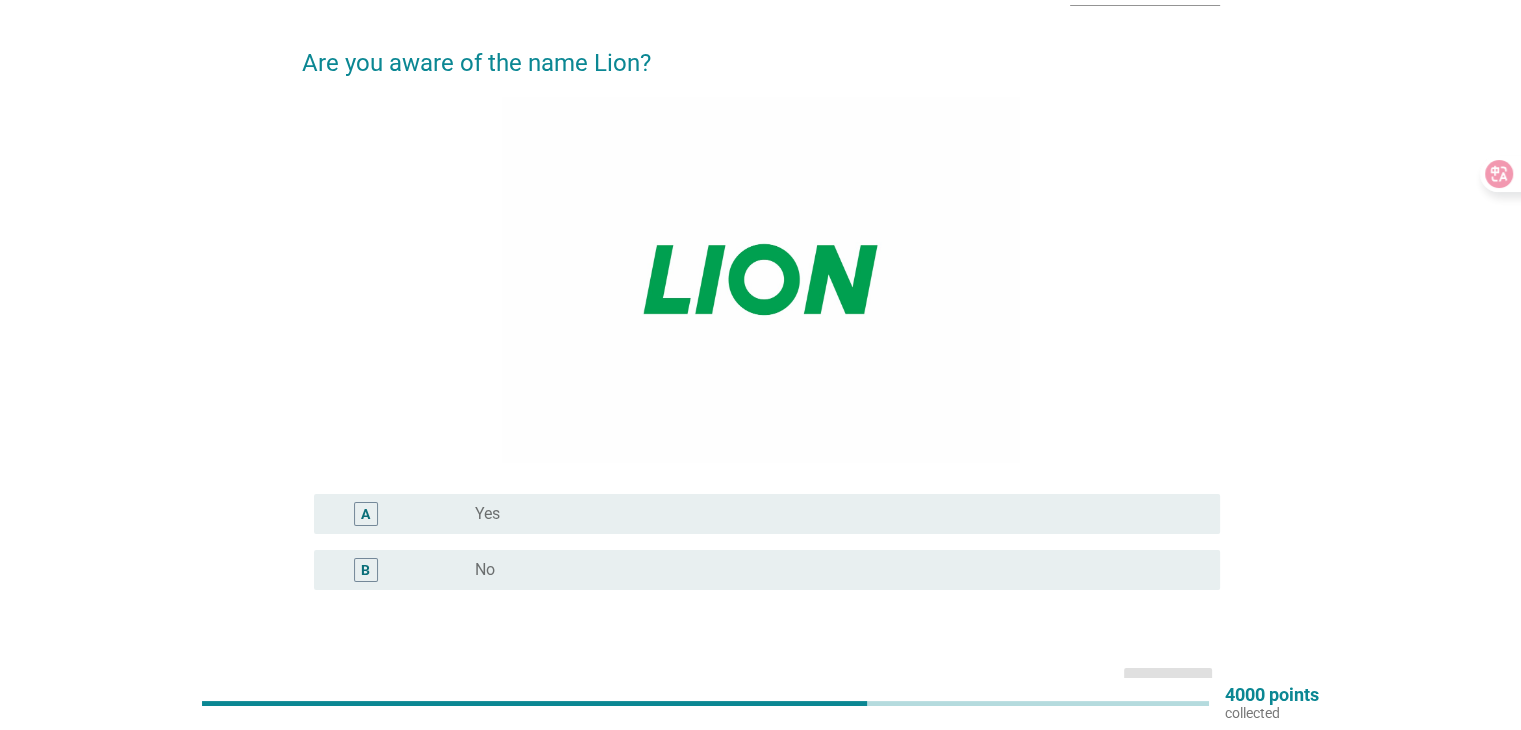 scroll, scrollTop: 200, scrollLeft: 0, axis: vertical 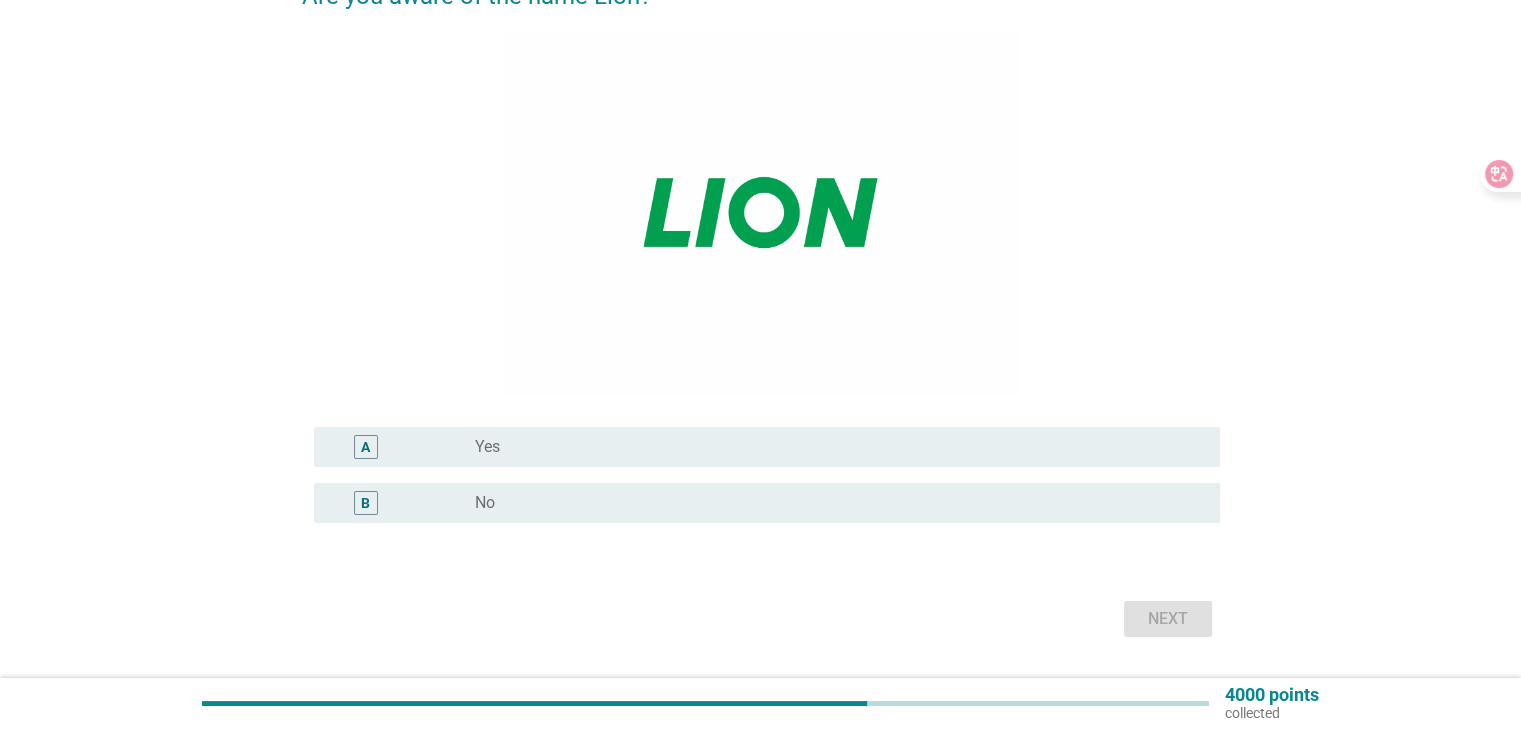 click on "radio_button_unchecked Yes" at bounding box center (831, 447) 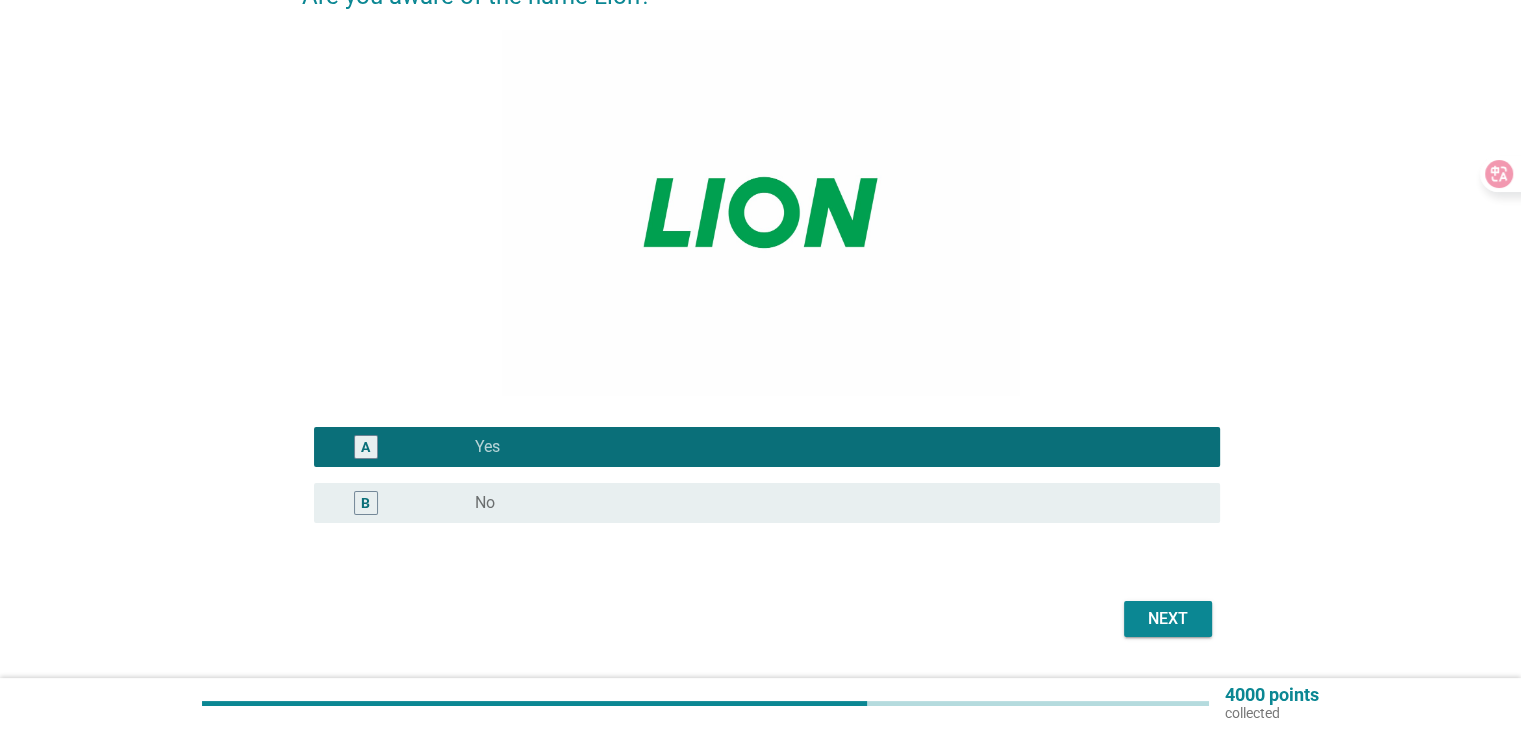 click on "Next" at bounding box center [1168, 619] 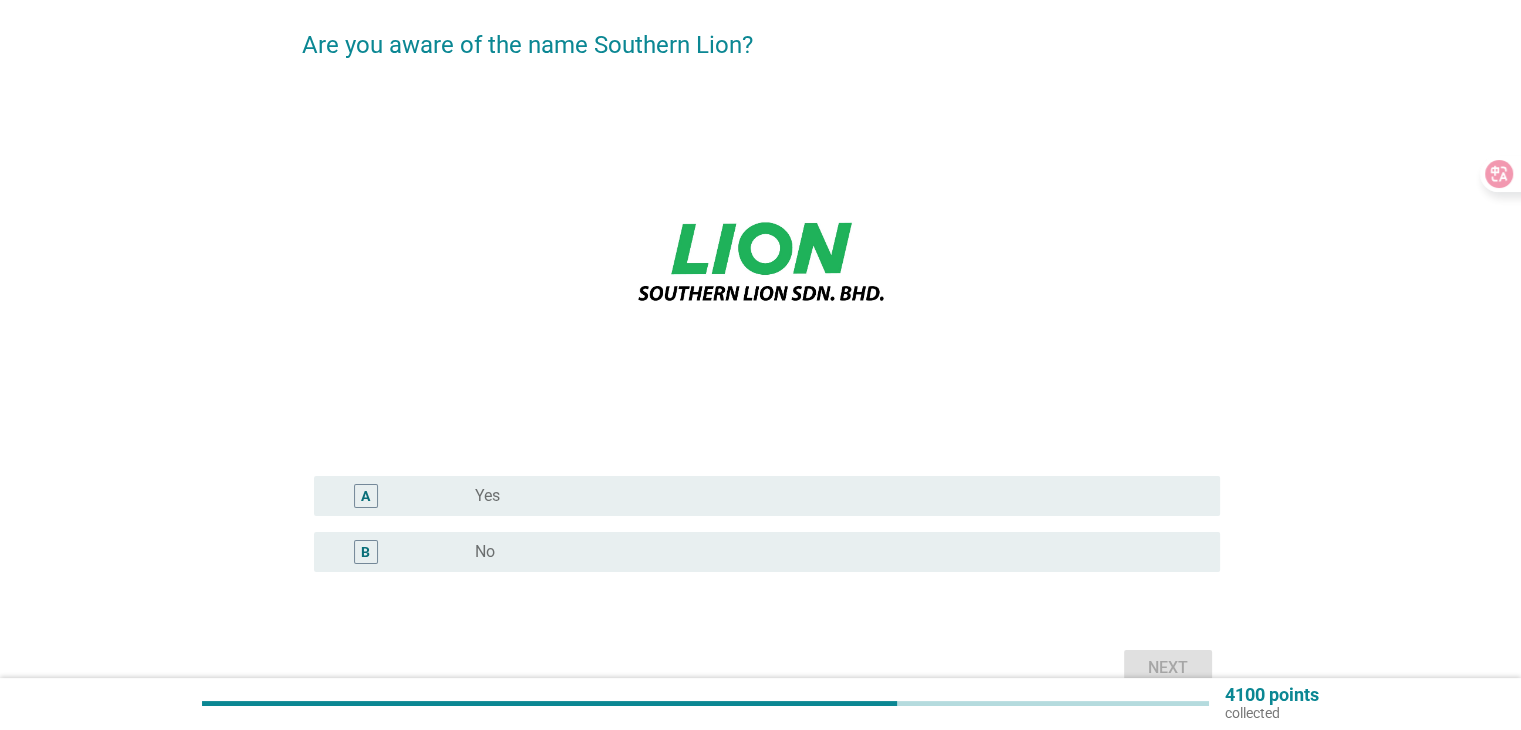 scroll, scrollTop: 200, scrollLeft: 0, axis: vertical 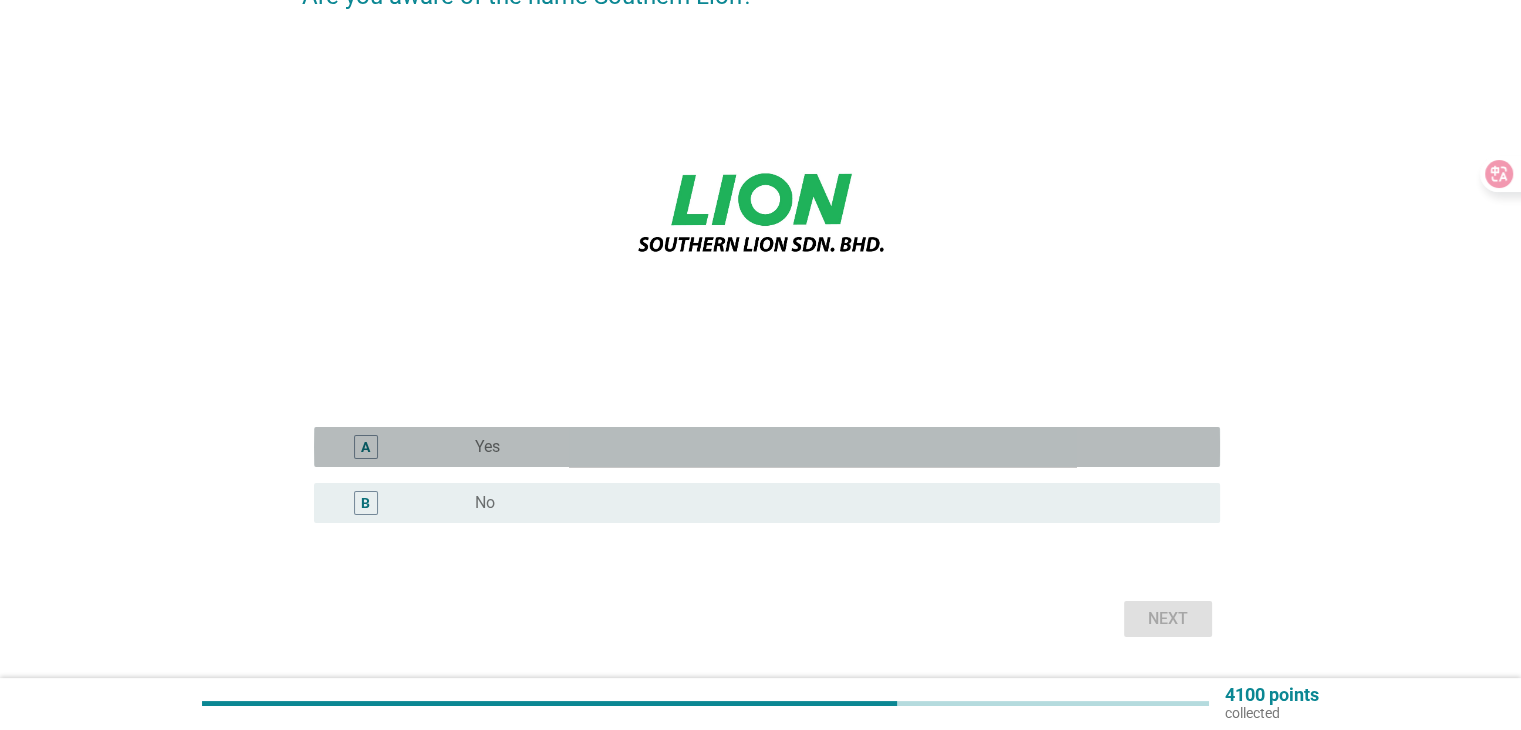 click on "radio_button_unchecked Yes" at bounding box center (831, 447) 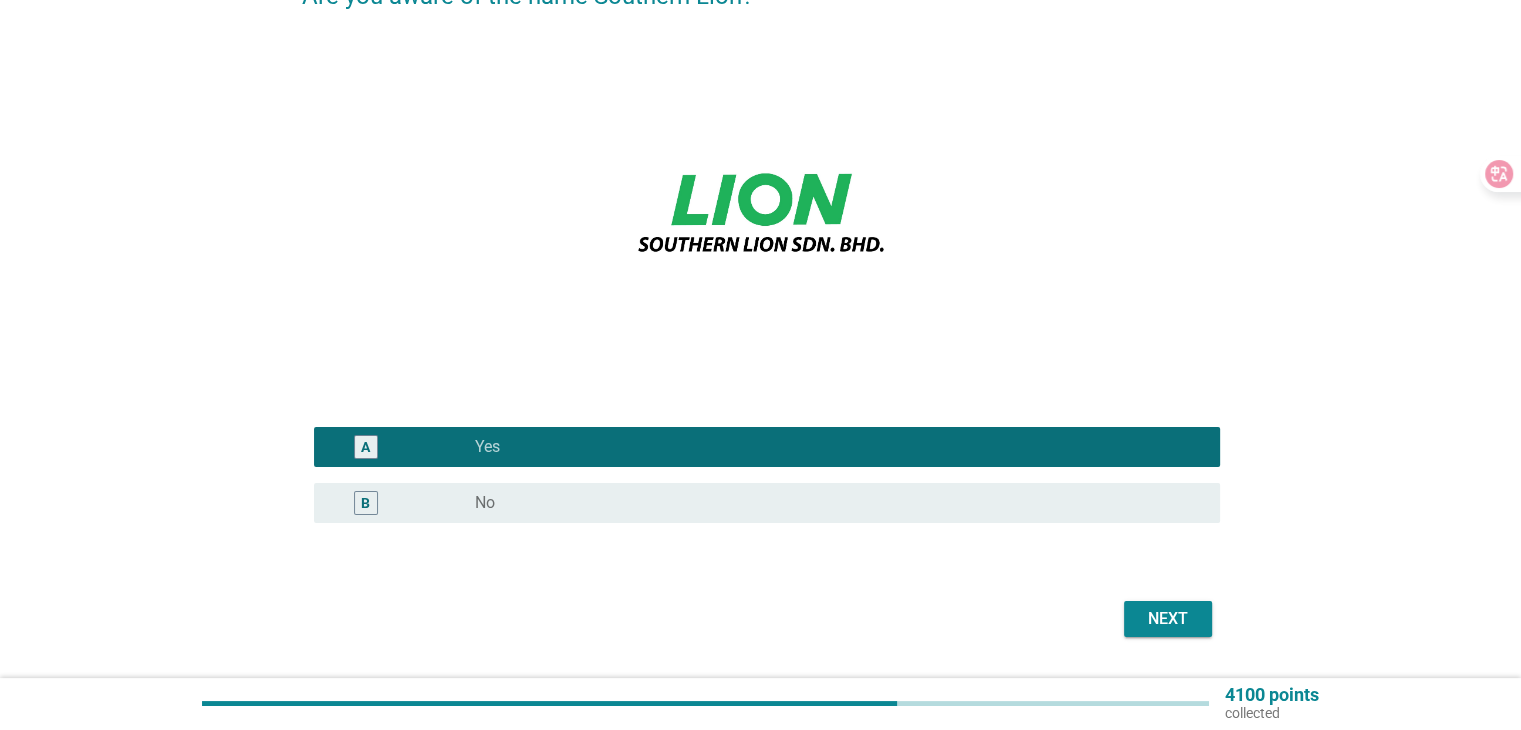 click on "Next" at bounding box center [1168, 619] 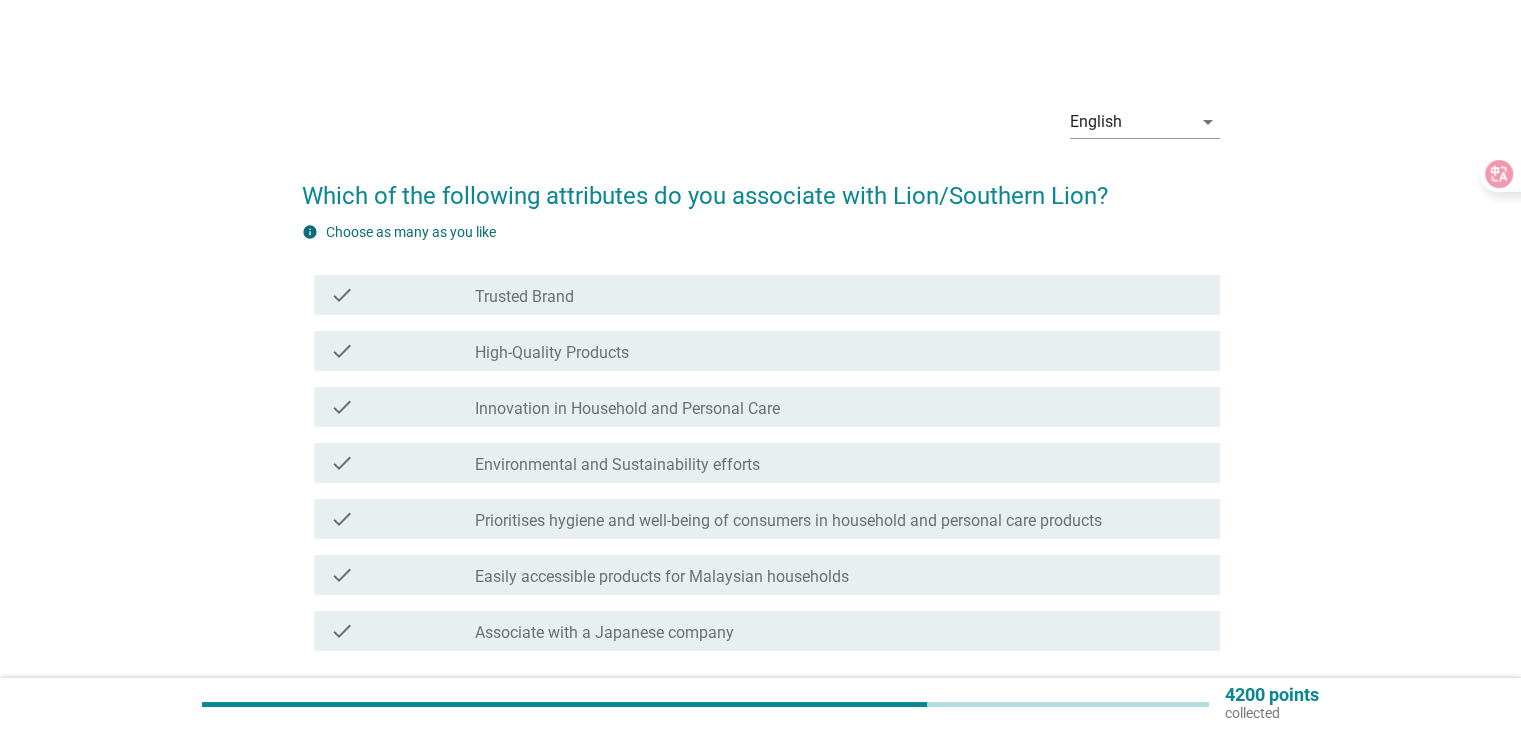 scroll, scrollTop: 100, scrollLeft: 0, axis: vertical 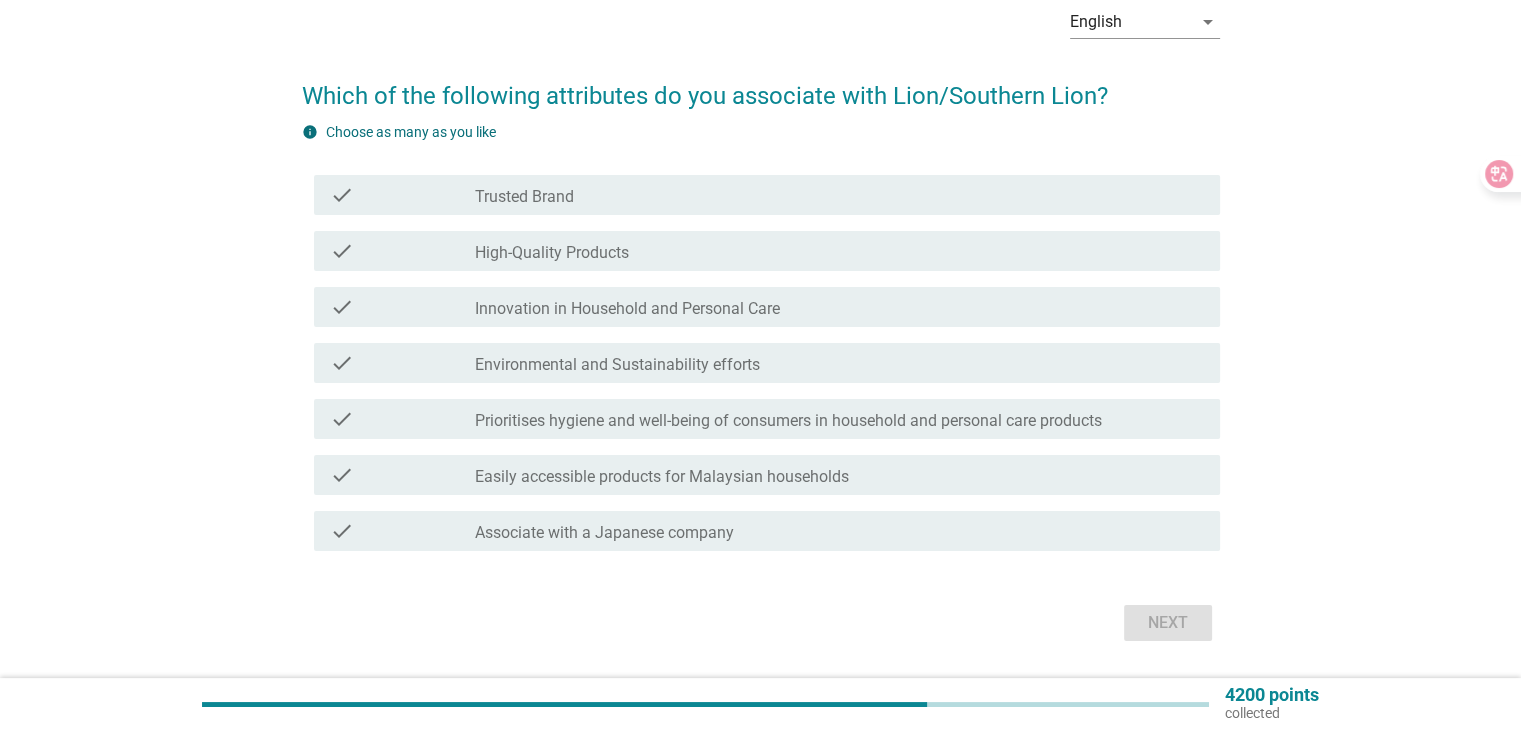 click on "Innovation in Household and Personal Care" at bounding box center [627, 309] 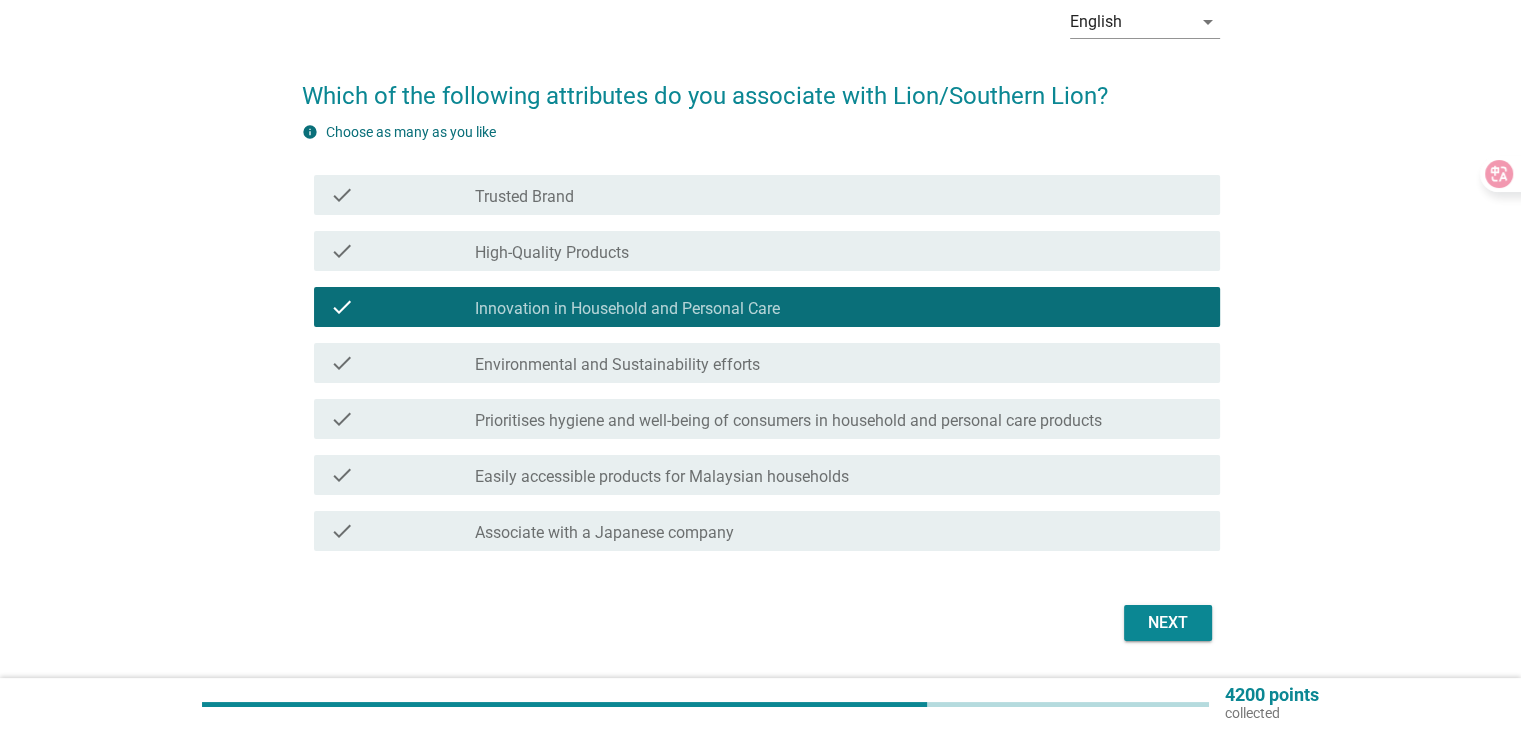 click on "Next" at bounding box center (1168, 623) 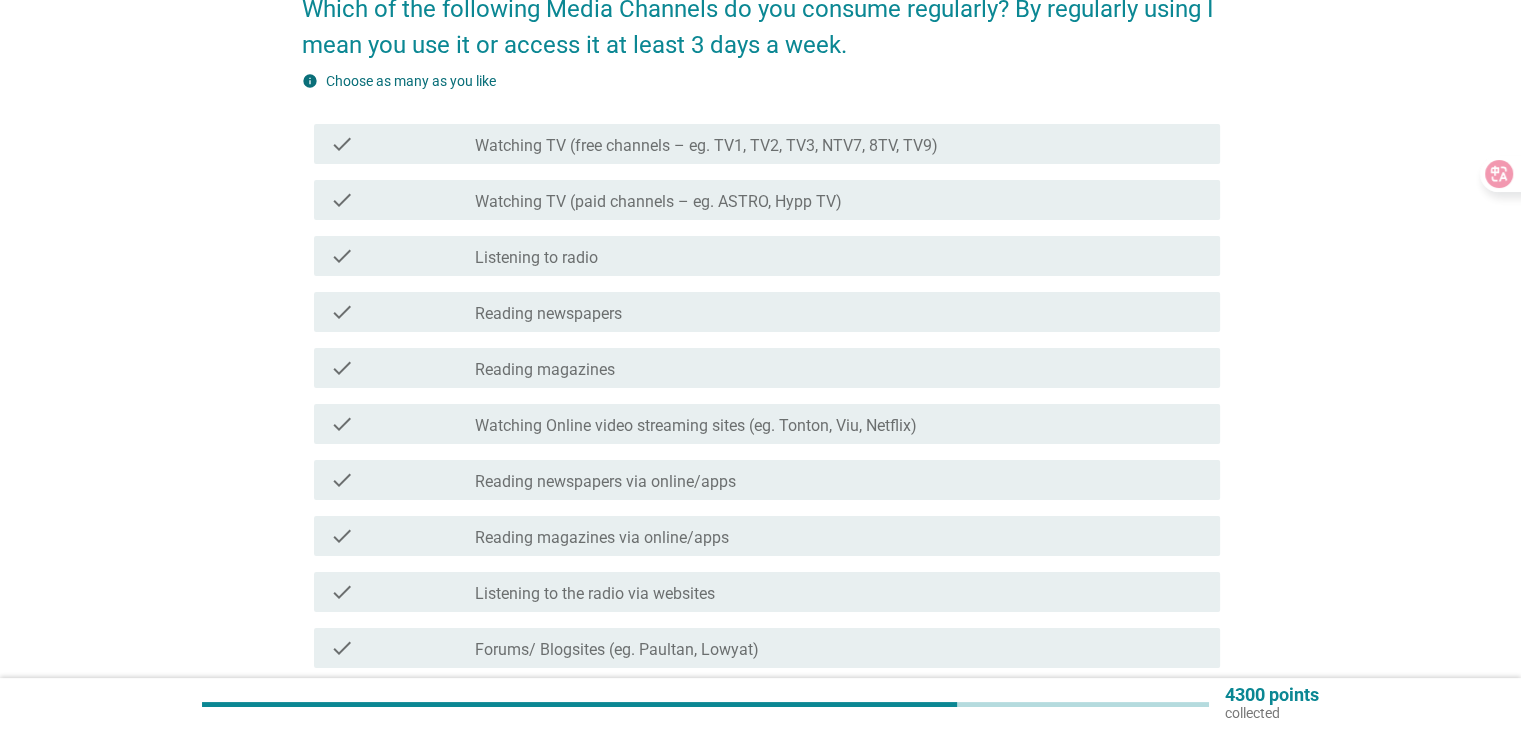 scroll, scrollTop: 200, scrollLeft: 0, axis: vertical 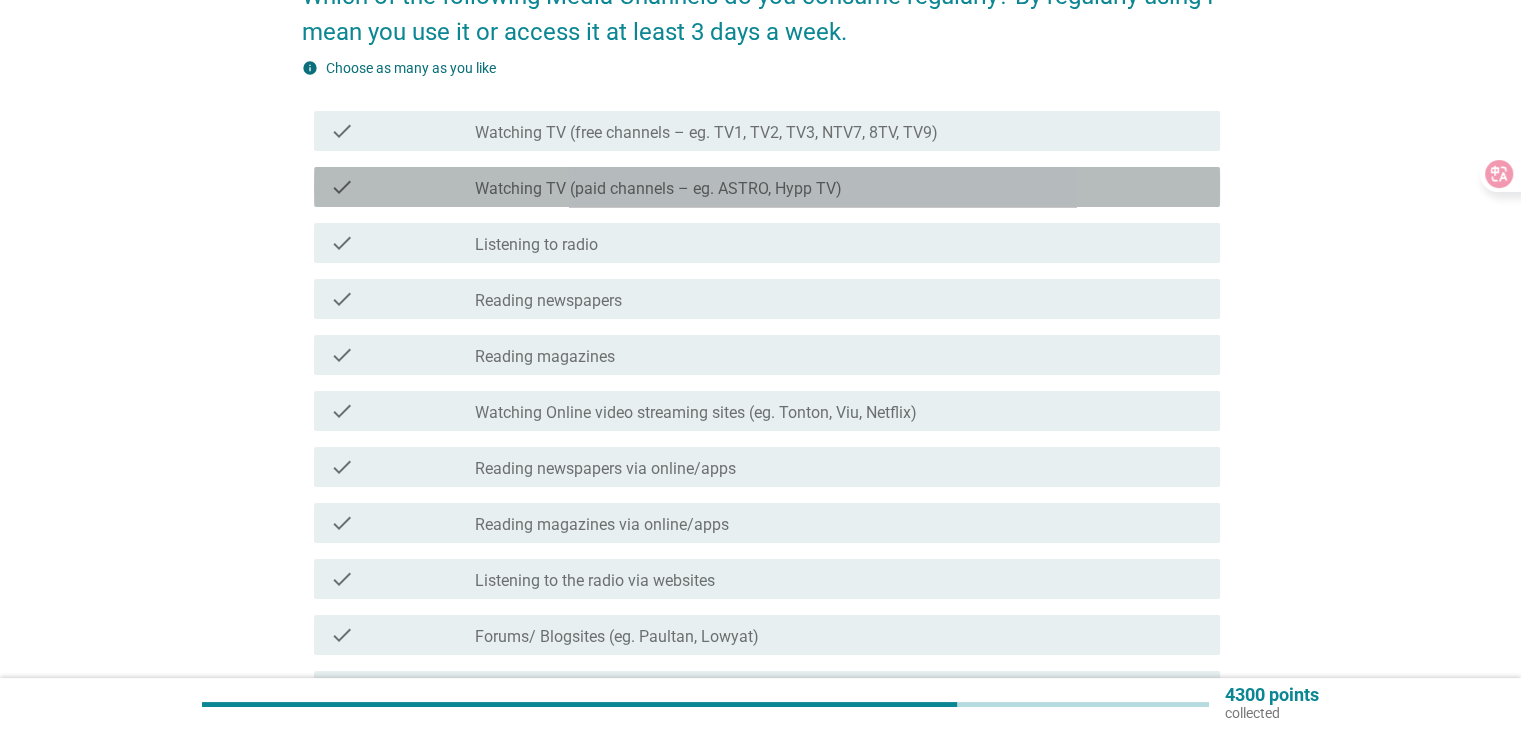 click on "check_box_outline_blank Watching TV (paid channels – eg. ASTRO, Hypp TV)" at bounding box center [839, 187] 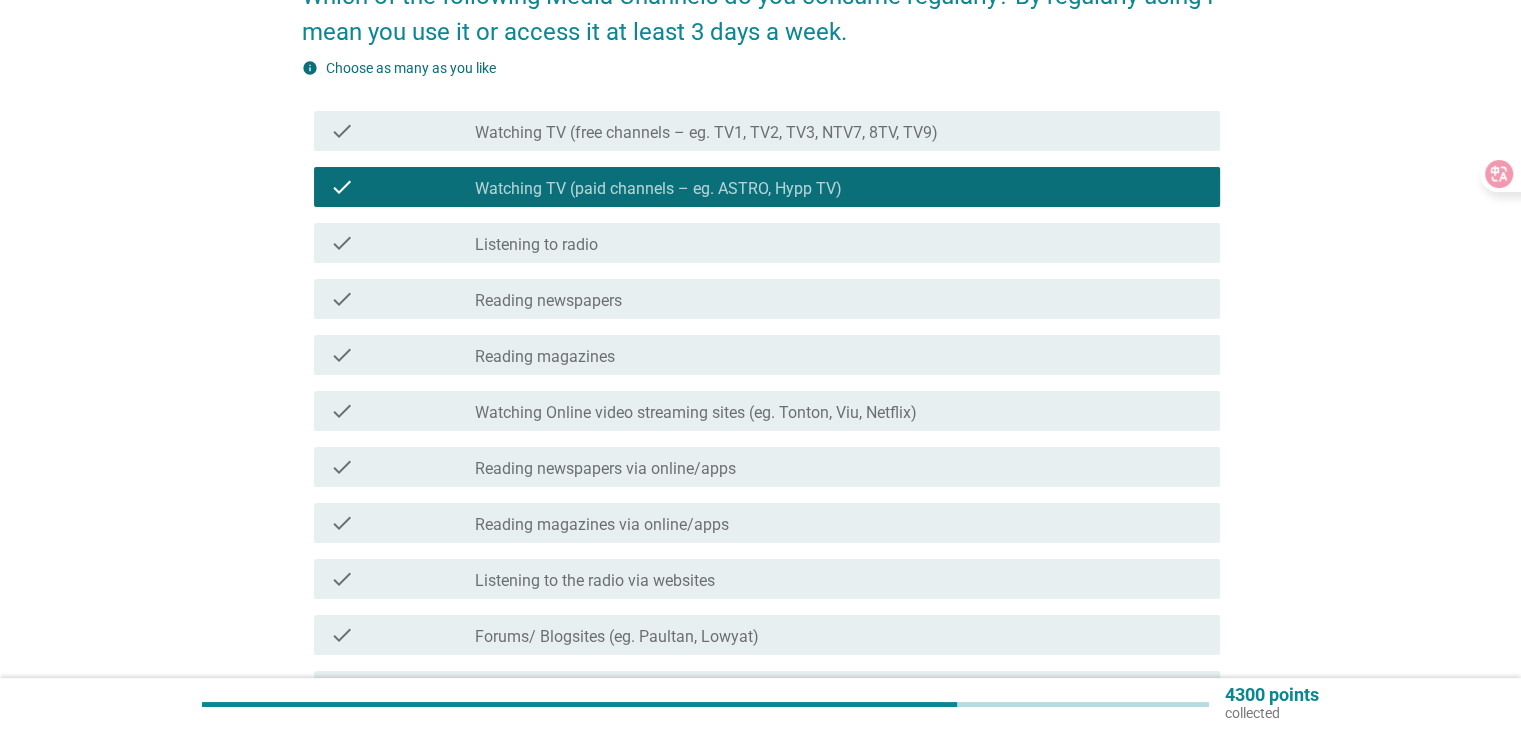 click on "check     check_box_outline_blank Listening to radio" at bounding box center (767, 243) 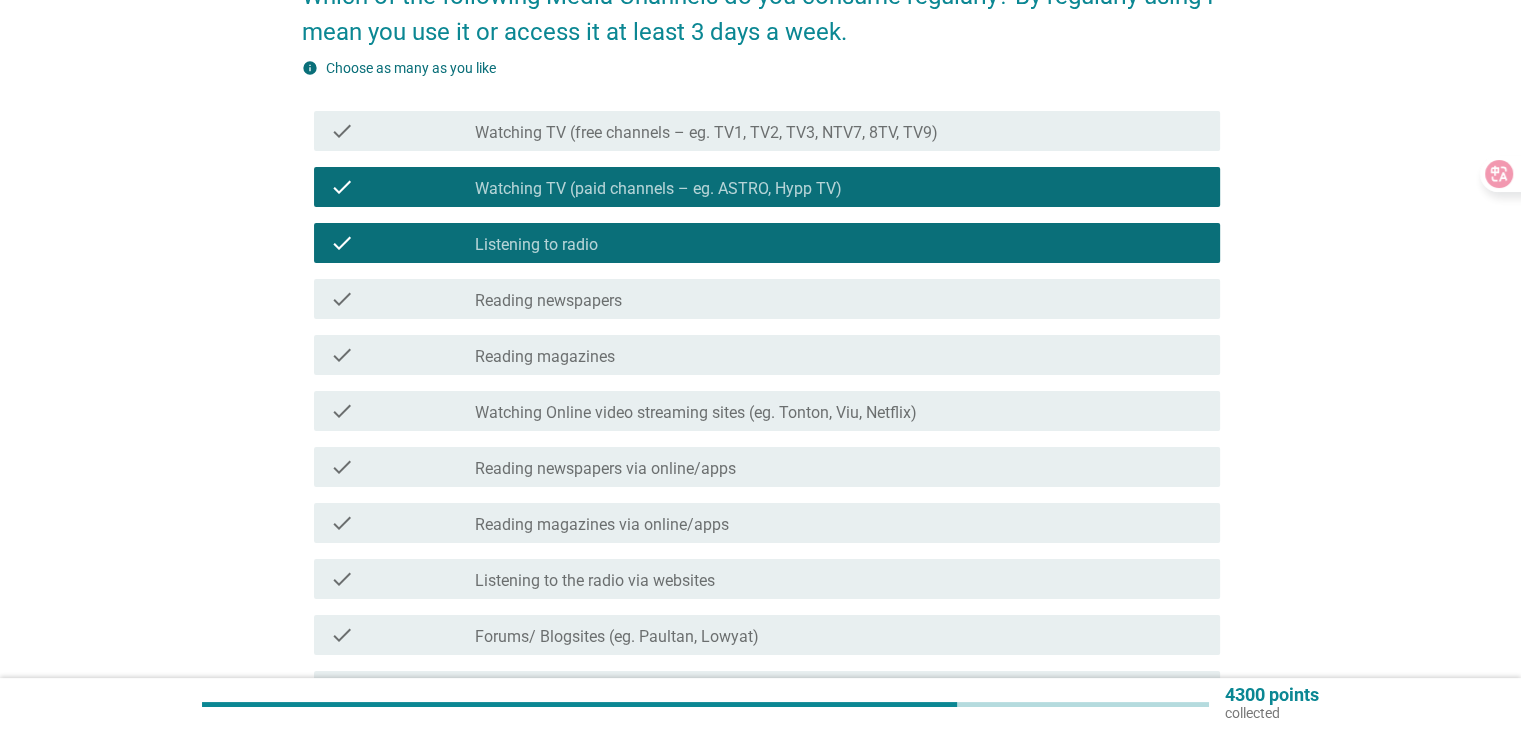 click on "check" at bounding box center (403, 411) 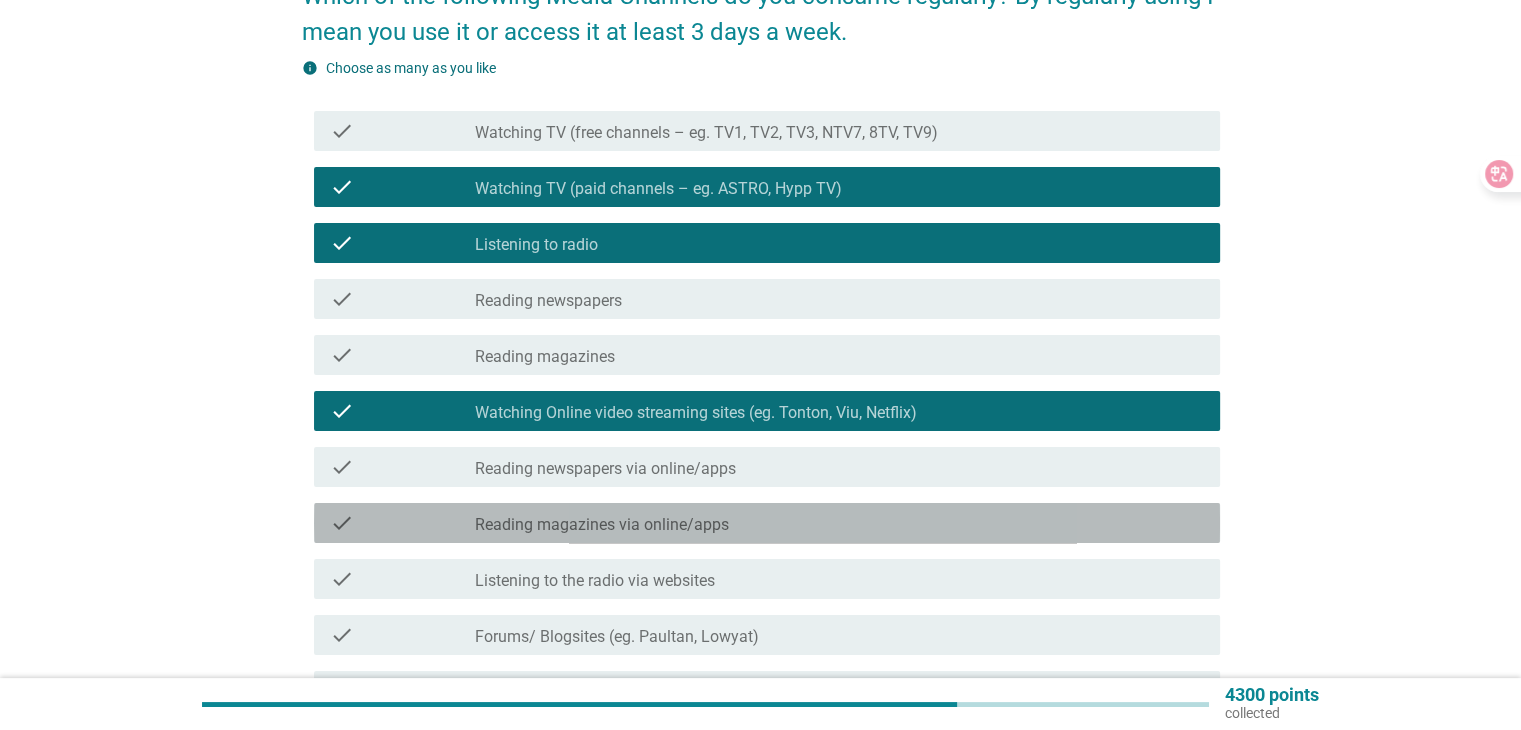 click on "check" at bounding box center (403, 523) 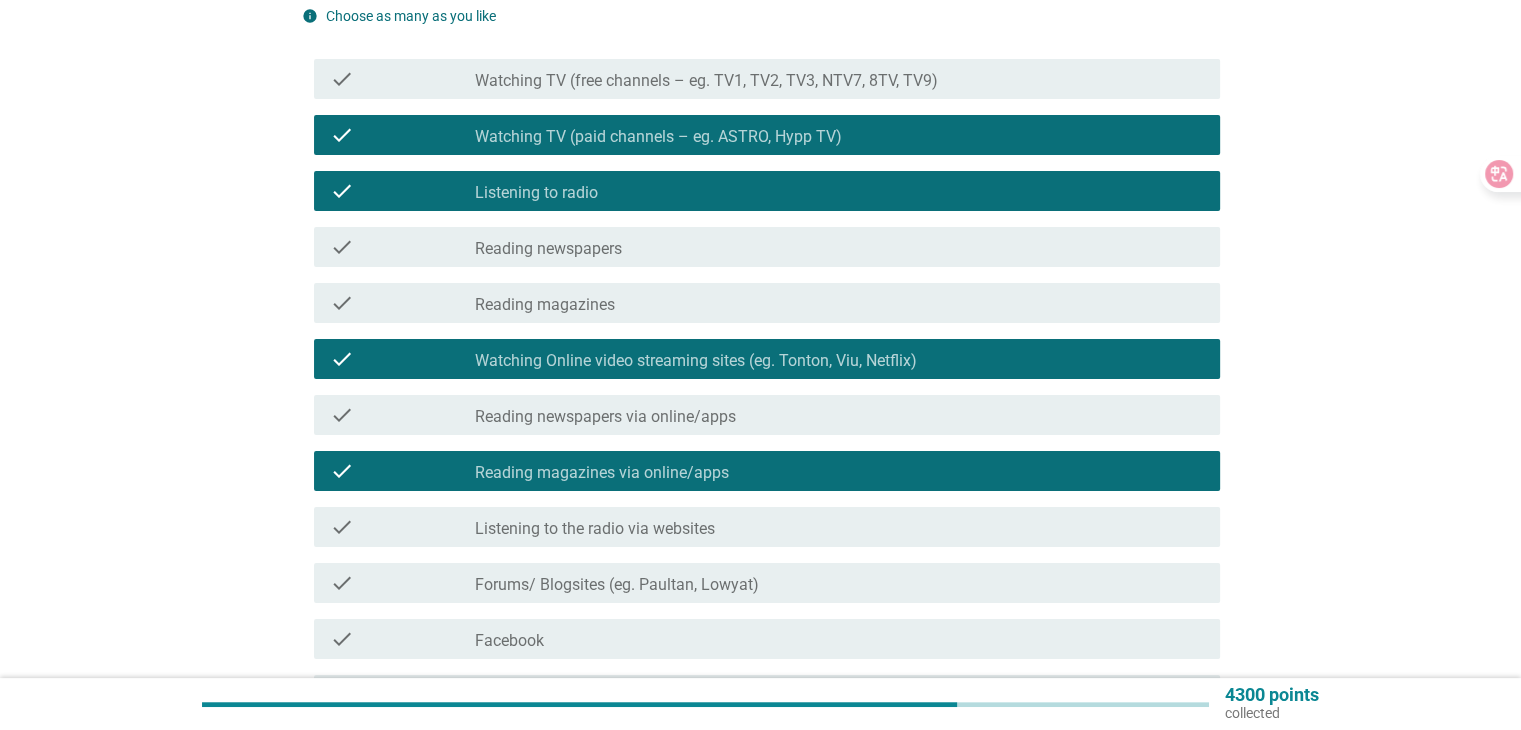 scroll, scrollTop: 300, scrollLeft: 0, axis: vertical 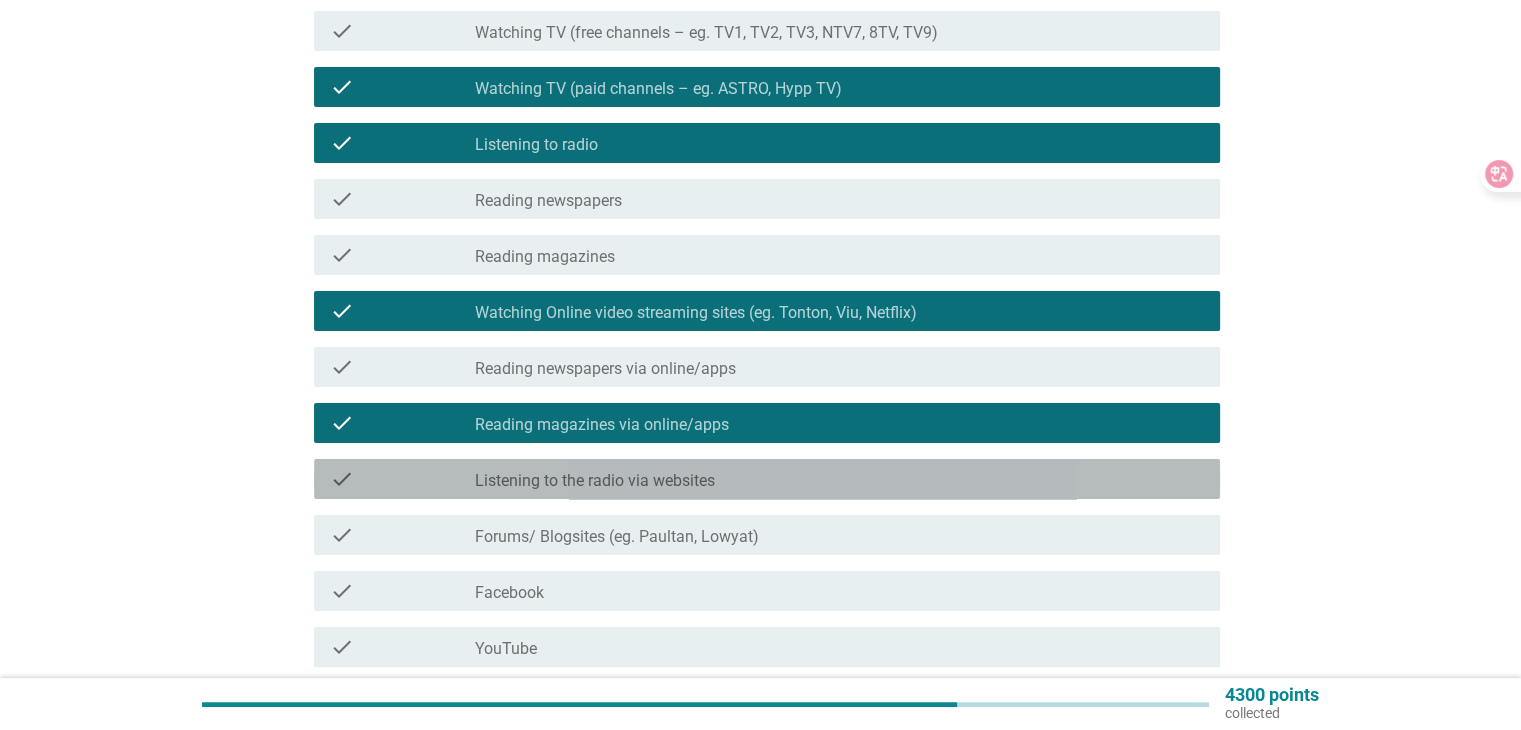 click on "check     check_box_outline_blank Listening to the radio via websites" at bounding box center [767, 479] 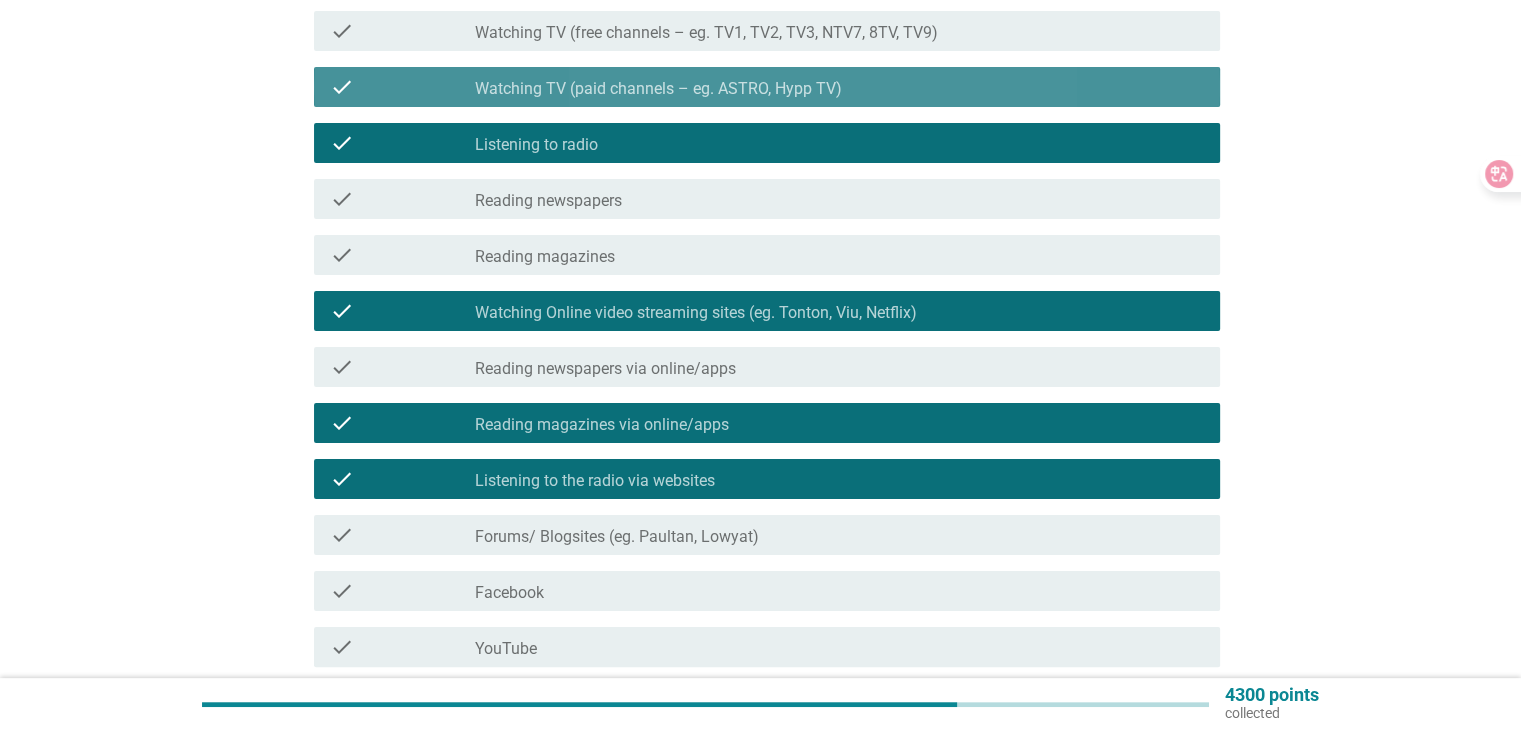 click on "Watching TV (paid channels – eg. ASTRO, Hypp TV)" at bounding box center (658, 89) 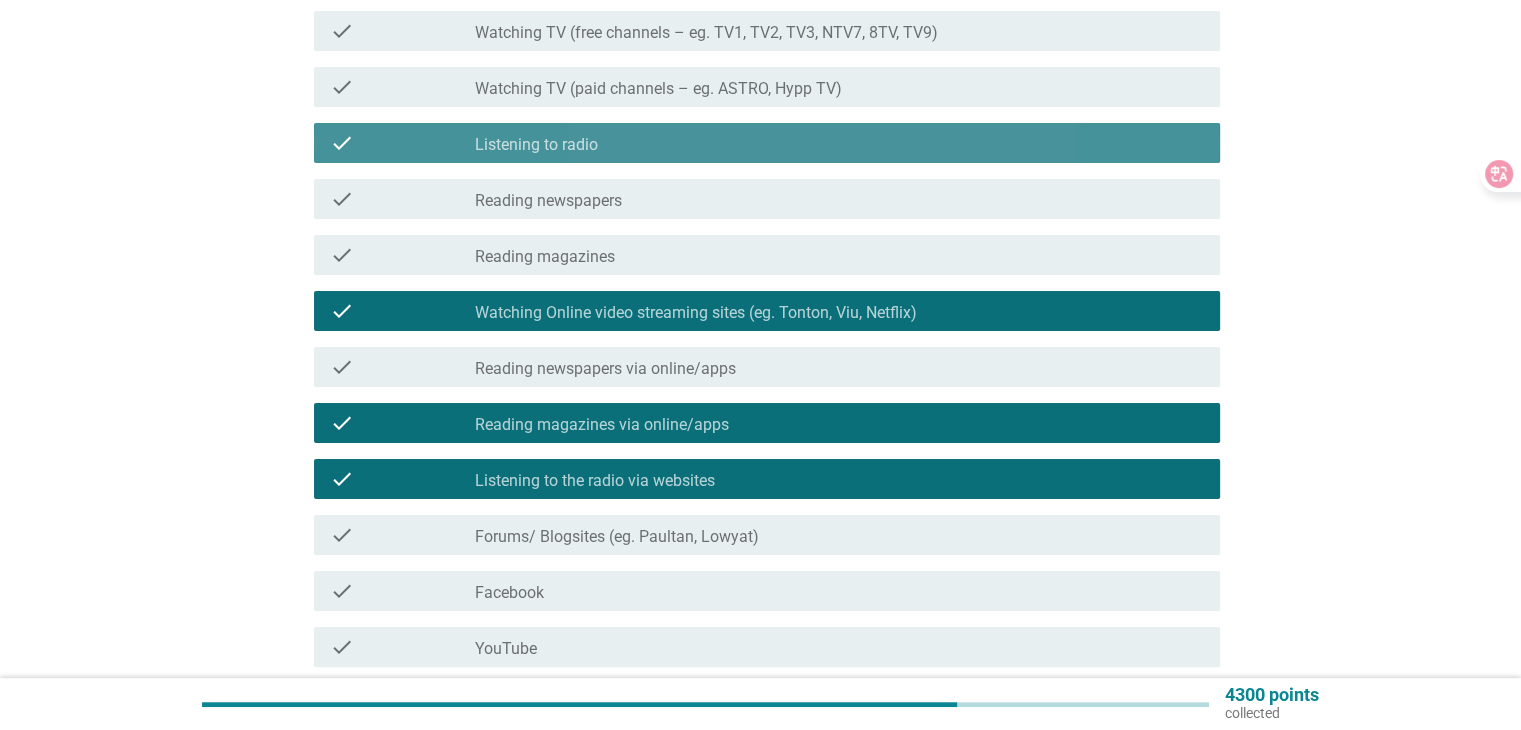 drag, startPoint x: 608, startPoint y: 136, endPoint x: 601, endPoint y: 146, distance: 12.206555 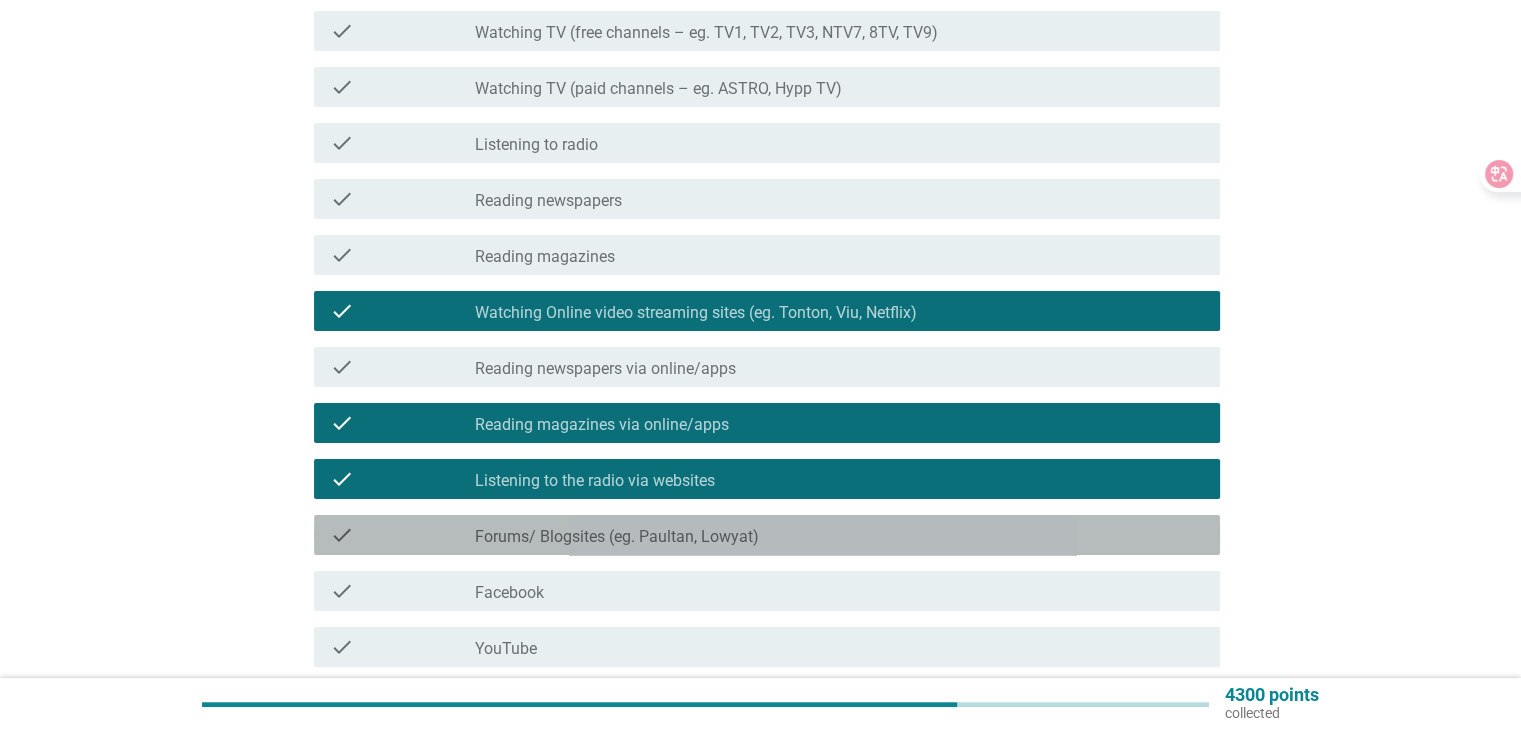 click on "Forums/ Blogsites (eg. Paultan, Lowyat)" at bounding box center [617, 537] 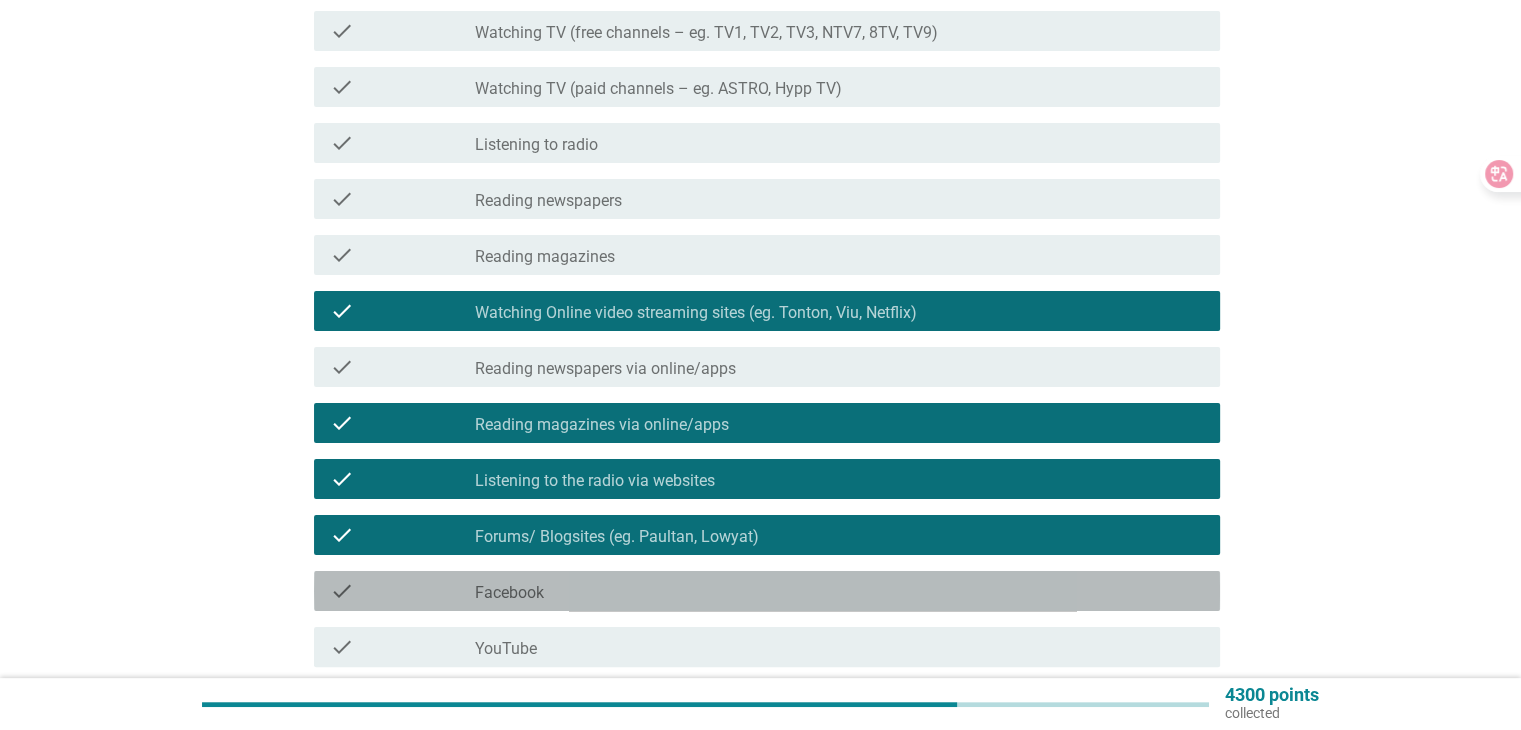 click on "Facebook" at bounding box center (509, 593) 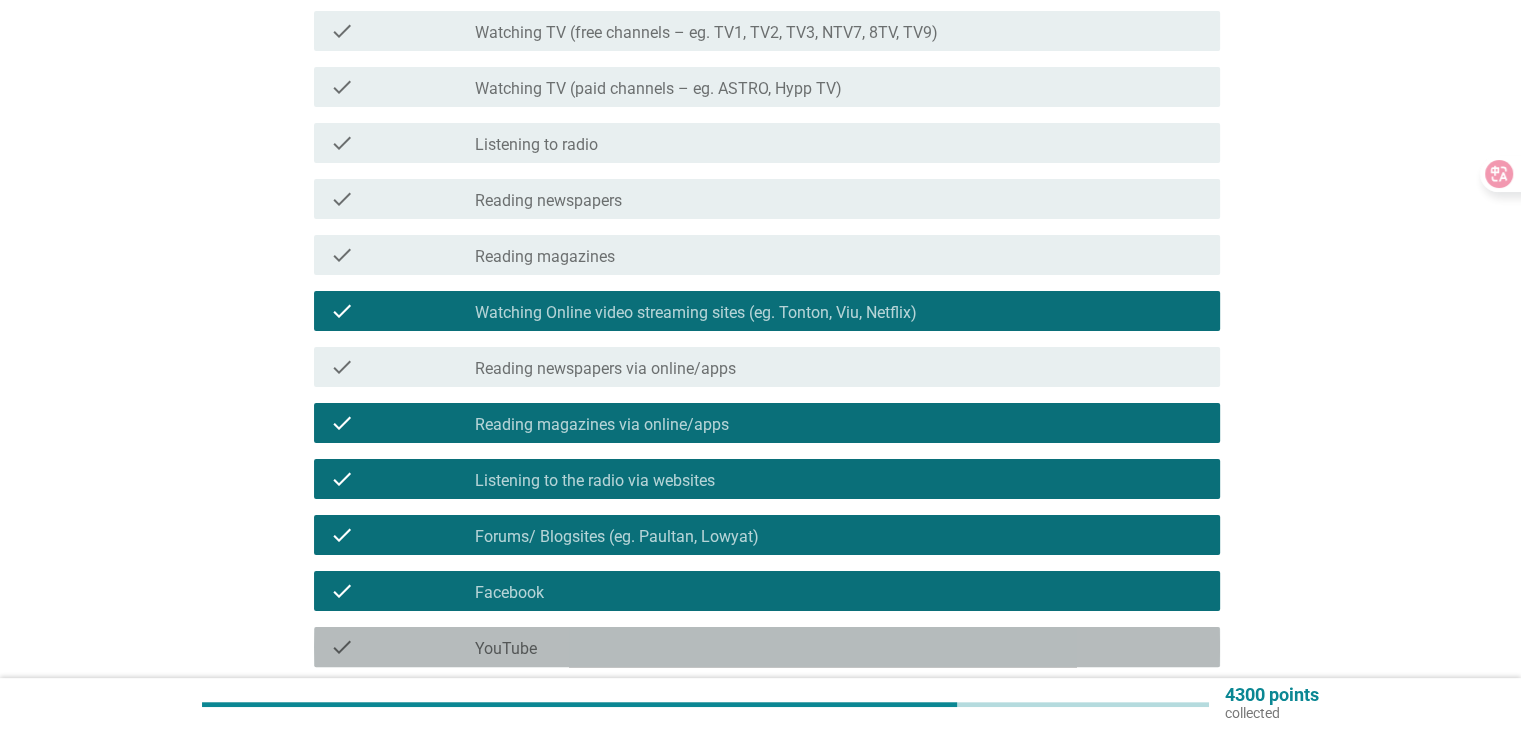drag, startPoint x: 517, startPoint y: 642, endPoint x: 559, endPoint y: 599, distance: 60.108234 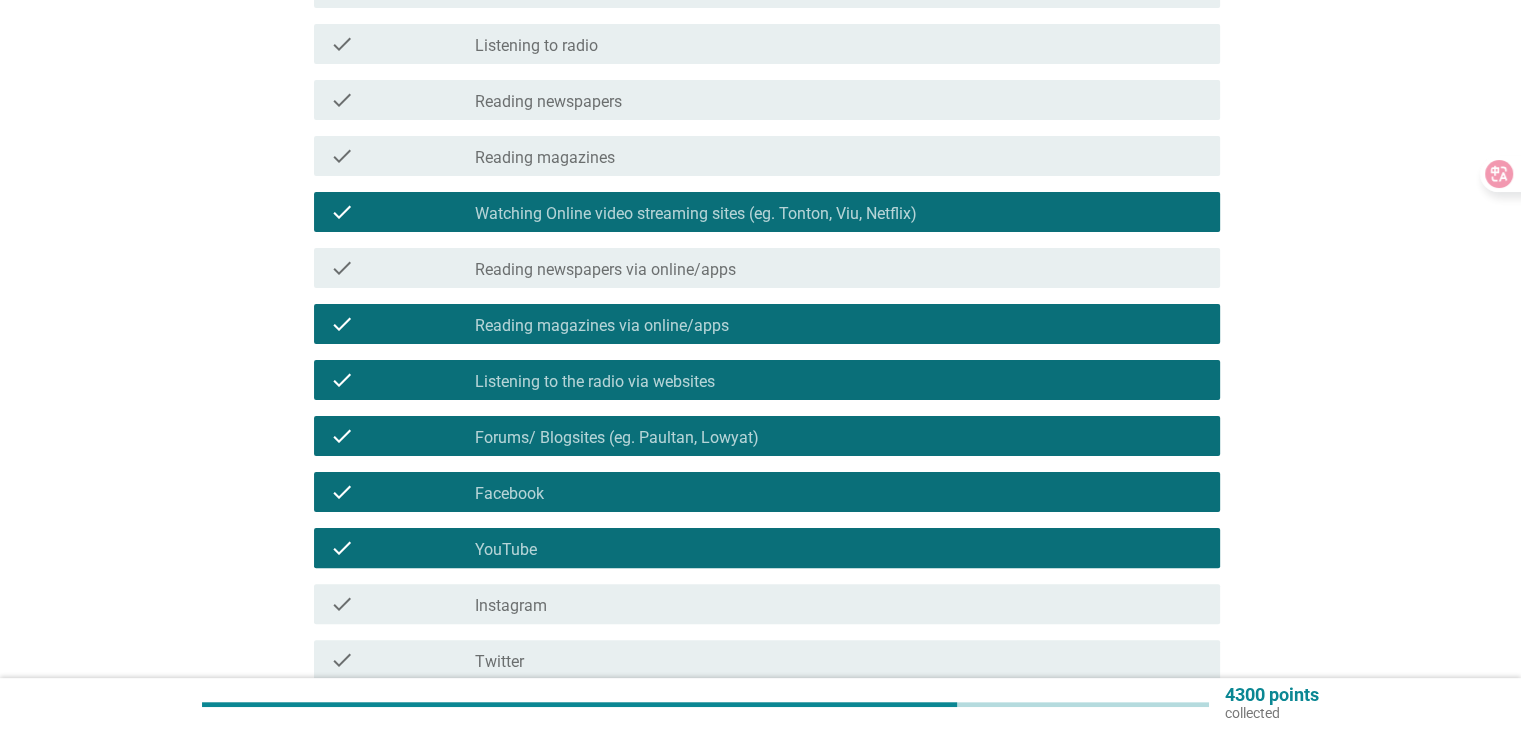 scroll, scrollTop: 400, scrollLeft: 0, axis: vertical 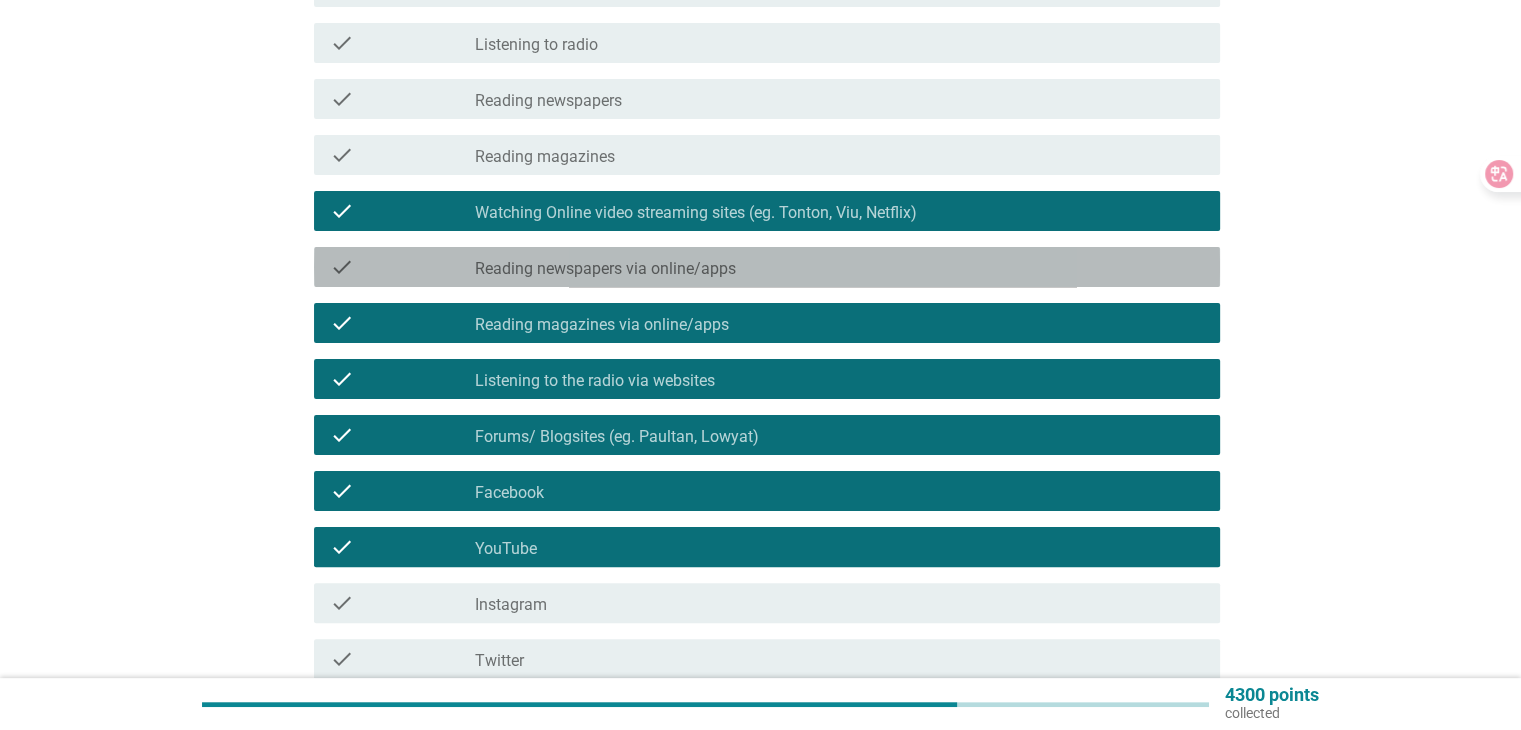 click on "Reading newspapers via online/apps" at bounding box center (605, 269) 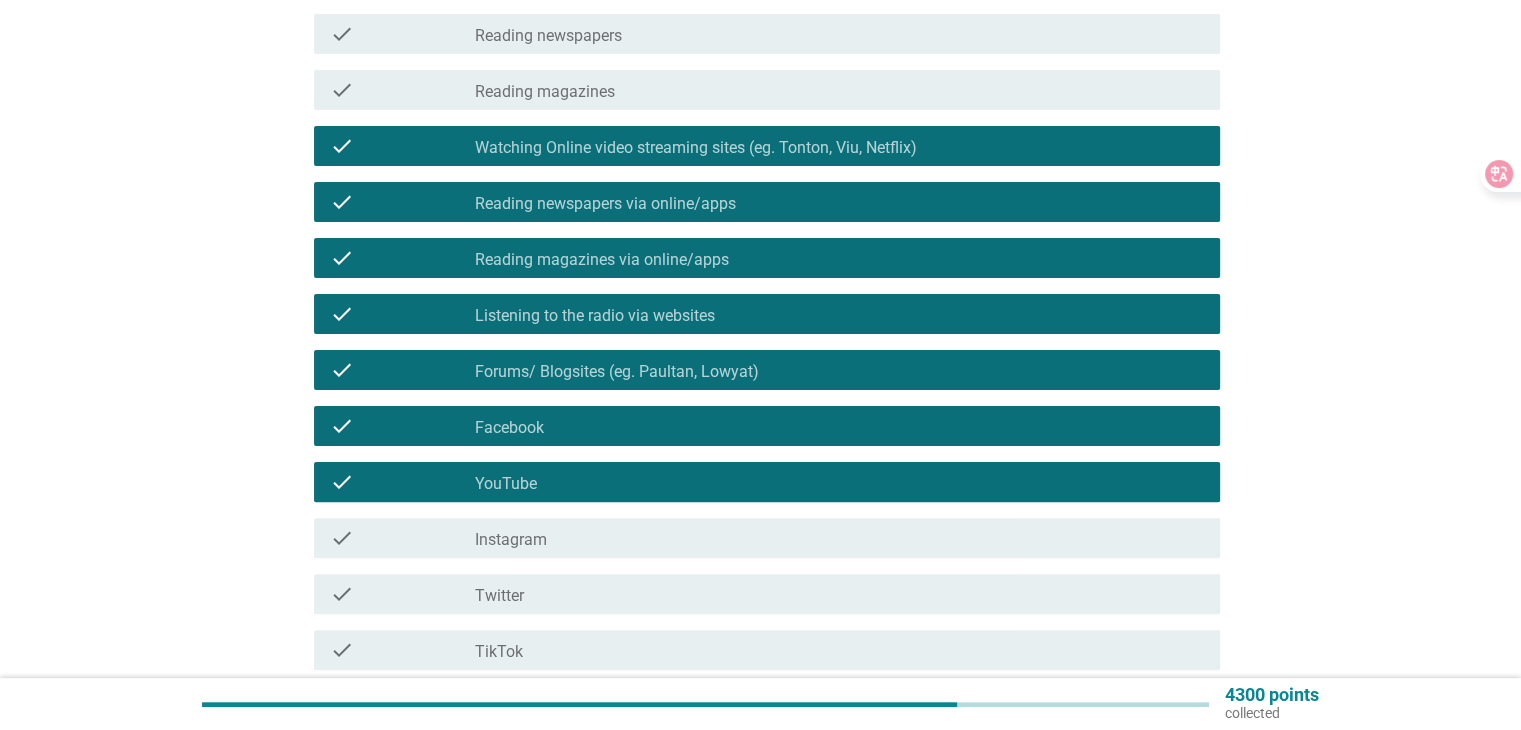 scroll, scrollTop: 600, scrollLeft: 0, axis: vertical 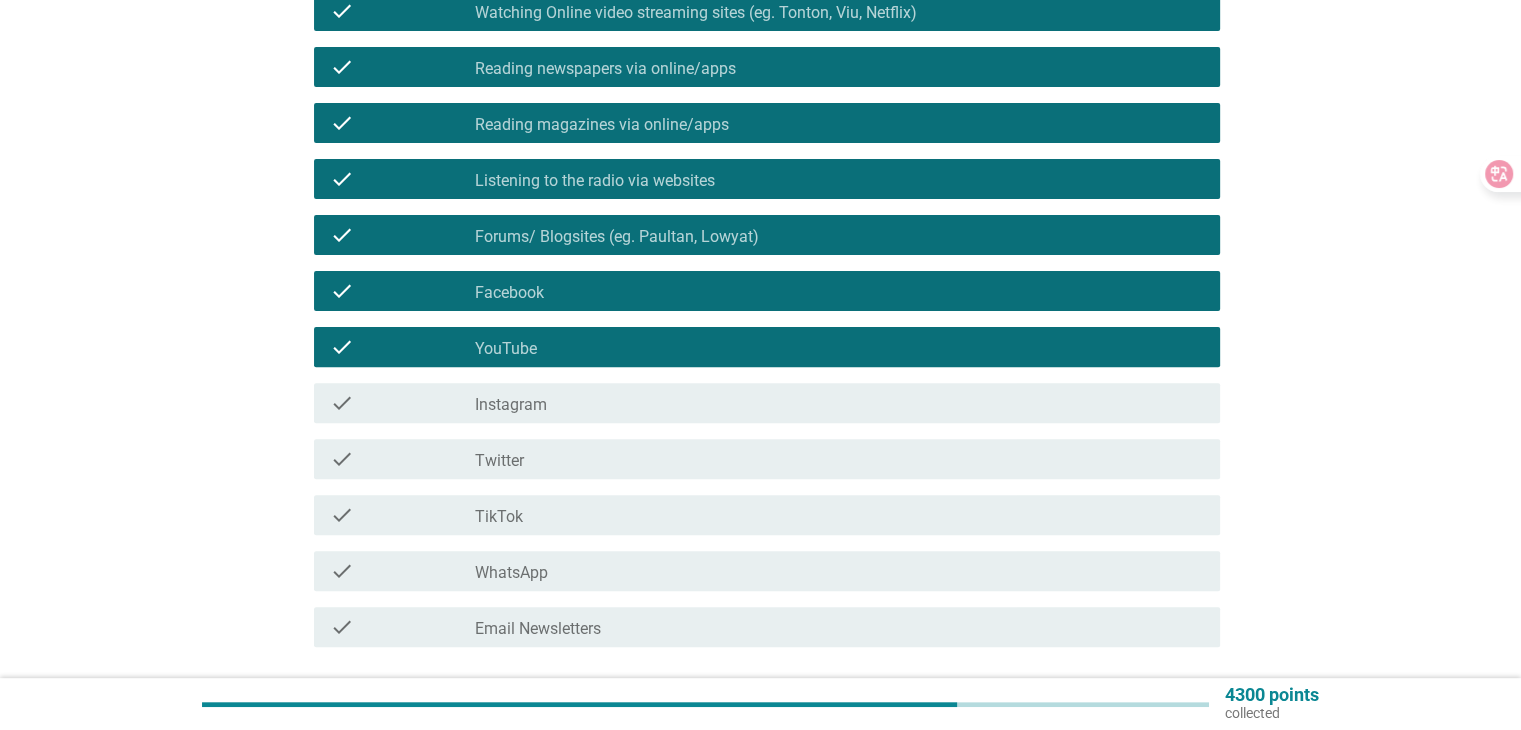 click on "Instagram" at bounding box center [511, 405] 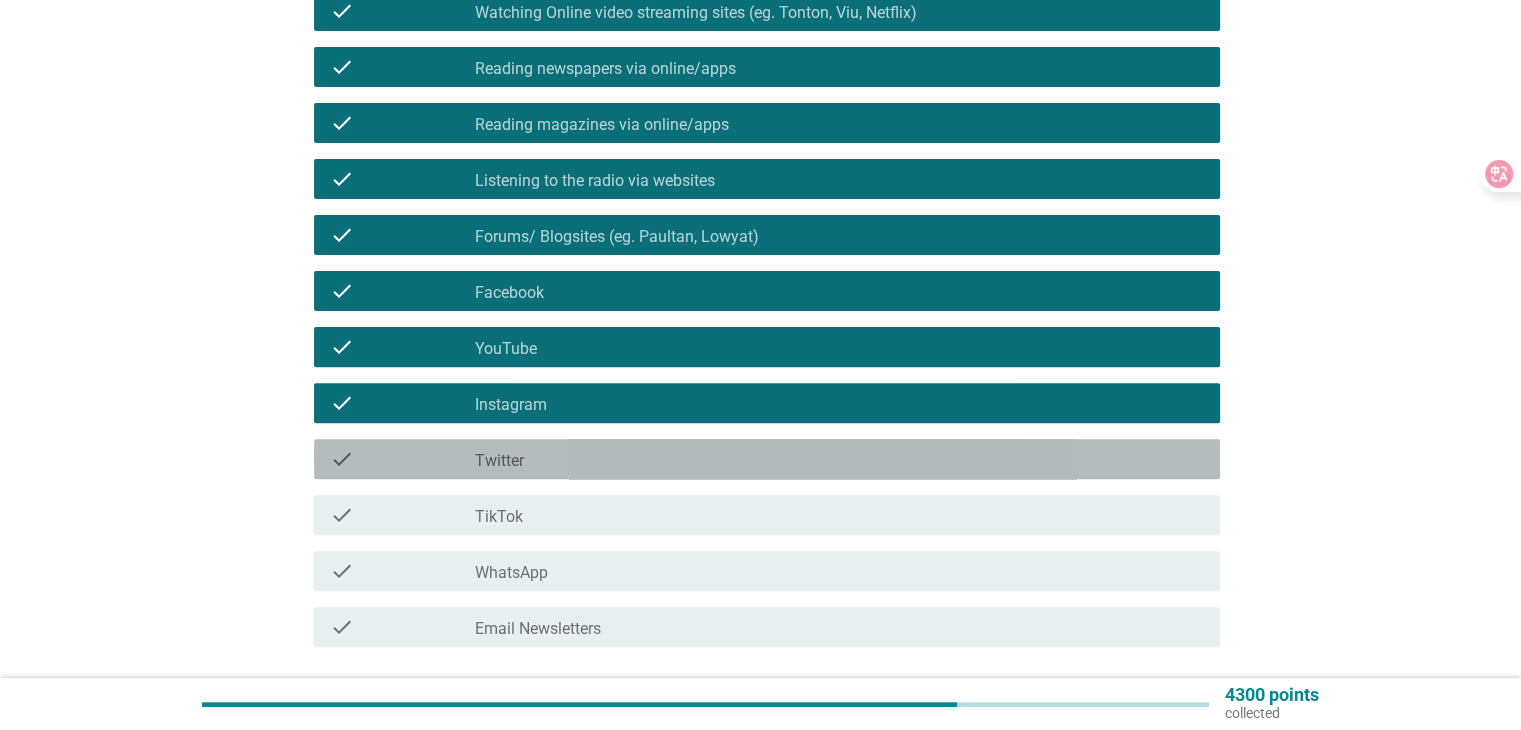 click on "check_box_outline_blank Twitter" at bounding box center [839, 459] 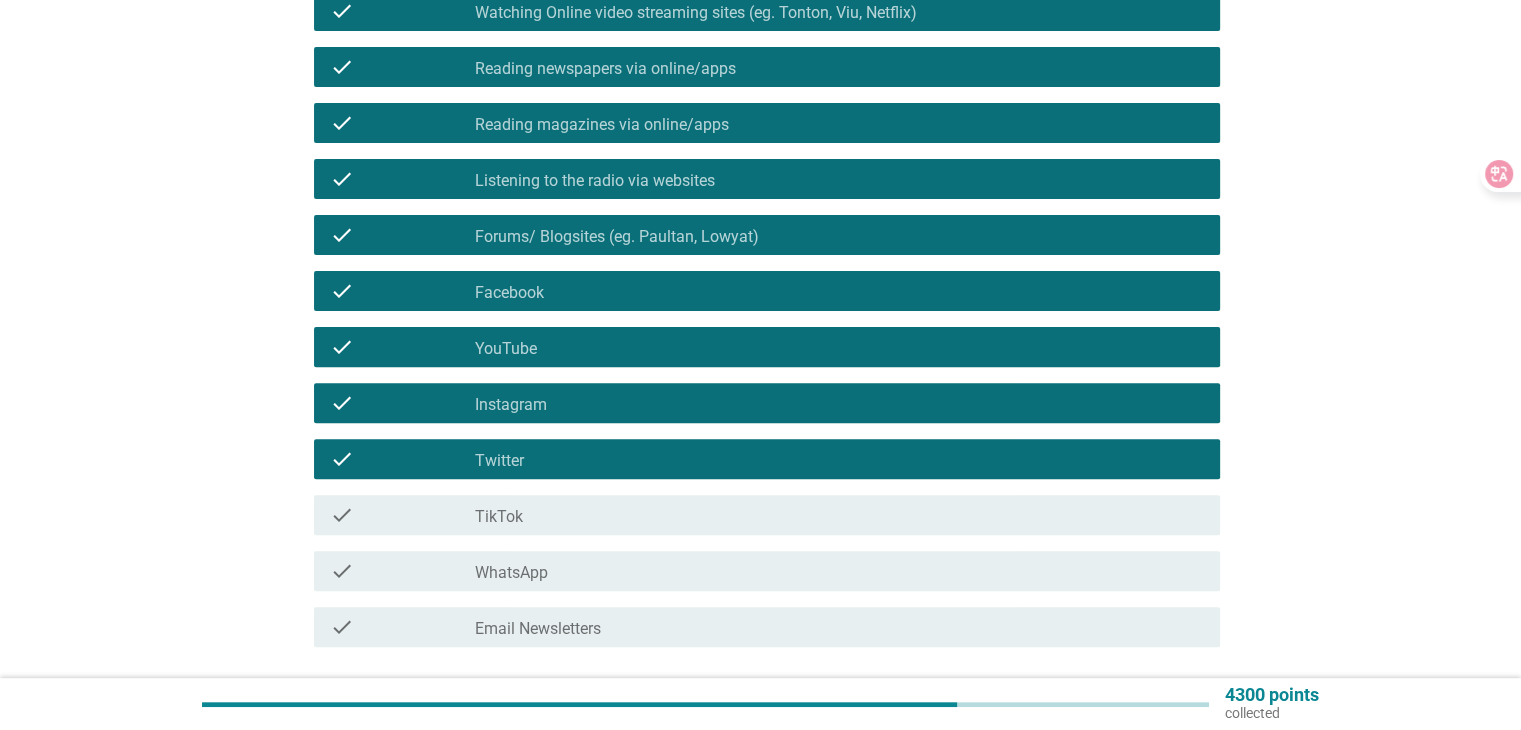 click on "check     check_box_outline_blank Twitter" at bounding box center (761, 459) 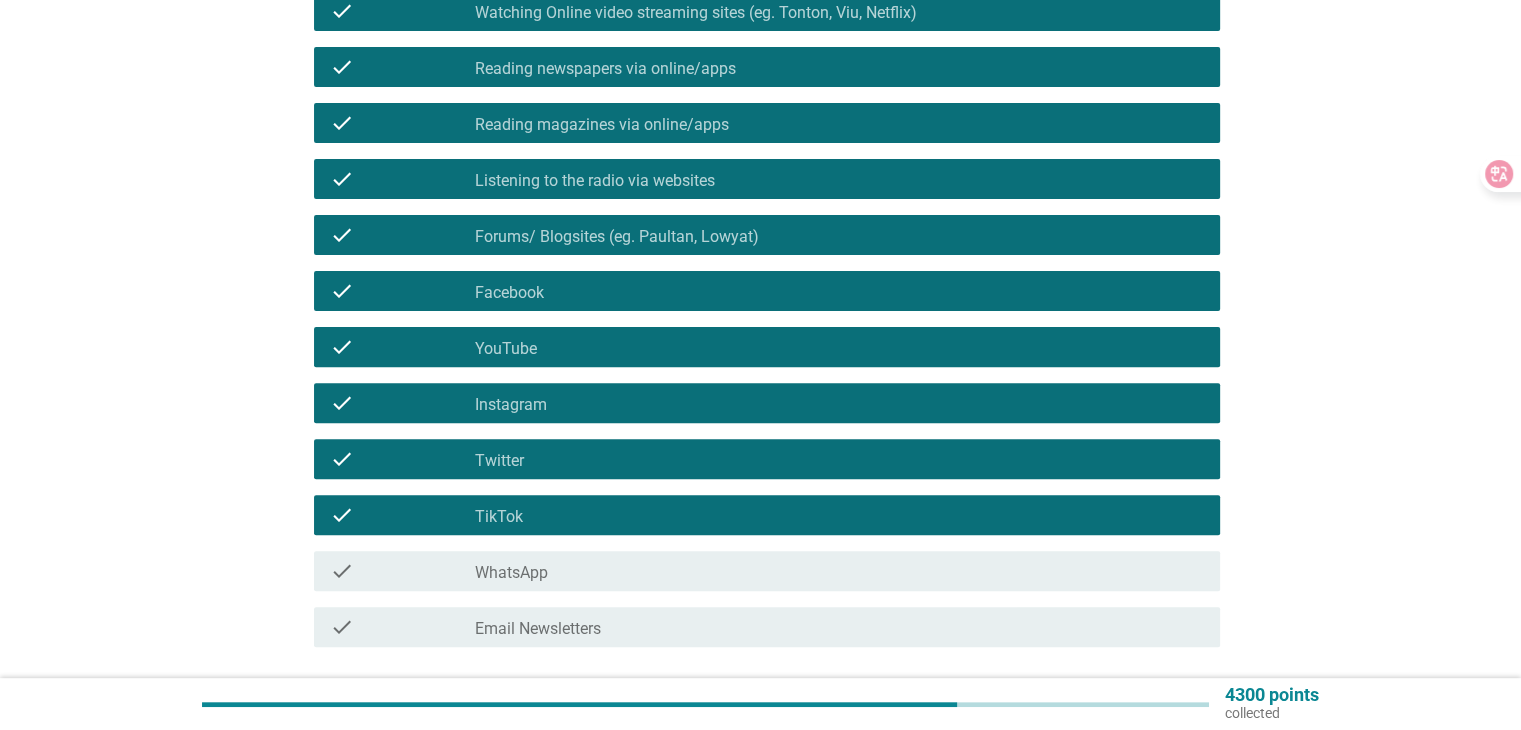 click on "check     check_box_outline_blank WhatsApp" at bounding box center [767, 571] 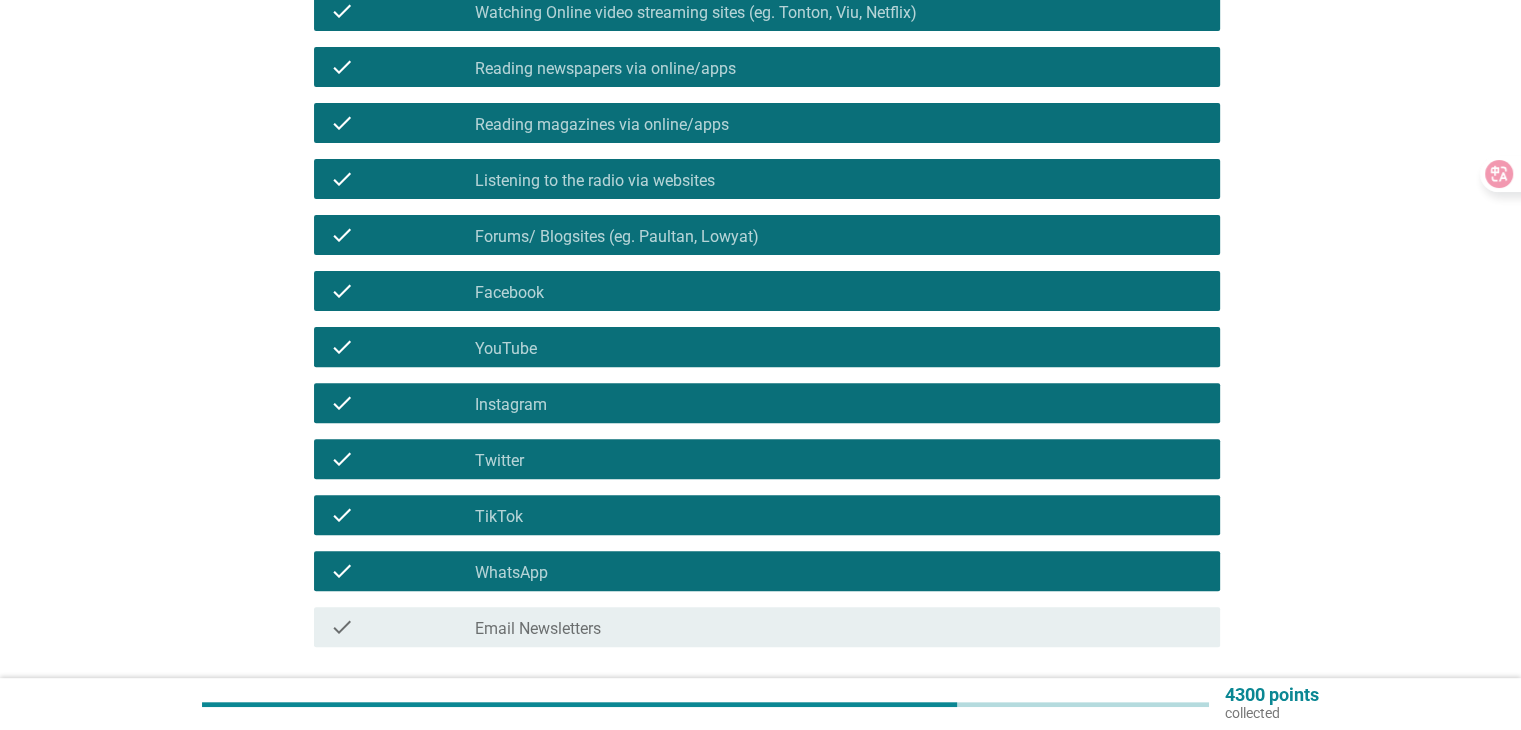 click on "check_box_outline_blank Email Newsletters" at bounding box center (839, 627) 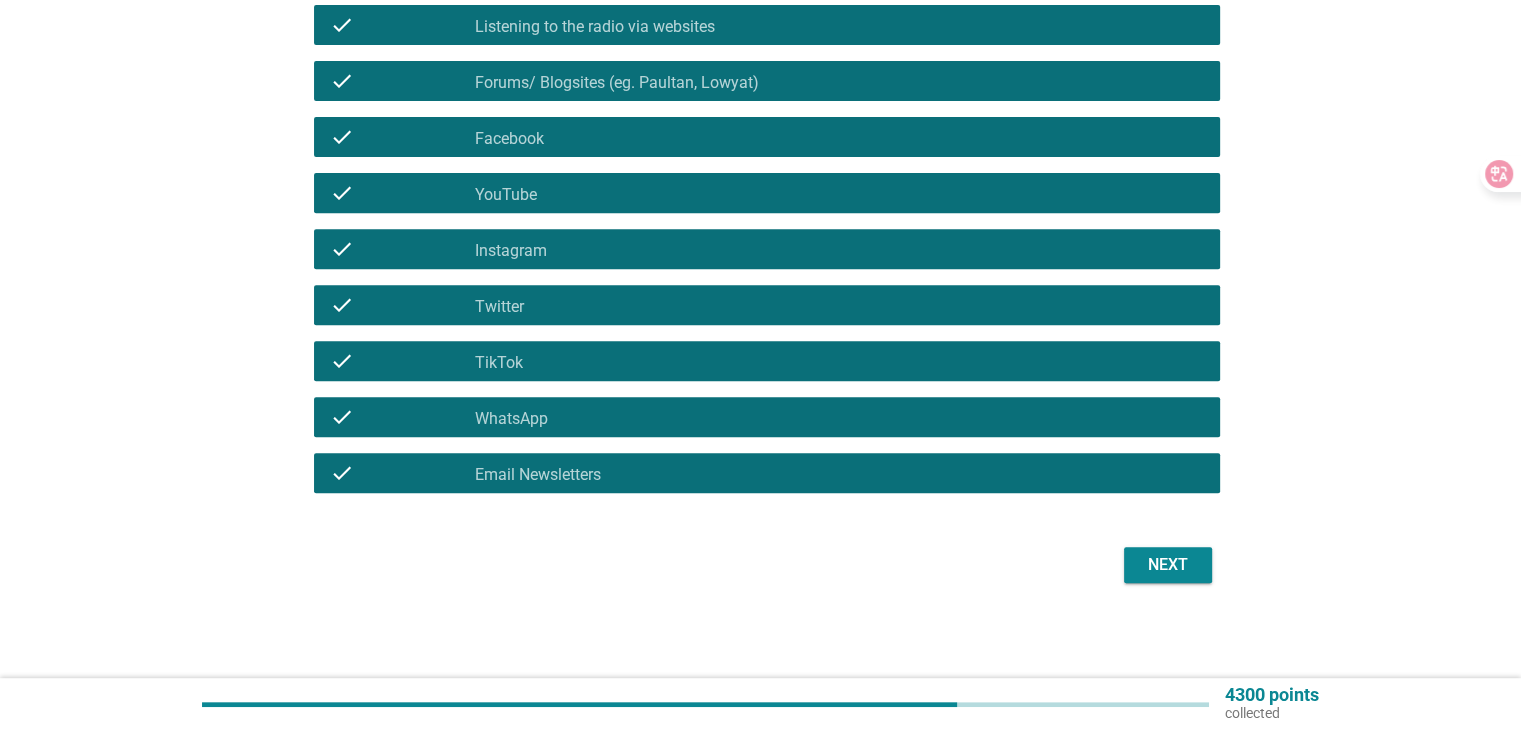 scroll, scrollTop: 755, scrollLeft: 0, axis: vertical 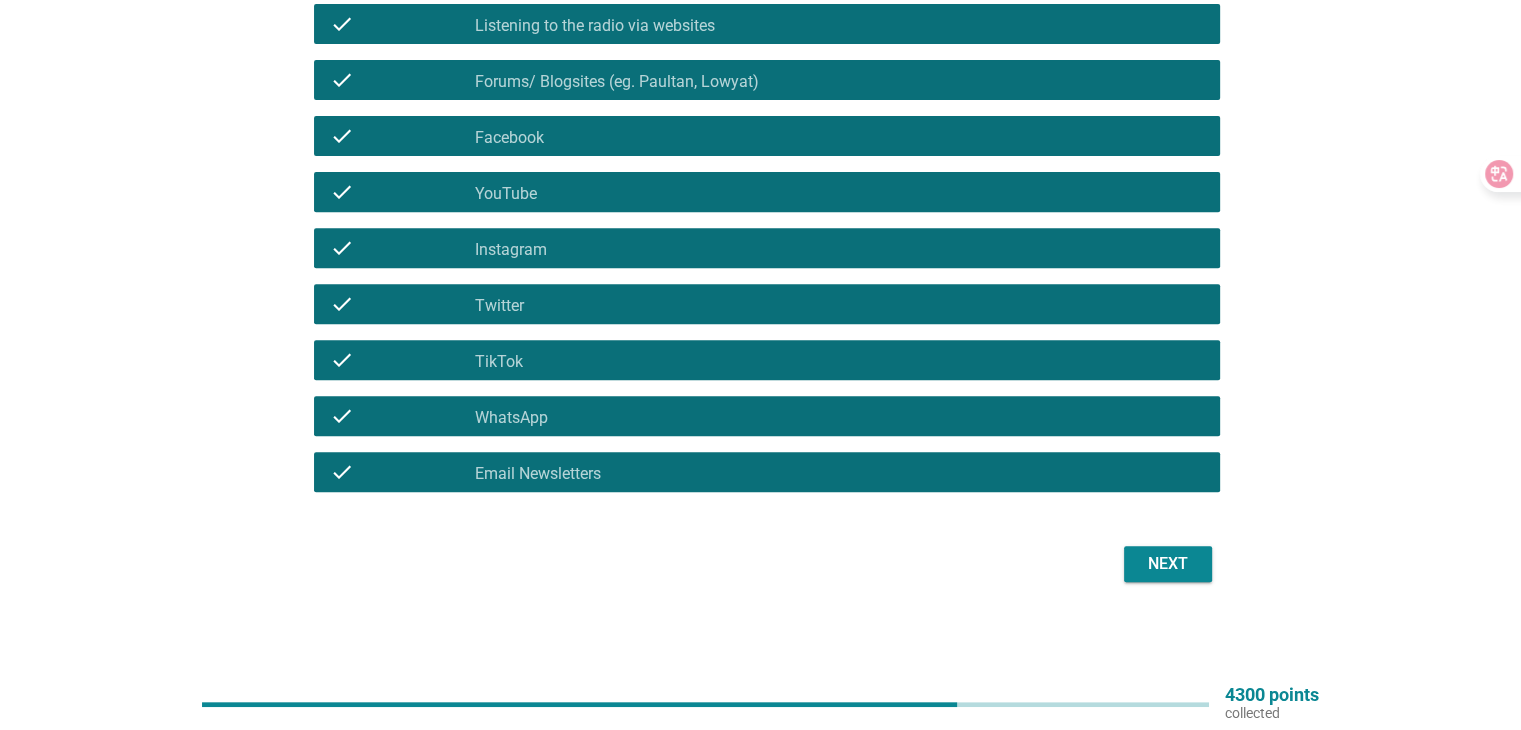 click on "Next" at bounding box center (1168, 564) 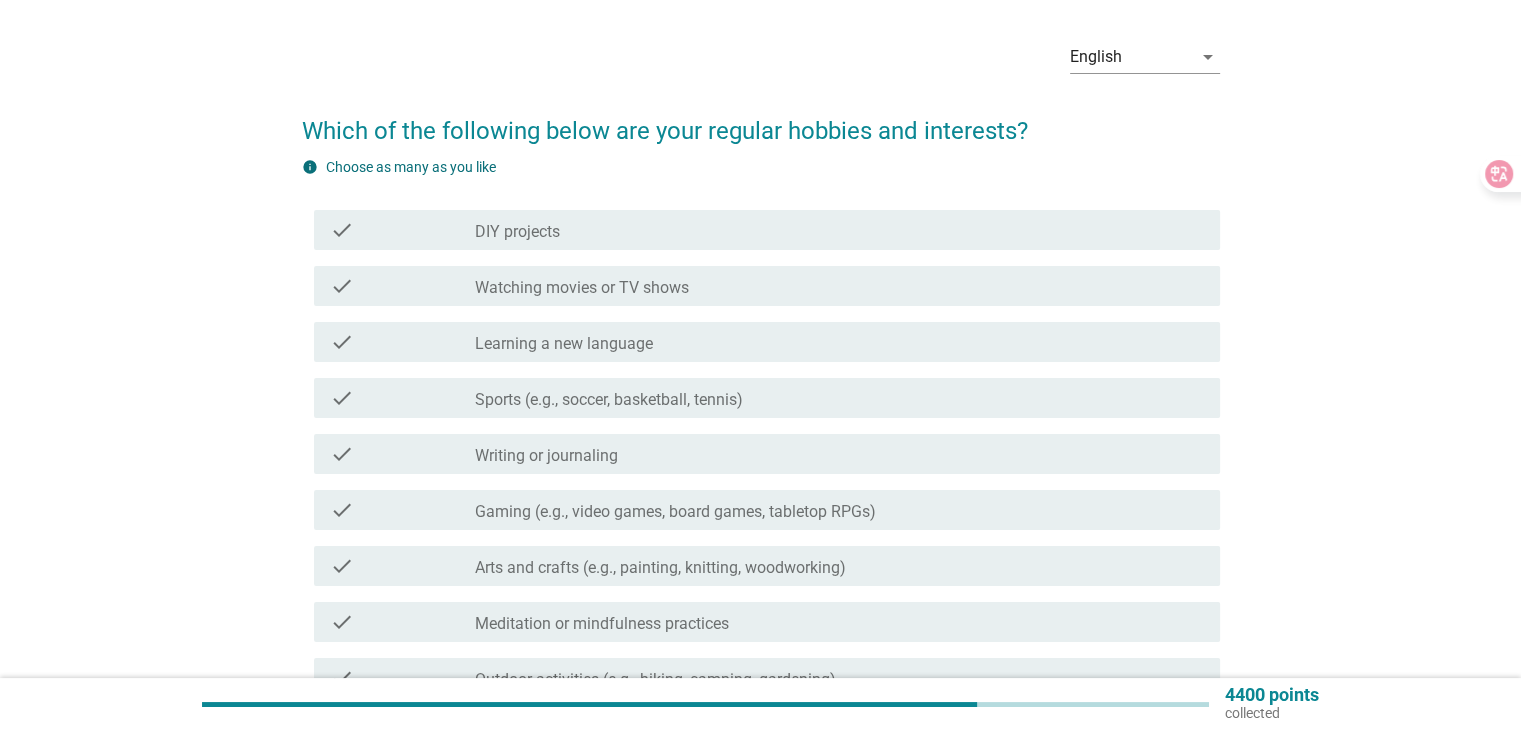 scroll, scrollTop: 100, scrollLeft: 0, axis: vertical 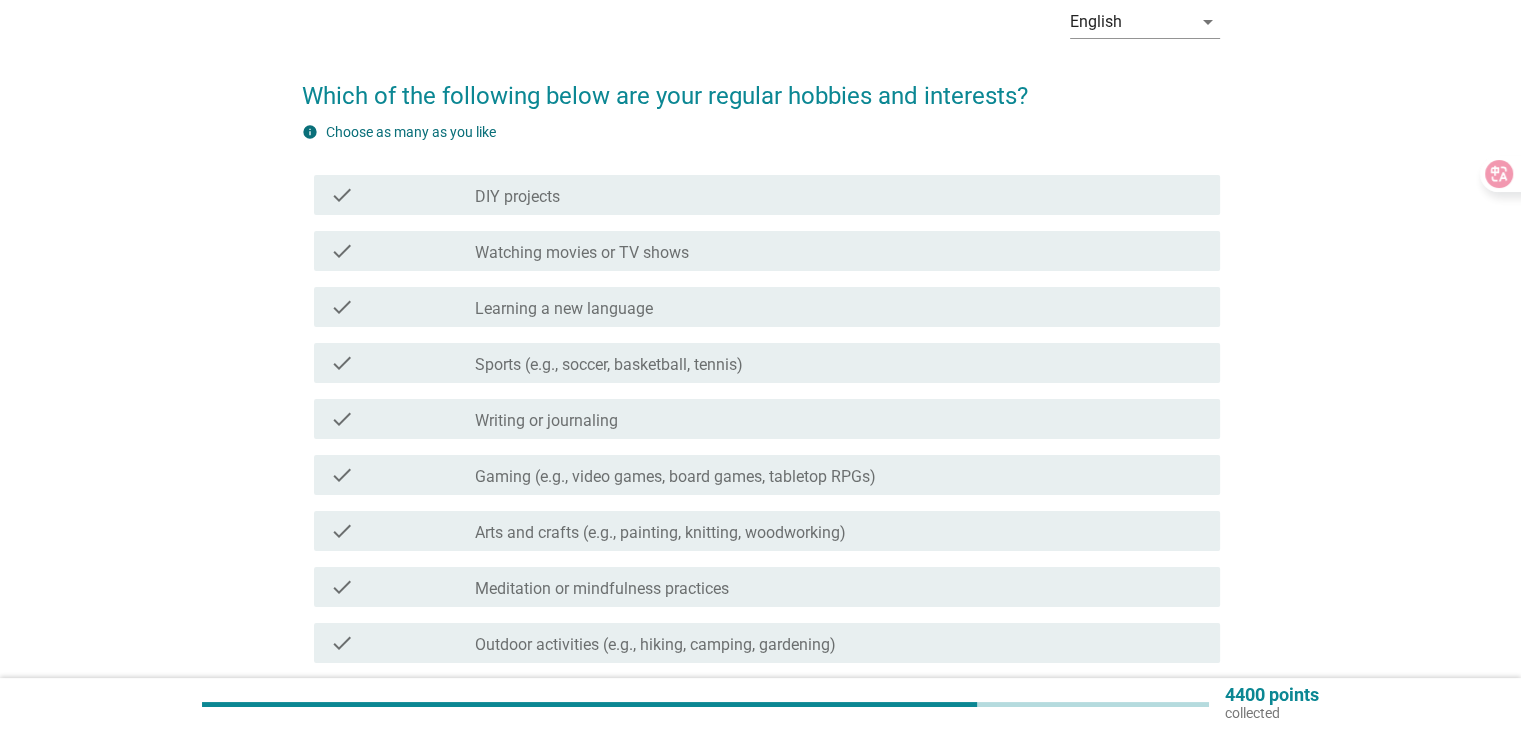 click on "check_box_outline_blank Watching movies or TV shows" at bounding box center (839, 251) 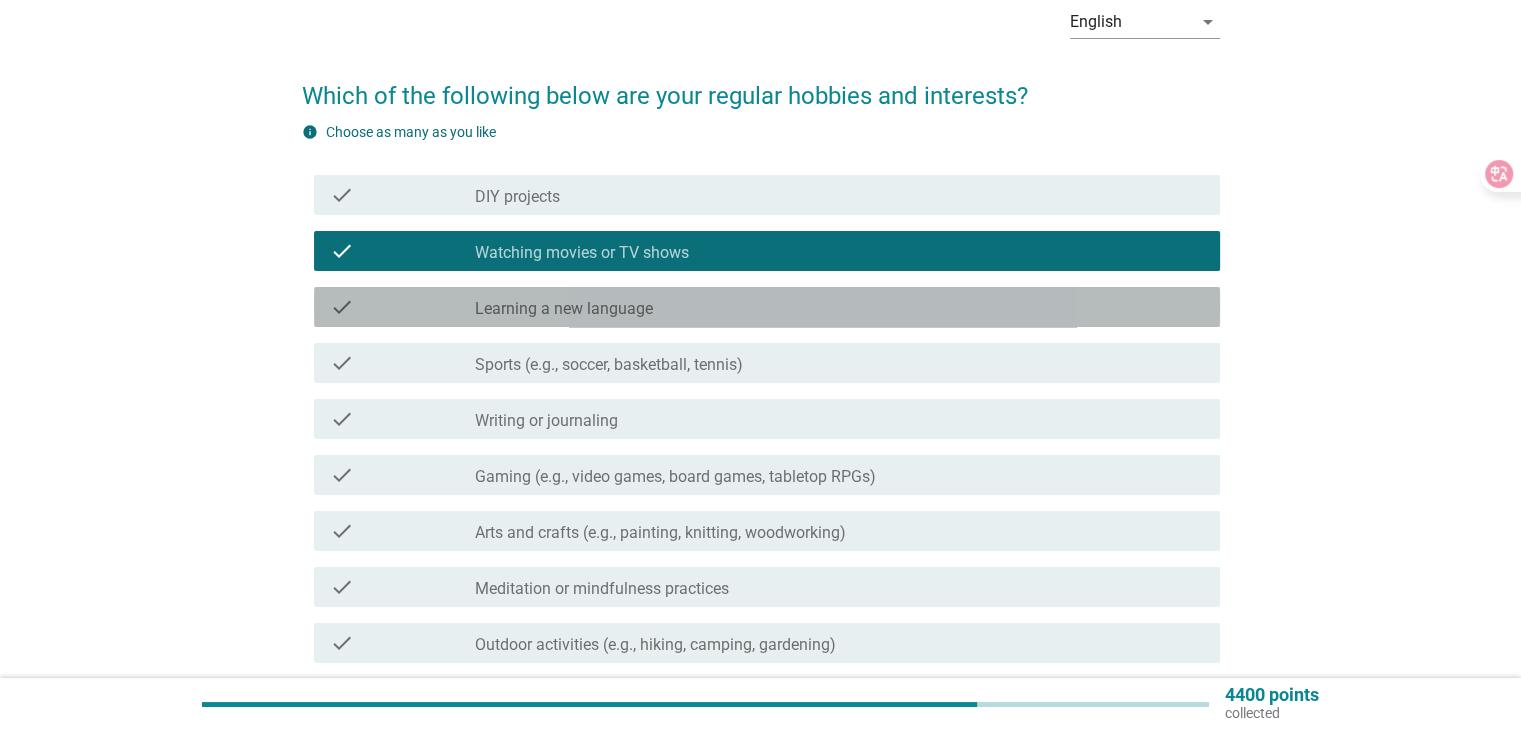 click on "check_box_outline_blank Learning a new language" at bounding box center (839, 307) 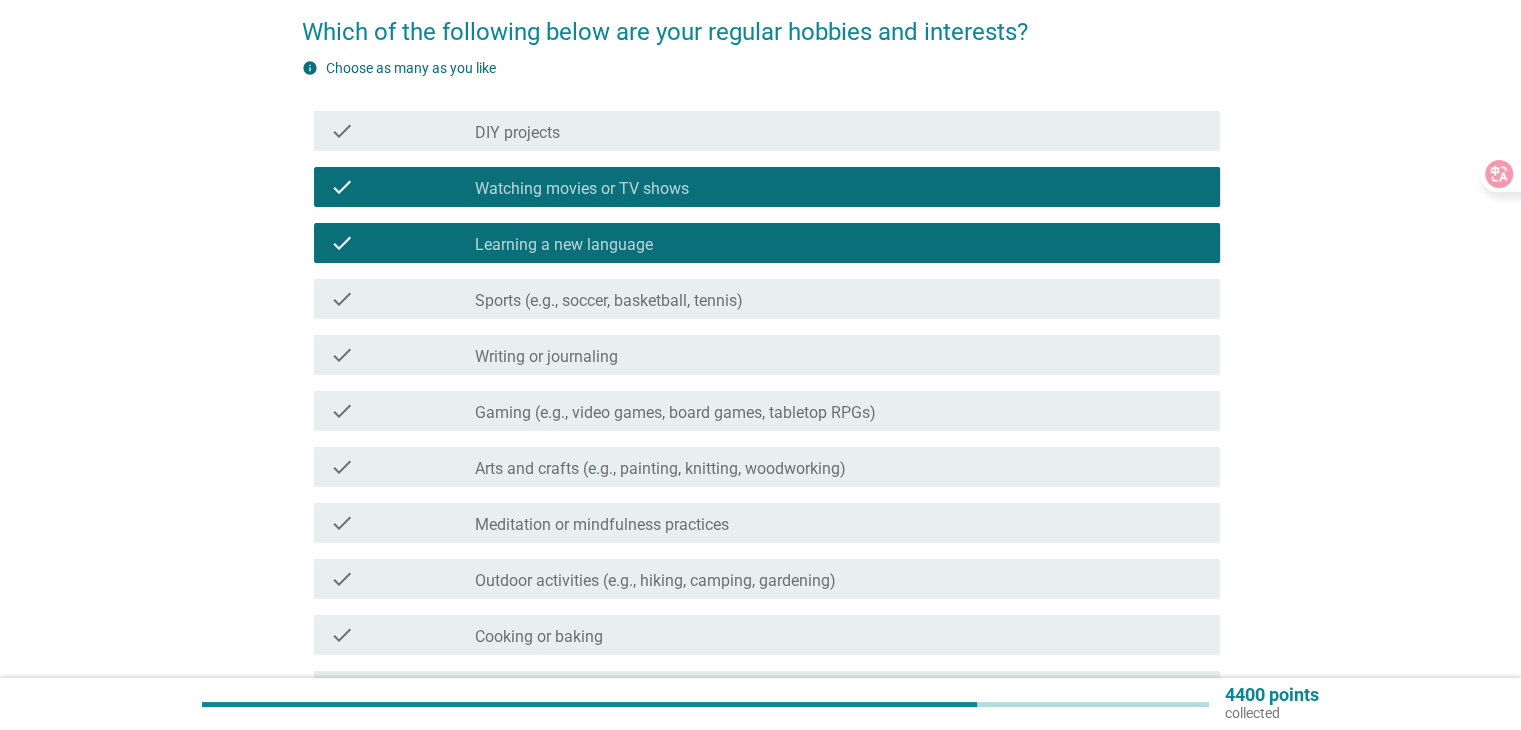 scroll, scrollTop: 200, scrollLeft: 0, axis: vertical 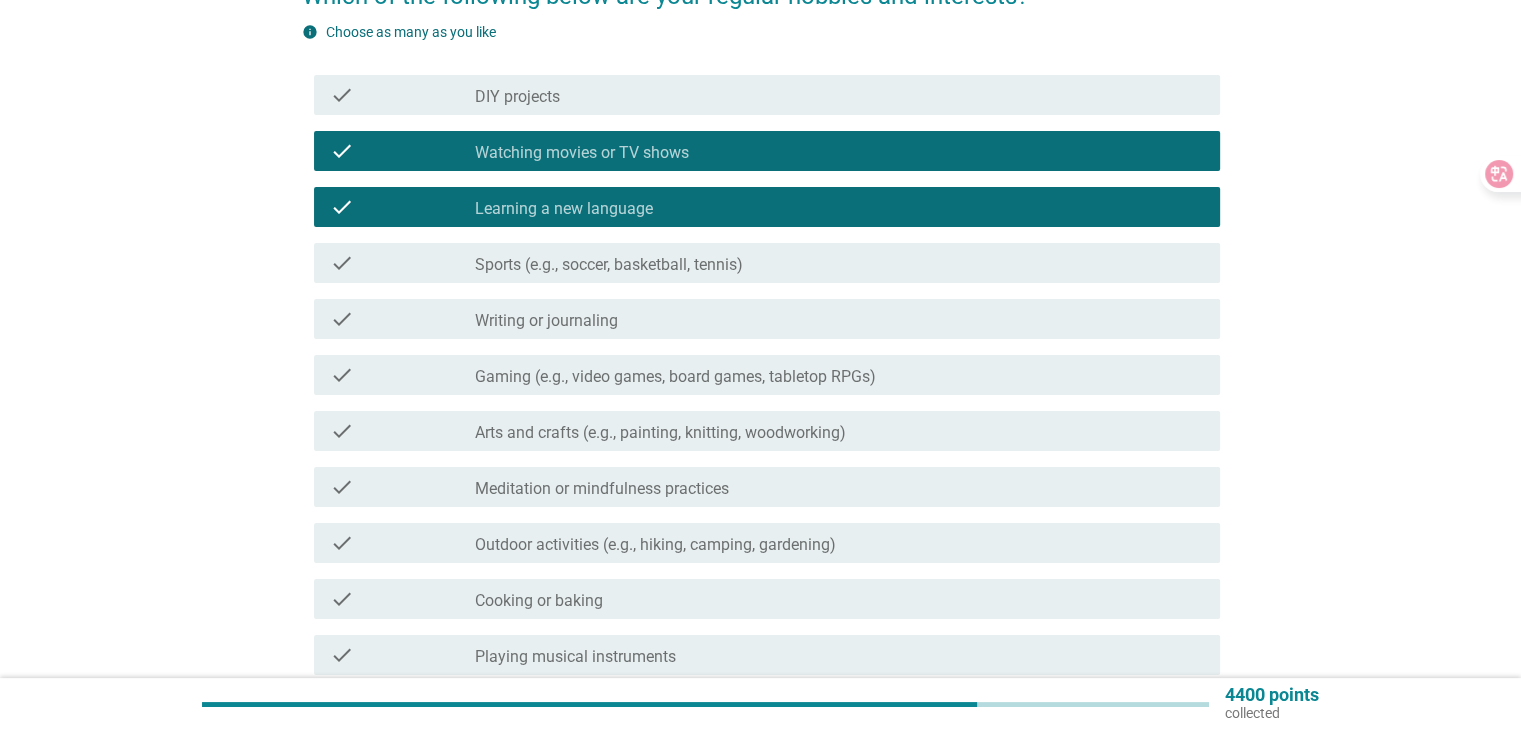 click on "check     check_box_outline_blank Gaming (e.g., video games, board games, tabletop RPGs)" at bounding box center (761, 375) 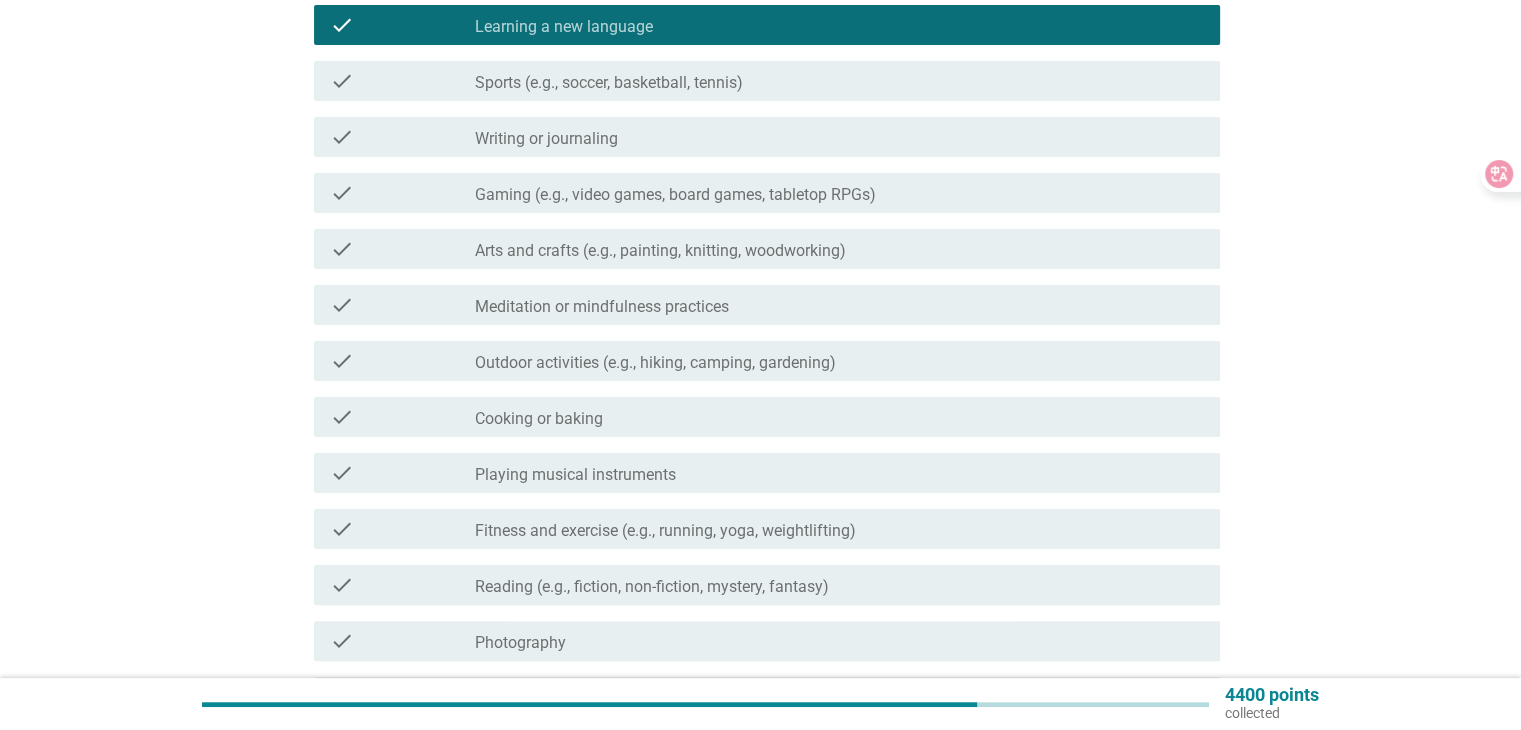 scroll, scrollTop: 400, scrollLeft: 0, axis: vertical 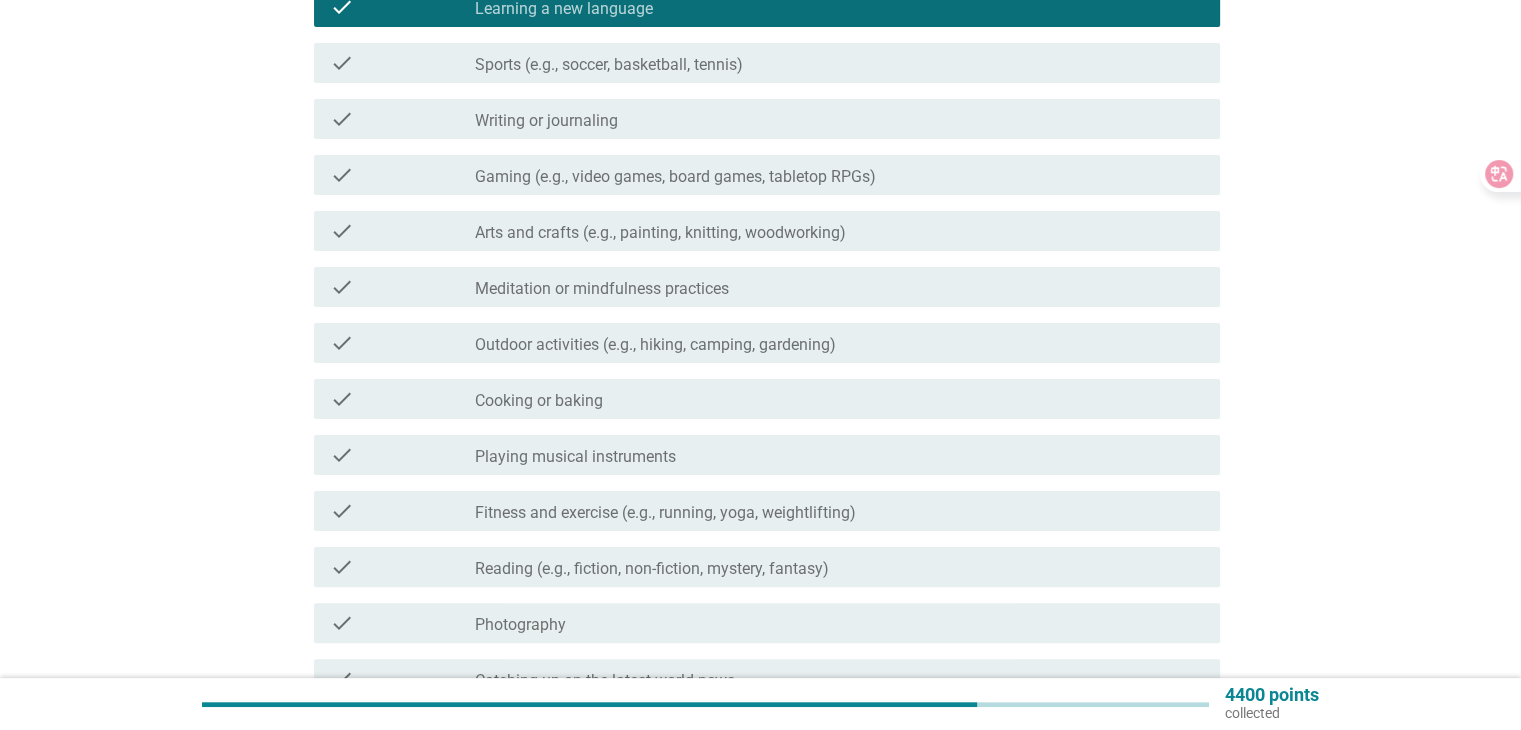 click on "check     check_box_outline_blank Cooking or baking" at bounding box center (761, 399) 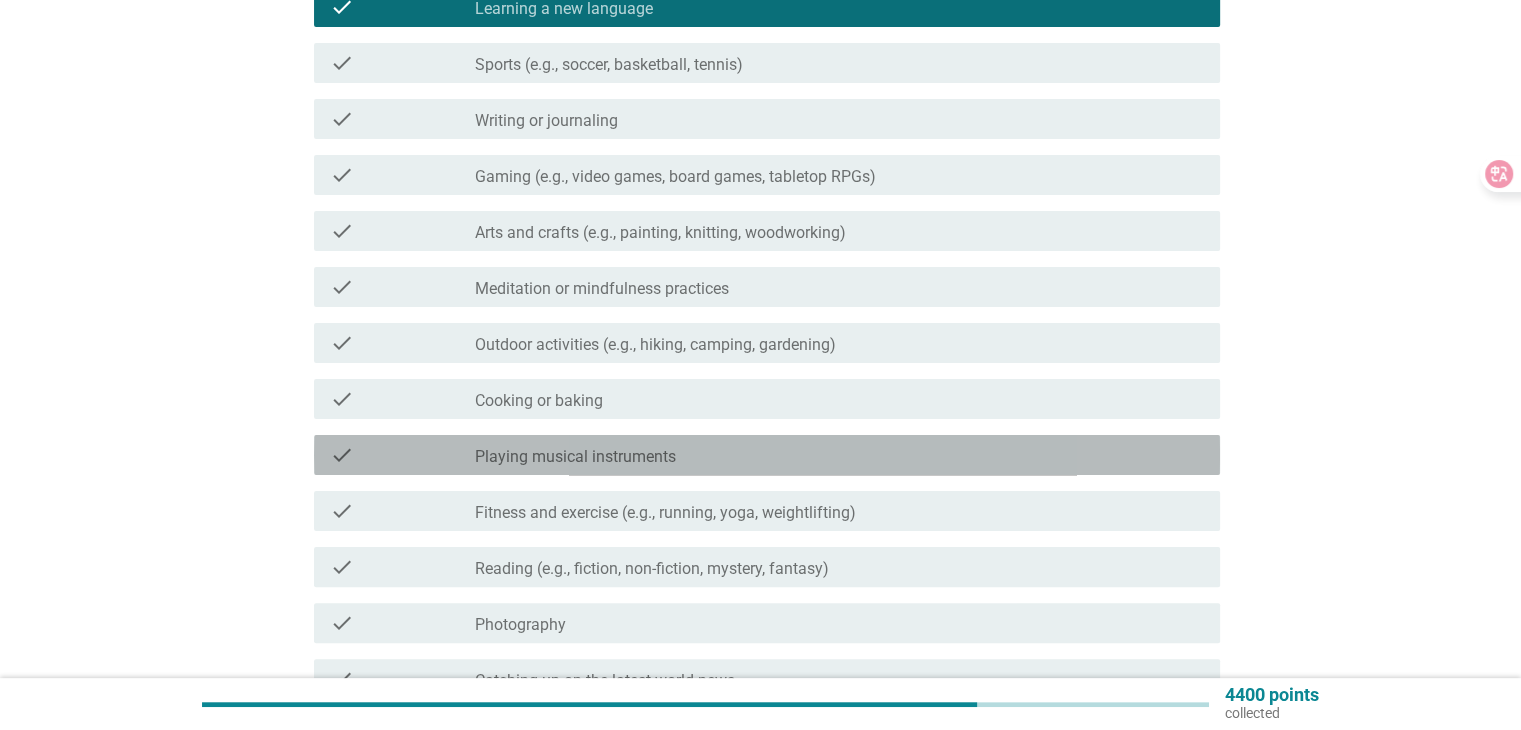 click on "Playing musical instruments" at bounding box center [575, 457] 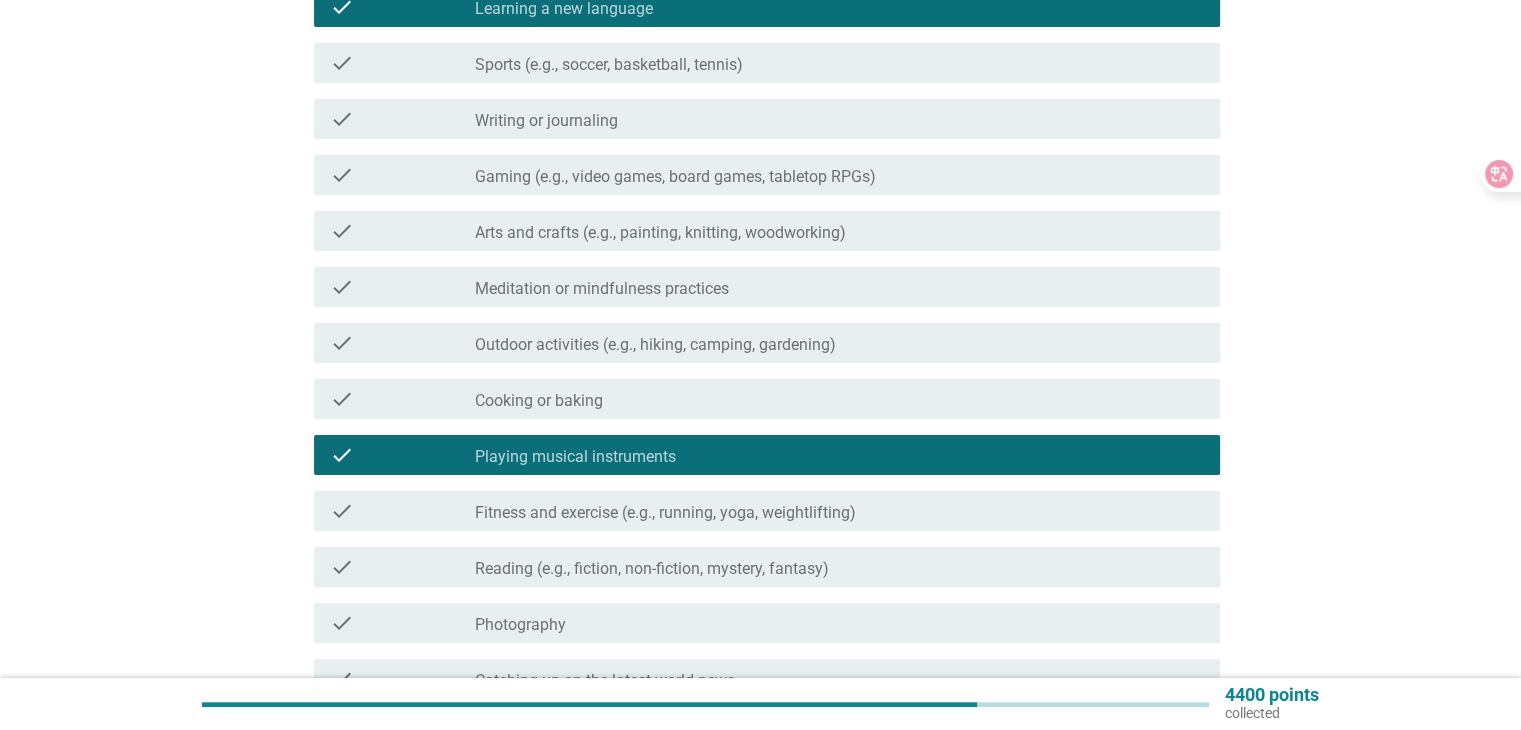 click on "check_box_outline_blank Cooking or baking" at bounding box center [839, 399] 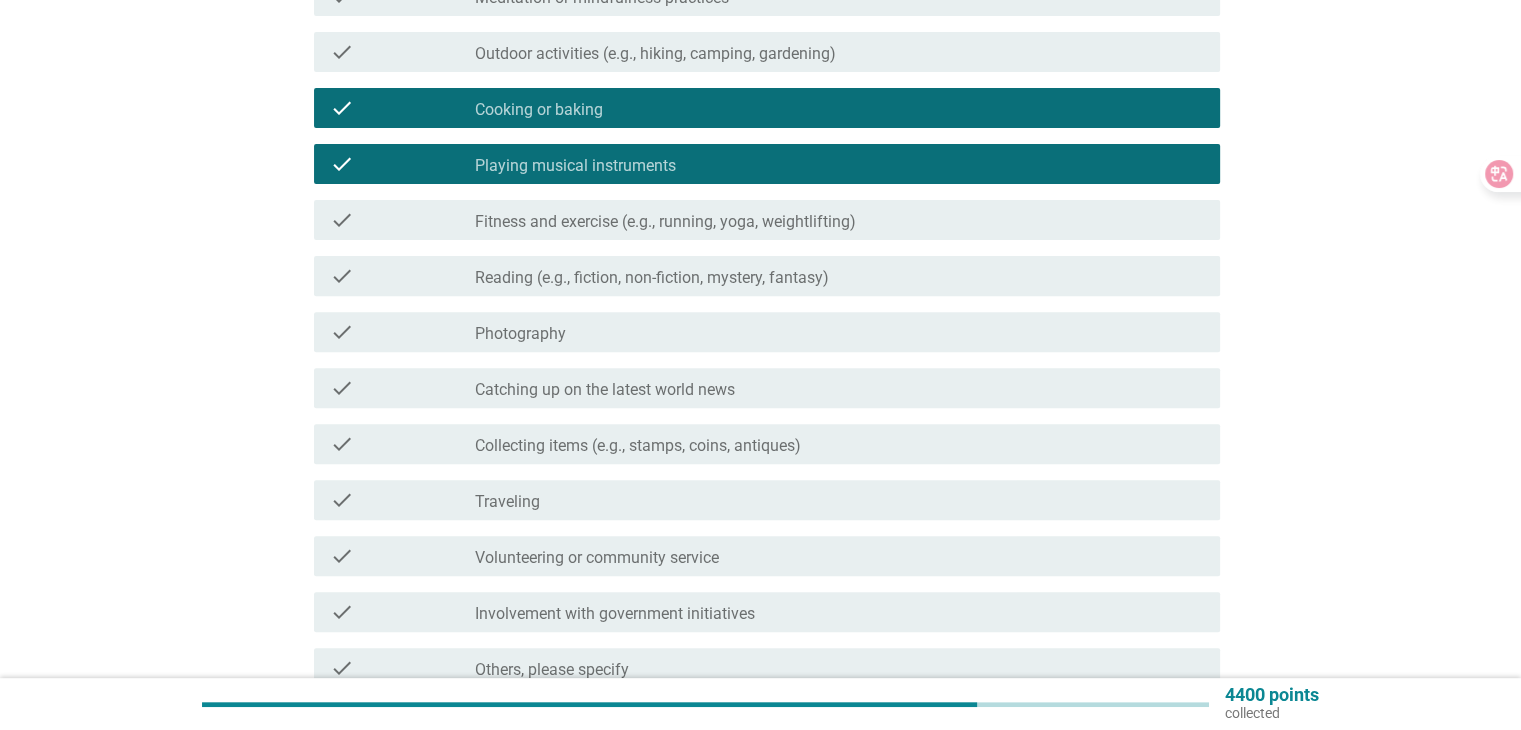 scroll, scrollTop: 887, scrollLeft: 0, axis: vertical 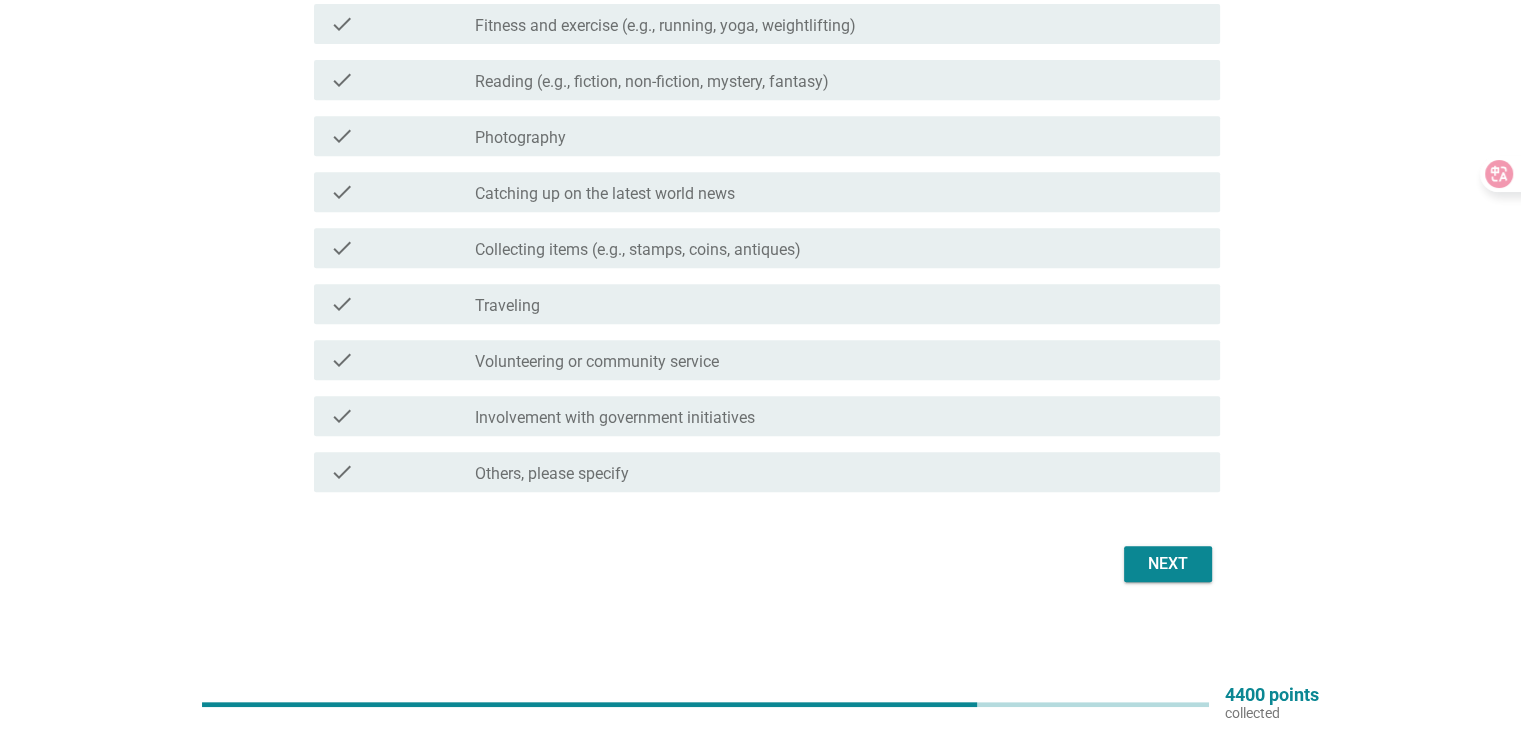 click on "Next" at bounding box center [1168, 564] 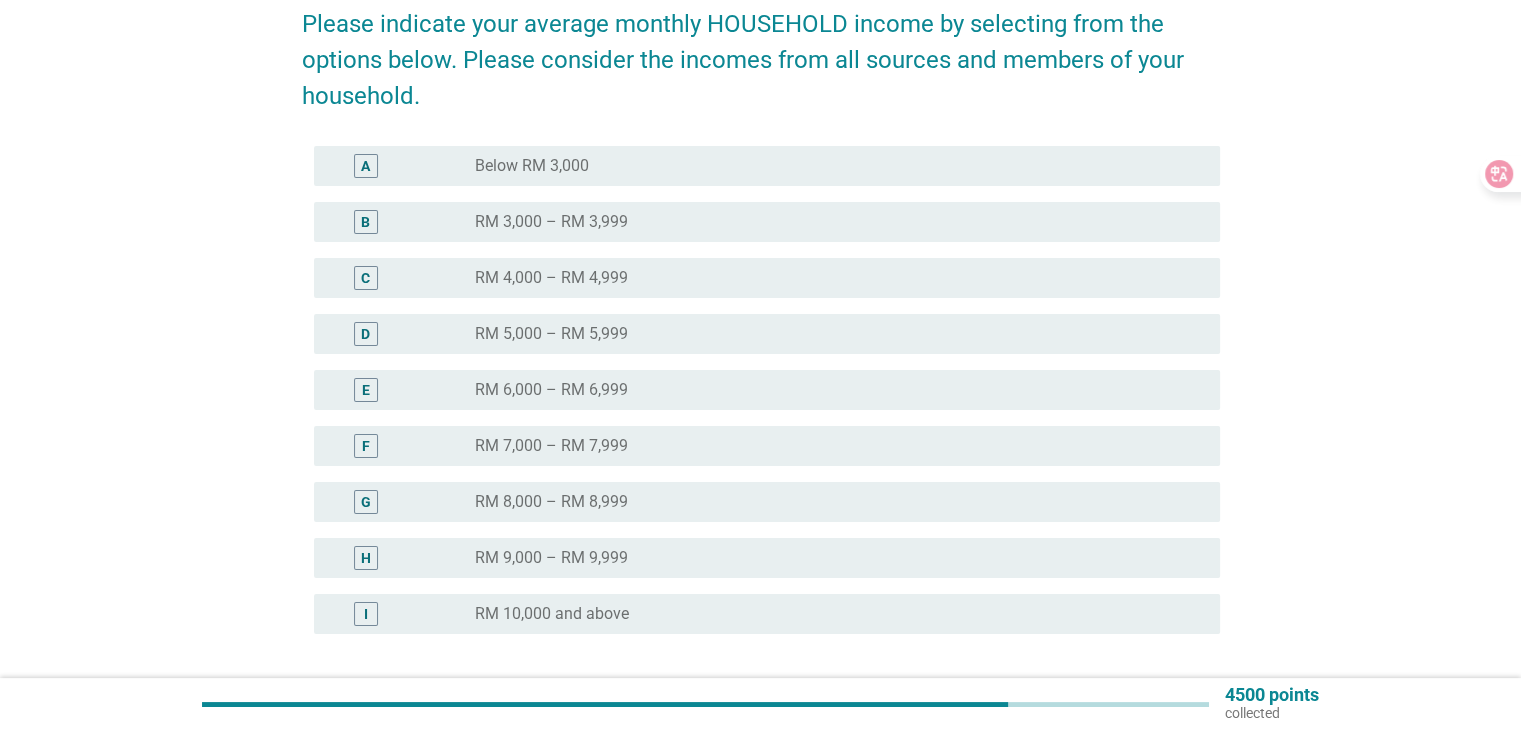 scroll, scrollTop: 200, scrollLeft: 0, axis: vertical 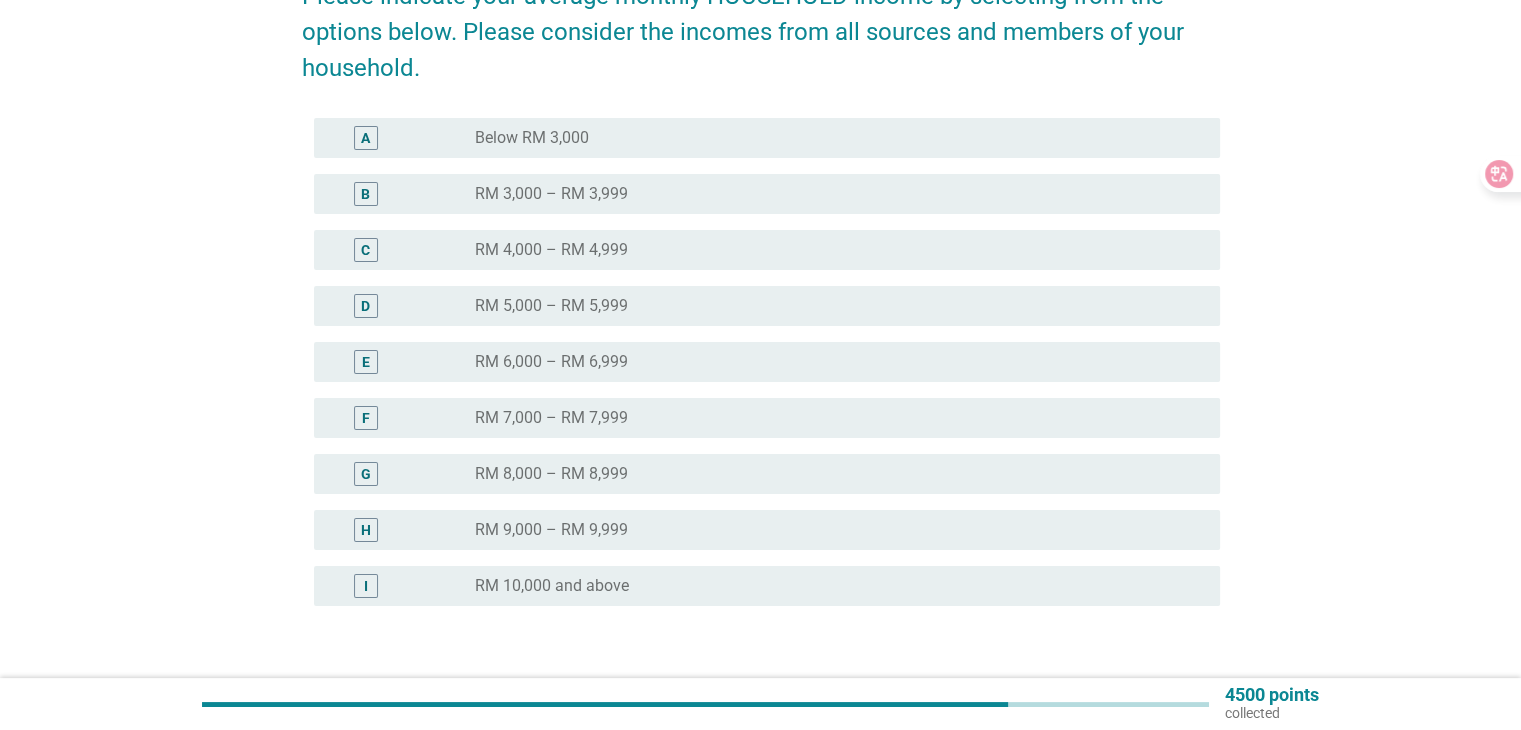 click on "radio_button_unchecked RM 3,000 – RM 3,999" at bounding box center (831, 194) 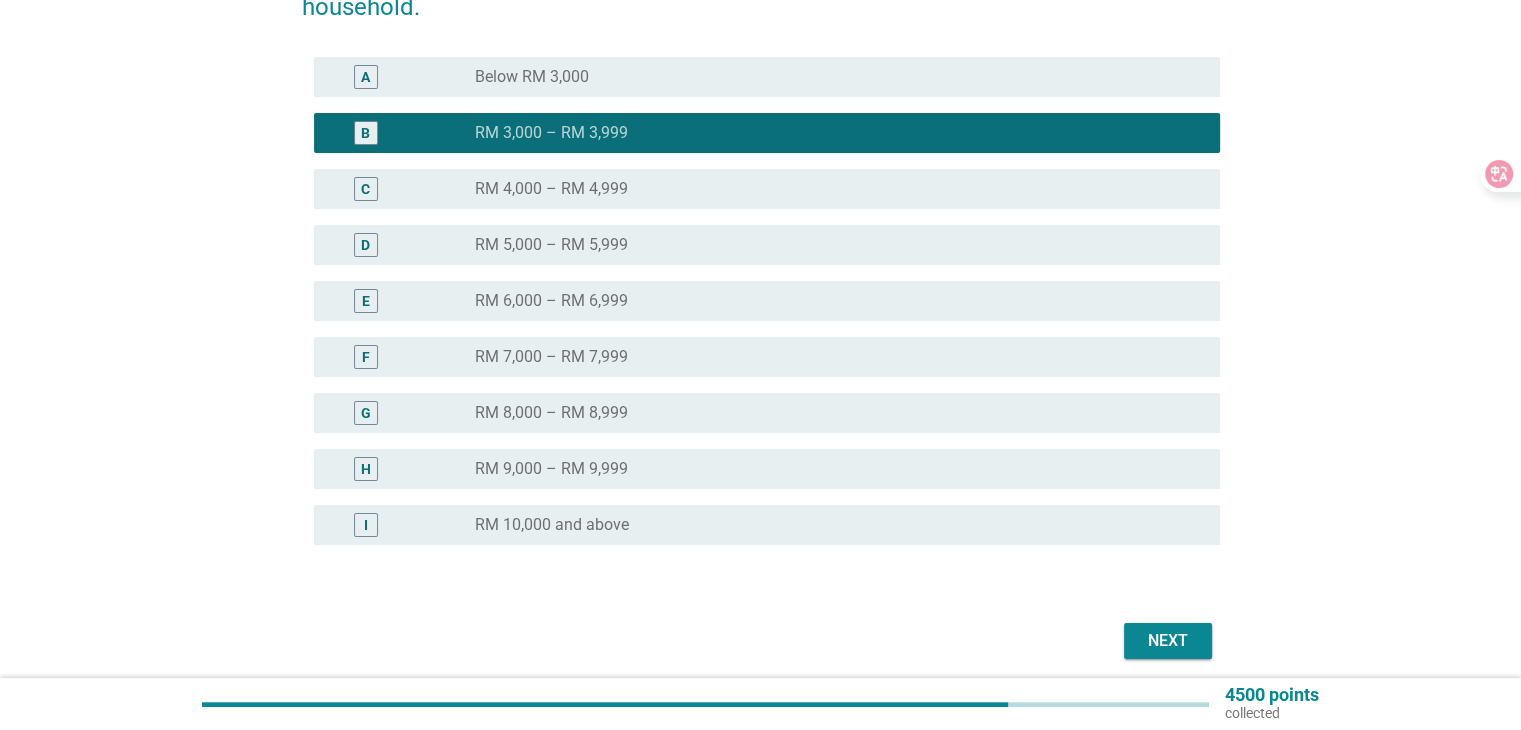 scroll, scrollTop: 338, scrollLeft: 0, axis: vertical 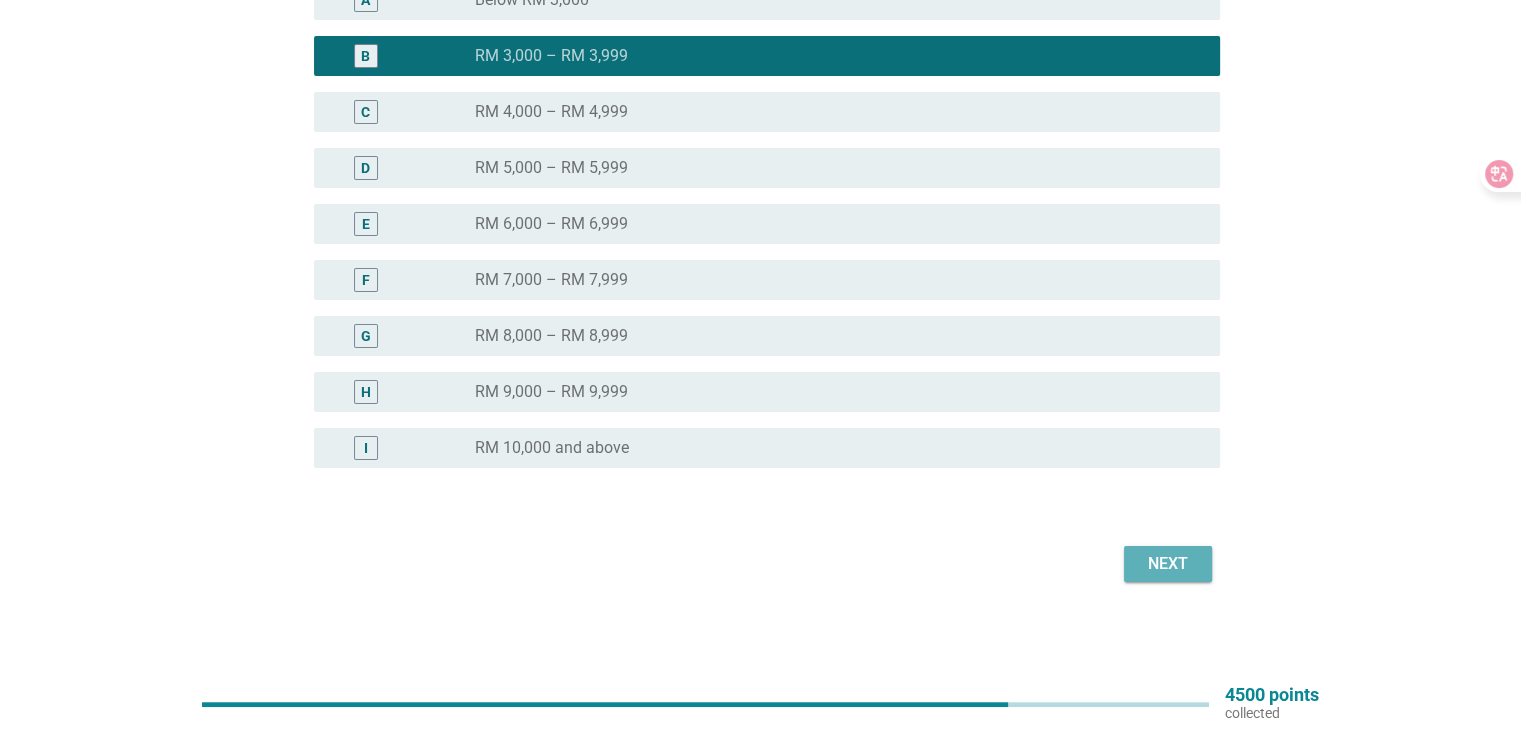 click on "Next" at bounding box center (1168, 564) 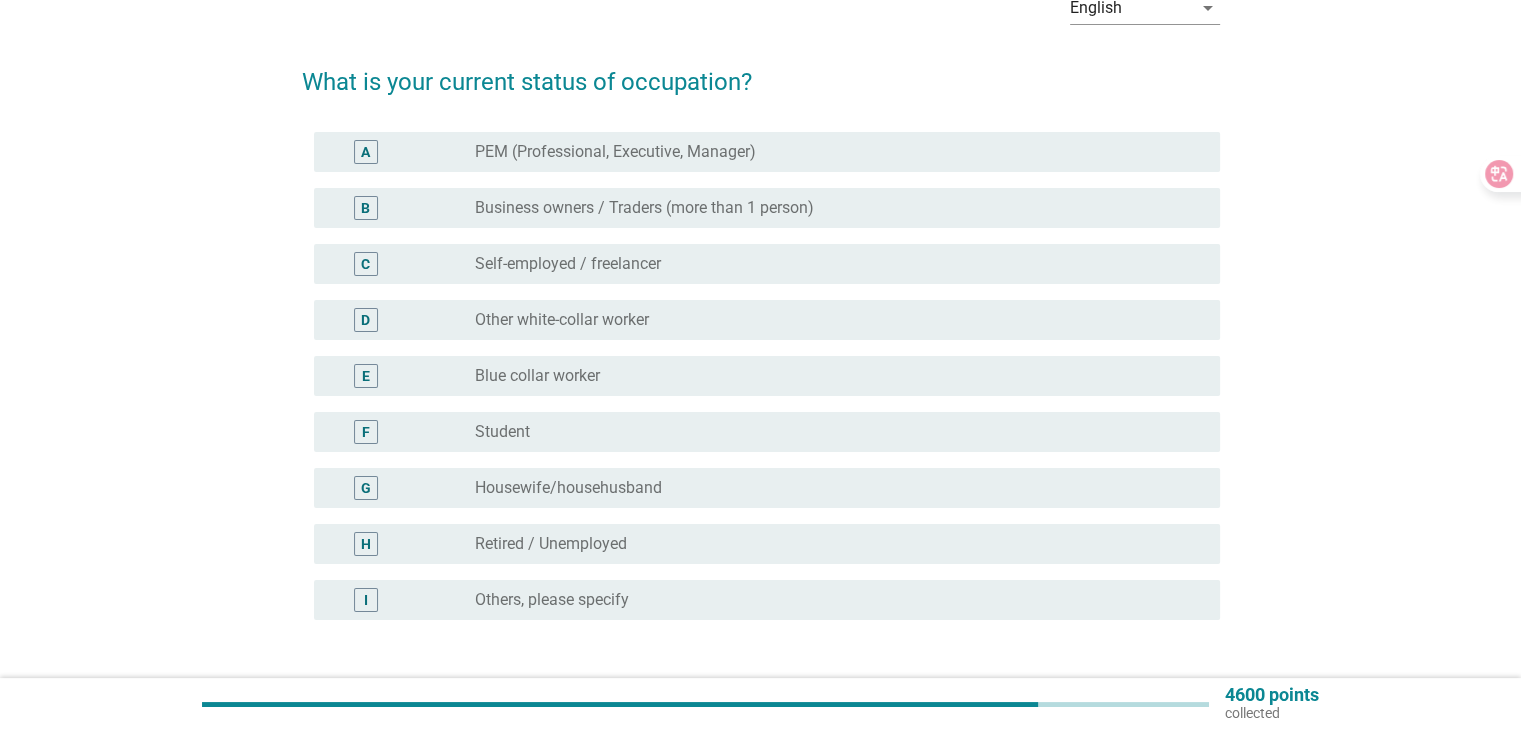 scroll, scrollTop: 200, scrollLeft: 0, axis: vertical 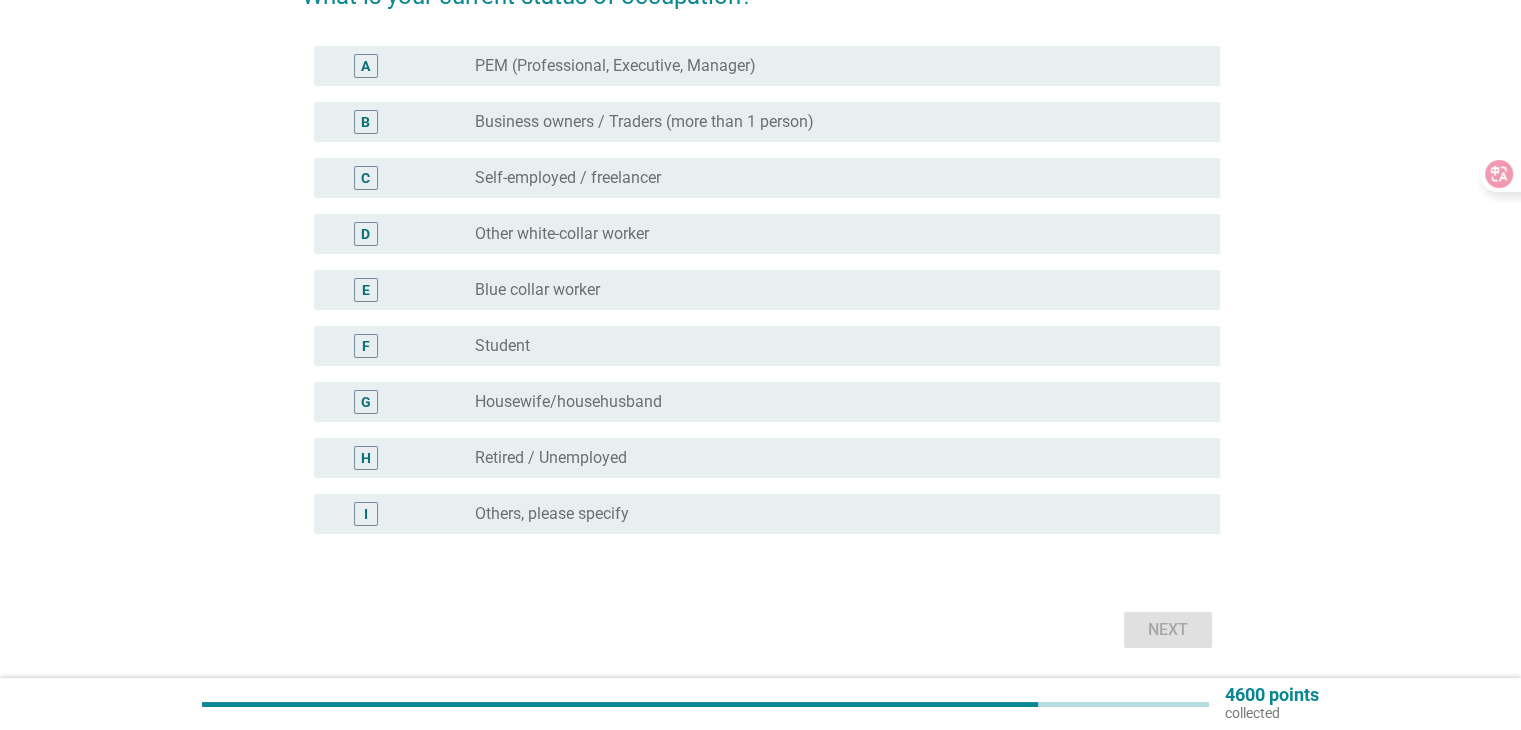 click on "Other white-collar worker" at bounding box center (562, 234) 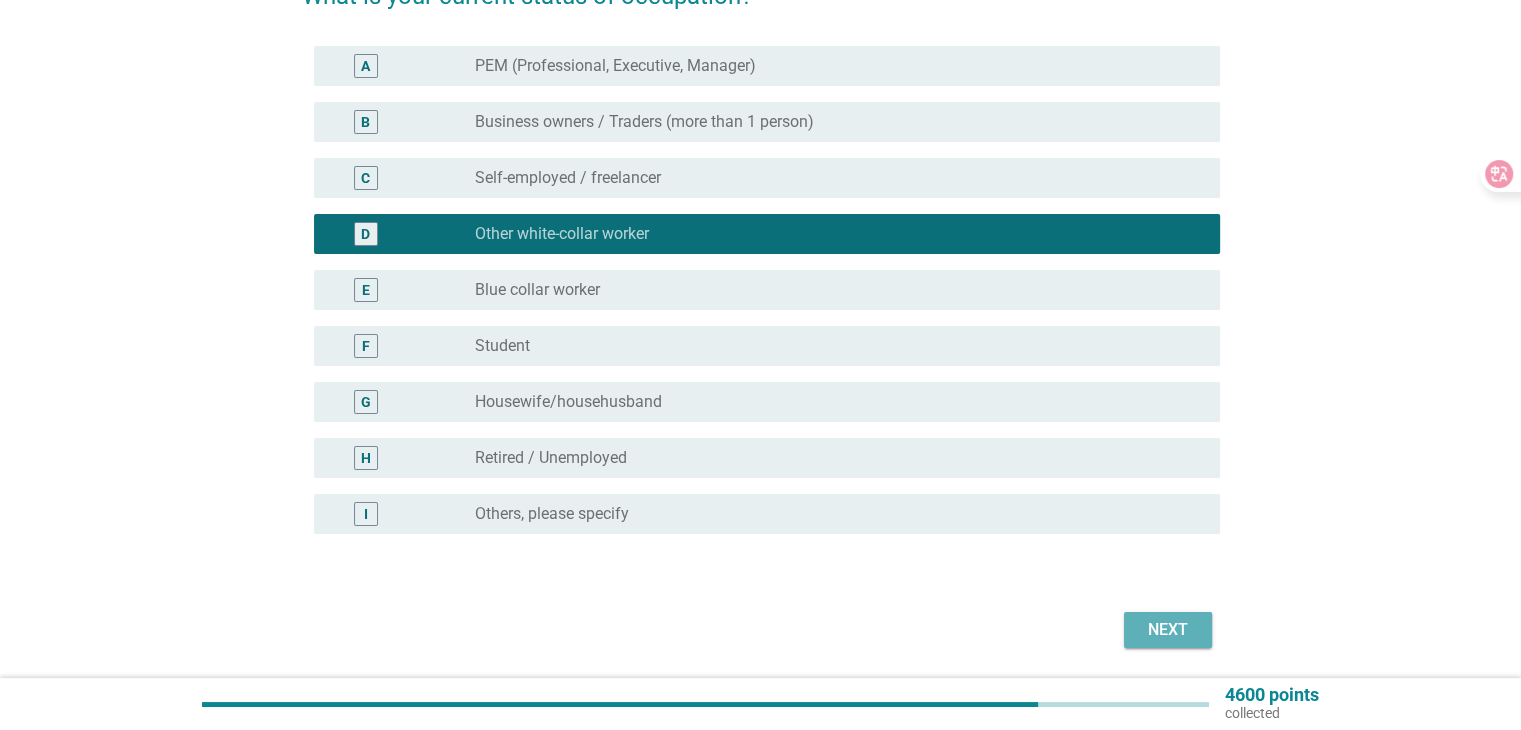 click on "Next" at bounding box center (1168, 630) 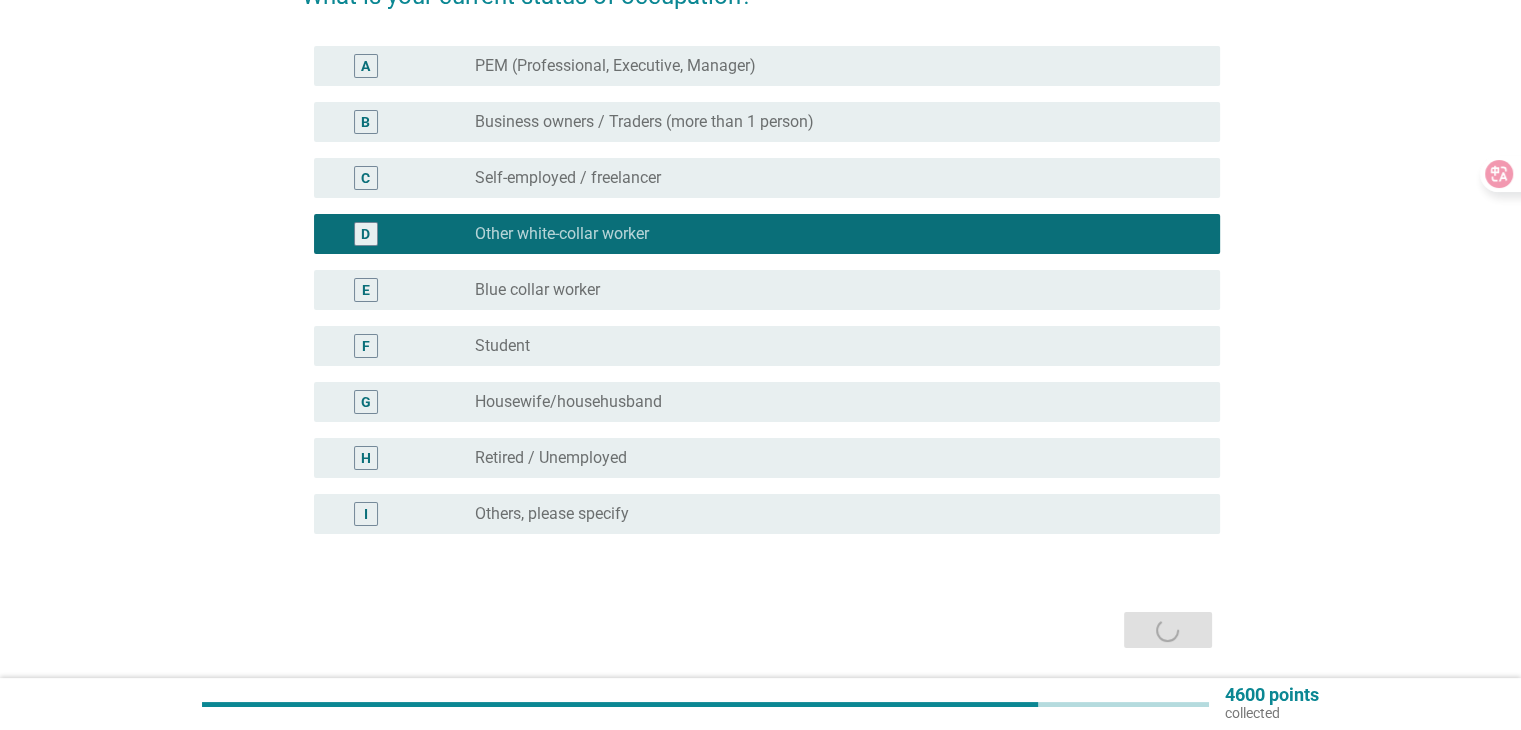 scroll, scrollTop: 0, scrollLeft: 0, axis: both 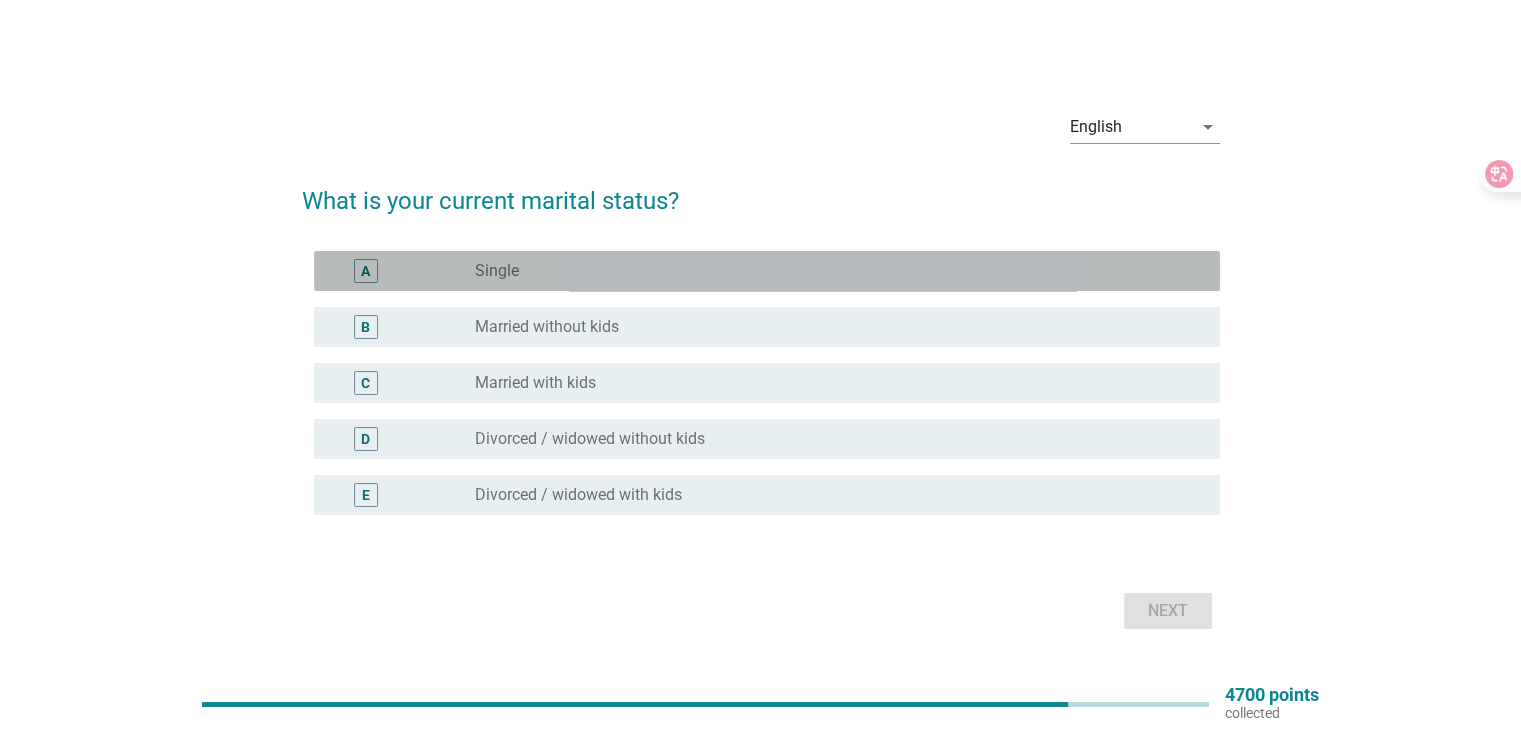 click on "radio_button_unchecked Single" at bounding box center (831, 271) 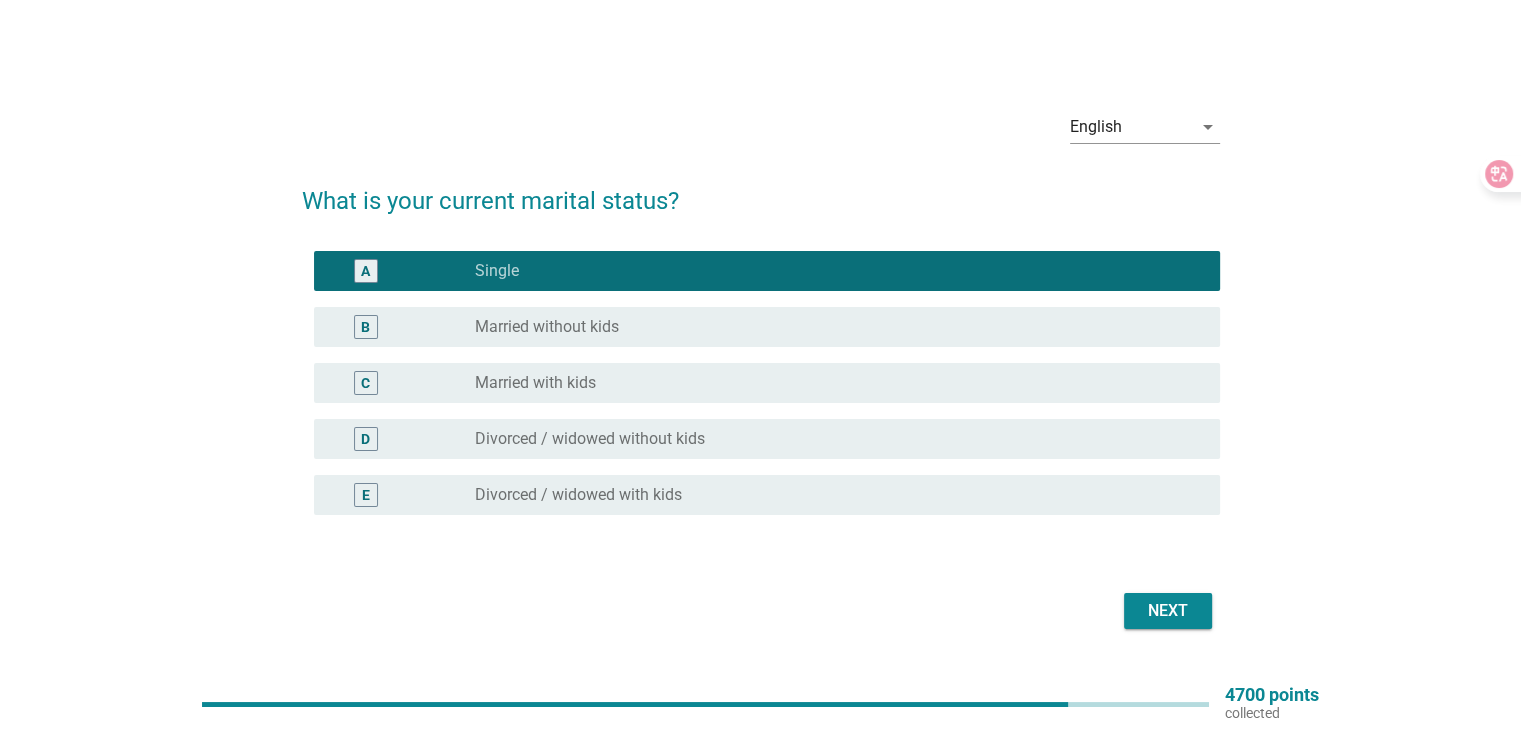 click on "Next" at bounding box center (1168, 611) 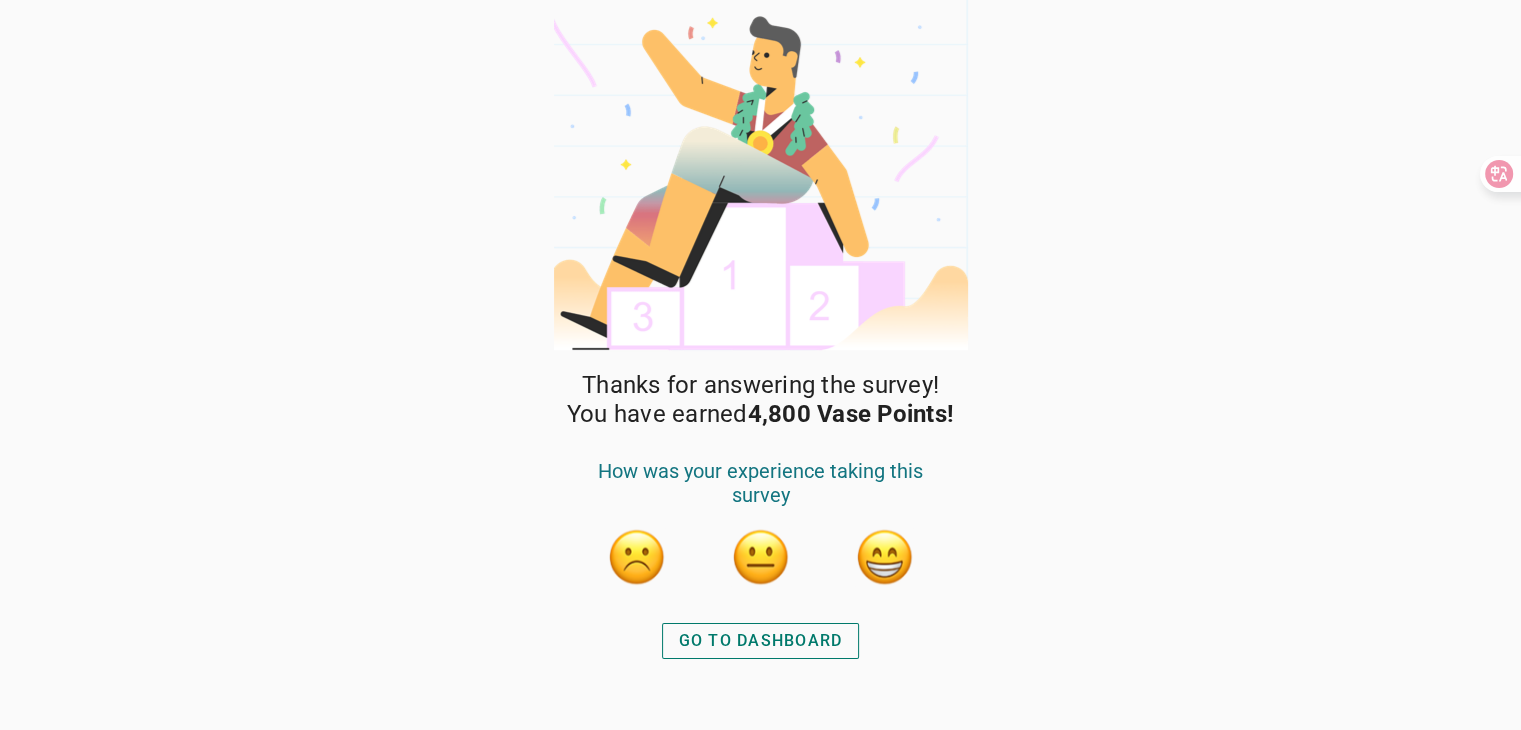 click on "GO TO DASHBOARD" at bounding box center (761, 641) 